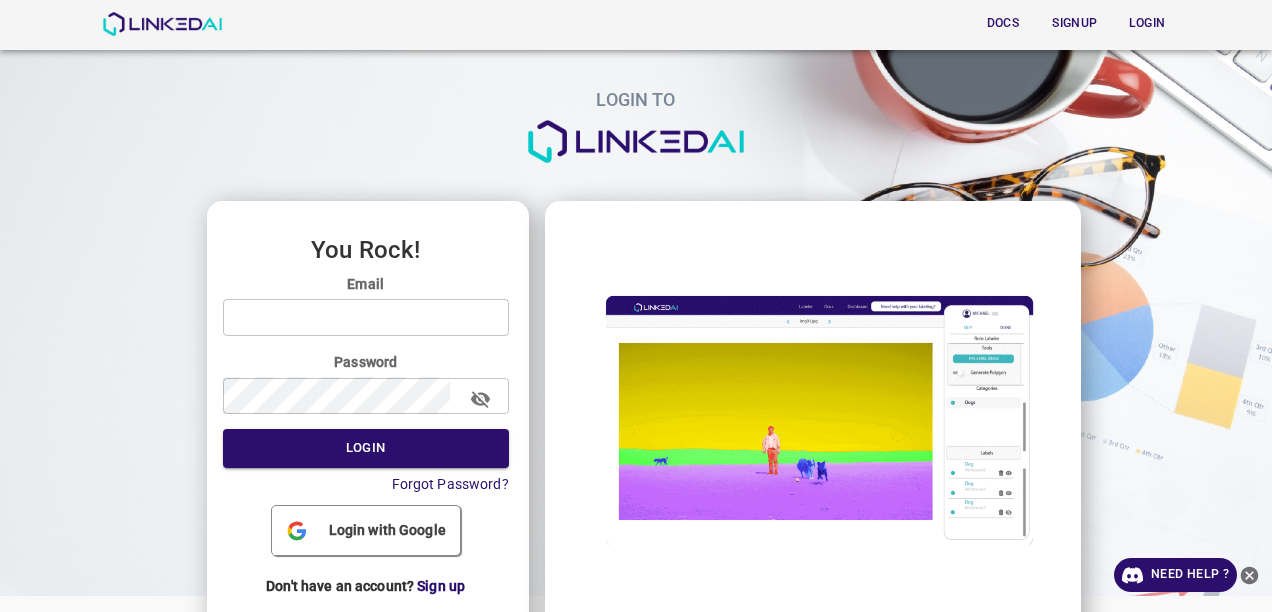 scroll, scrollTop: 0, scrollLeft: 0, axis: both 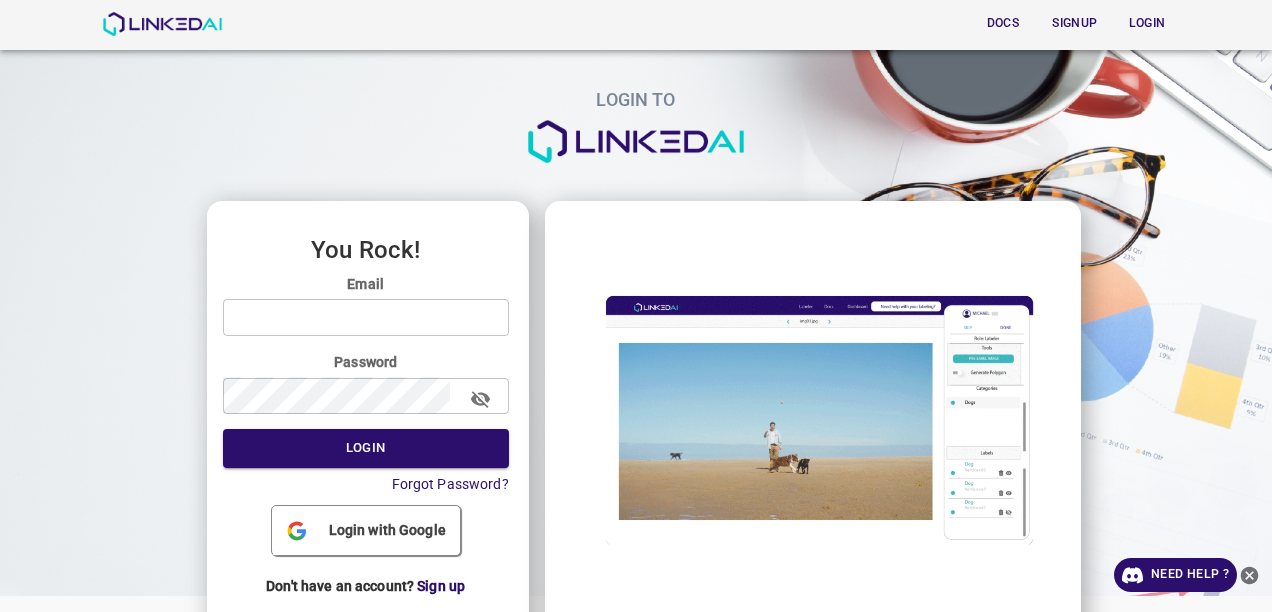 click on "Login with Google" at bounding box center (387, 530) 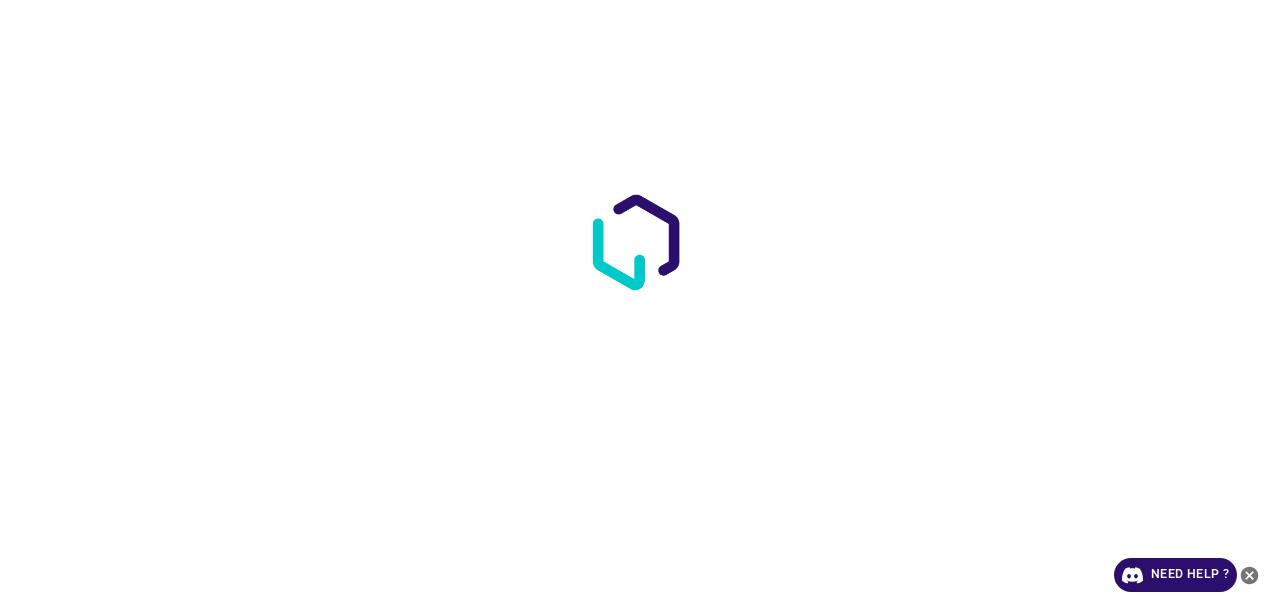 scroll, scrollTop: 0, scrollLeft: 0, axis: both 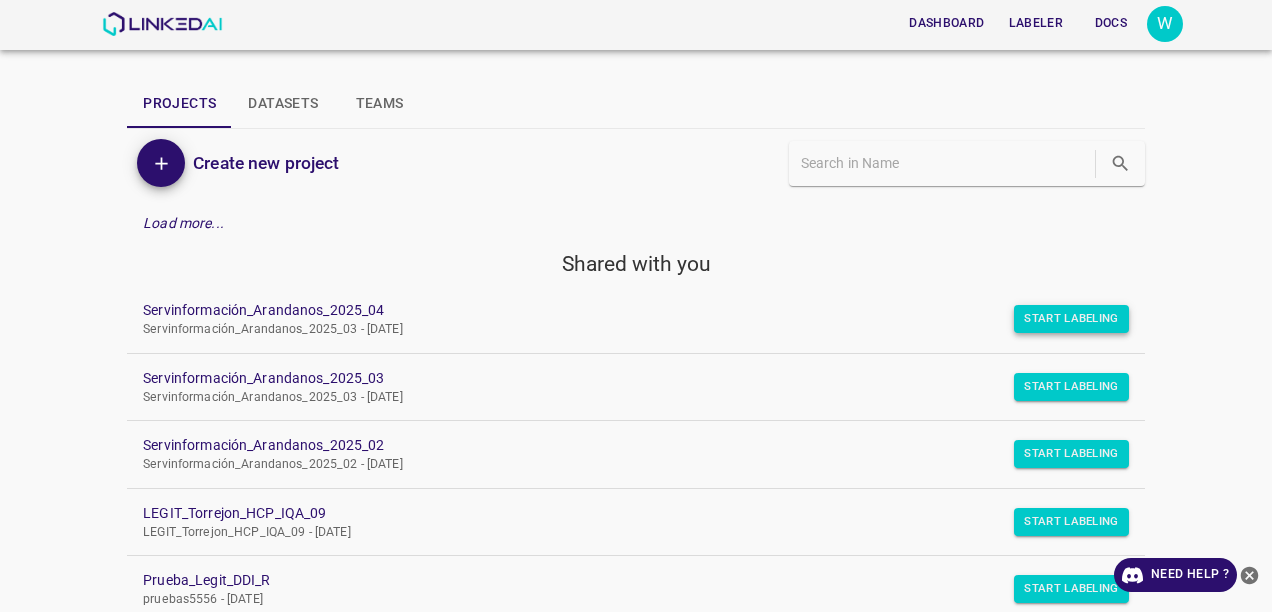 click on "Start Labeling" at bounding box center [1071, 319] 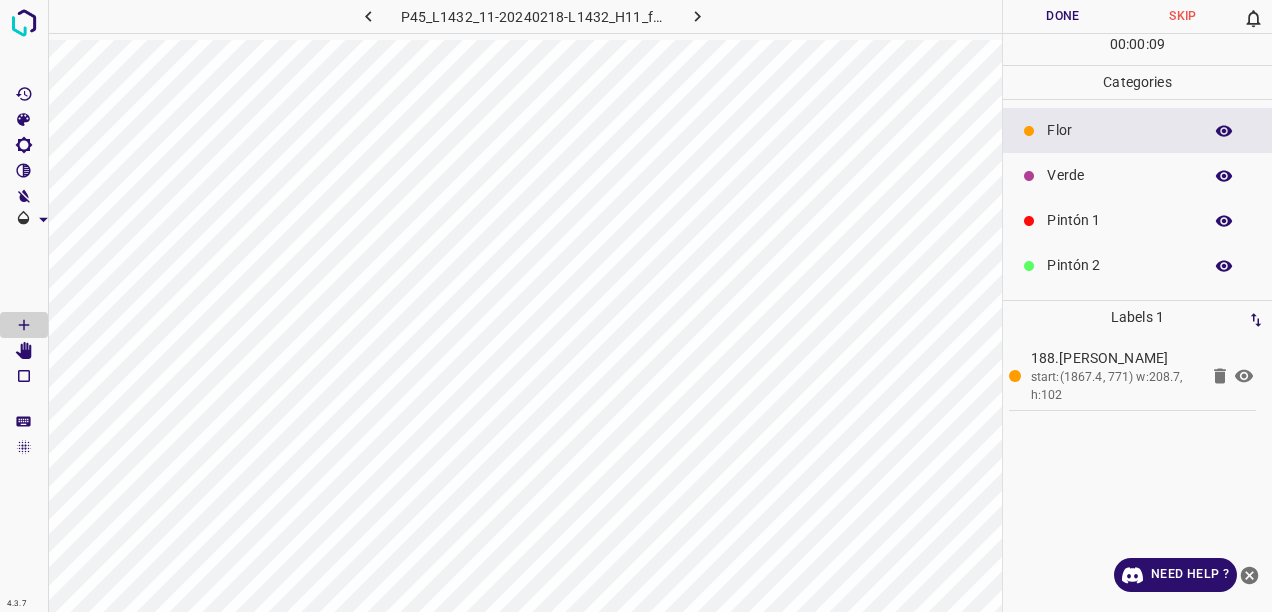 drag, startPoint x: 1218, startPoint y: 376, endPoint x: 1057, endPoint y: 318, distance: 171.1286 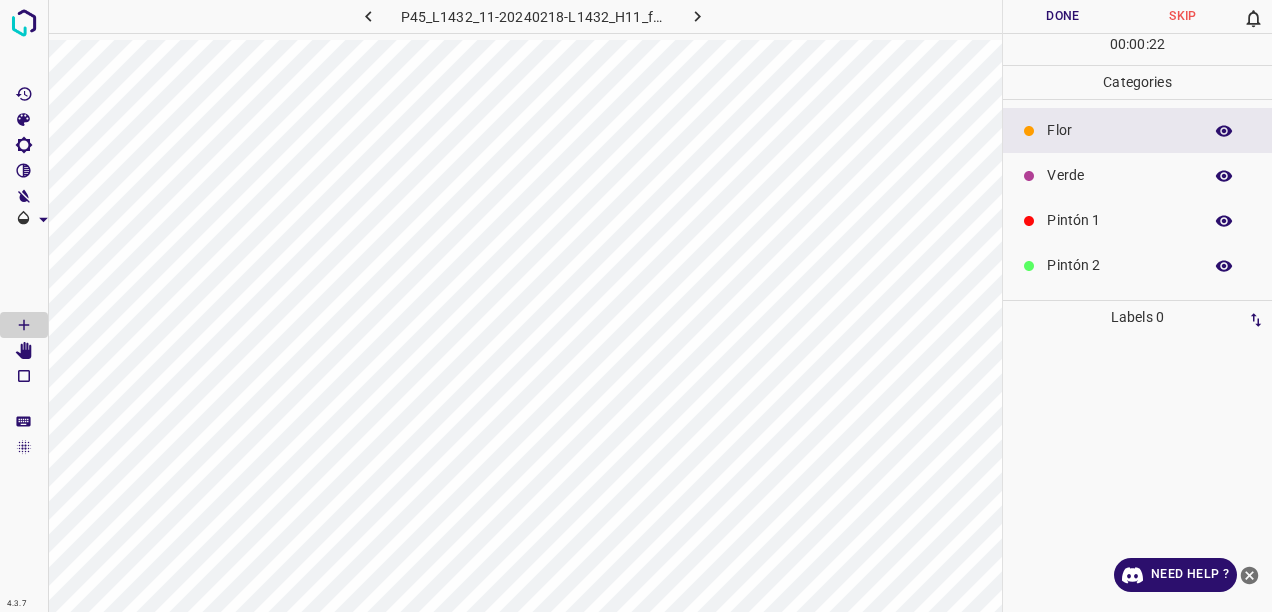 click on "Verde" at bounding box center [1119, 175] 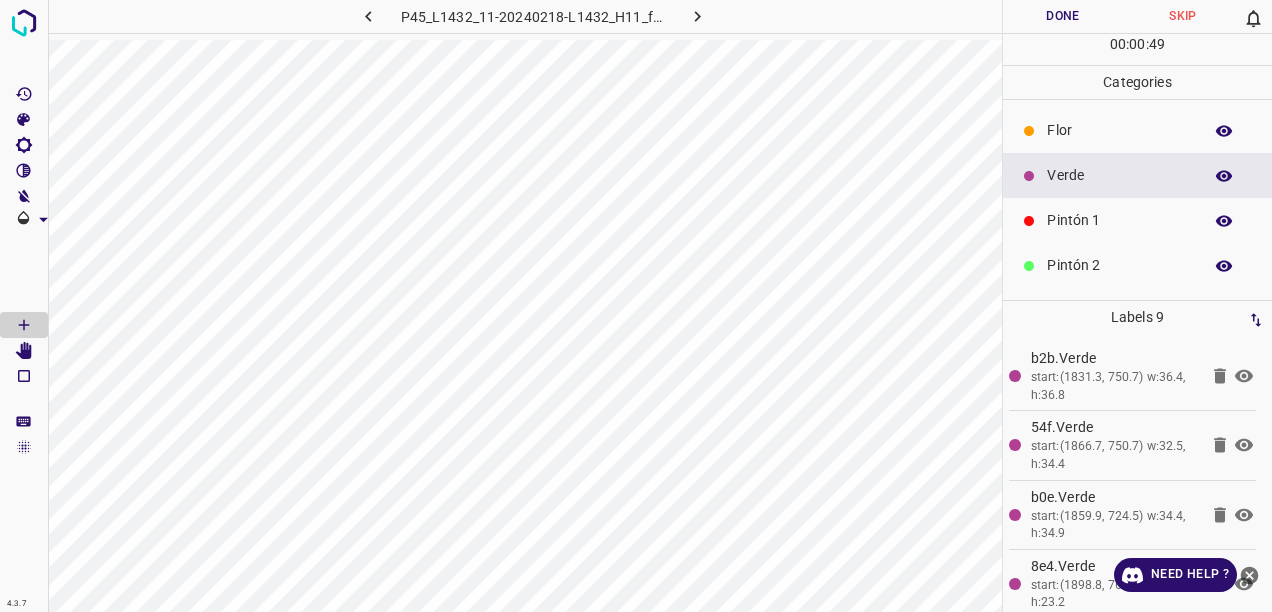 click on "Pintón 1" at bounding box center (1137, 220) 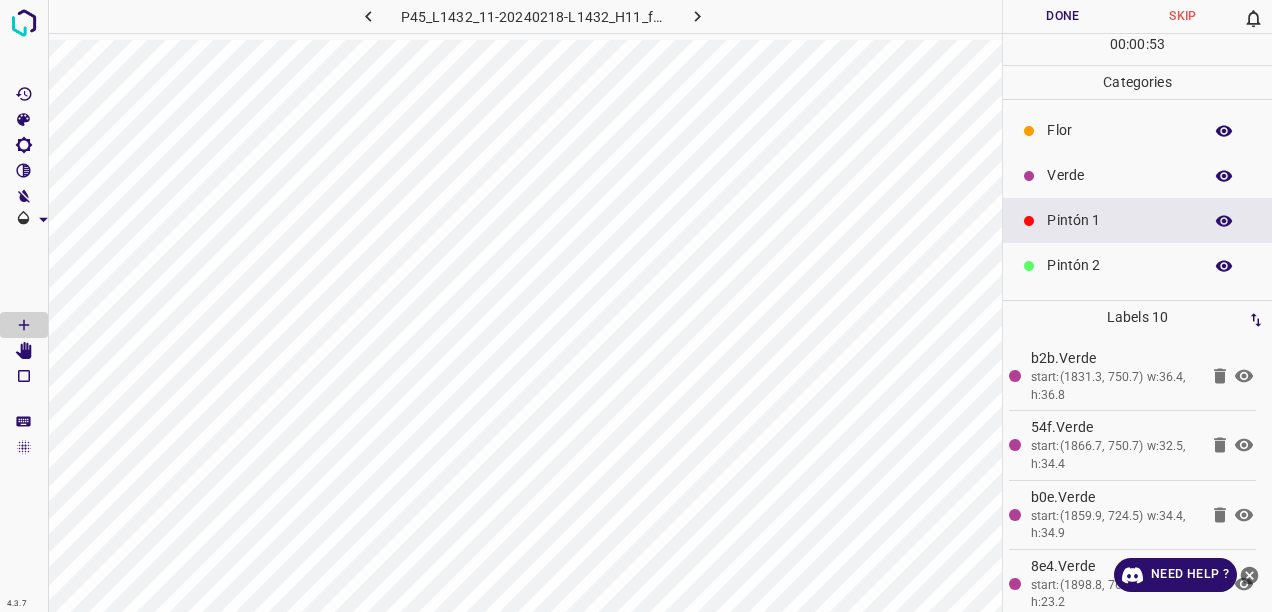 click on "Verde" at bounding box center [1137, 175] 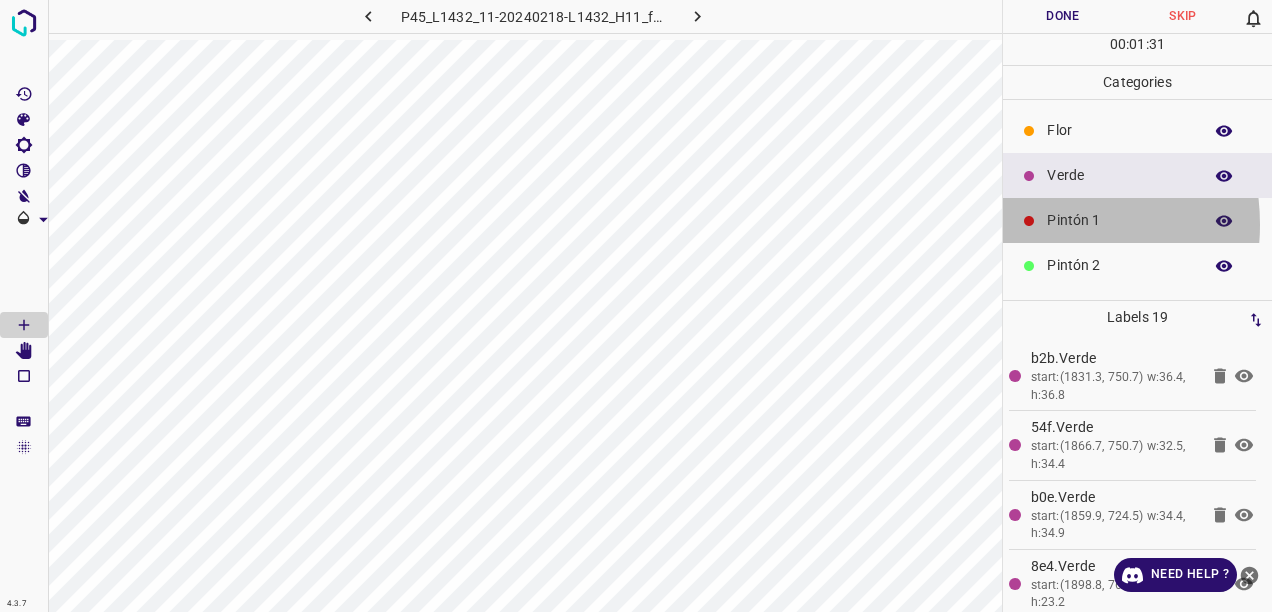 click 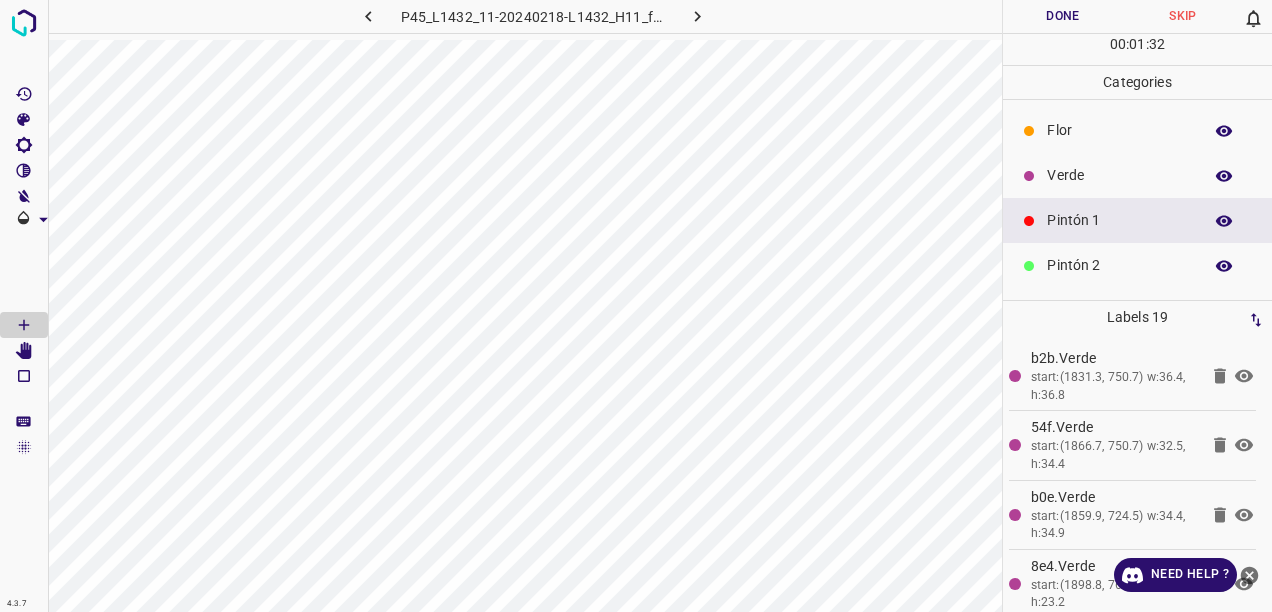click on "Verde" at bounding box center (1137, 175) 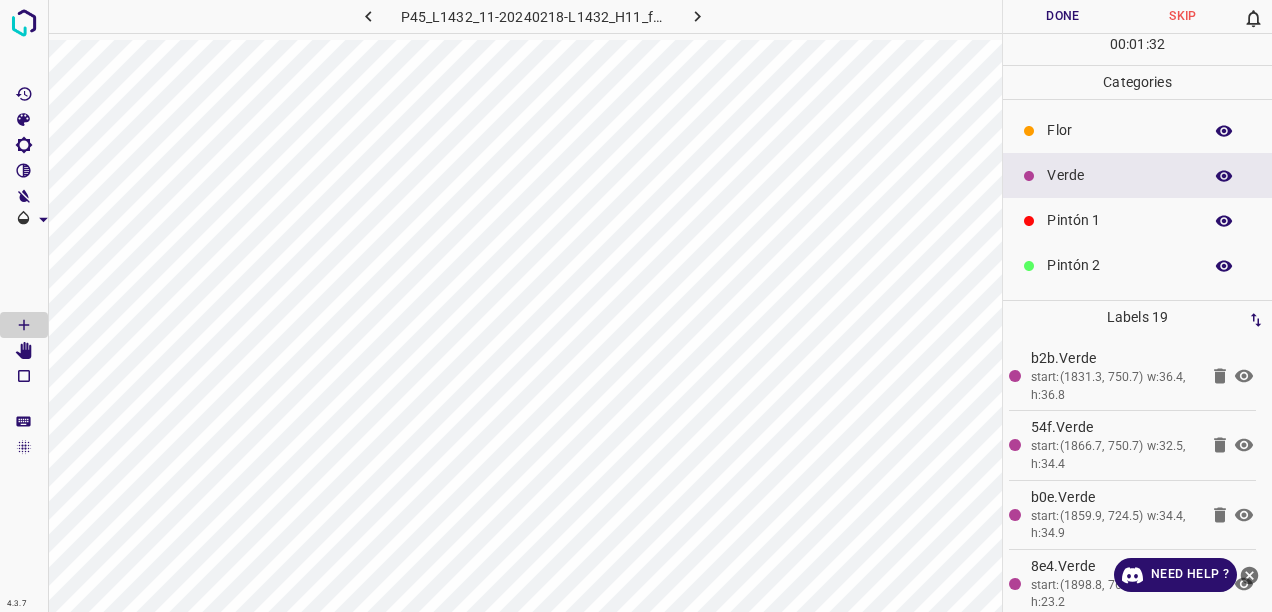 click on "Verde" at bounding box center (1119, 175) 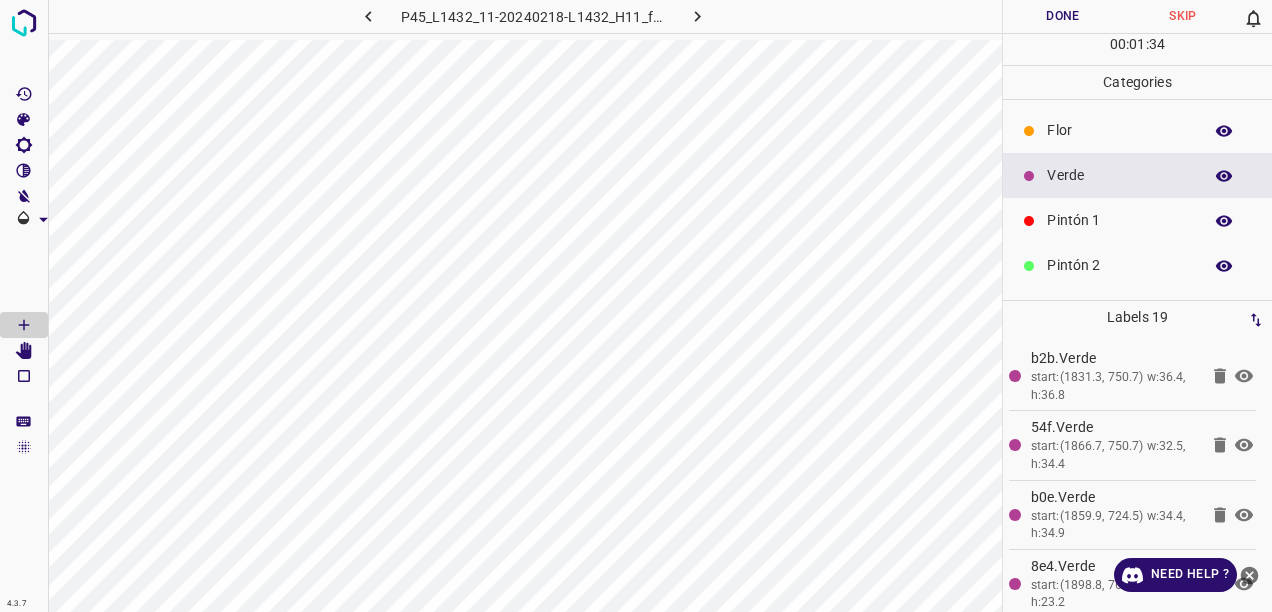 click on "Pintón 1" at bounding box center (1119, 220) 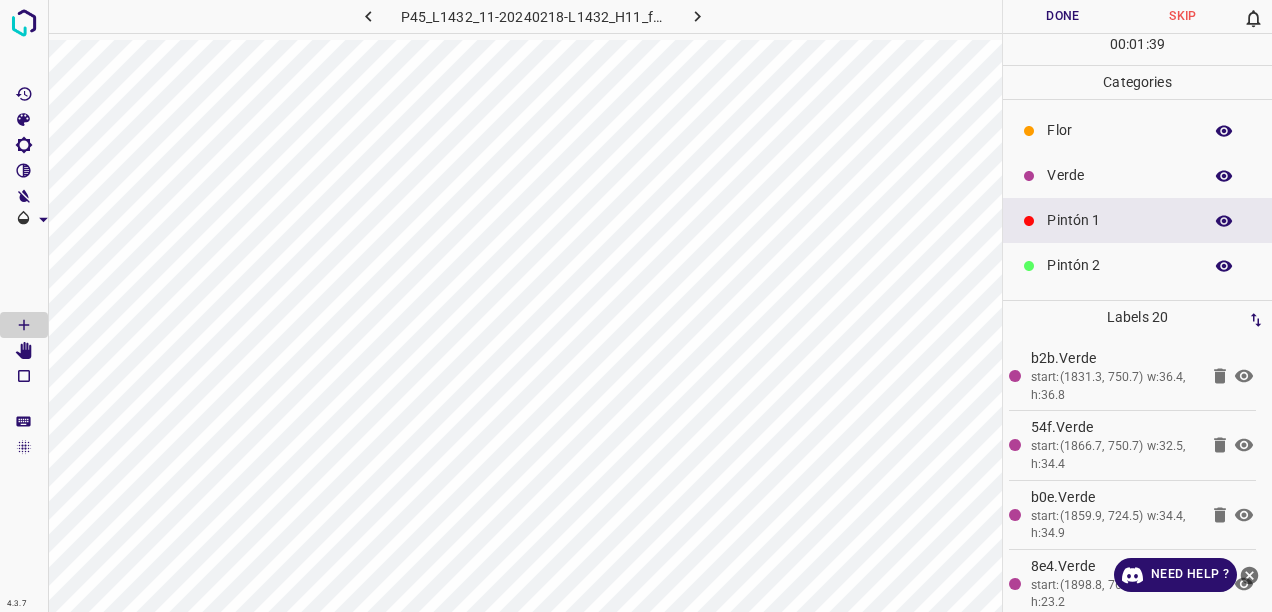 click on "Verde" at bounding box center (1137, 175) 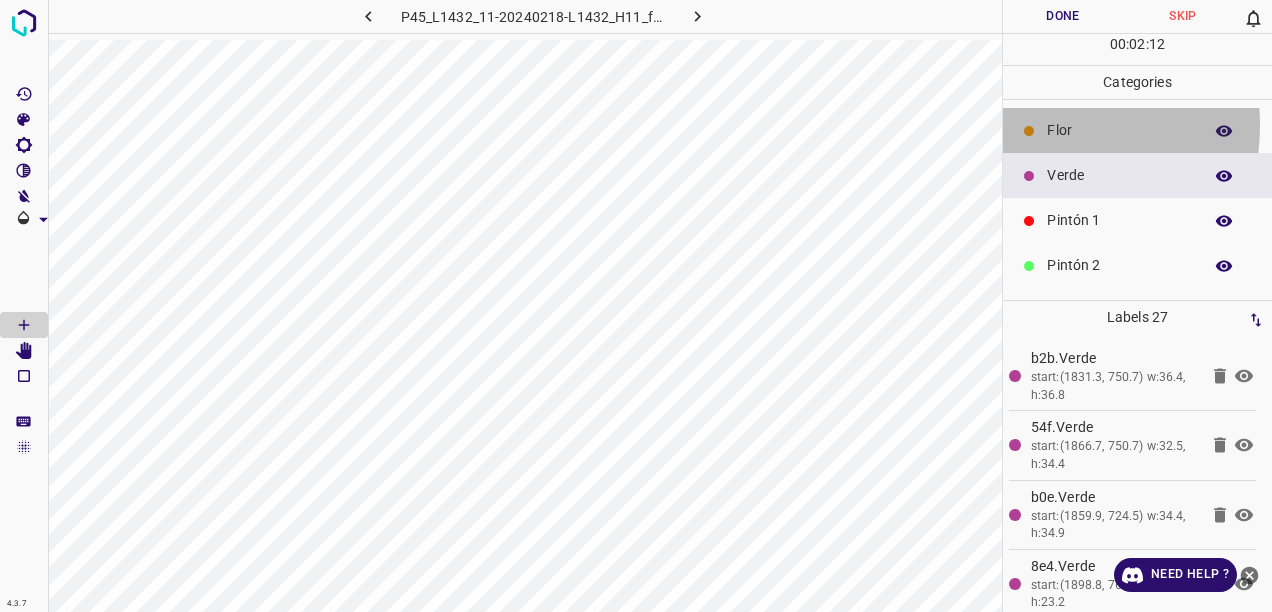 click 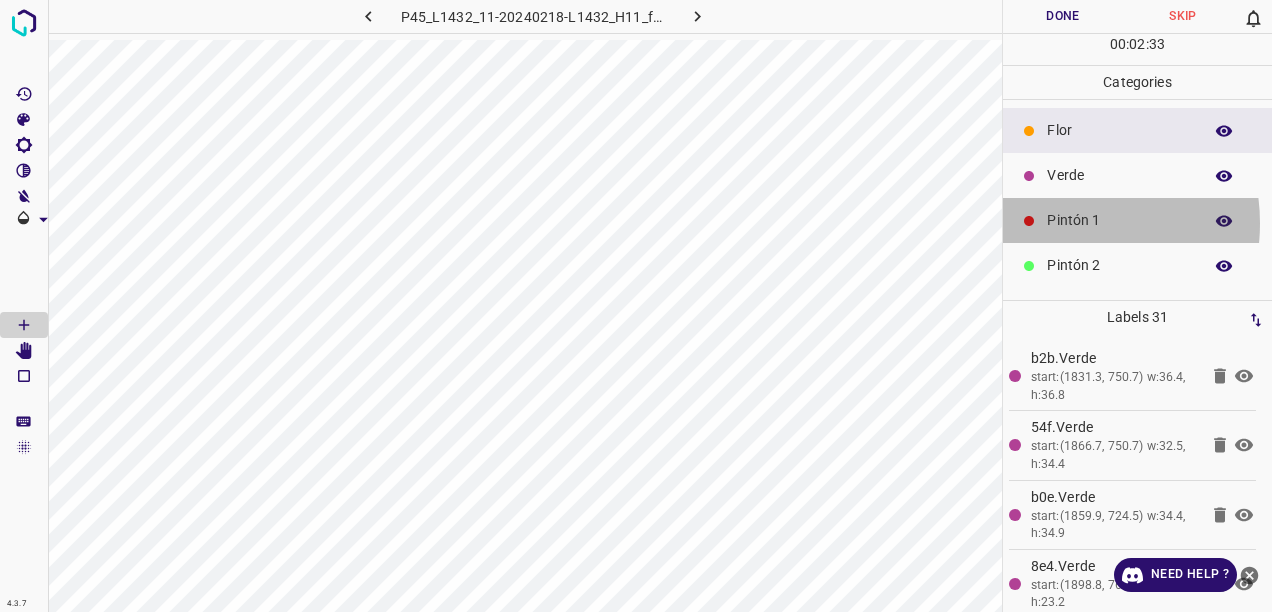 click on "Pintón 1" at bounding box center [1119, 220] 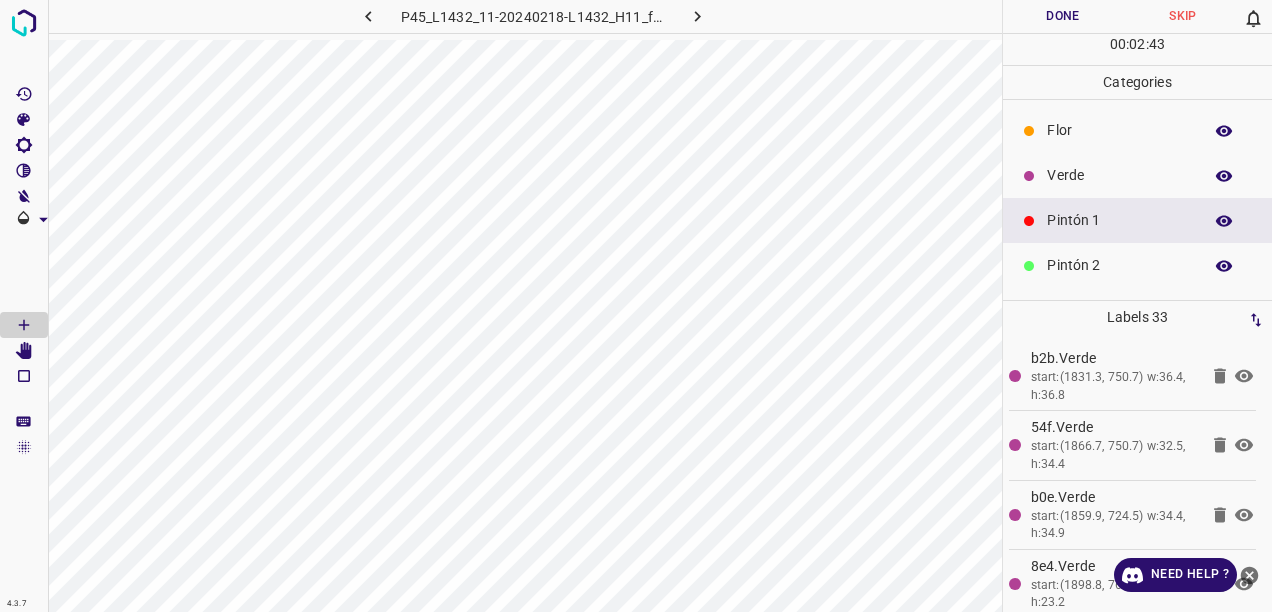 click on "Flor" at bounding box center [1119, 130] 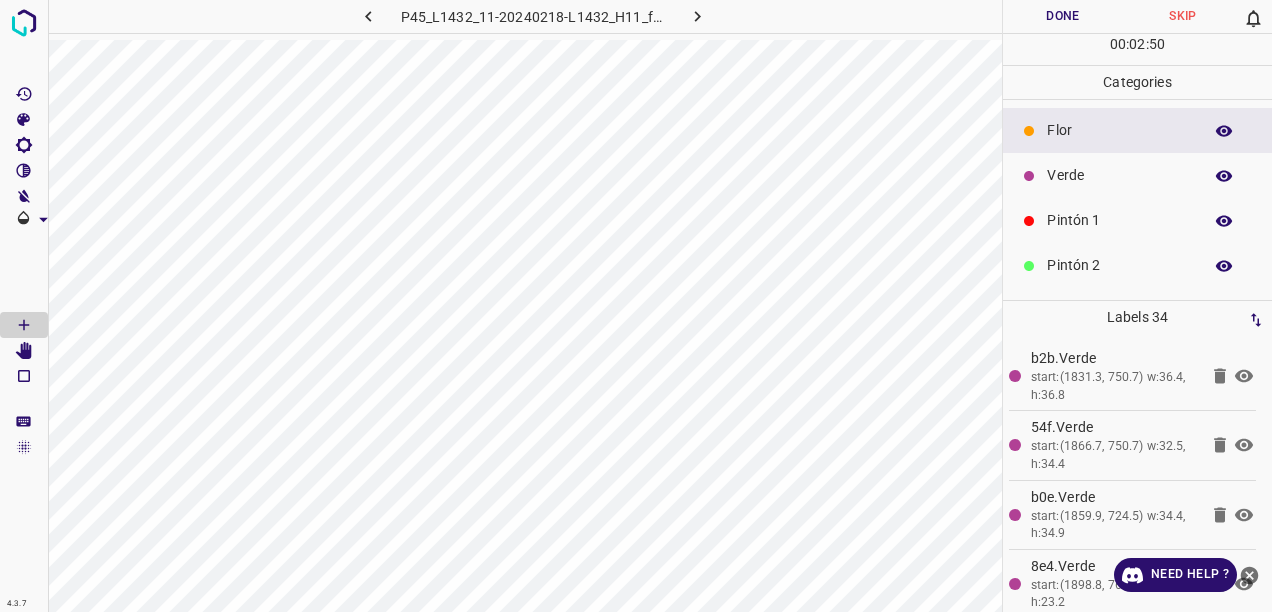 click on "Verde" at bounding box center (1119, 175) 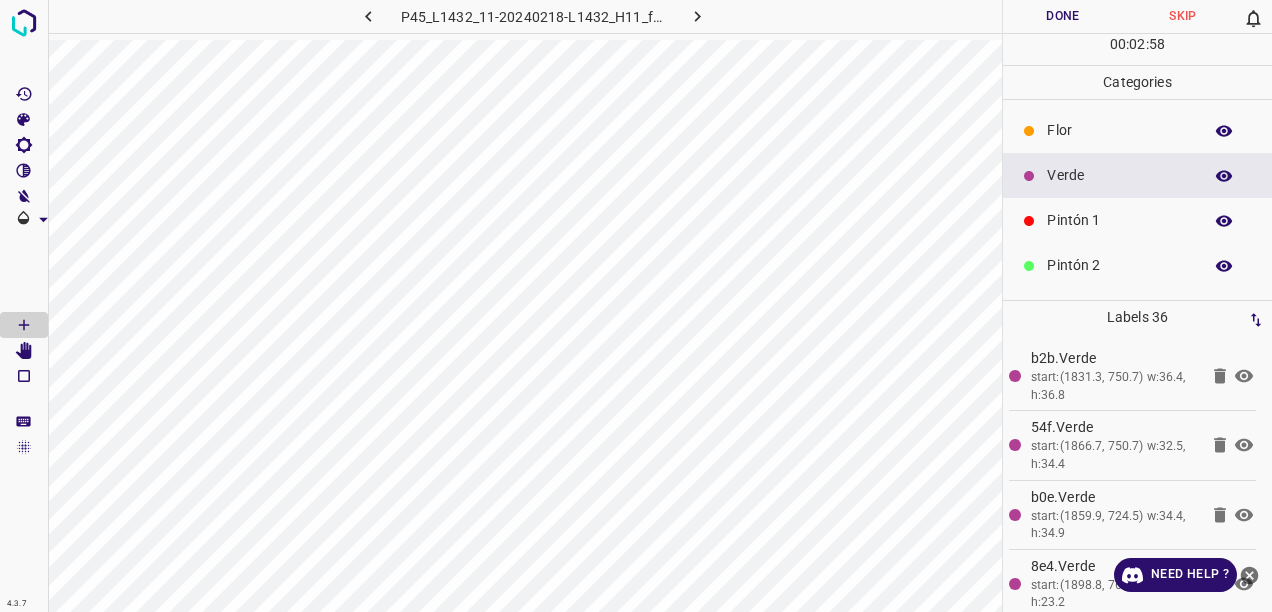 scroll, scrollTop: 176, scrollLeft: 0, axis: vertical 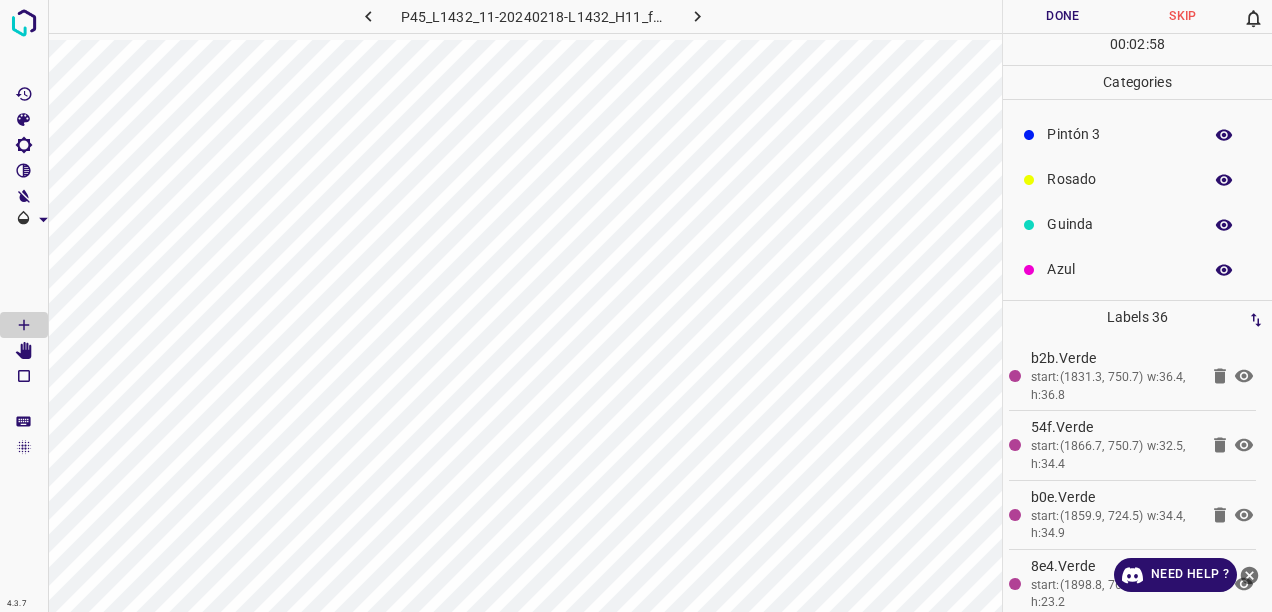 click on "Azul" at bounding box center [1119, 269] 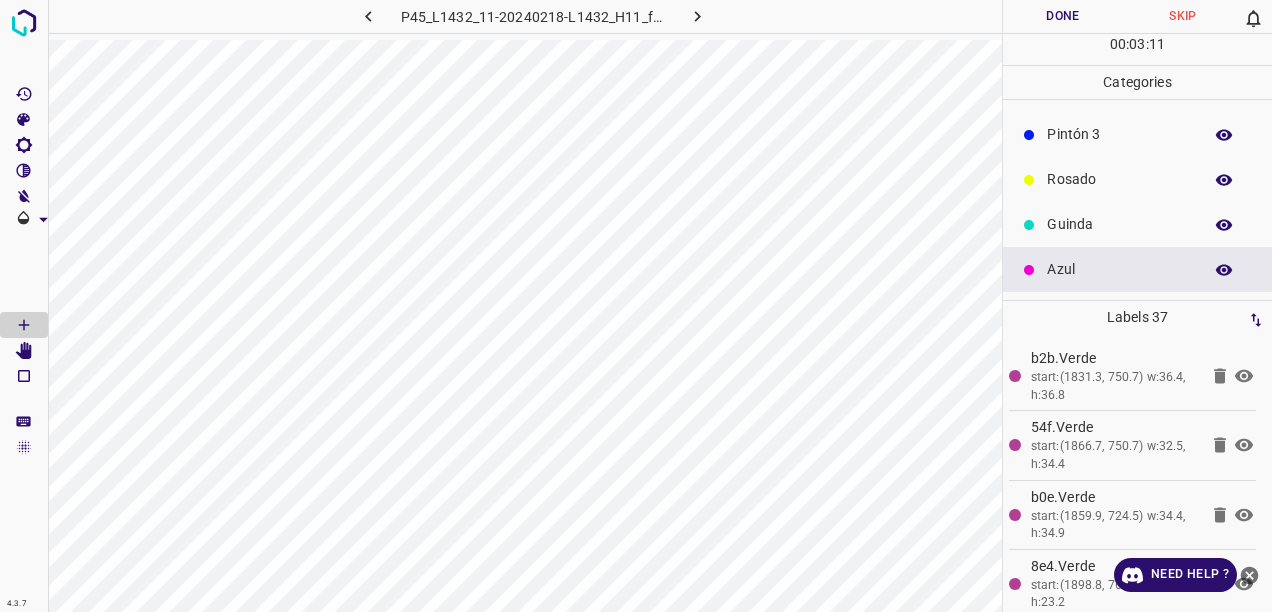 click on "Rosado" at bounding box center (1119, 179) 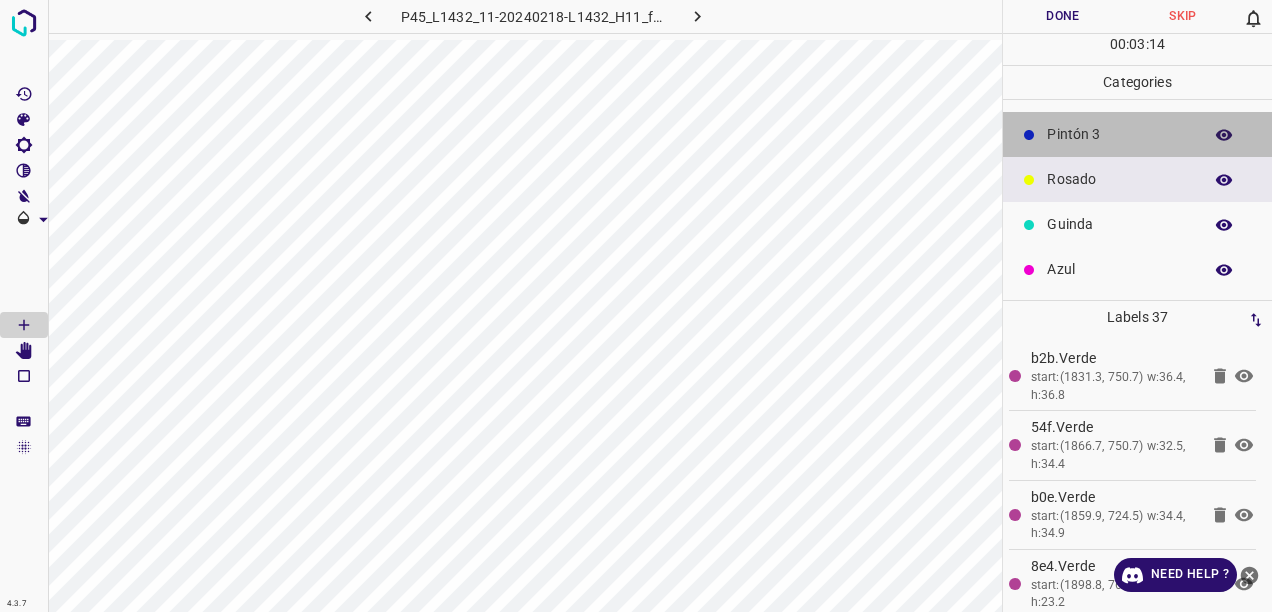 click on "Pintón 3" at bounding box center [1137, 134] 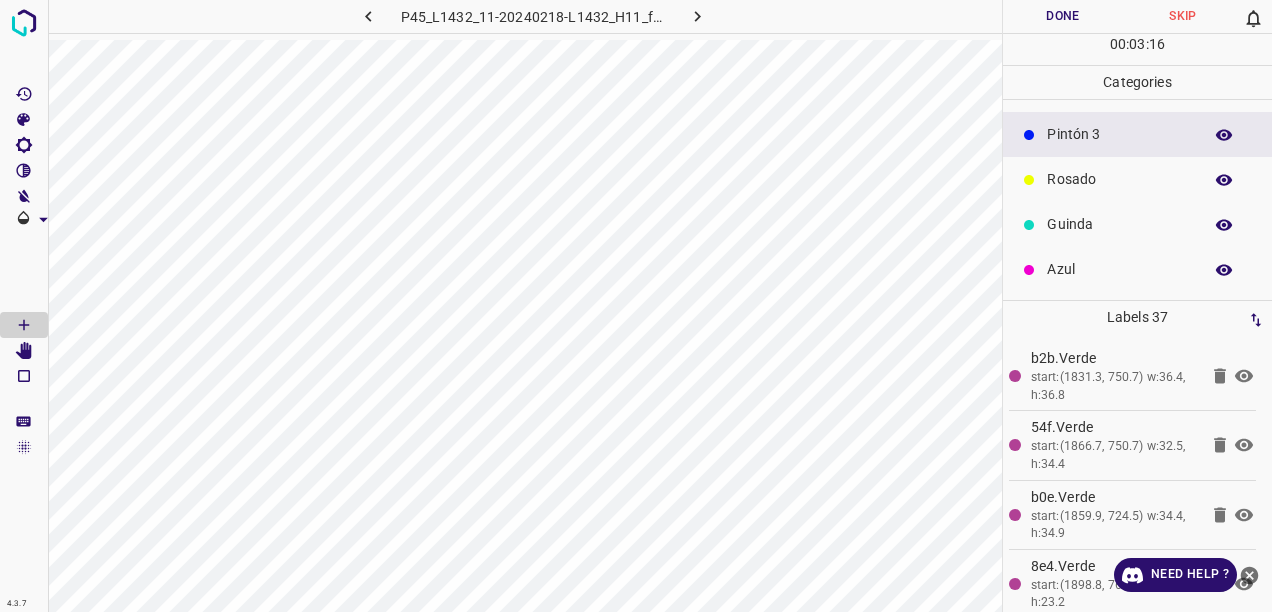click on "Guinda" at bounding box center (1119, 224) 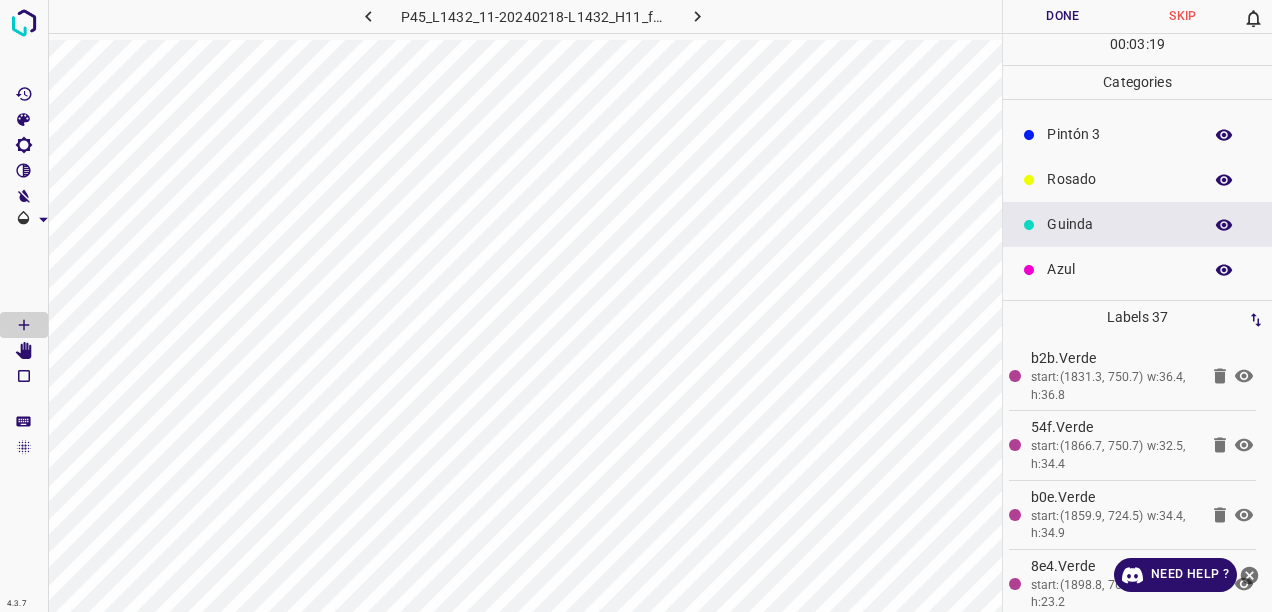 click on "Rosado" at bounding box center (1119, 179) 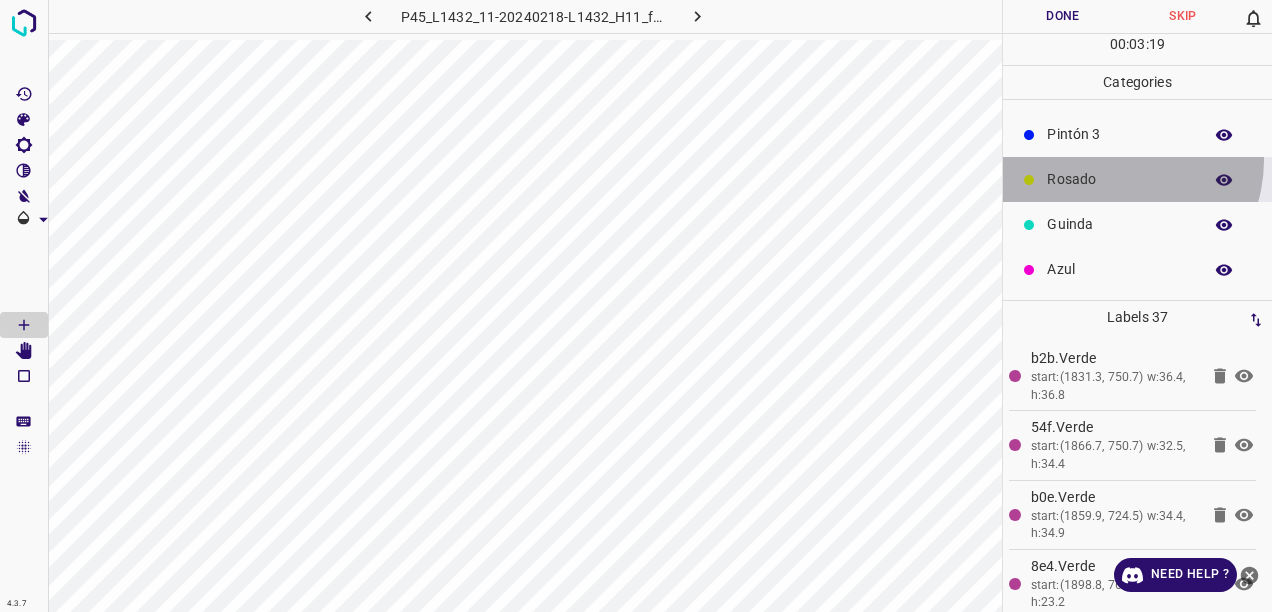 click on "Rosado" at bounding box center (1137, 179) 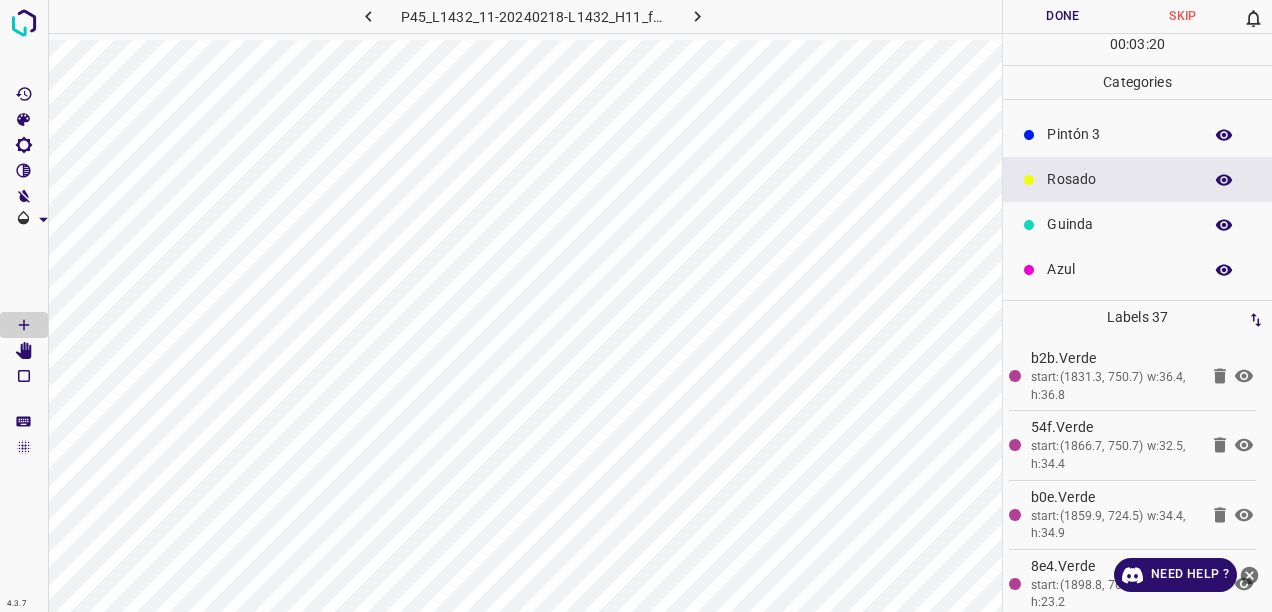 click on "Pintón 3" at bounding box center (1119, 134) 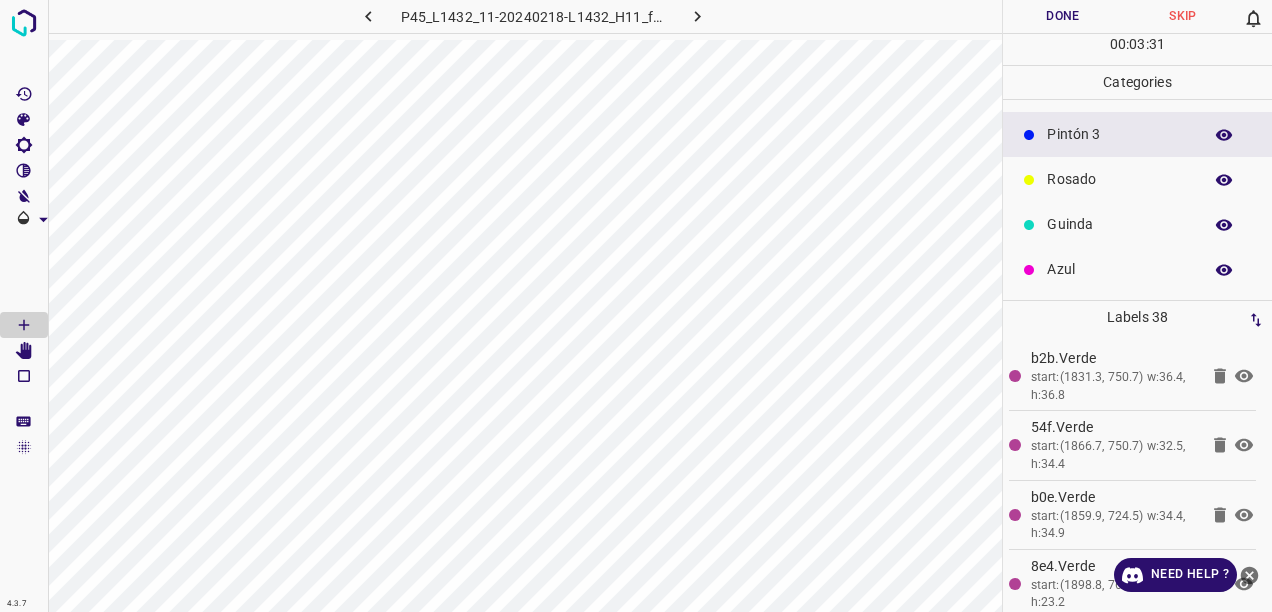 click on "Guinda" at bounding box center (1137, 224) 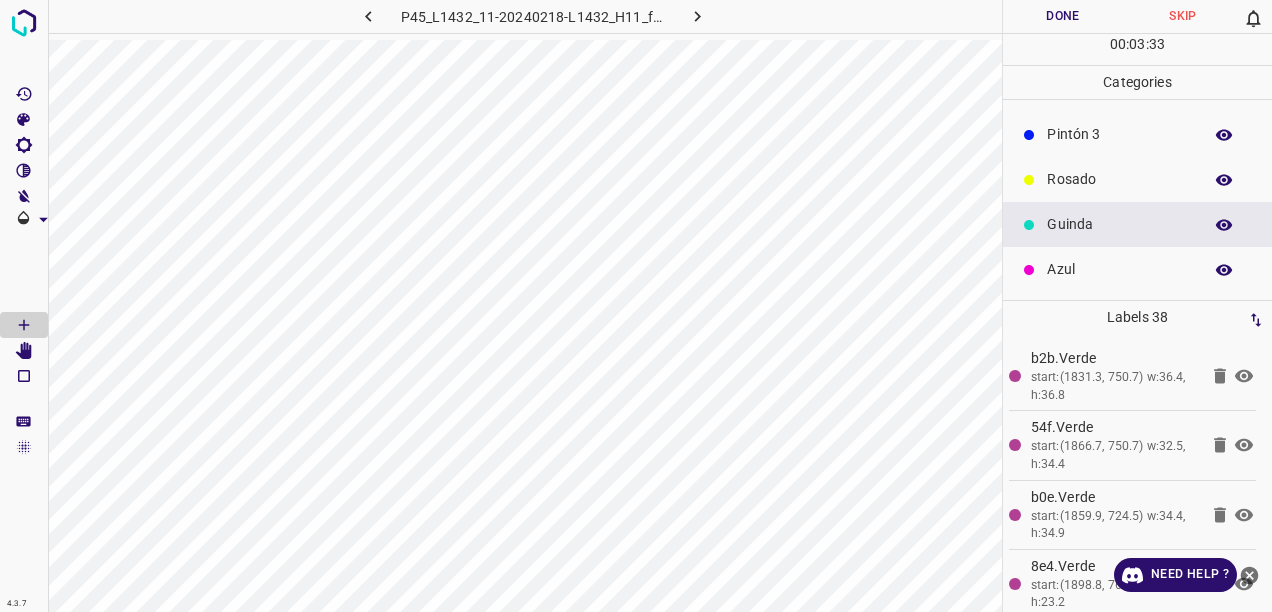 click on "Rosado" at bounding box center [1119, 179] 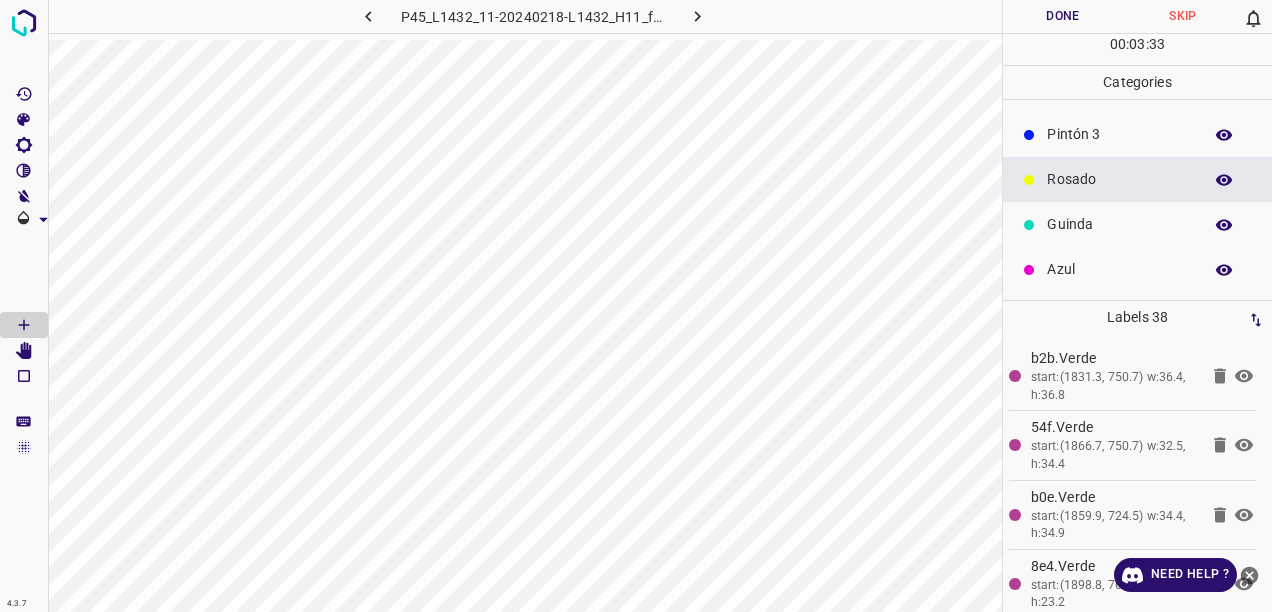click on "Pintón 3" at bounding box center (1137, 134) 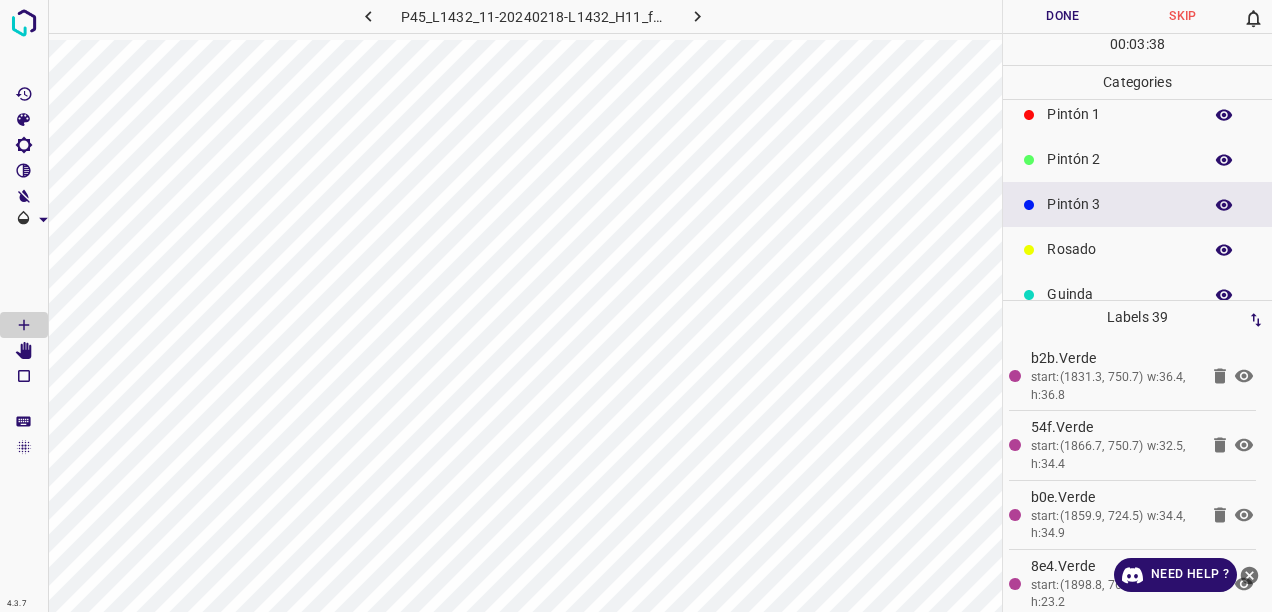 scroll, scrollTop: 76, scrollLeft: 0, axis: vertical 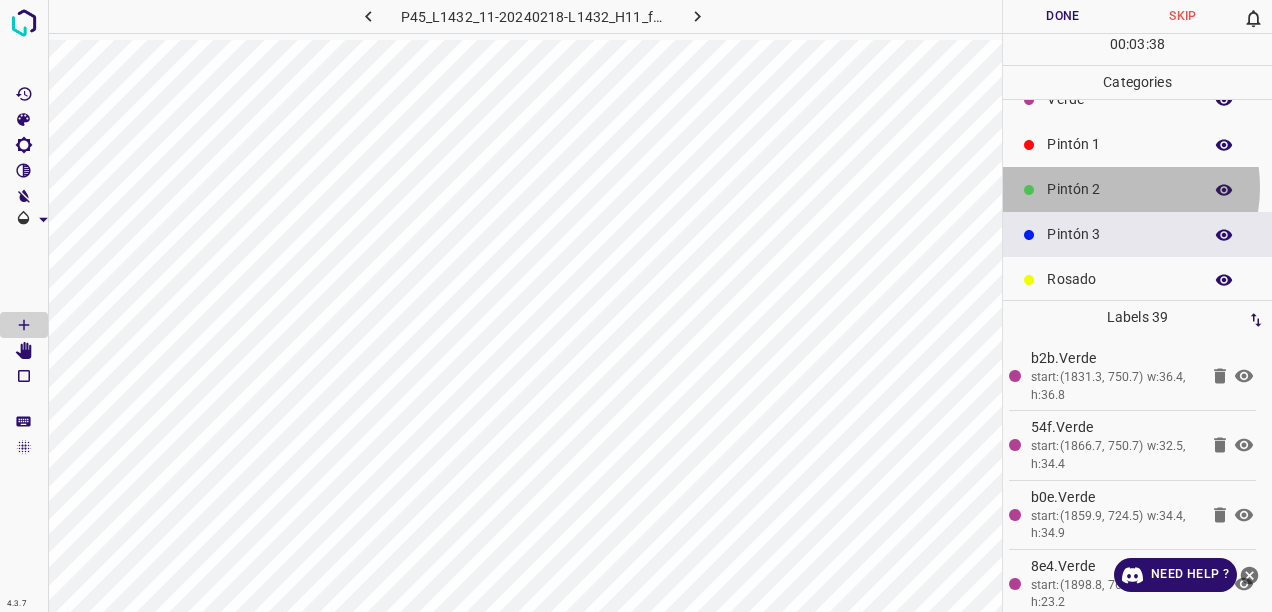 click on "Pintón 2" at bounding box center [1119, 189] 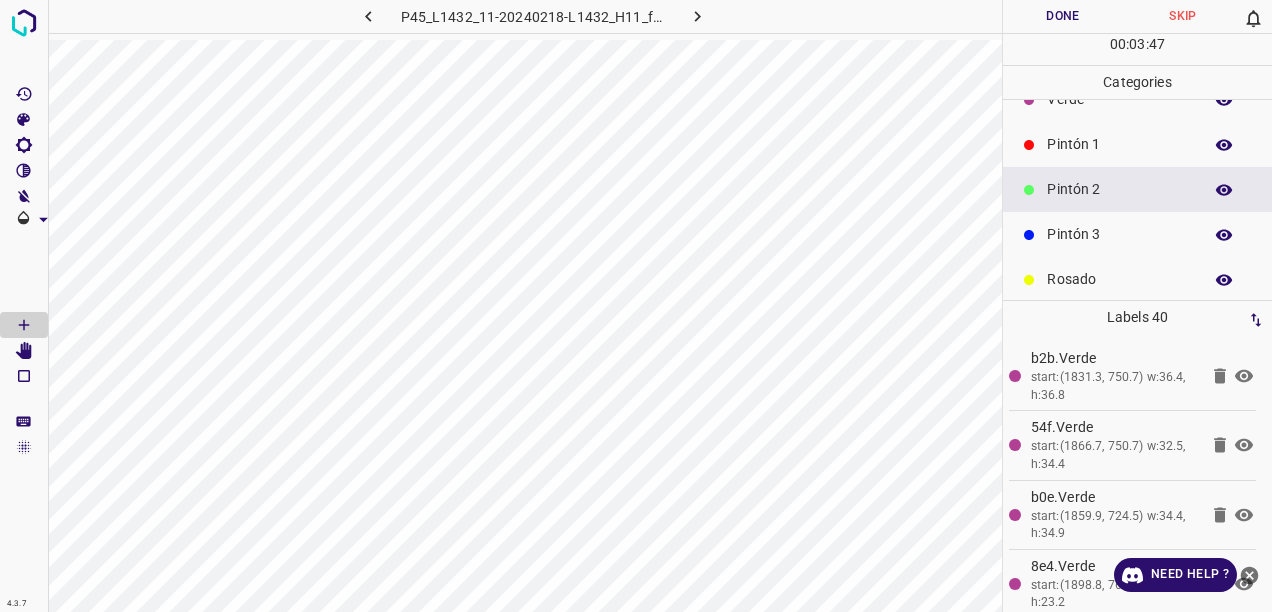 click on "Pintón 1" at bounding box center [1137, 144] 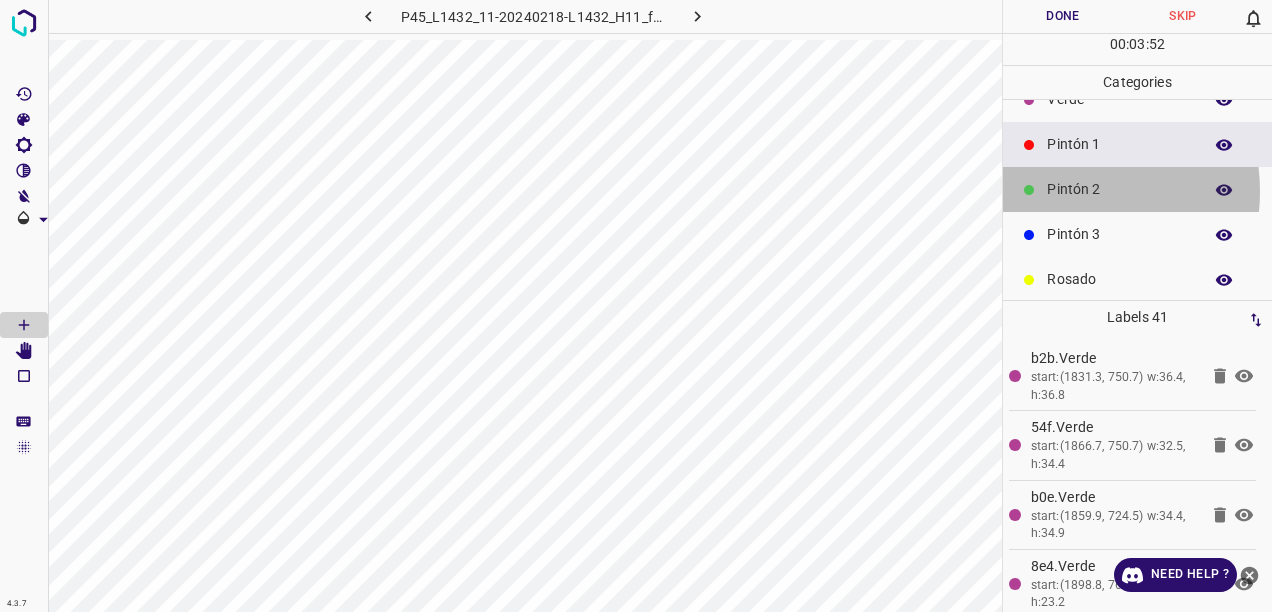 click on "Pintón 2" at bounding box center [1119, 189] 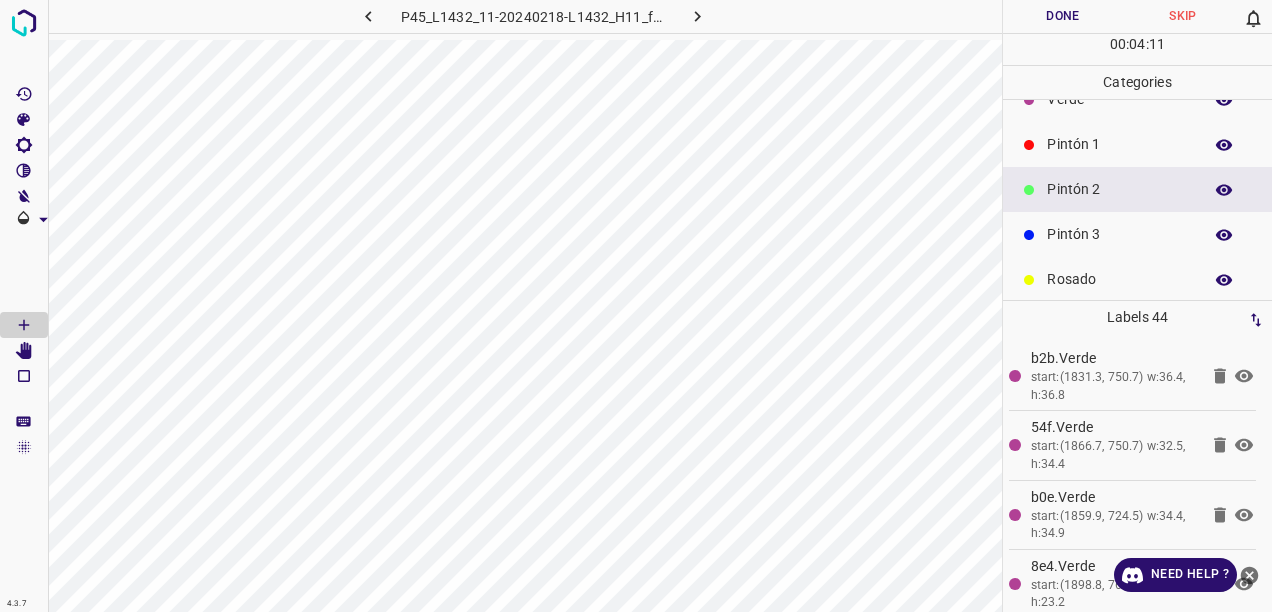 click on "Pintón 1" at bounding box center [1137, 144] 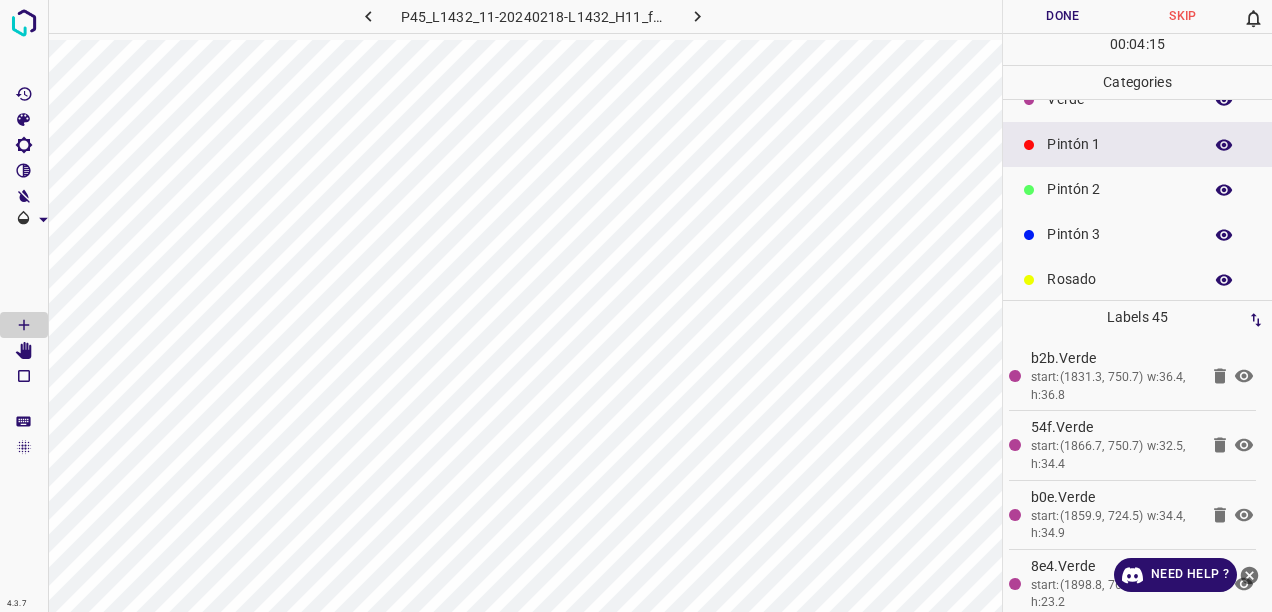 click on "Pintón 3" at bounding box center (1119, 234) 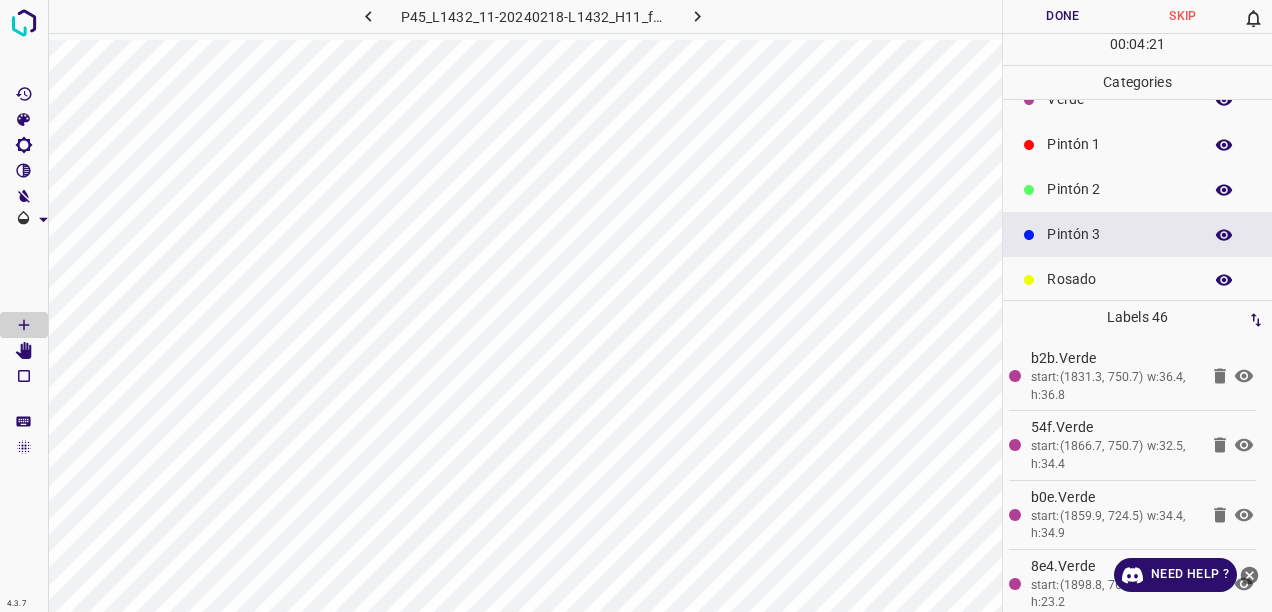 click on "Pintón 2" at bounding box center (1137, 189) 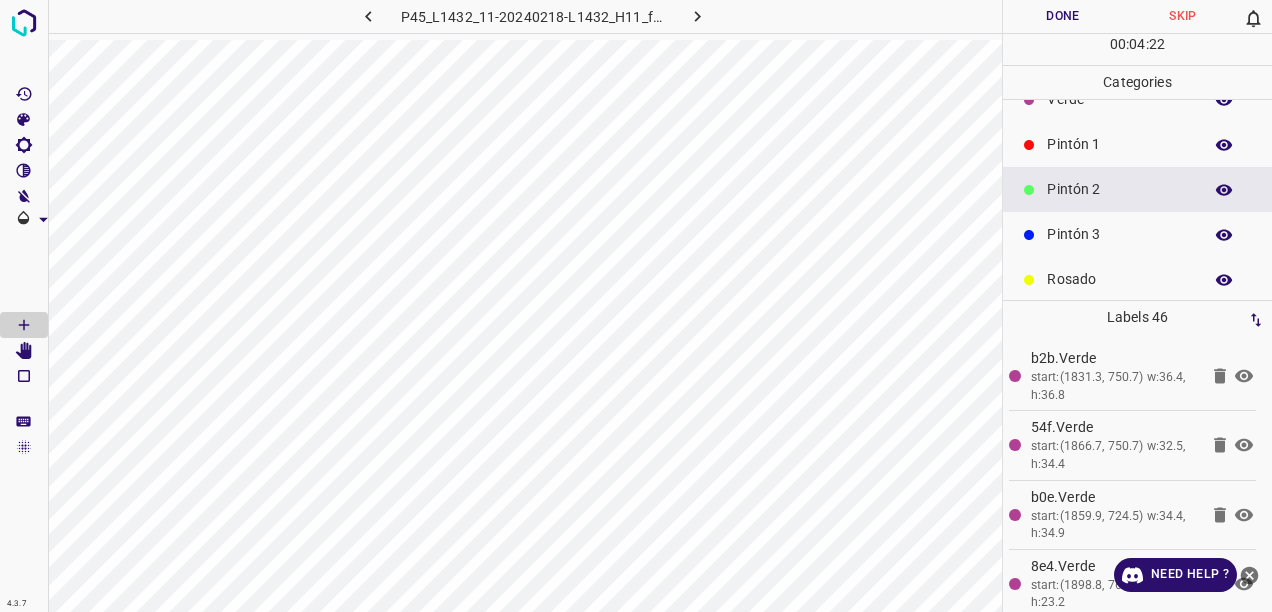 click on "Pintón 1" at bounding box center (1137, 144) 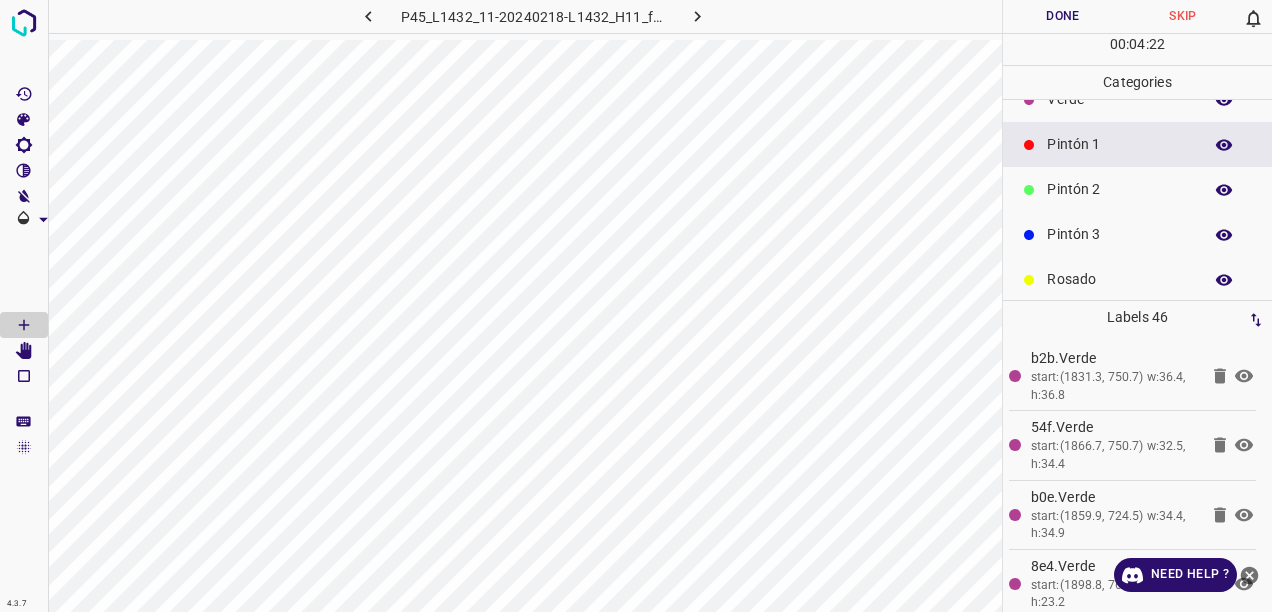 click on "Pintón 1" at bounding box center (1137, 144) 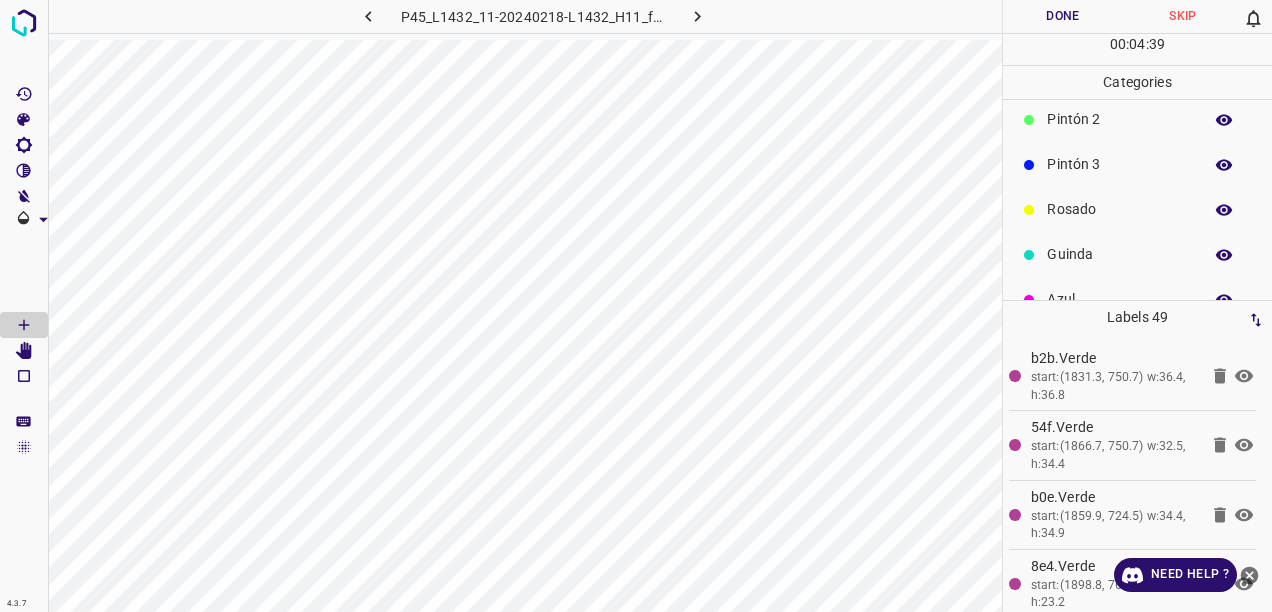 scroll, scrollTop: 176, scrollLeft: 0, axis: vertical 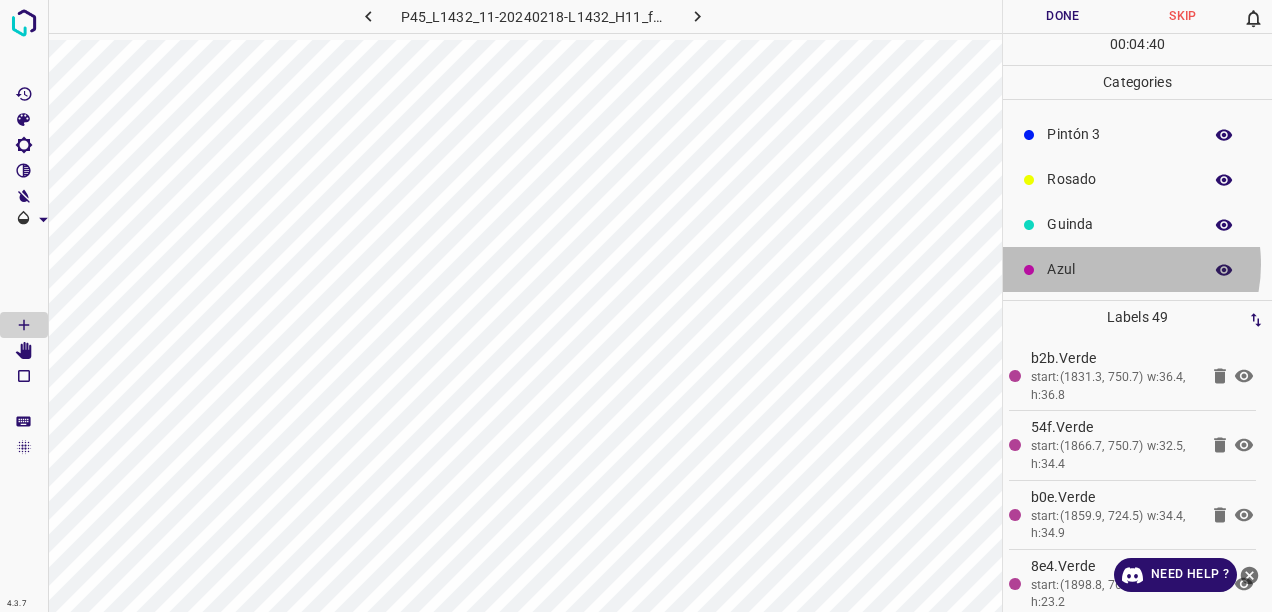 click on "Azul" at bounding box center [1119, 269] 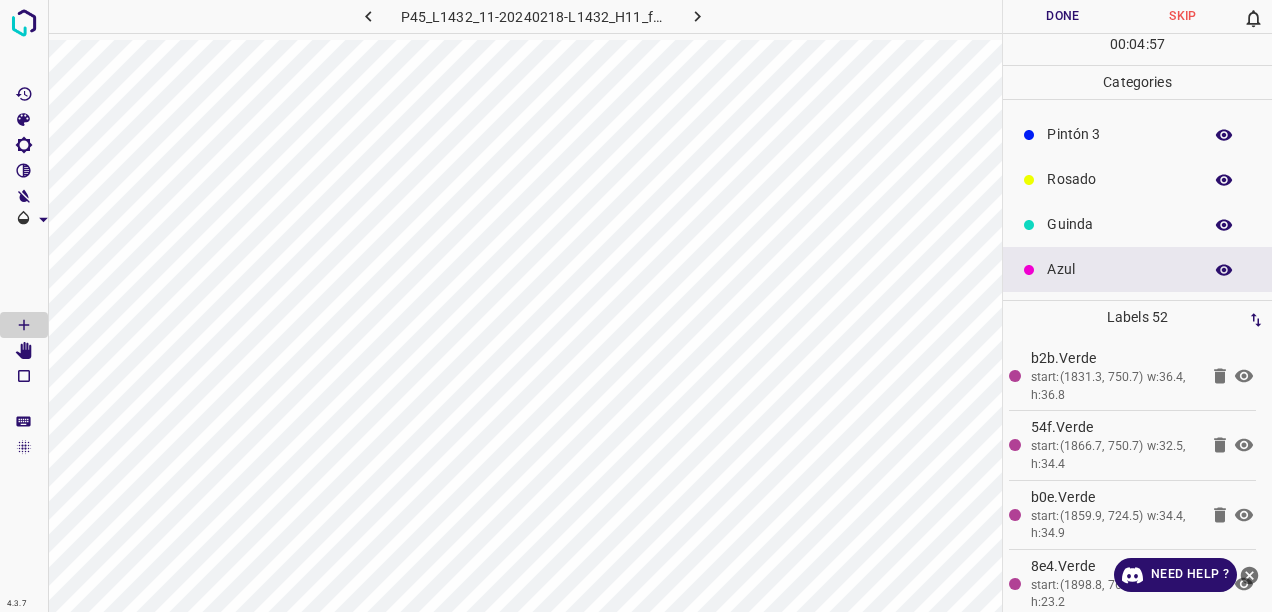 click on "Guinda" at bounding box center [1119, 224] 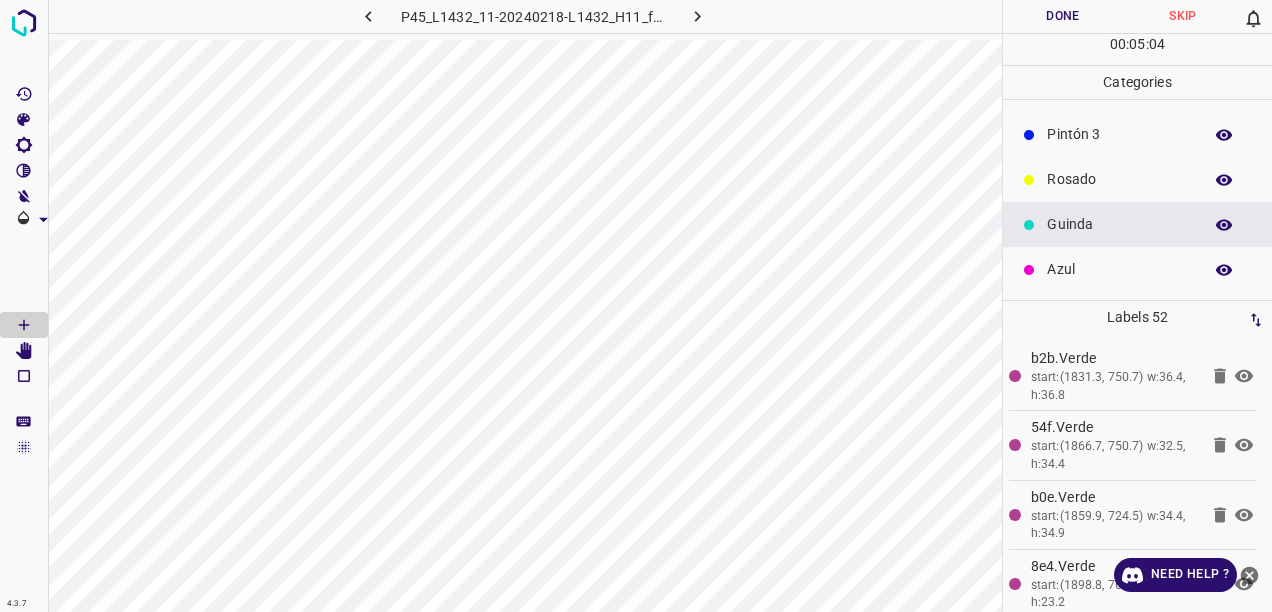 click on "Pintón 3" at bounding box center (1119, 134) 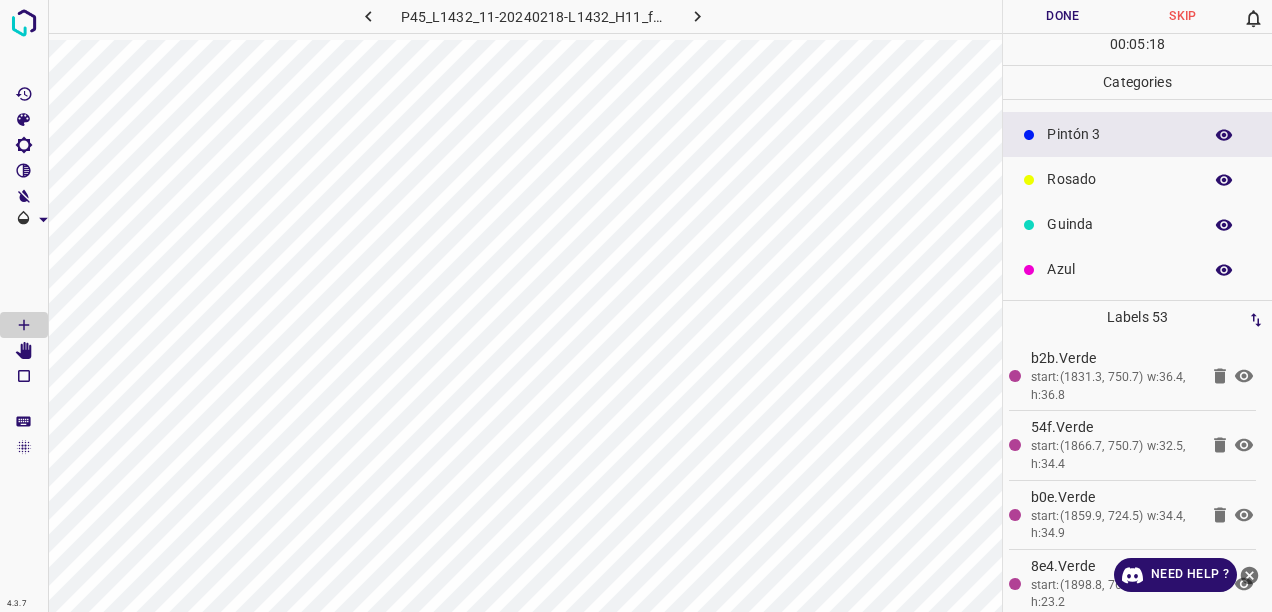 scroll, scrollTop: 0, scrollLeft: 0, axis: both 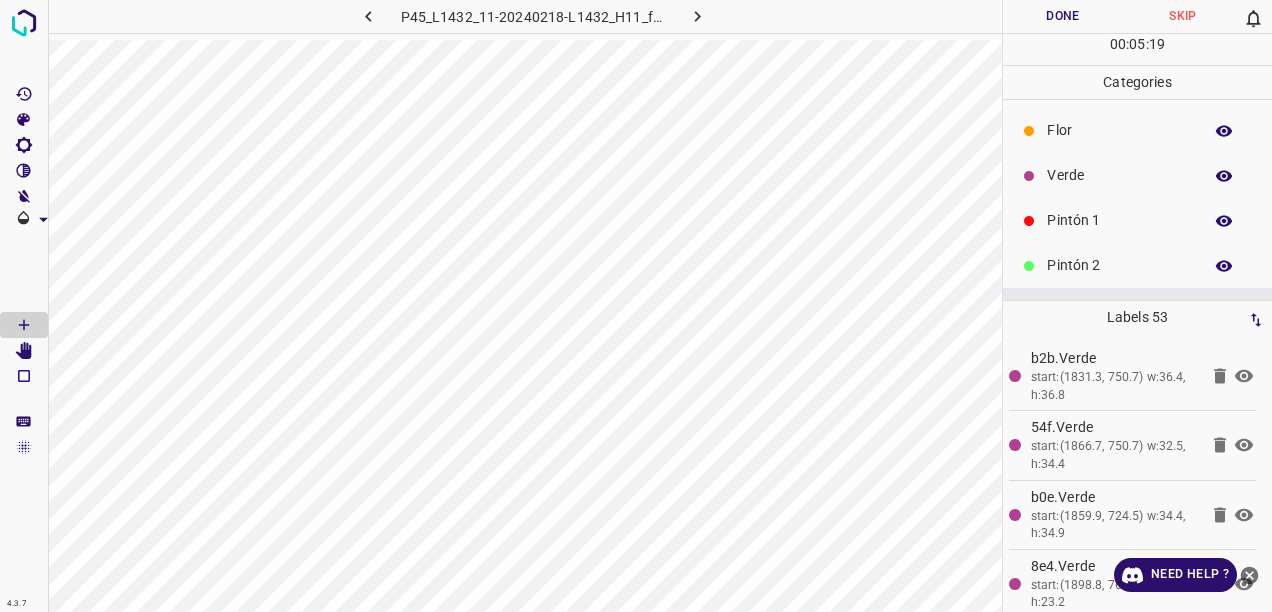 click on "Pintón 1" at bounding box center (1119, 220) 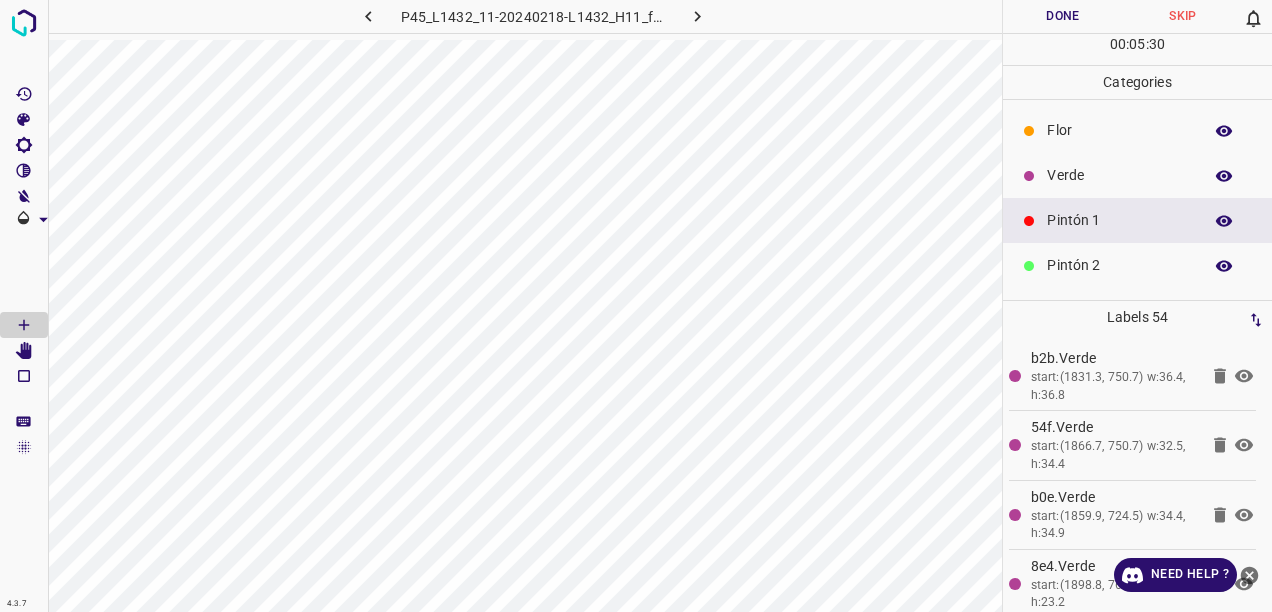 drag, startPoint x: 1071, startPoint y: 128, endPoint x: 1024, endPoint y: 153, distance: 53.235325 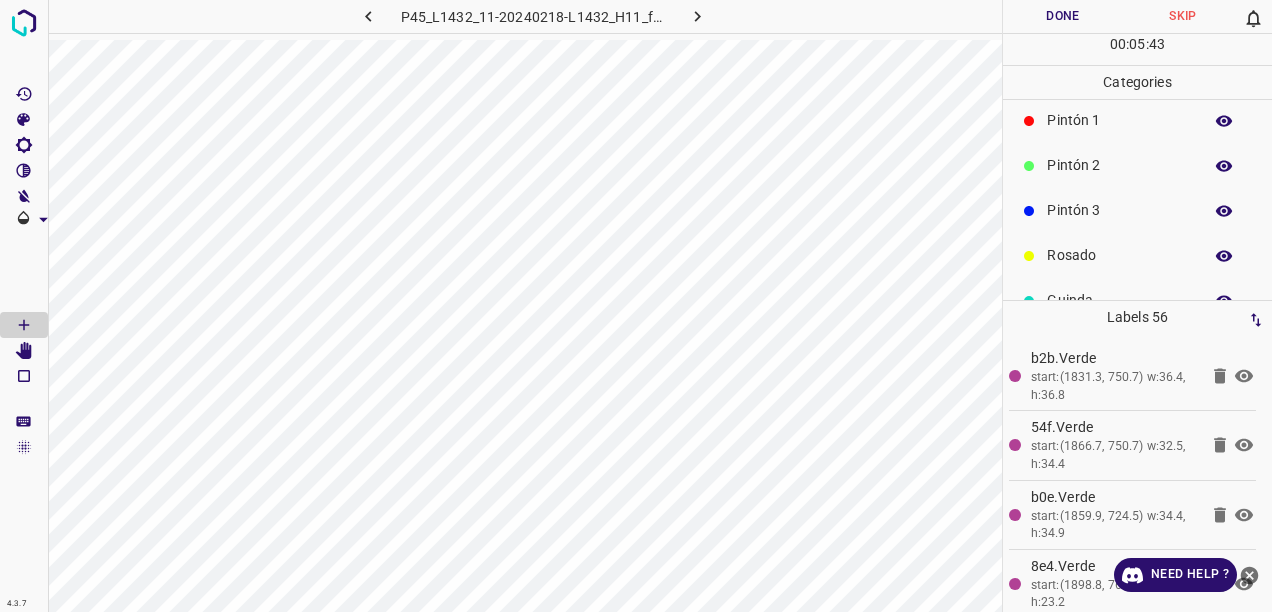 scroll, scrollTop: 176, scrollLeft: 0, axis: vertical 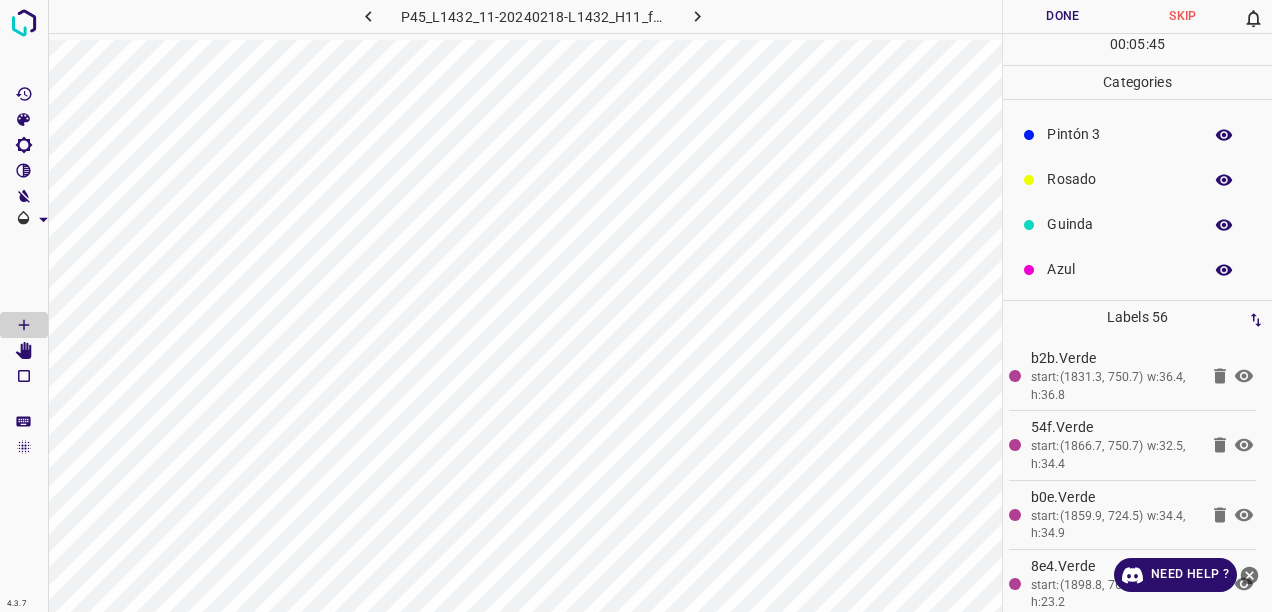 click on "Guinda" at bounding box center (1119, 224) 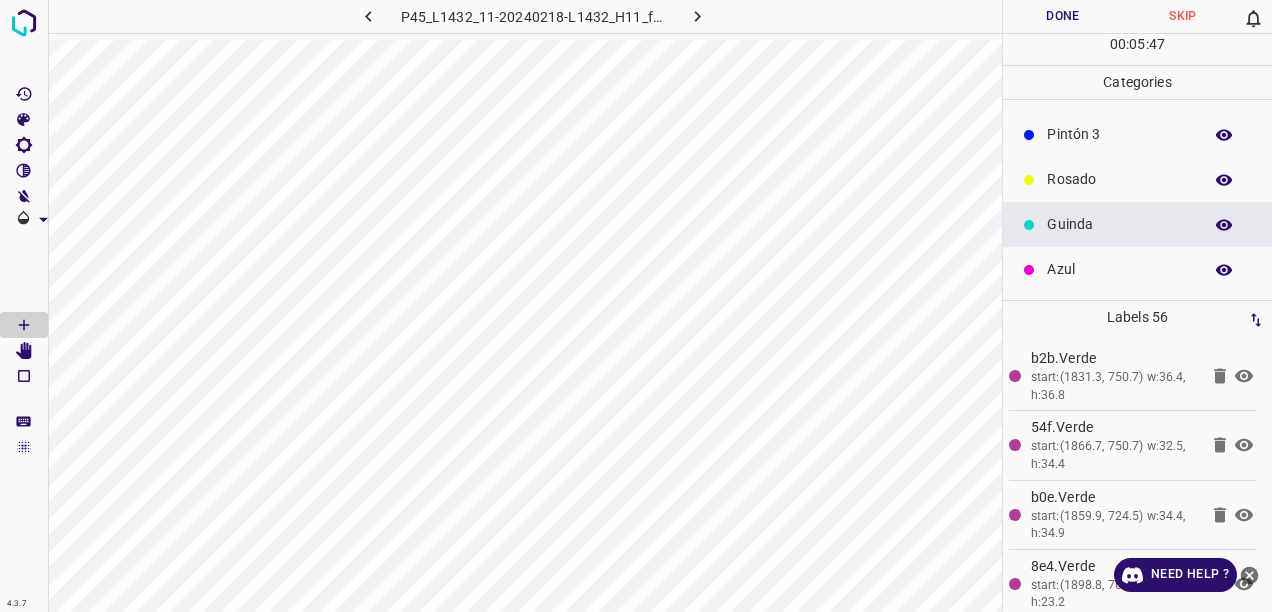 click on "Azul" at bounding box center [1119, 269] 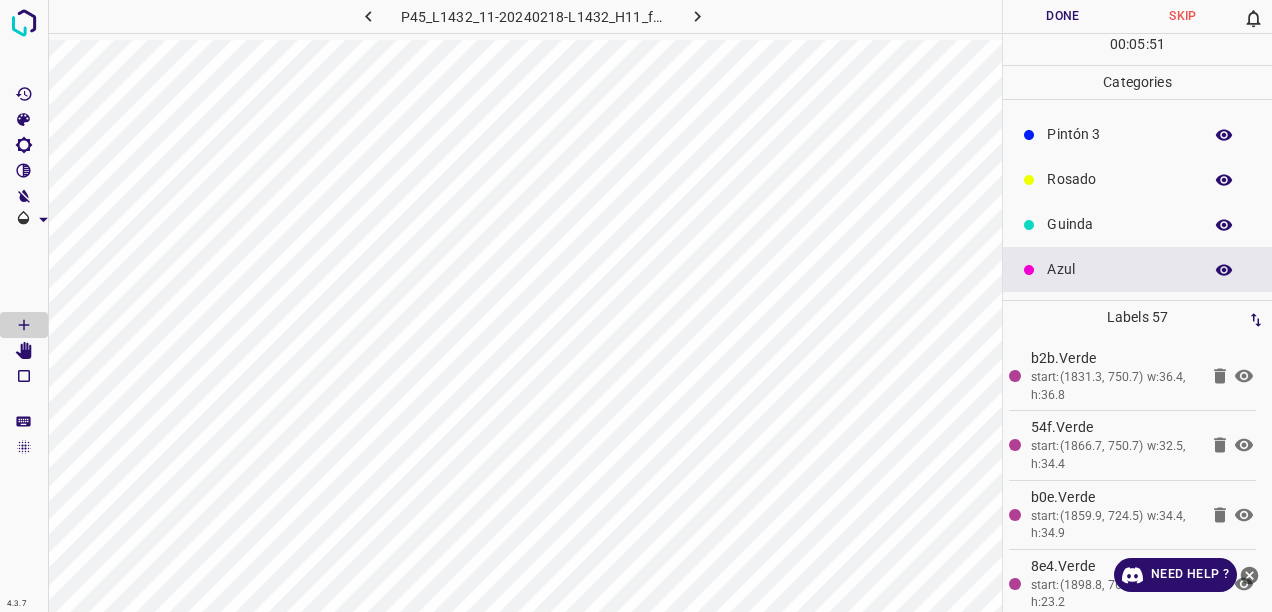 click on "Guinda" at bounding box center [1119, 224] 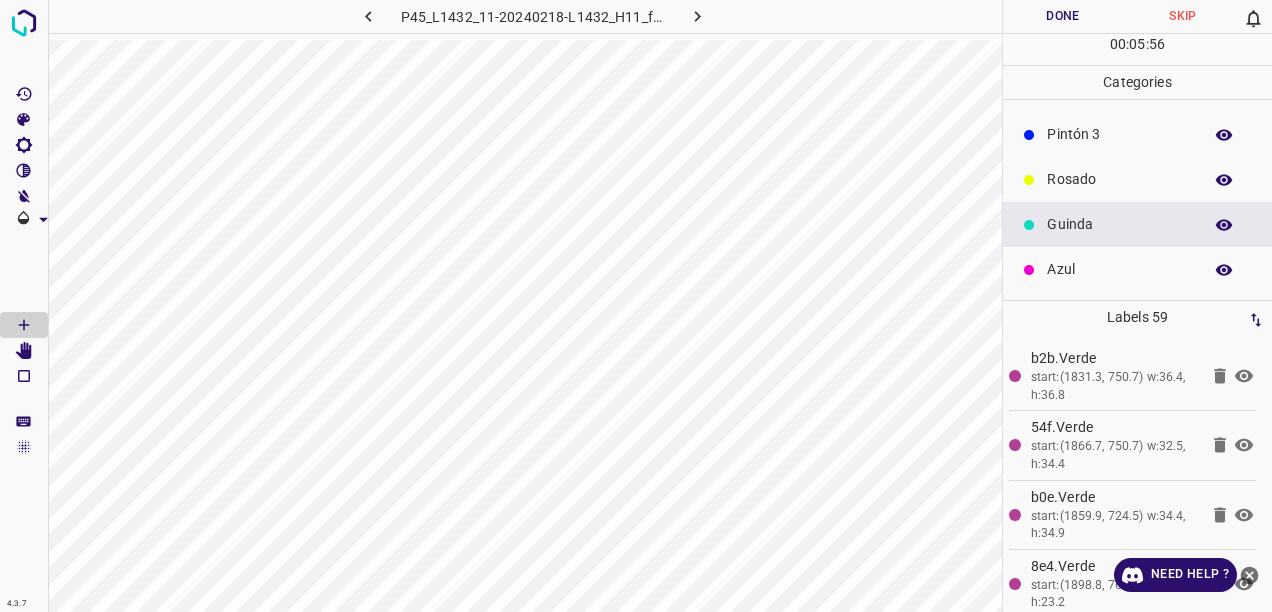 click on "Rosado" at bounding box center [1137, 179] 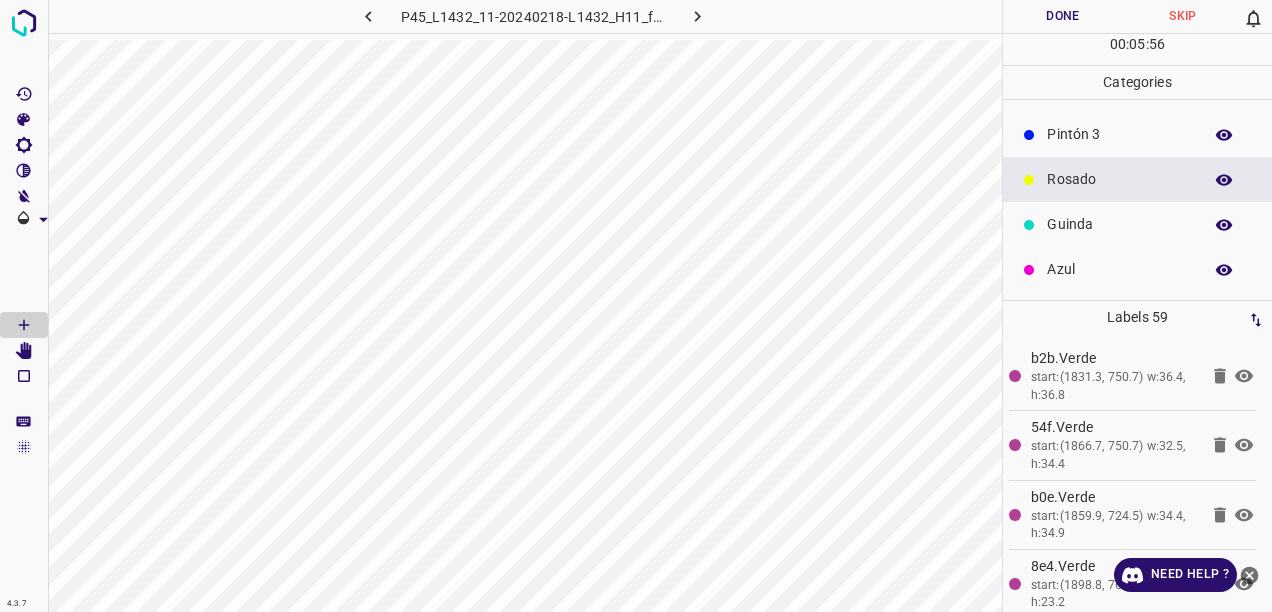 click on "Rosado" at bounding box center [1119, 179] 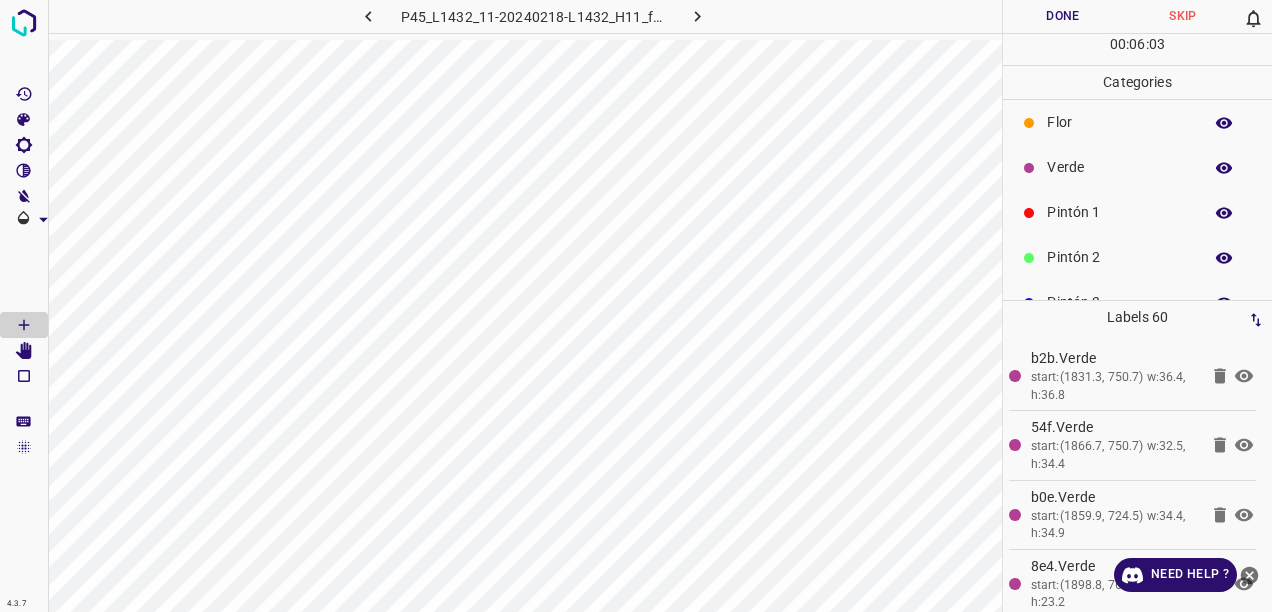 scroll, scrollTop: 0, scrollLeft: 0, axis: both 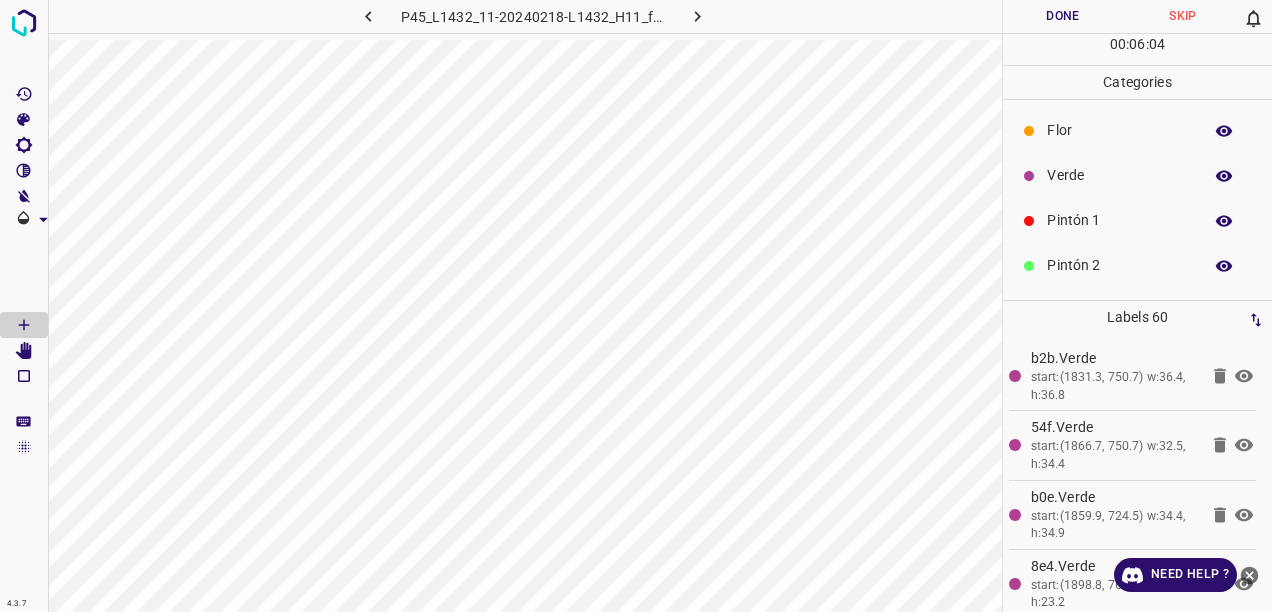 click on "Verde" at bounding box center [1119, 175] 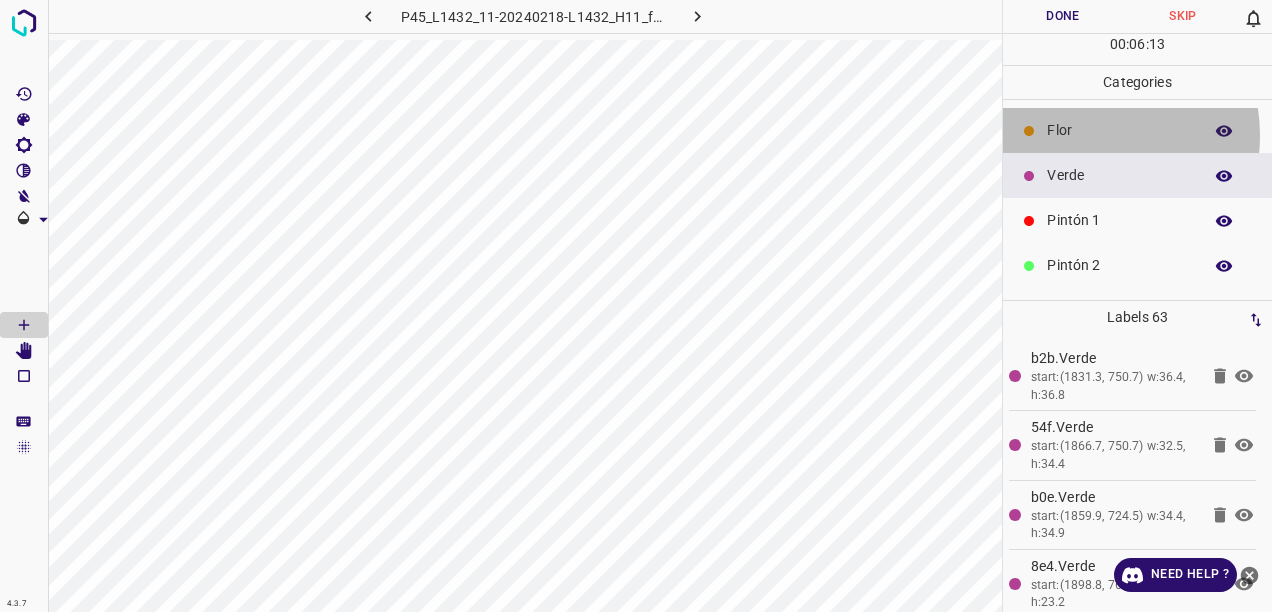 click on "Flor" at bounding box center [1119, 130] 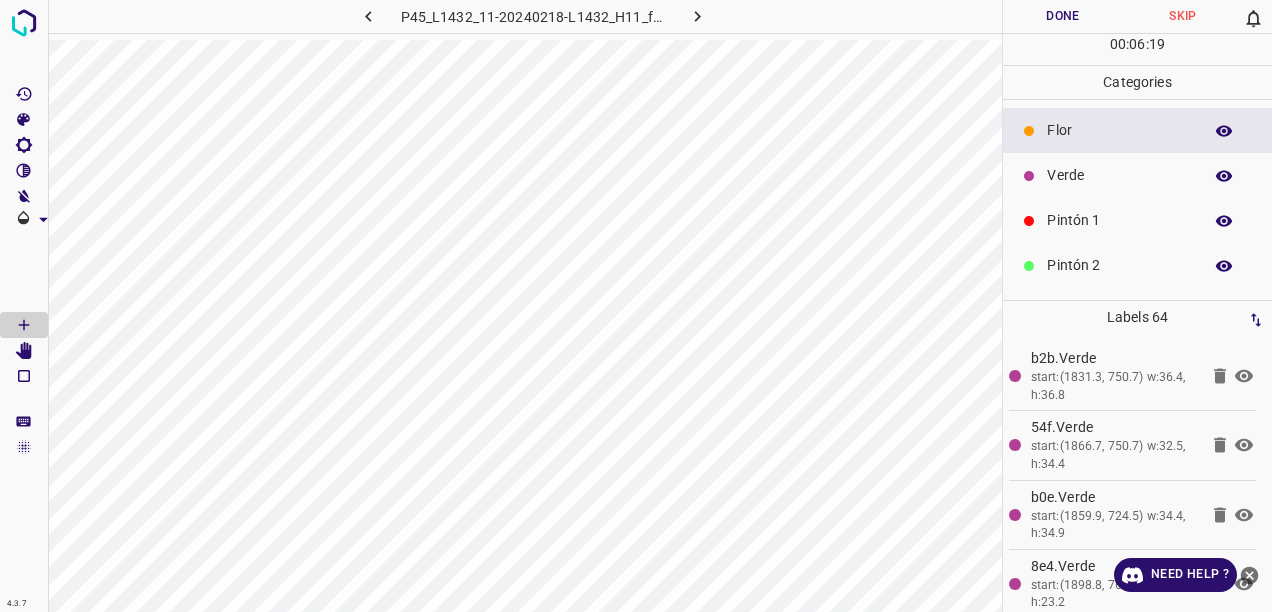 click on "Verde" at bounding box center [1137, 175] 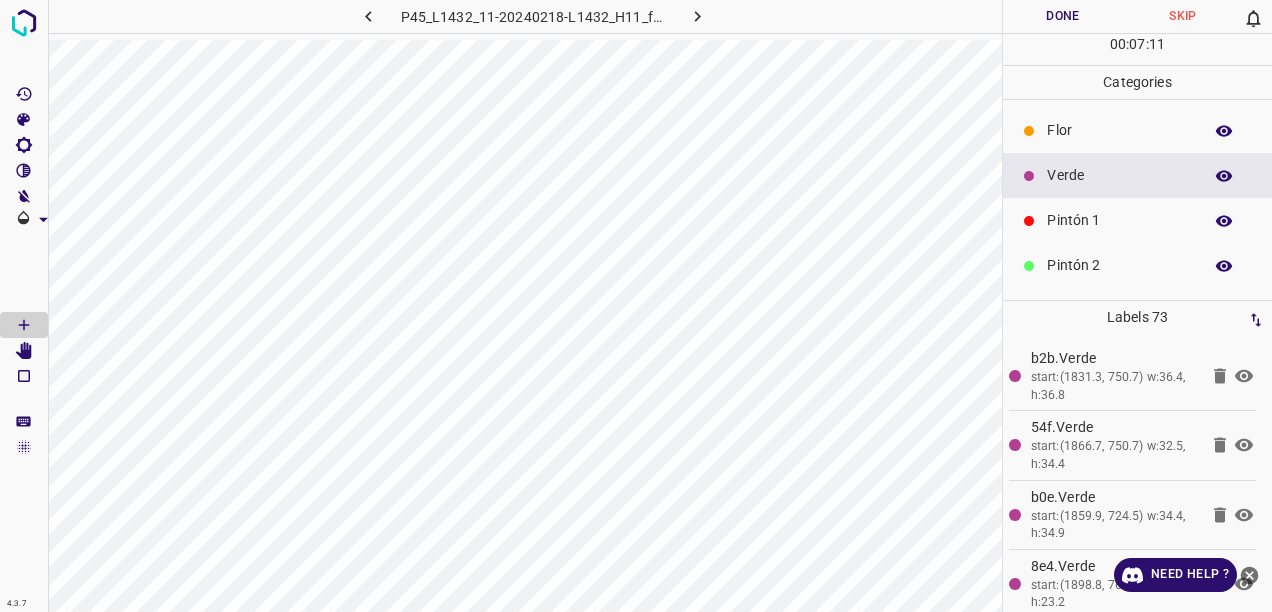 click on "Pintón 2" at bounding box center (1119, 265) 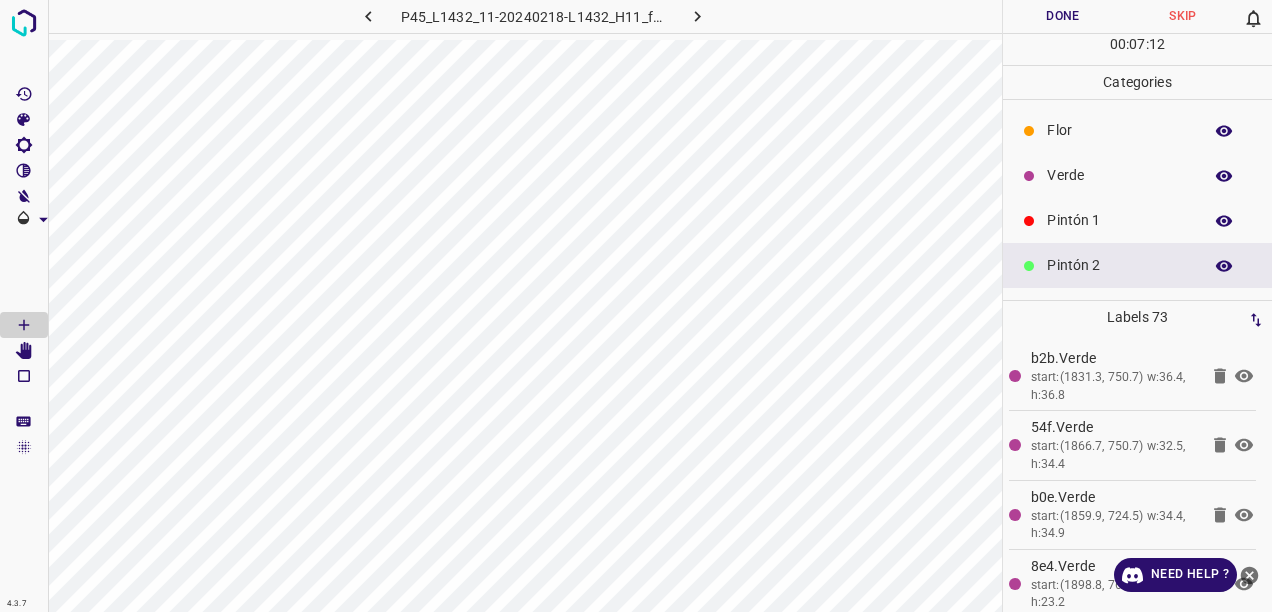 click on "Pintón 1" at bounding box center [1137, 220] 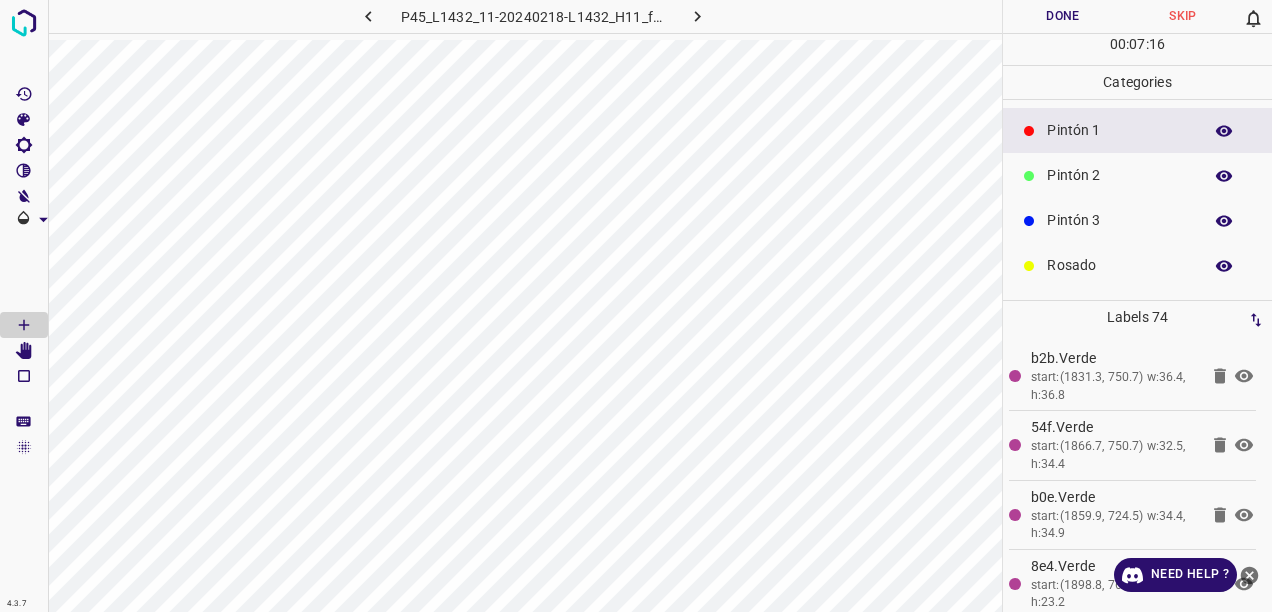 scroll, scrollTop: 176, scrollLeft: 0, axis: vertical 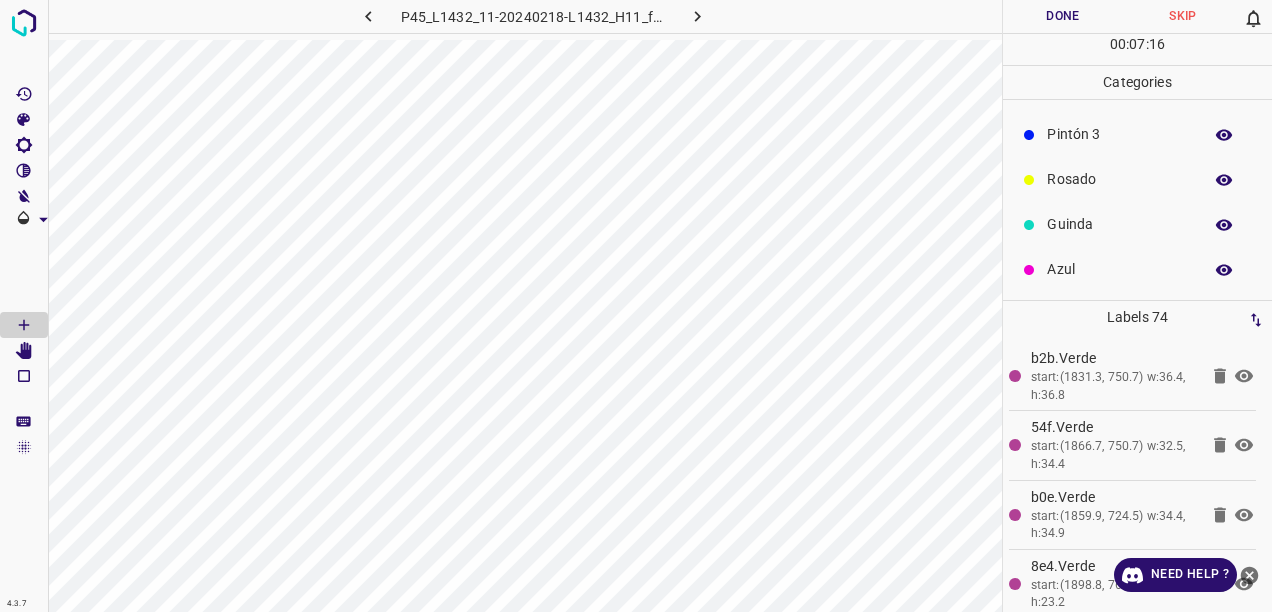 click on "Azul" at bounding box center (1119, 269) 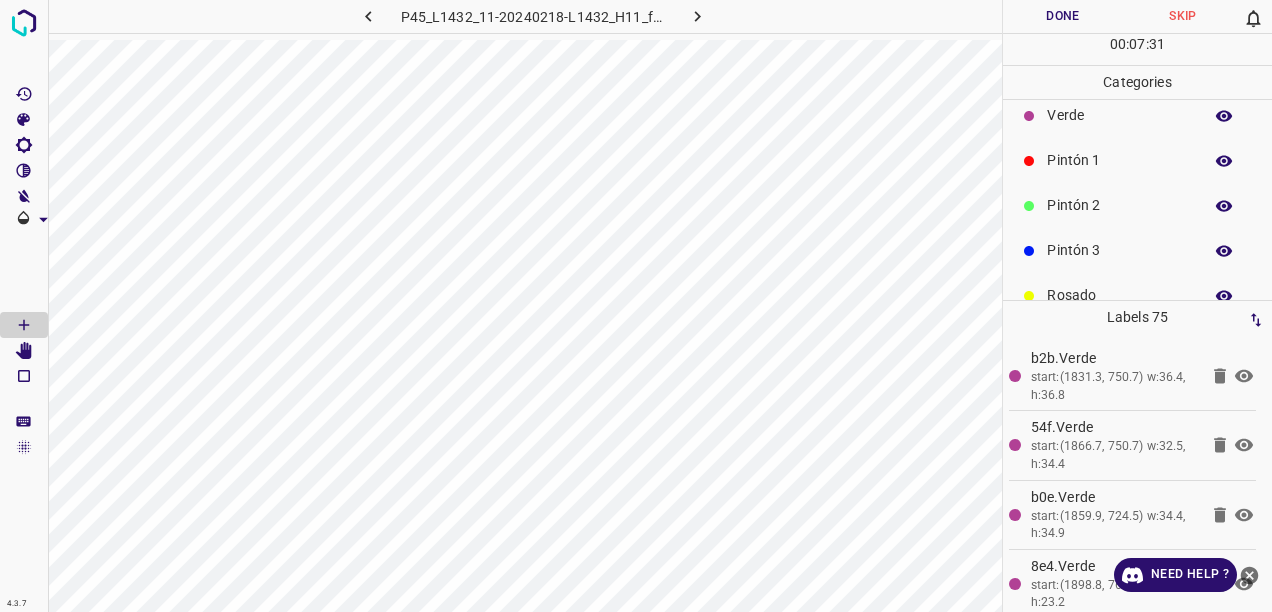 scroll, scrollTop: 0, scrollLeft: 0, axis: both 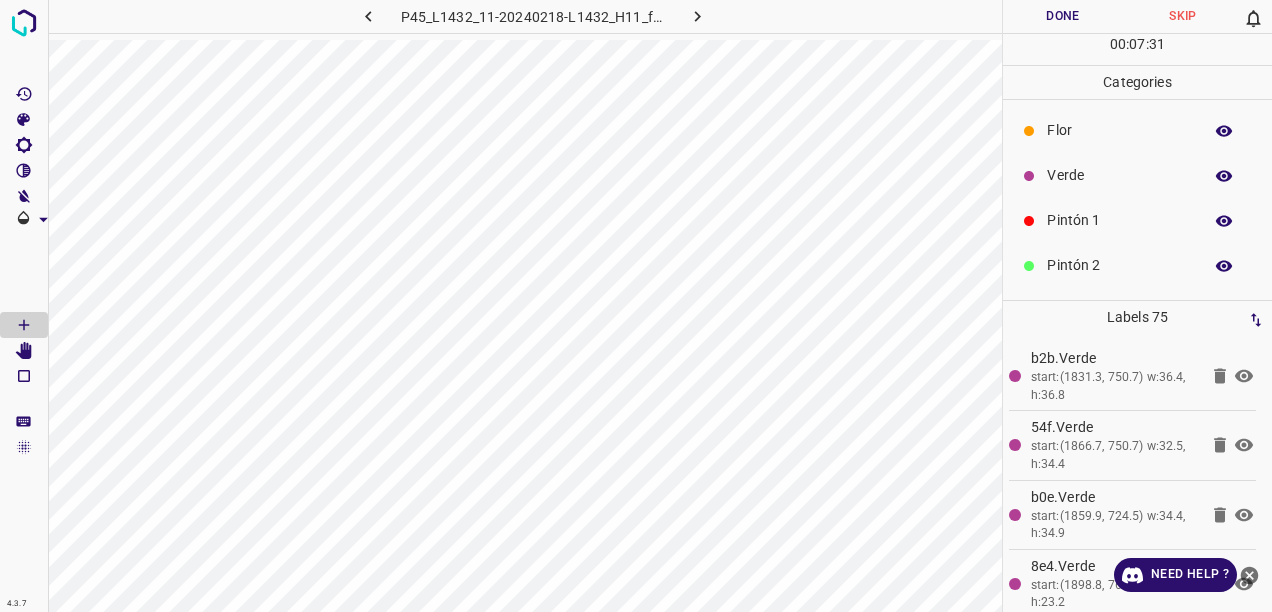click on "Verde" at bounding box center (1119, 175) 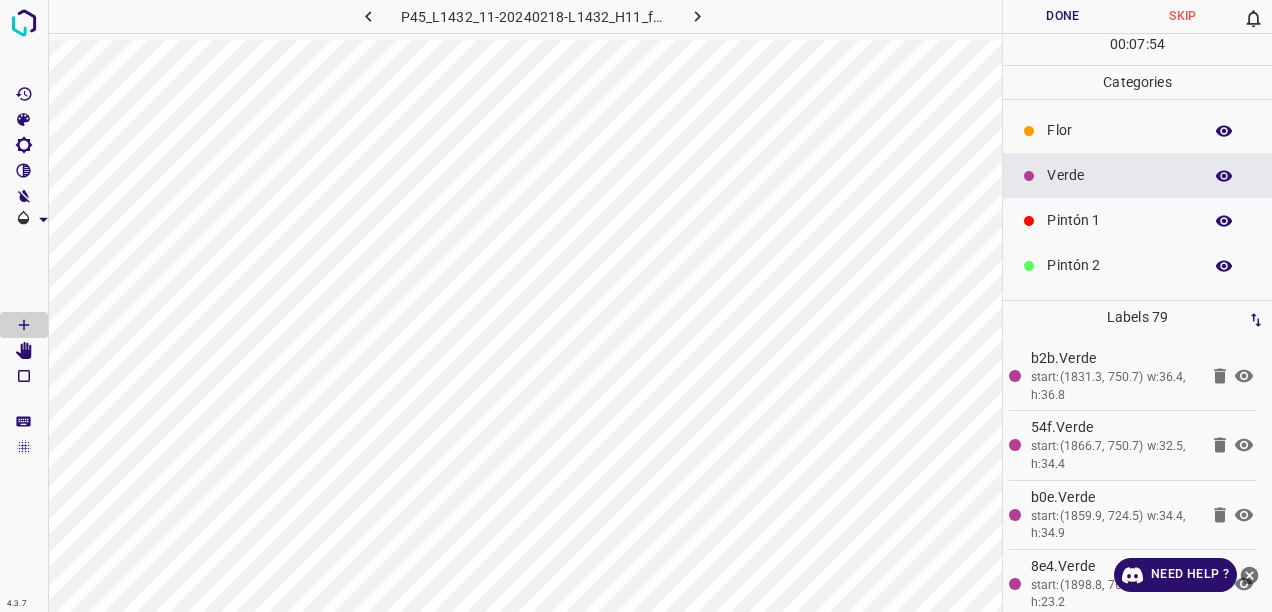 click on "Flor" at bounding box center (1119, 130) 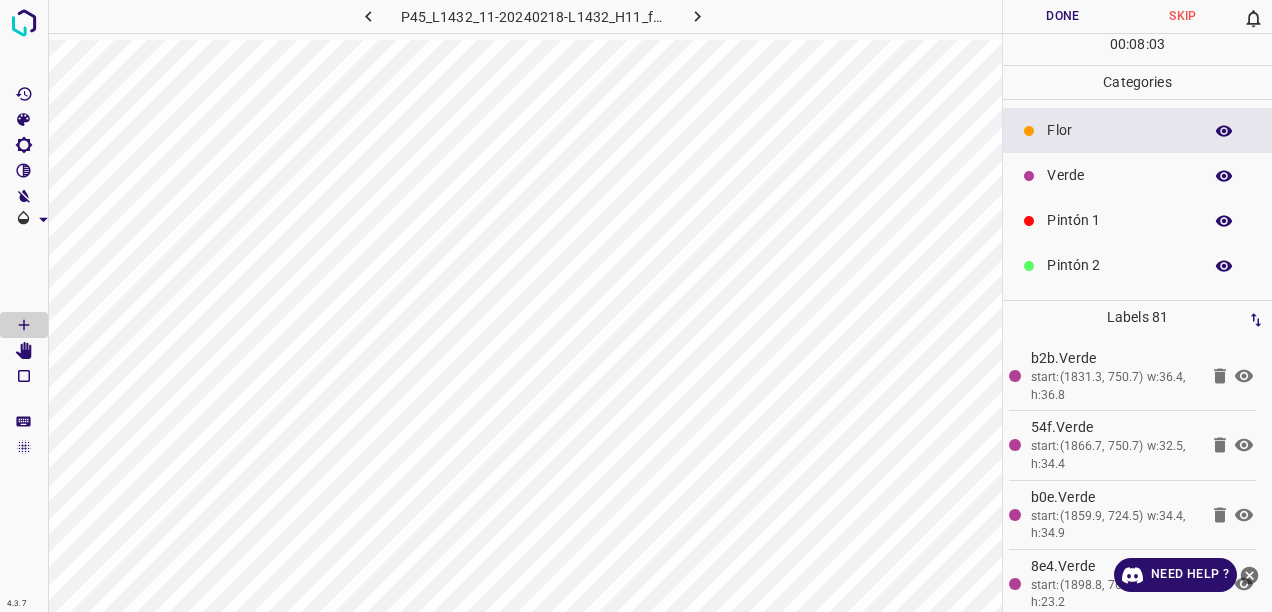 click on "Verde" at bounding box center (1119, 175) 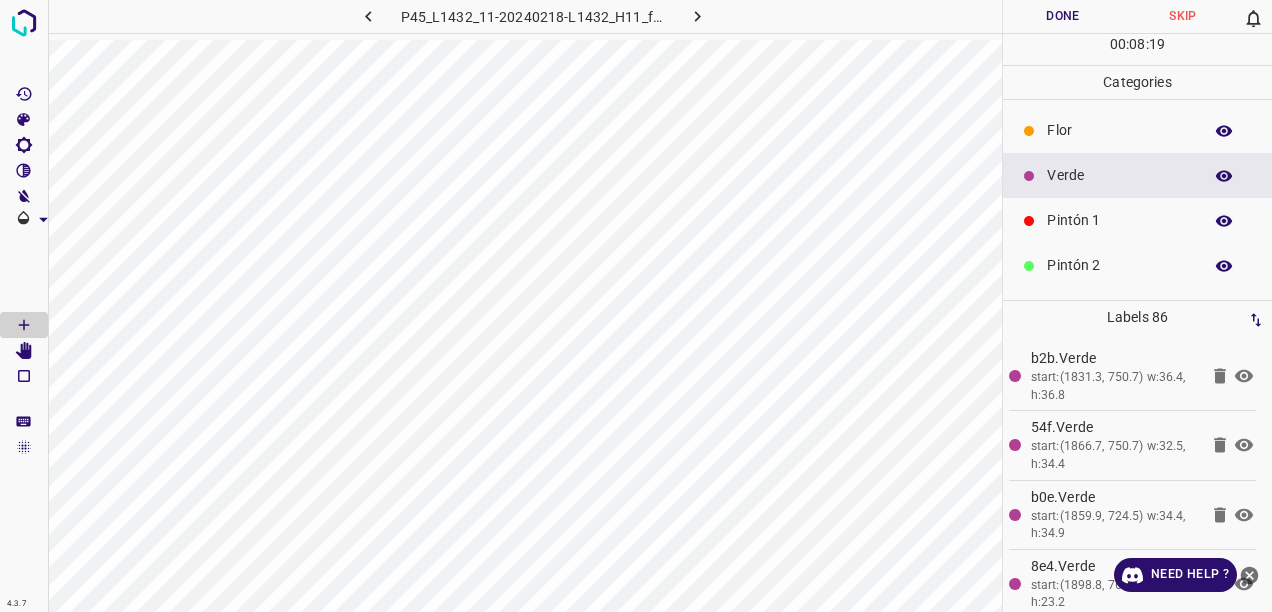 click on "Flor" at bounding box center [1119, 130] 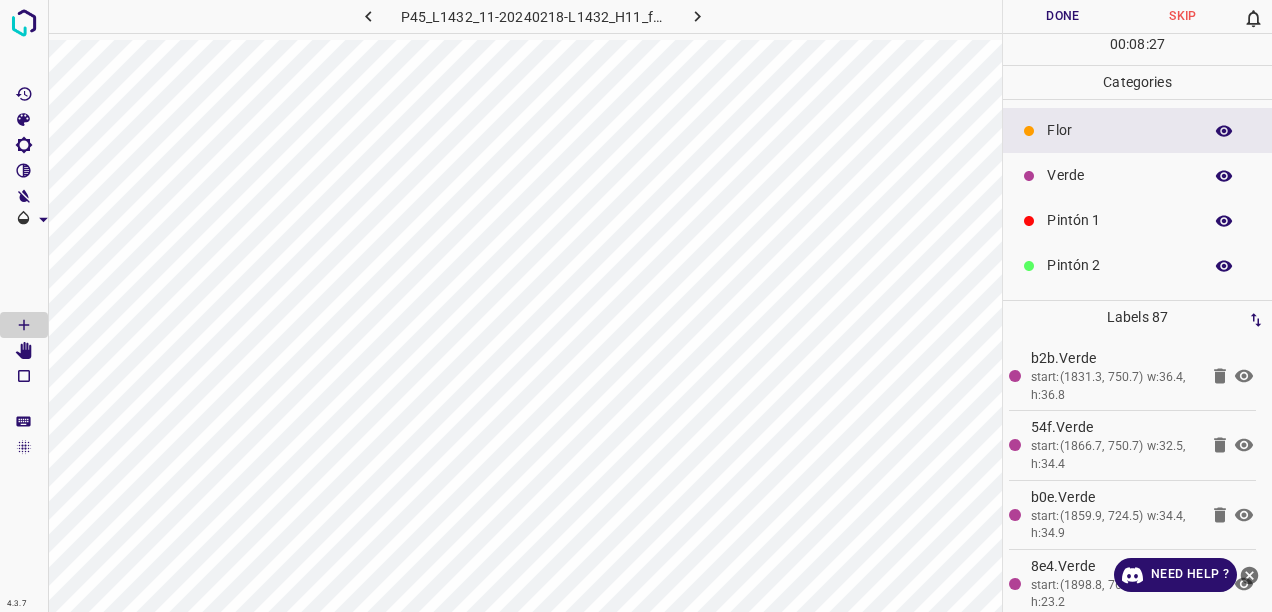 click on "Verde" at bounding box center [1119, 175] 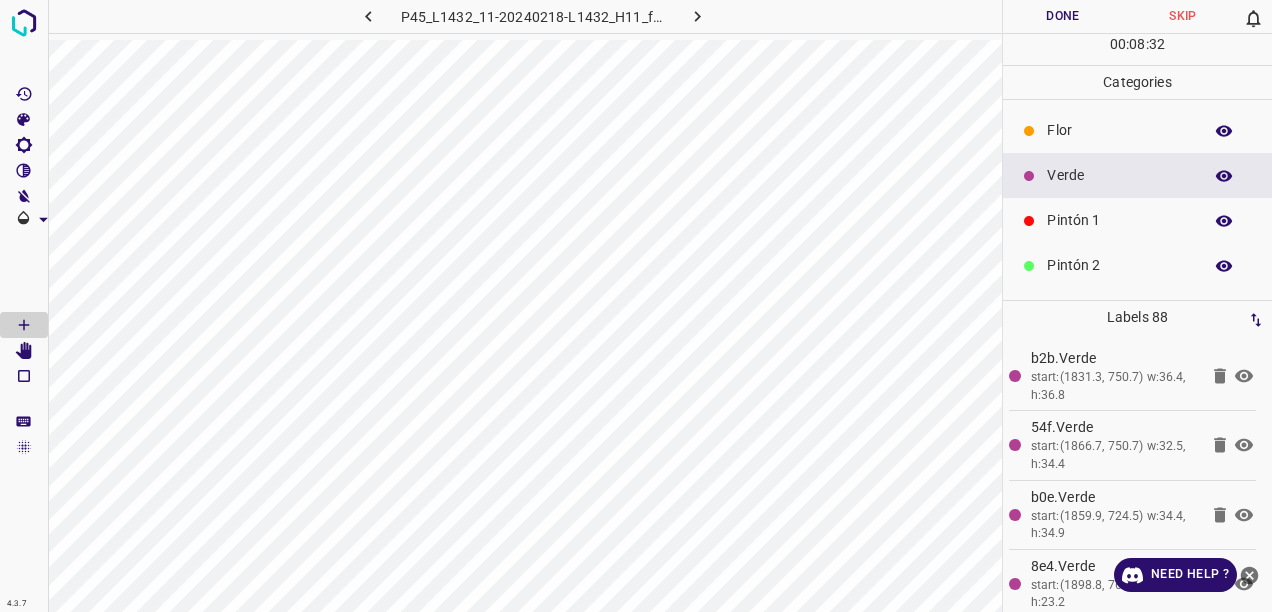 click on "Pintón 1" at bounding box center [1119, 220] 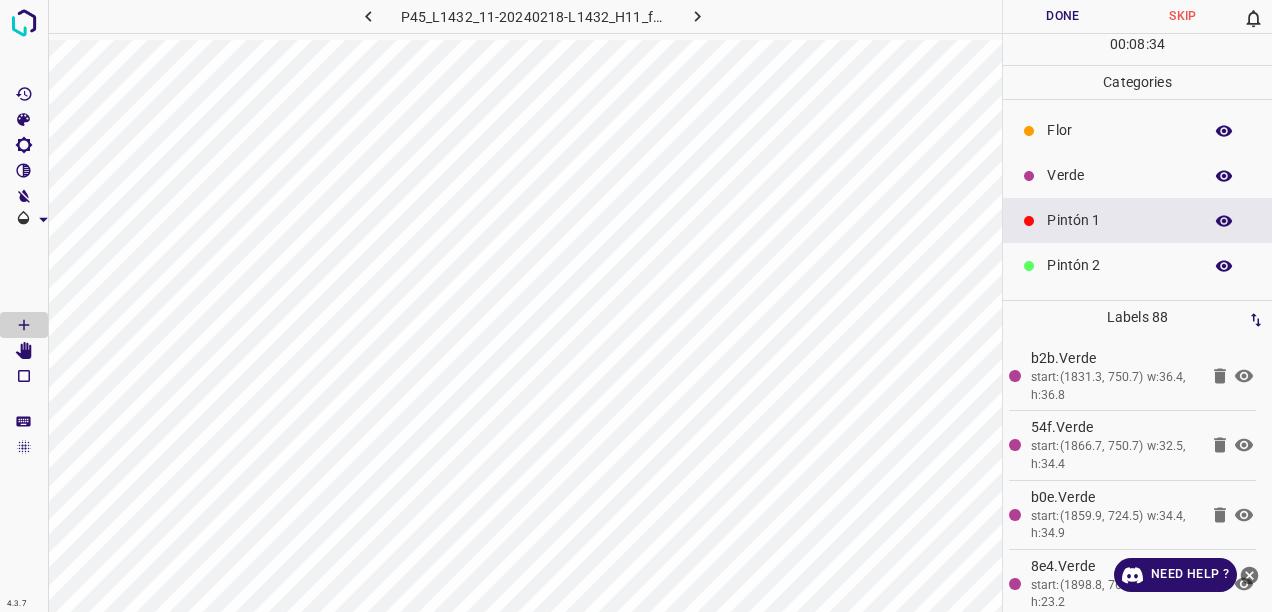 click on "Pintón 2" at bounding box center [1119, 265] 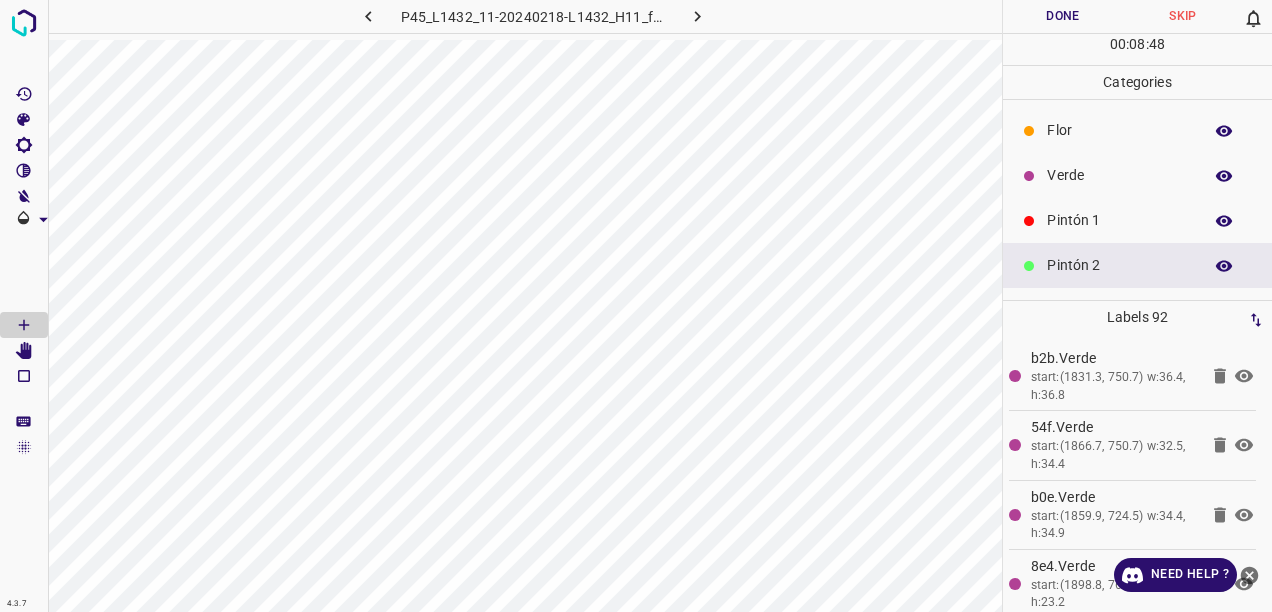 click on "Verde" at bounding box center [1119, 175] 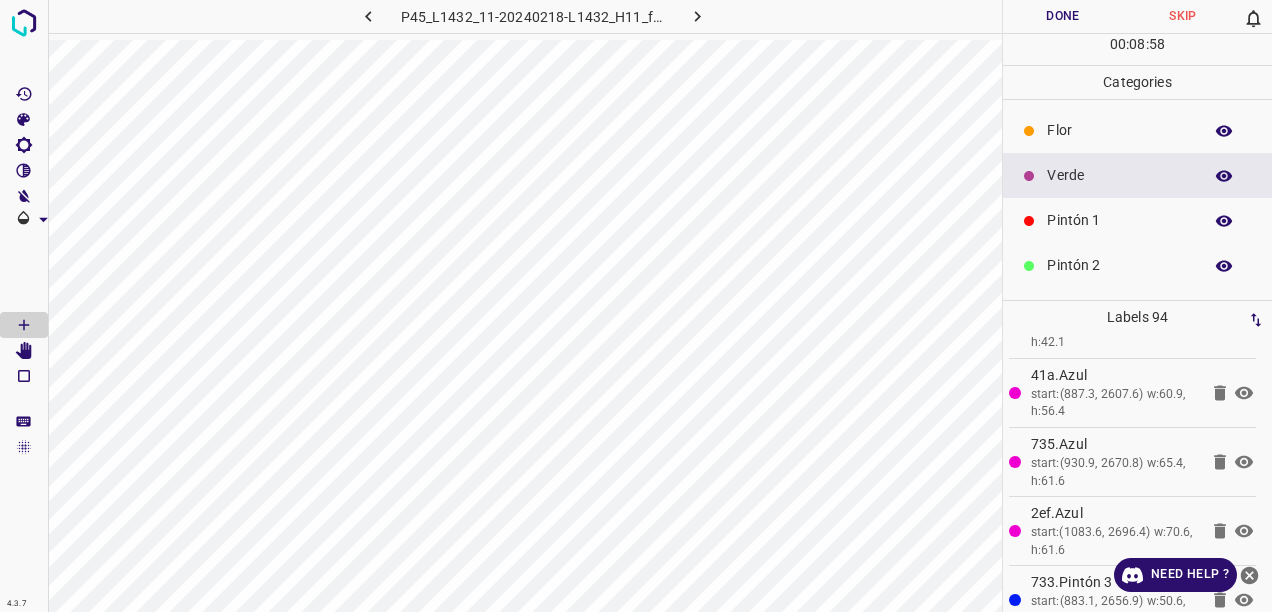 scroll, scrollTop: 6194, scrollLeft: 0, axis: vertical 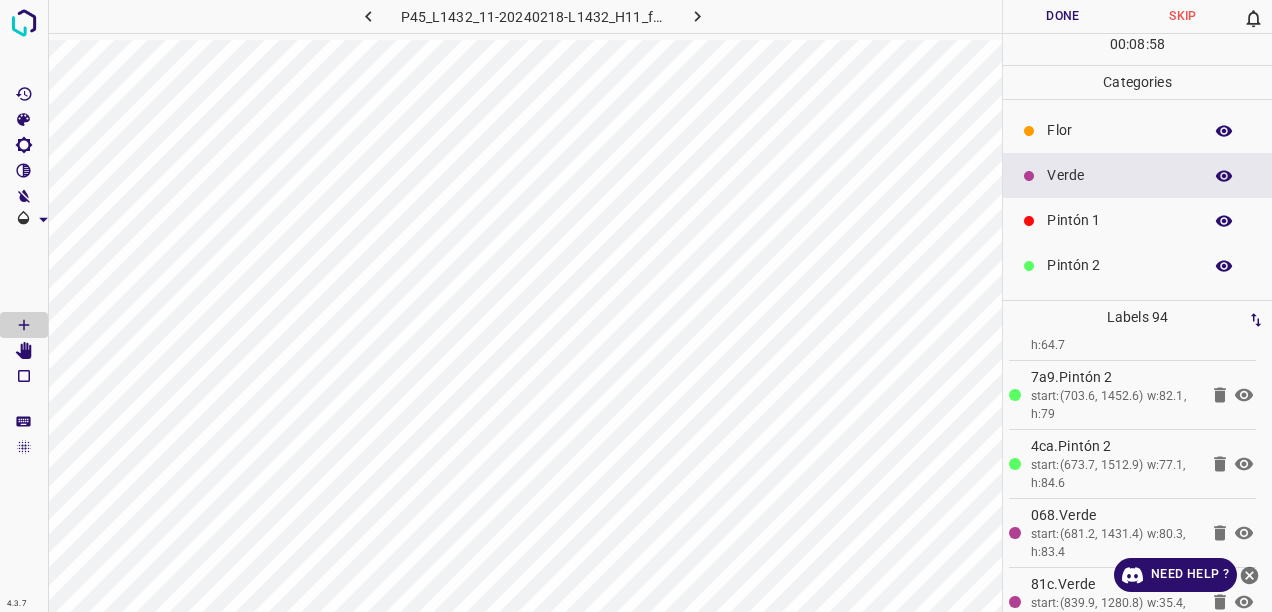 click 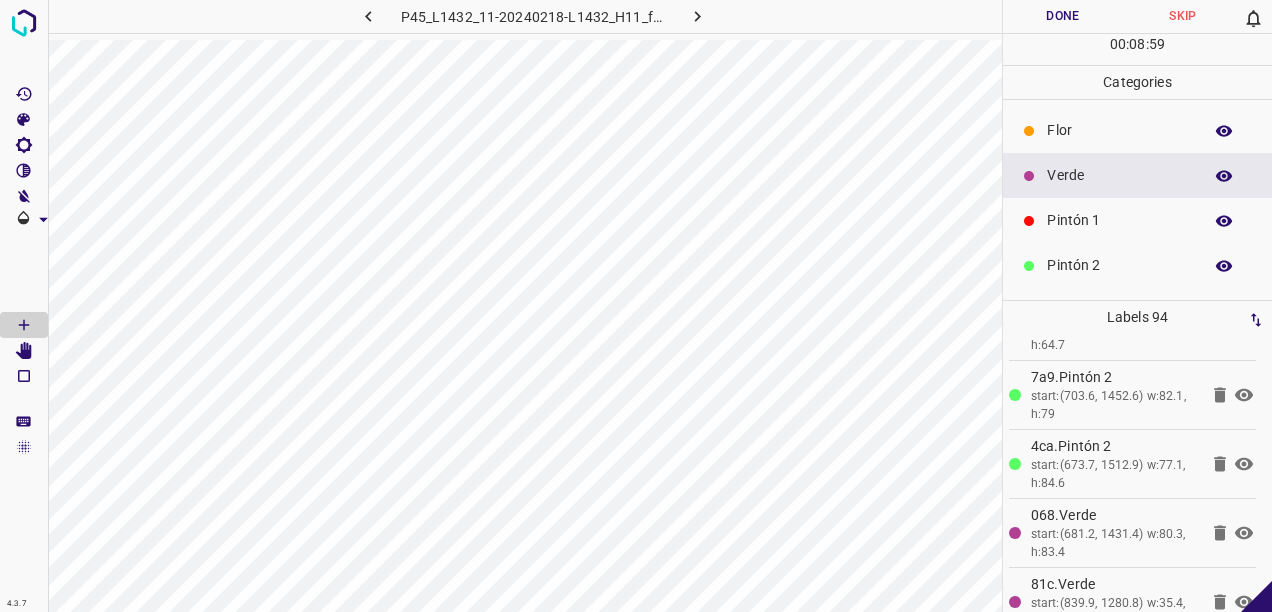 click 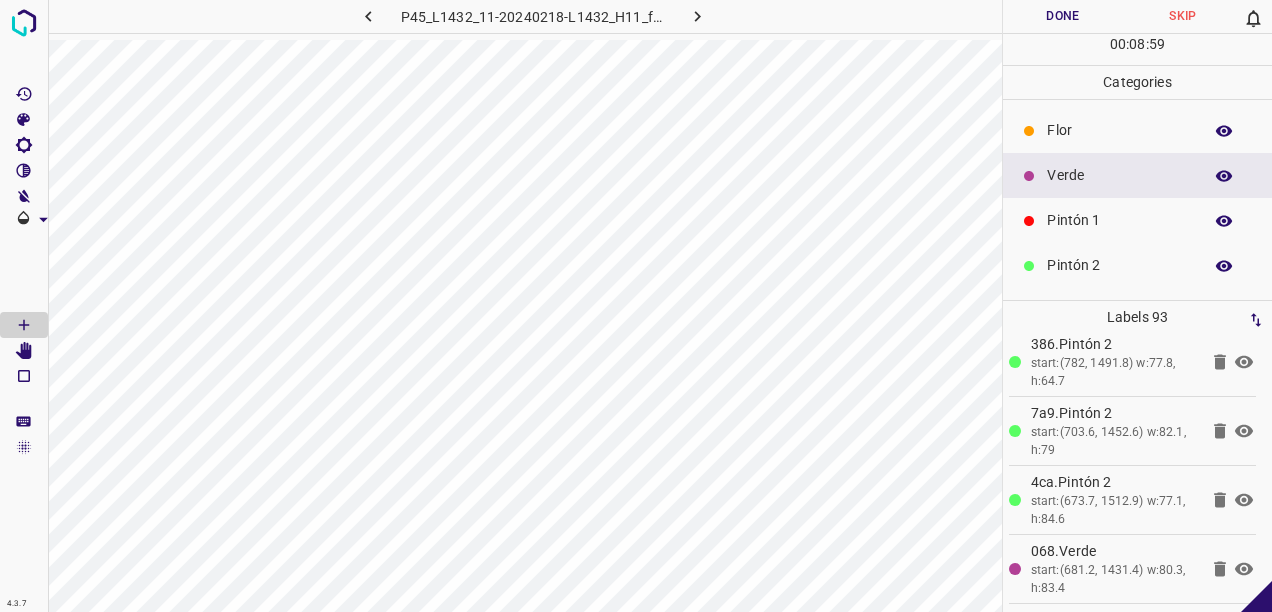 scroll, scrollTop: 6125, scrollLeft: 0, axis: vertical 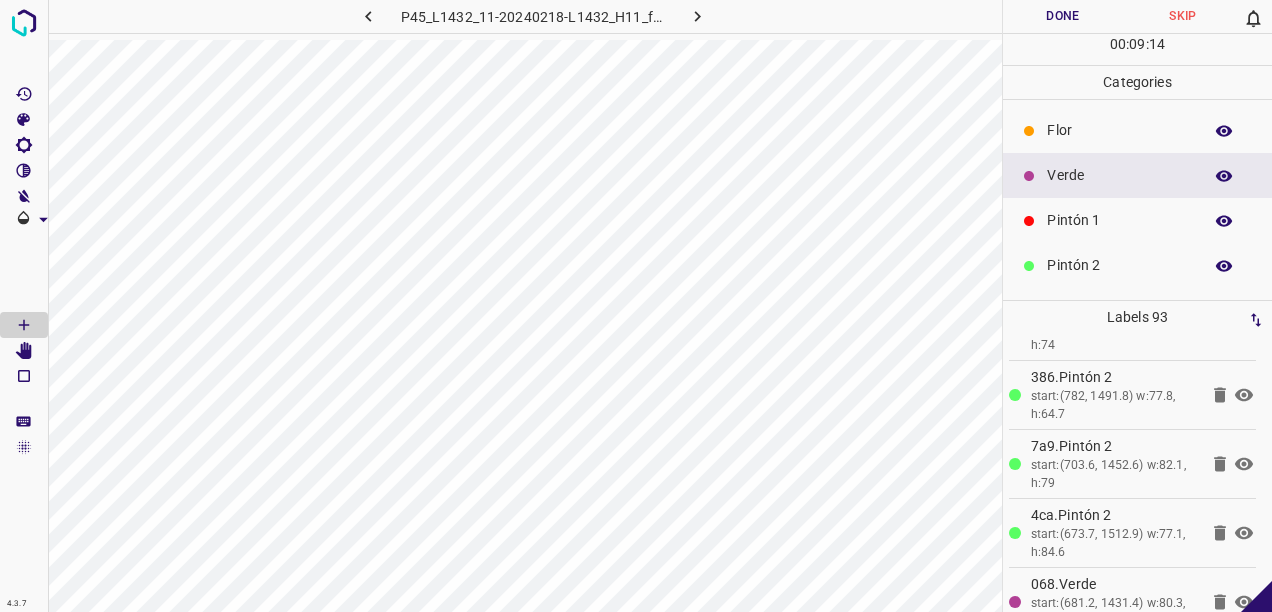 click on "Flor" at bounding box center [1119, 130] 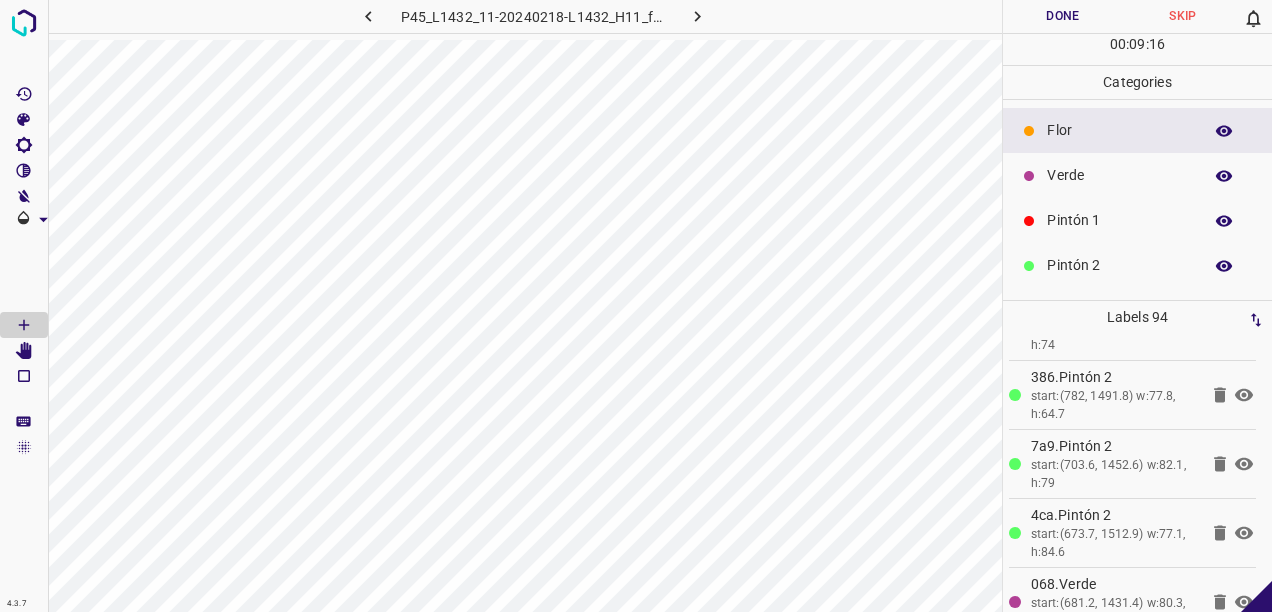 scroll, scrollTop: 6194, scrollLeft: 0, axis: vertical 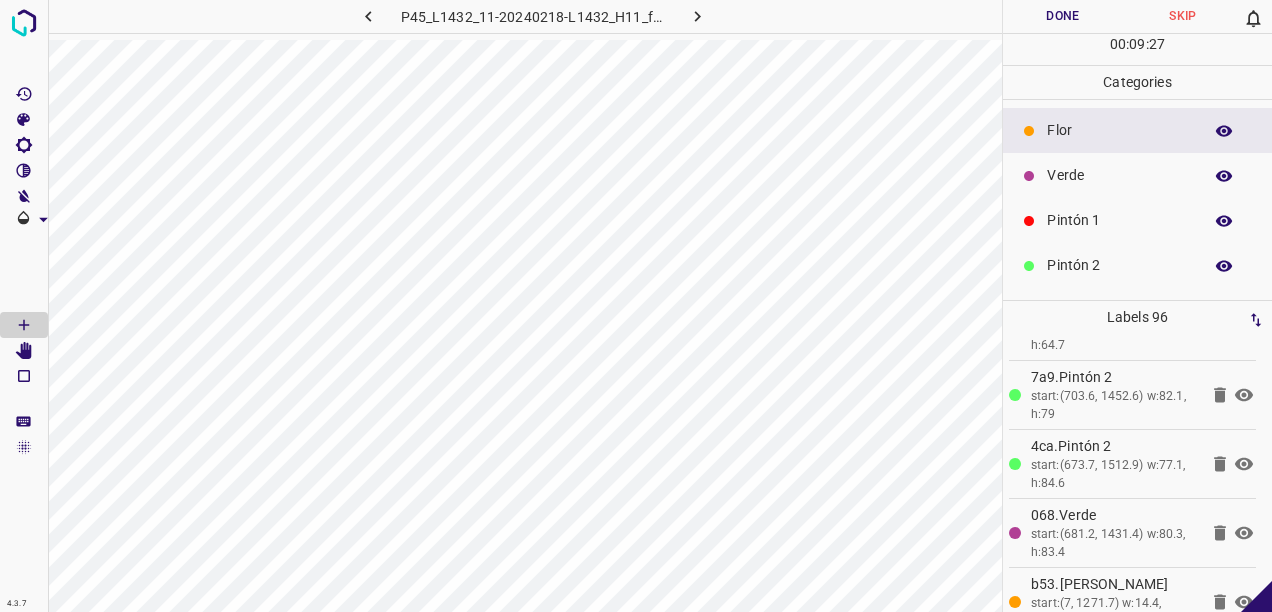 click on "Verde" at bounding box center [1119, 175] 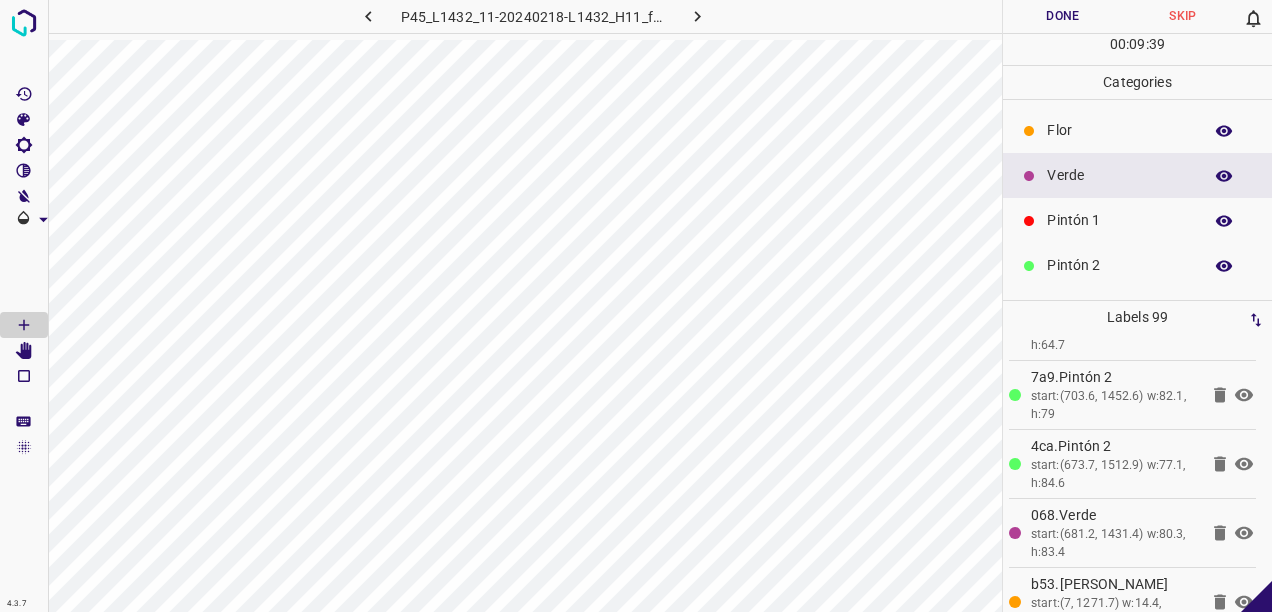 click on "Pintón 2" at bounding box center (1119, 265) 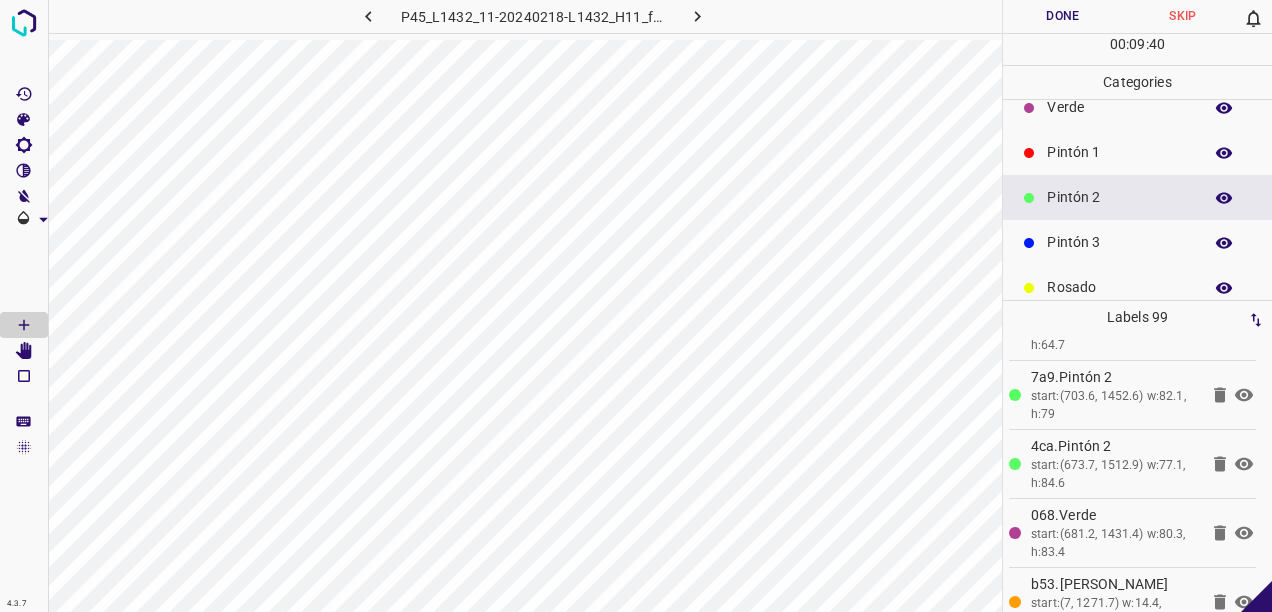 scroll, scrollTop: 100, scrollLeft: 0, axis: vertical 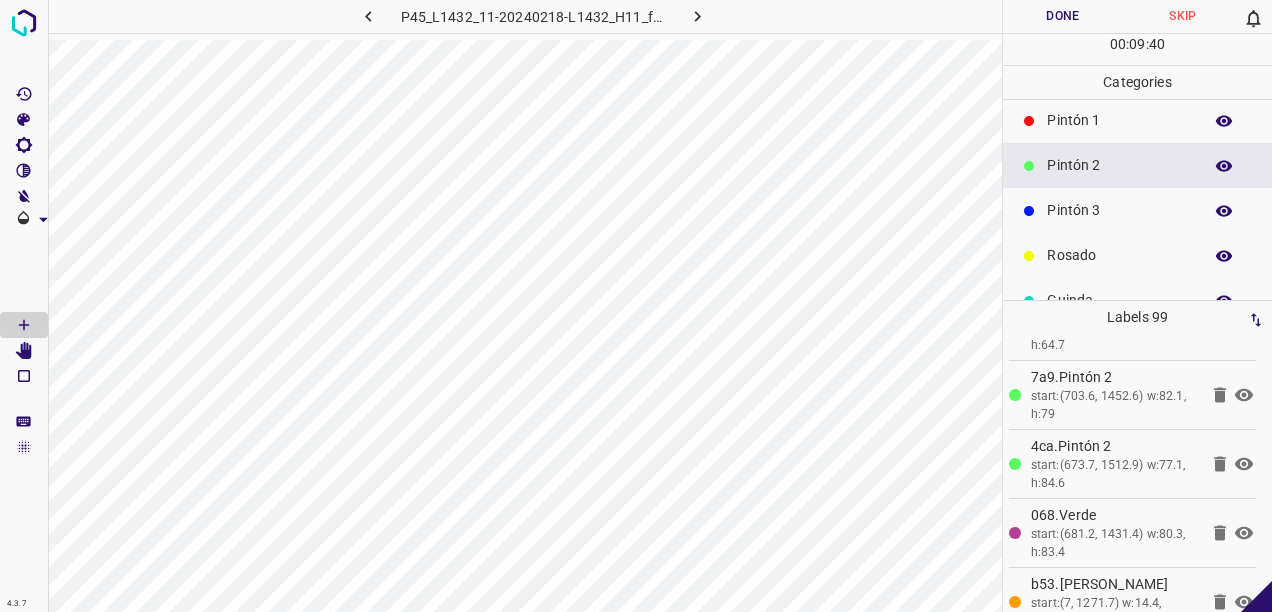 click on "Pintón 3" at bounding box center (1119, 210) 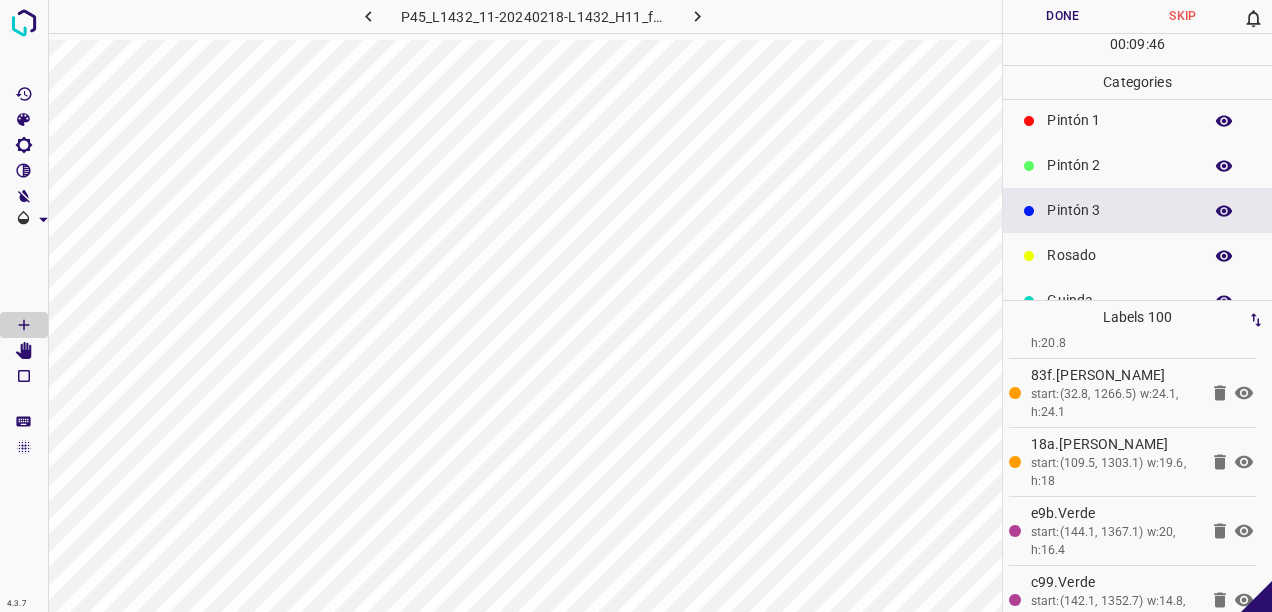 scroll, scrollTop: 6606, scrollLeft: 0, axis: vertical 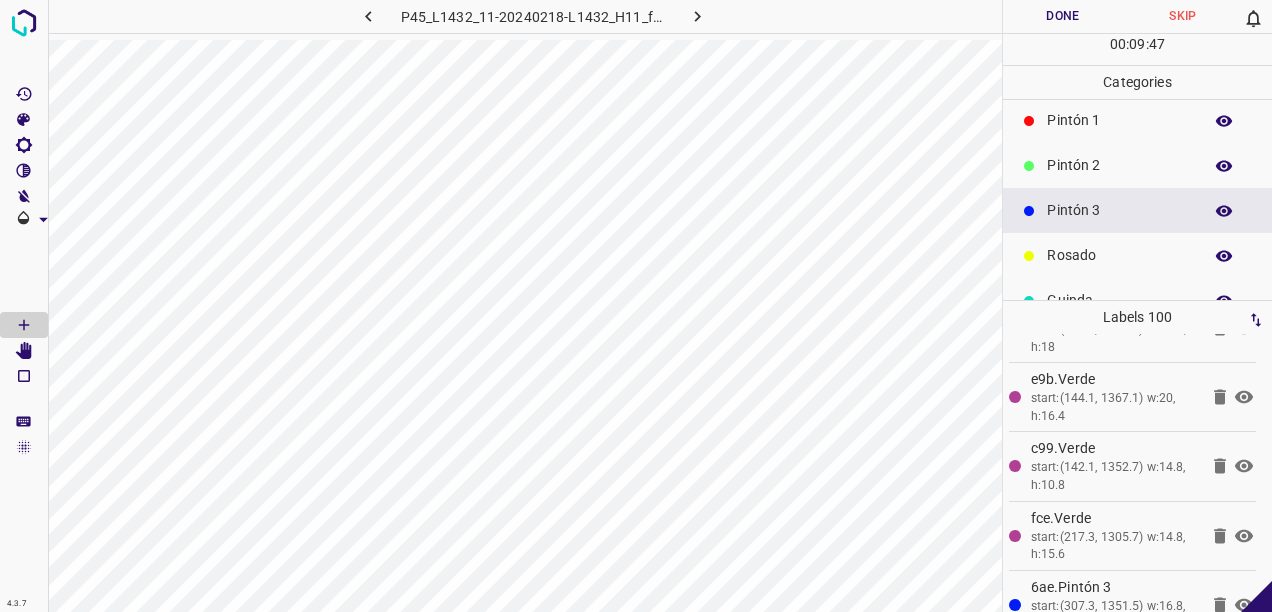 click 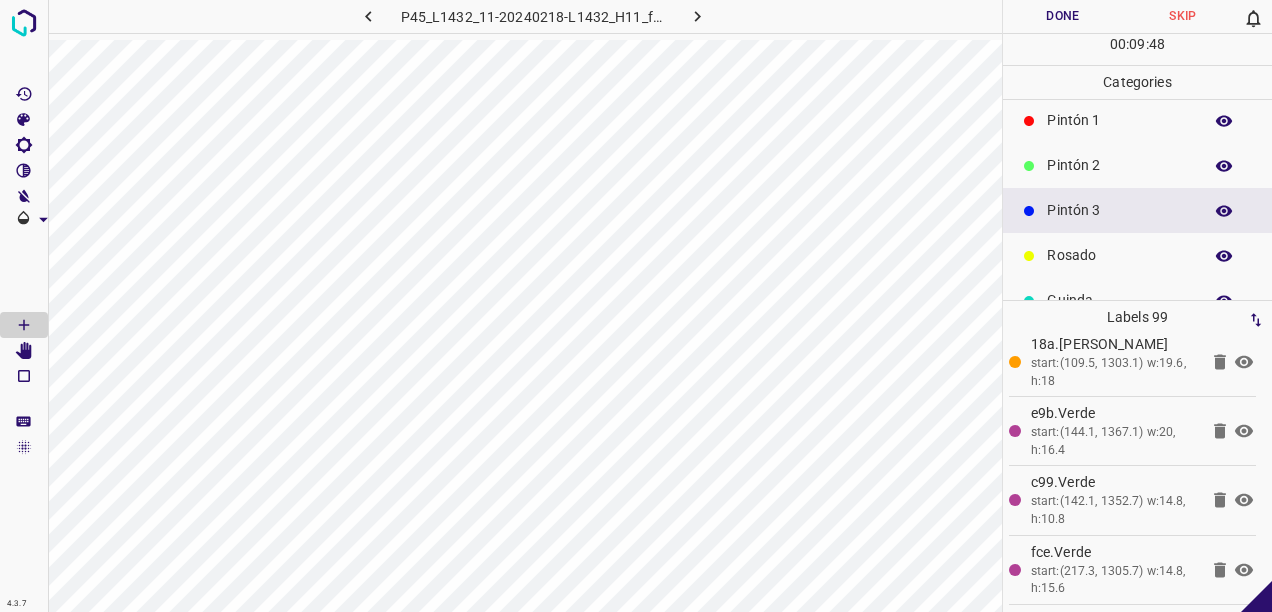 scroll, scrollTop: 6537, scrollLeft: 0, axis: vertical 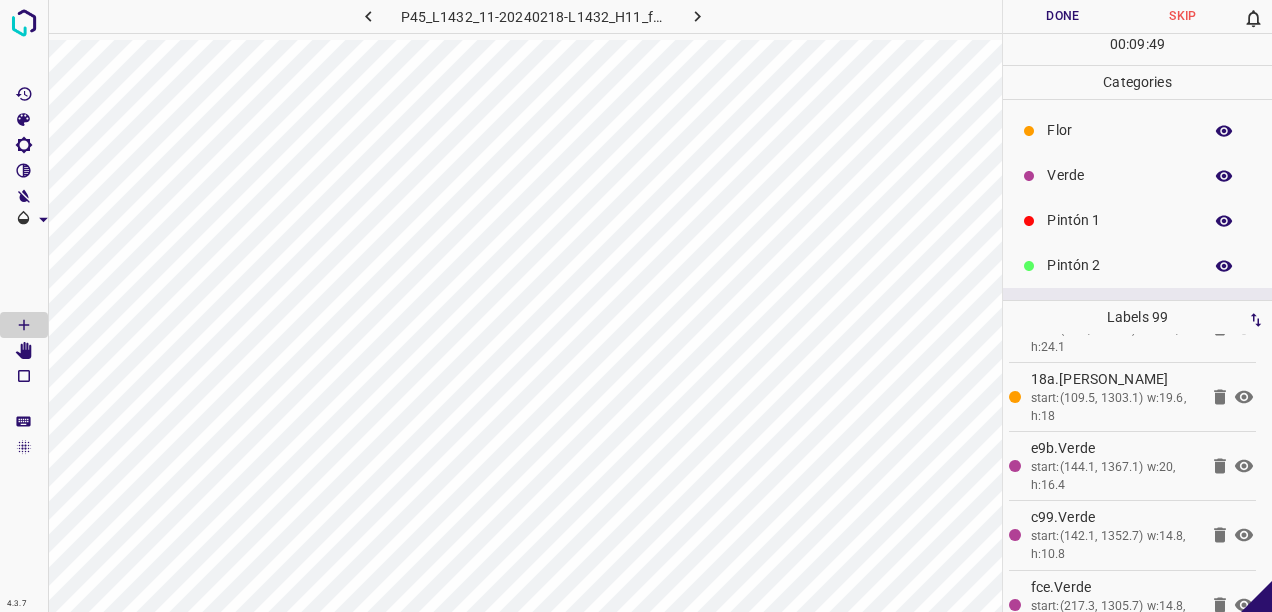 click on "Verde" at bounding box center (1119, 175) 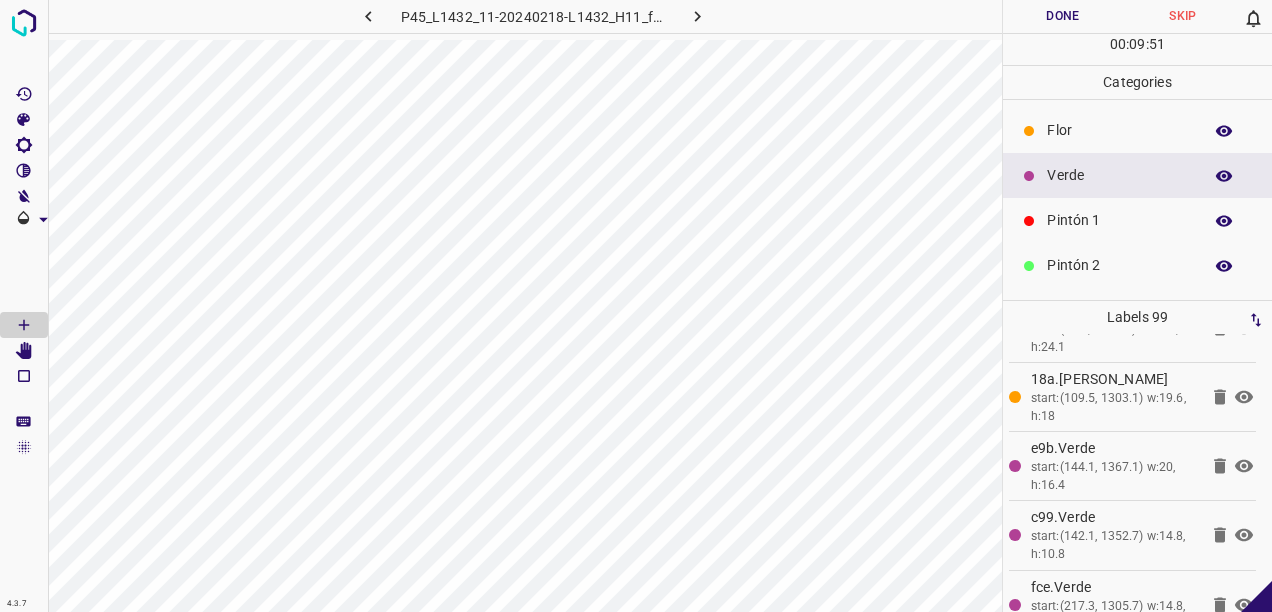 scroll, scrollTop: 6606, scrollLeft: 0, axis: vertical 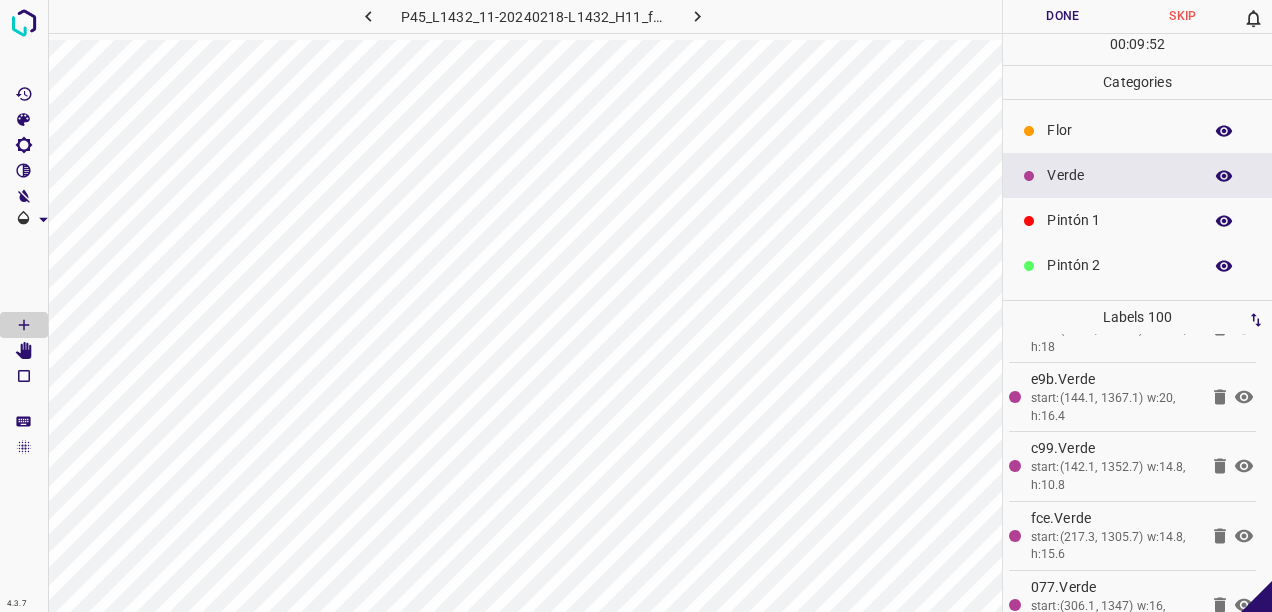 click on "Pintón 1" at bounding box center [1119, 220] 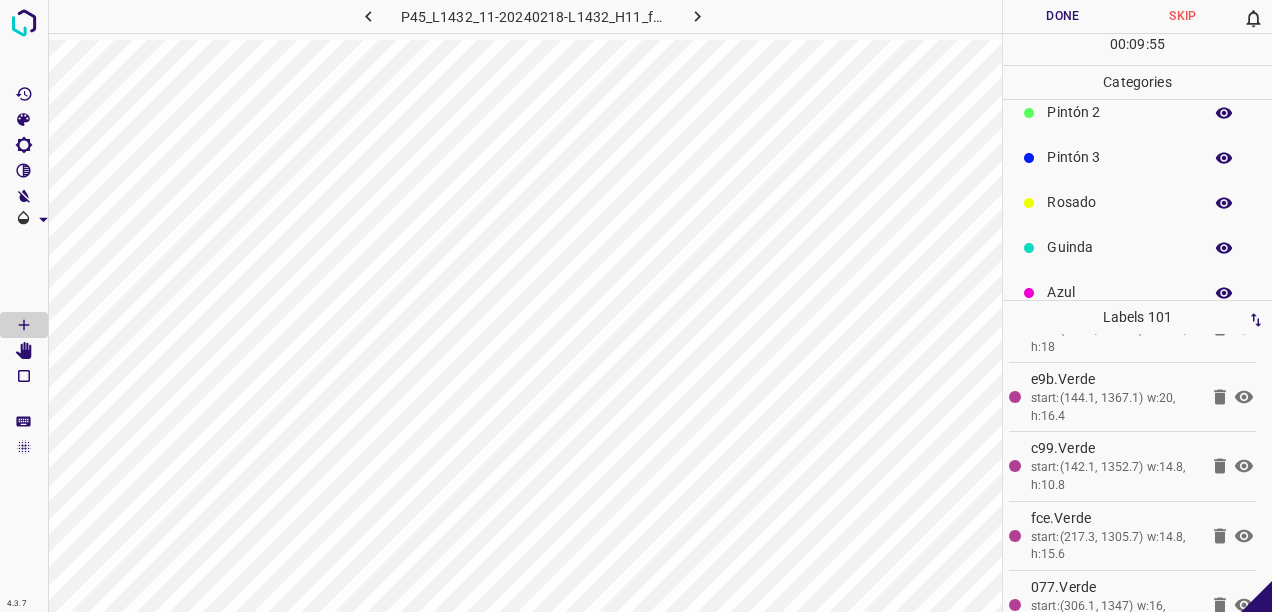 scroll, scrollTop: 176, scrollLeft: 0, axis: vertical 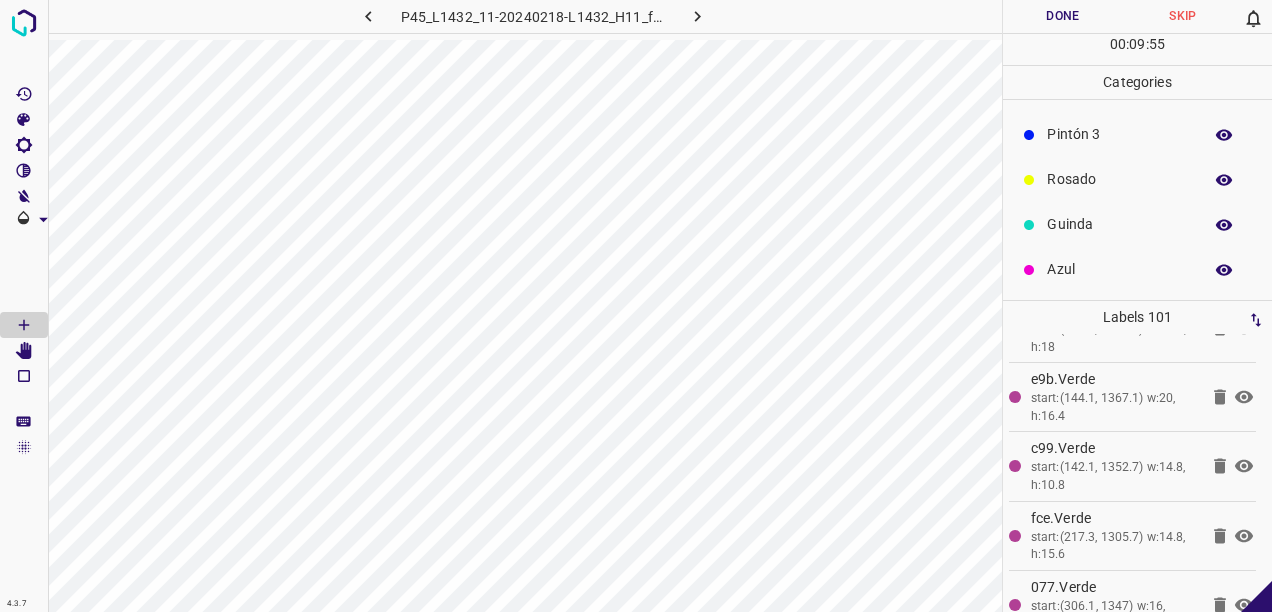 drag, startPoint x: 1078, startPoint y: 266, endPoint x: 1024, endPoint y: 279, distance: 55.542778 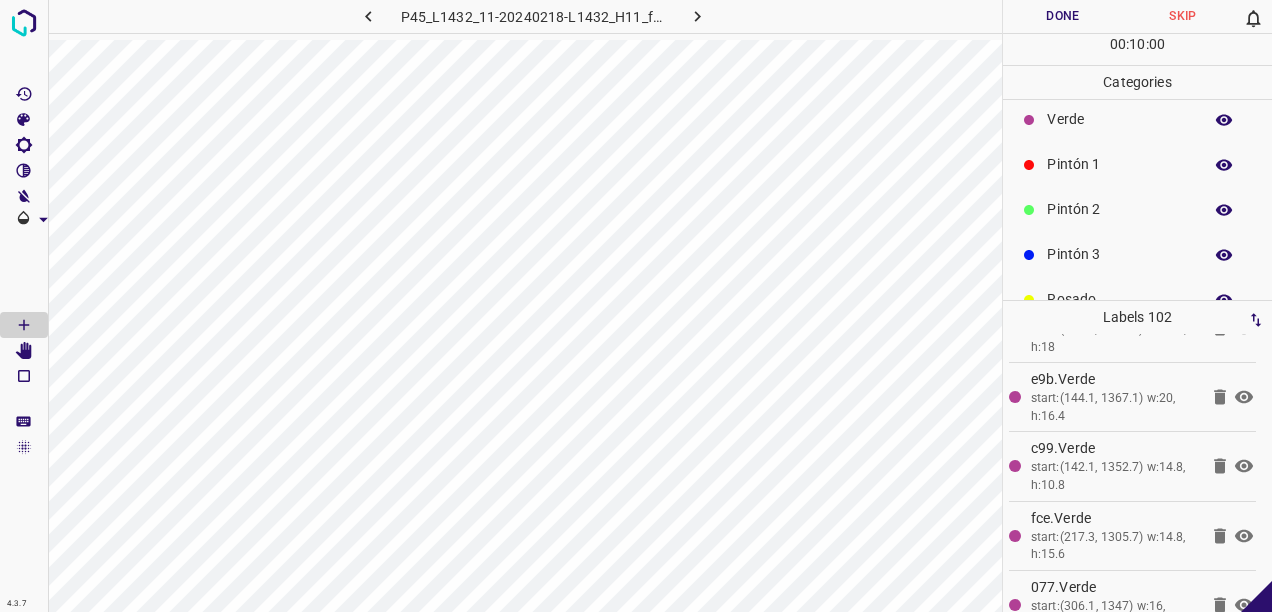 scroll, scrollTop: 0, scrollLeft: 0, axis: both 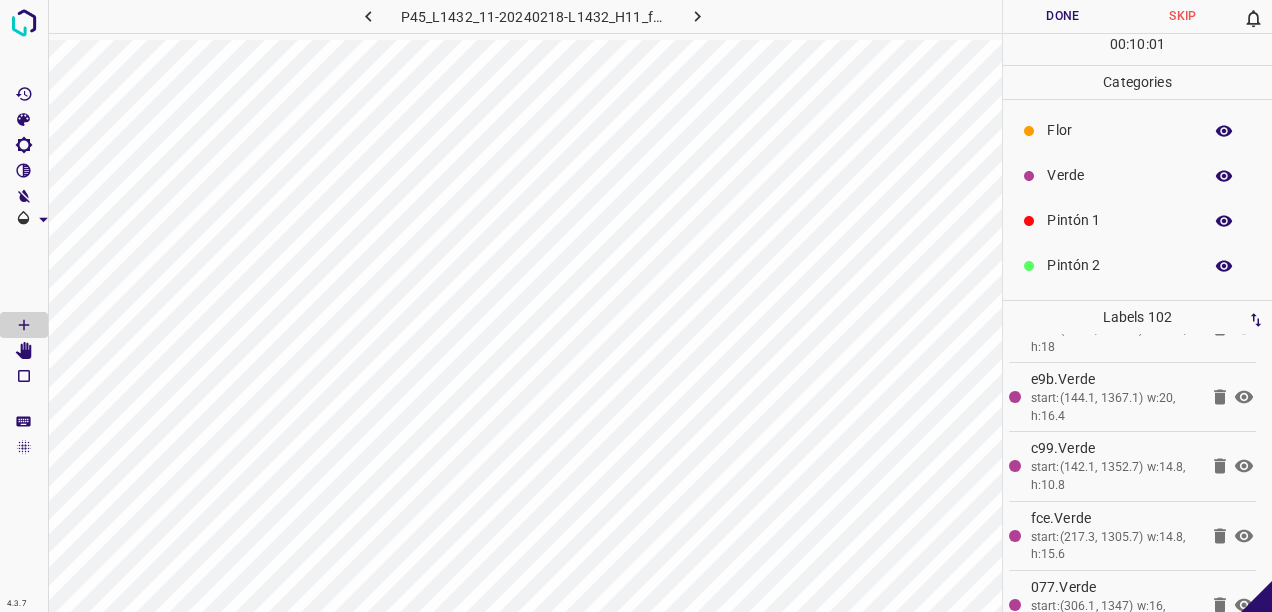 click on "Verde" at bounding box center [1119, 175] 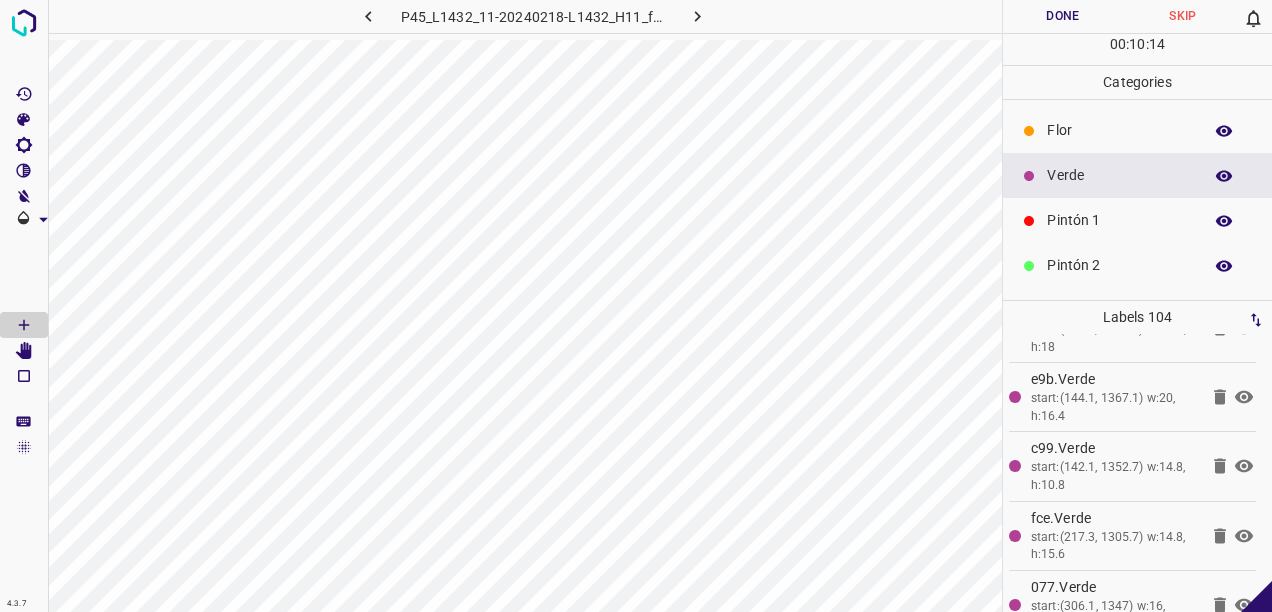 drag, startPoint x: 1036, startPoint y: 220, endPoint x: 1011, endPoint y: 226, distance: 25.70992 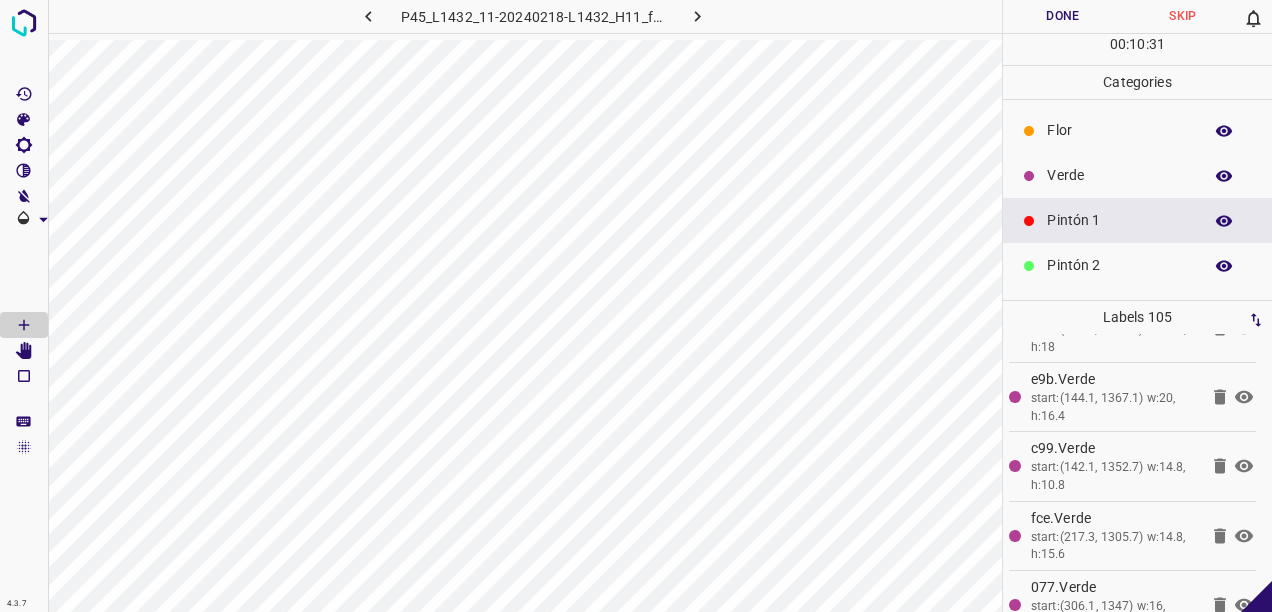 scroll, scrollTop: 176, scrollLeft: 0, axis: vertical 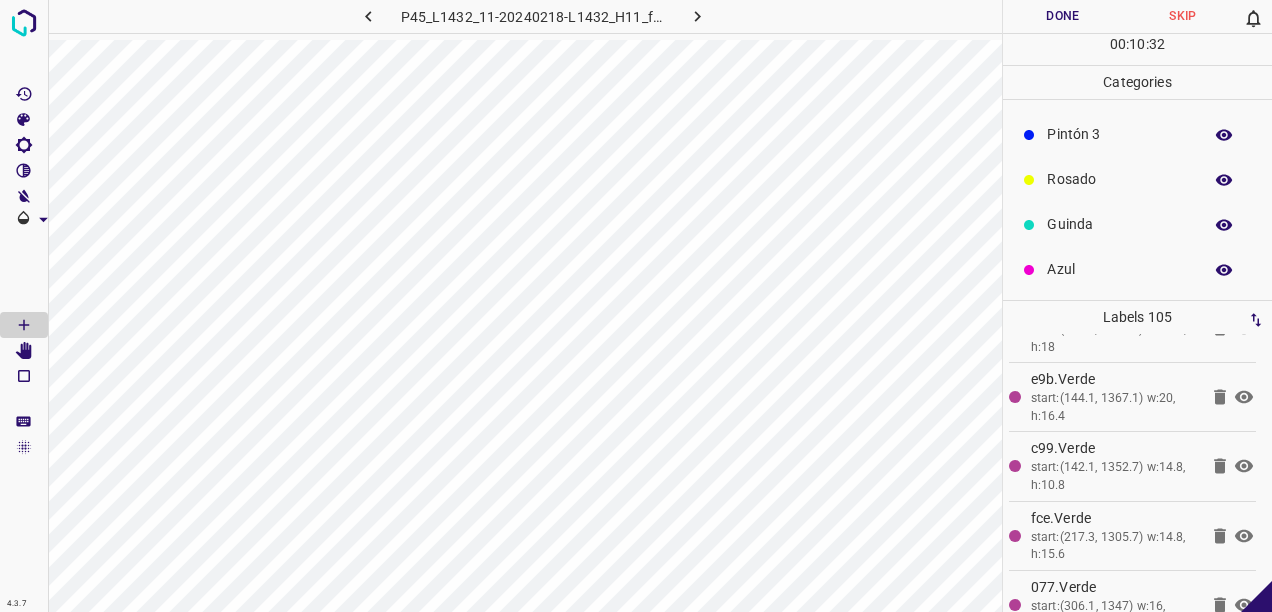 click on "Guinda" at bounding box center [1119, 224] 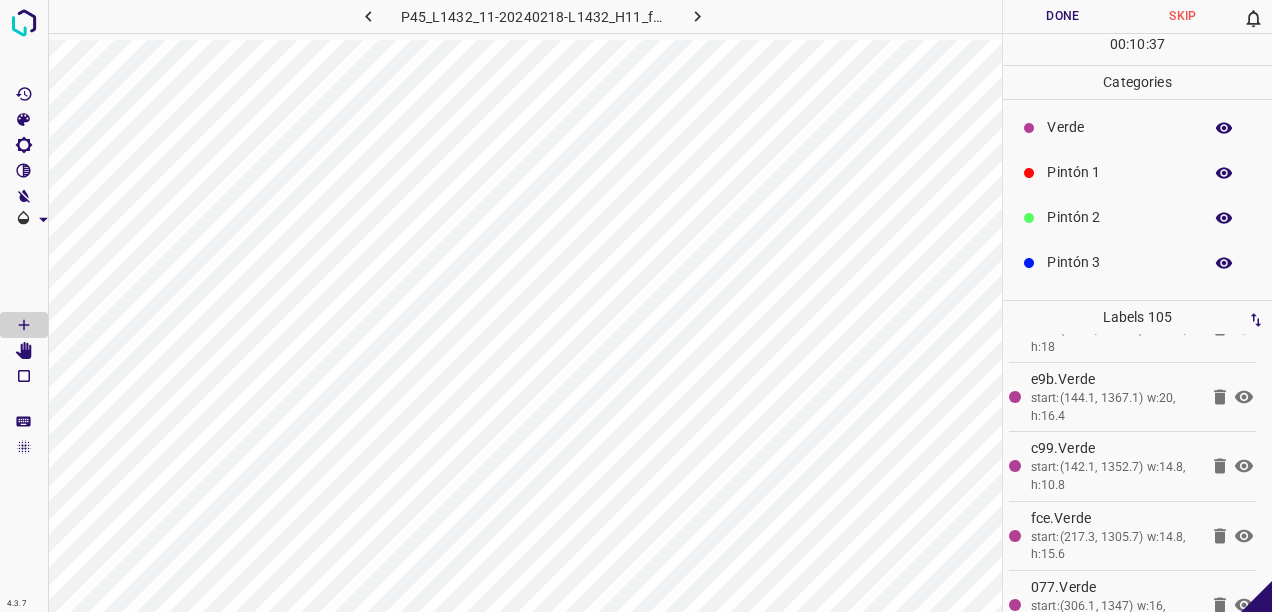 scroll, scrollTop: 0, scrollLeft: 0, axis: both 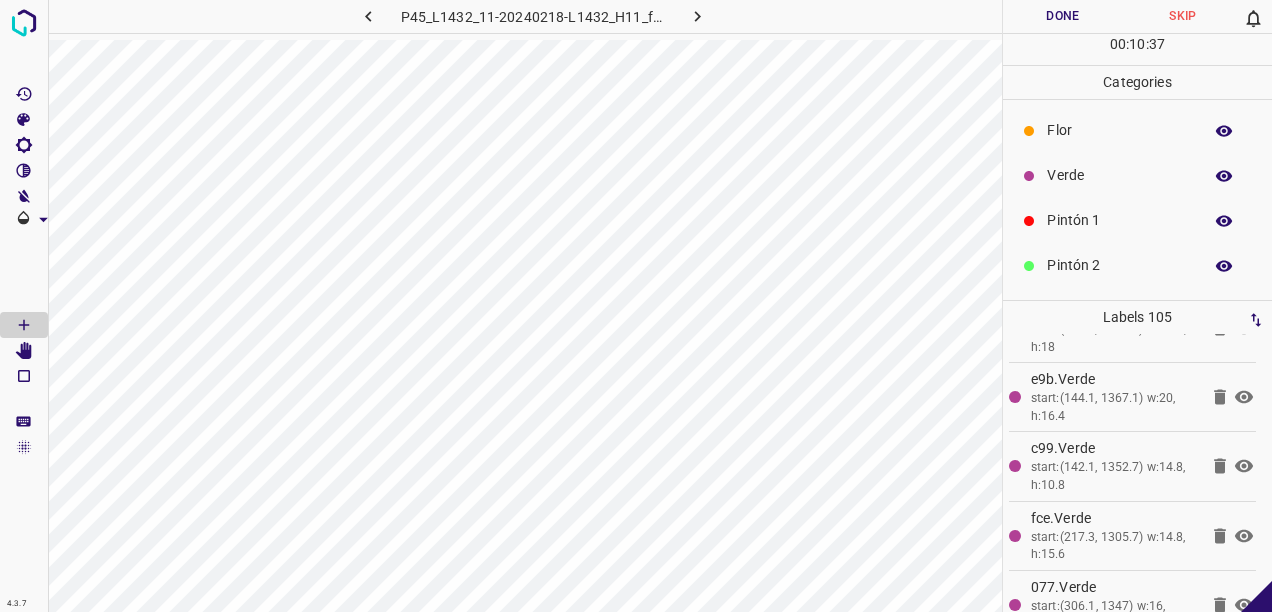 drag, startPoint x: 1069, startPoint y: 178, endPoint x: 1054, endPoint y: 189, distance: 18.601076 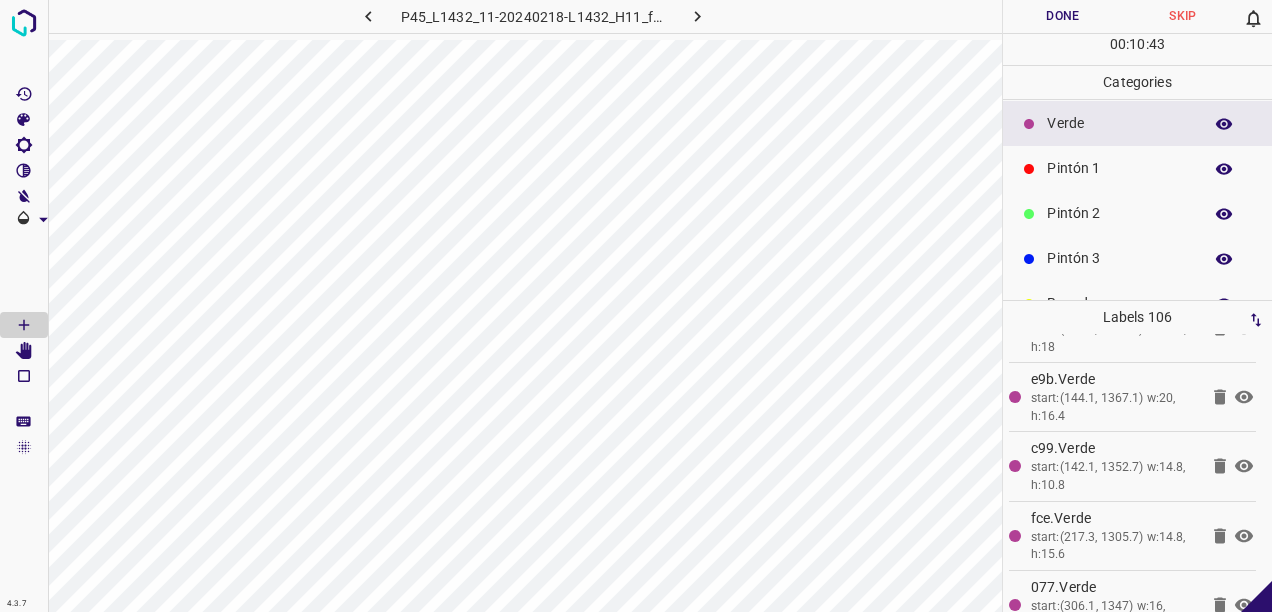 scroll, scrollTop: 176, scrollLeft: 0, axis: vertical 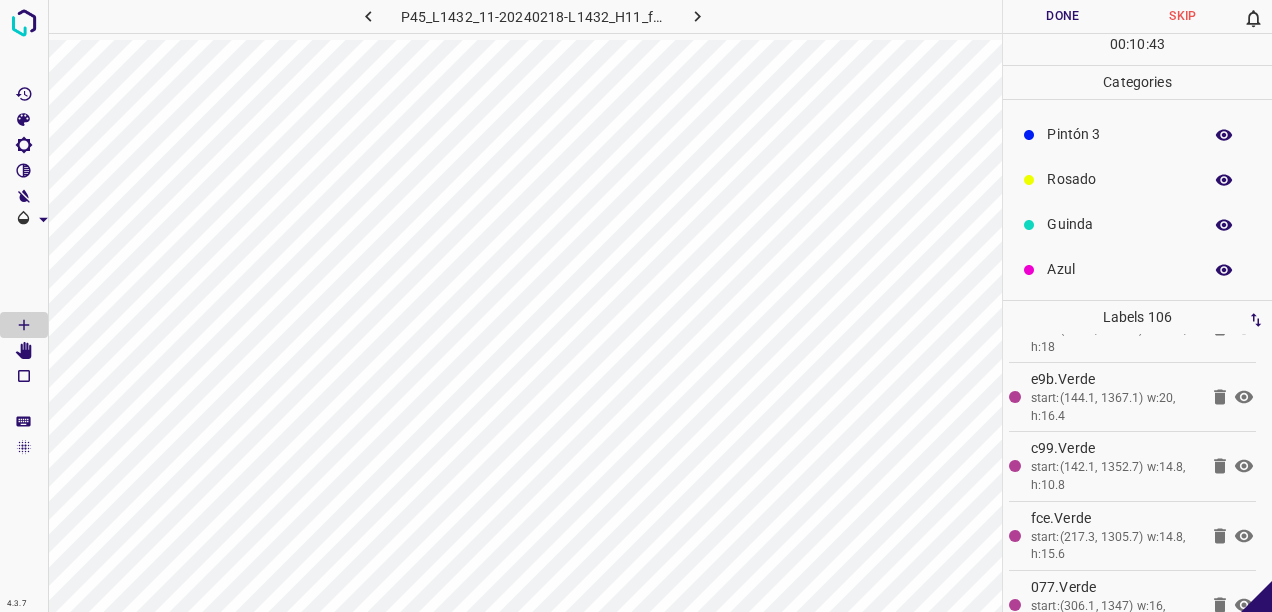 click on "Rosado" at bounding box center (1119, 179) 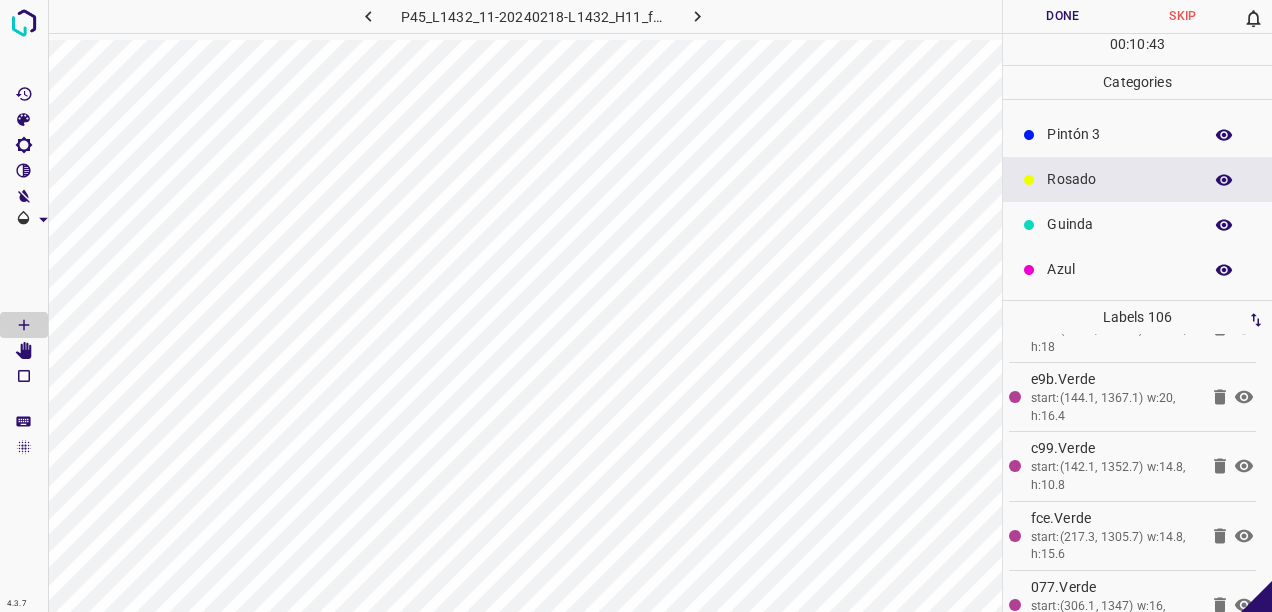 drag, startPoint x: 1104, startPoint y: 221, endPoint x: 1090, endPoint y: 234, distance: 19.104973 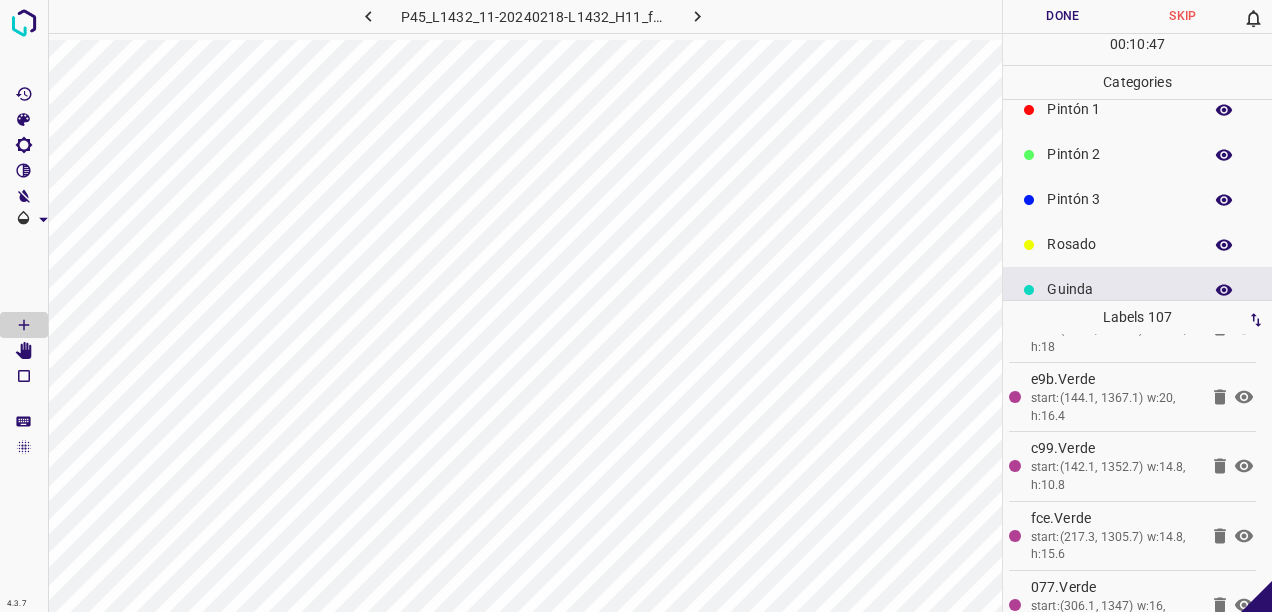 scroll, scrollTop: 0, scrollLeft: 0, axis: both 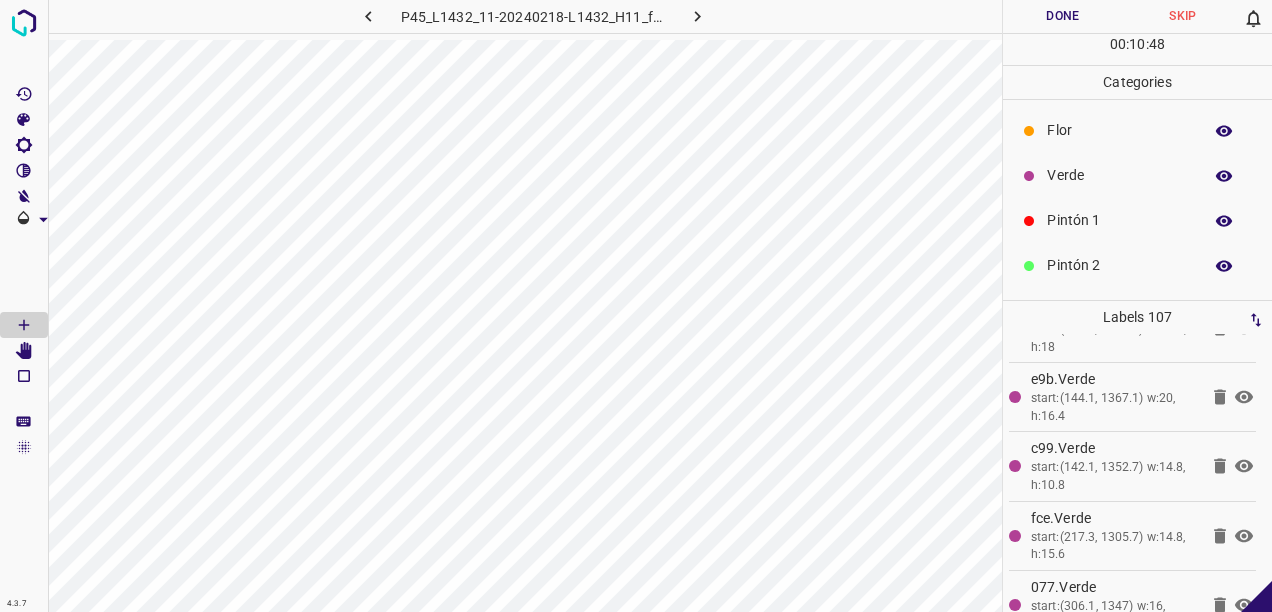 click on "Flor" at bounding box center (1119, 130) 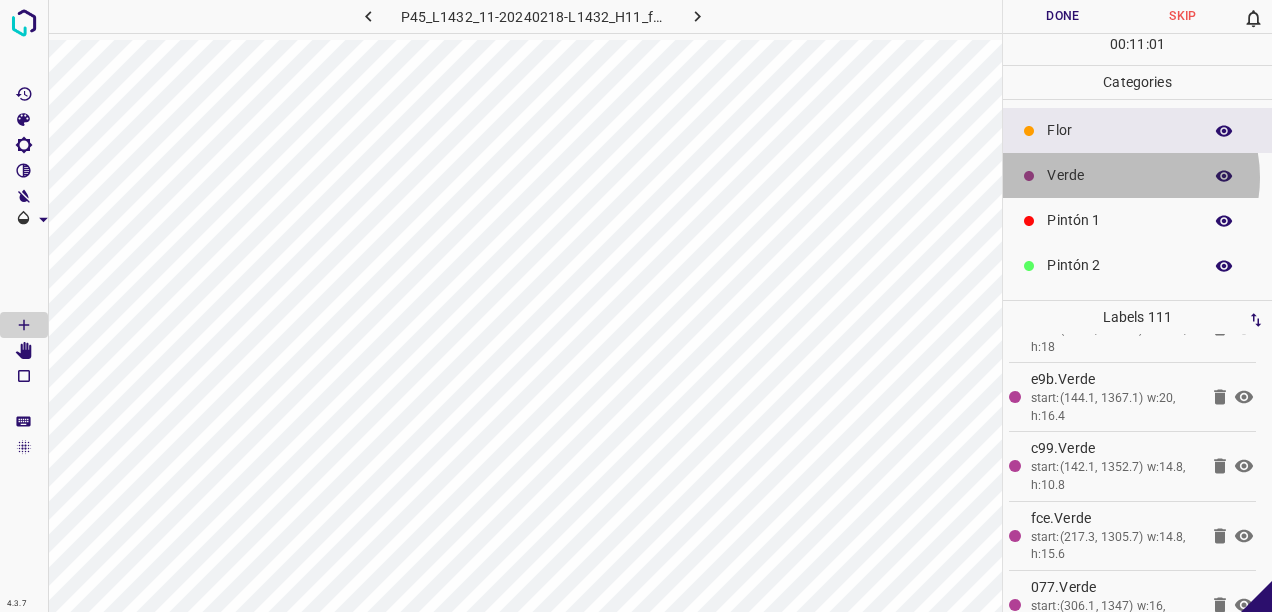 drag, startPoint x: 1123, startPoint y: 176, endPoint x: 1103, endPoint y: 179, distance: 20.22375 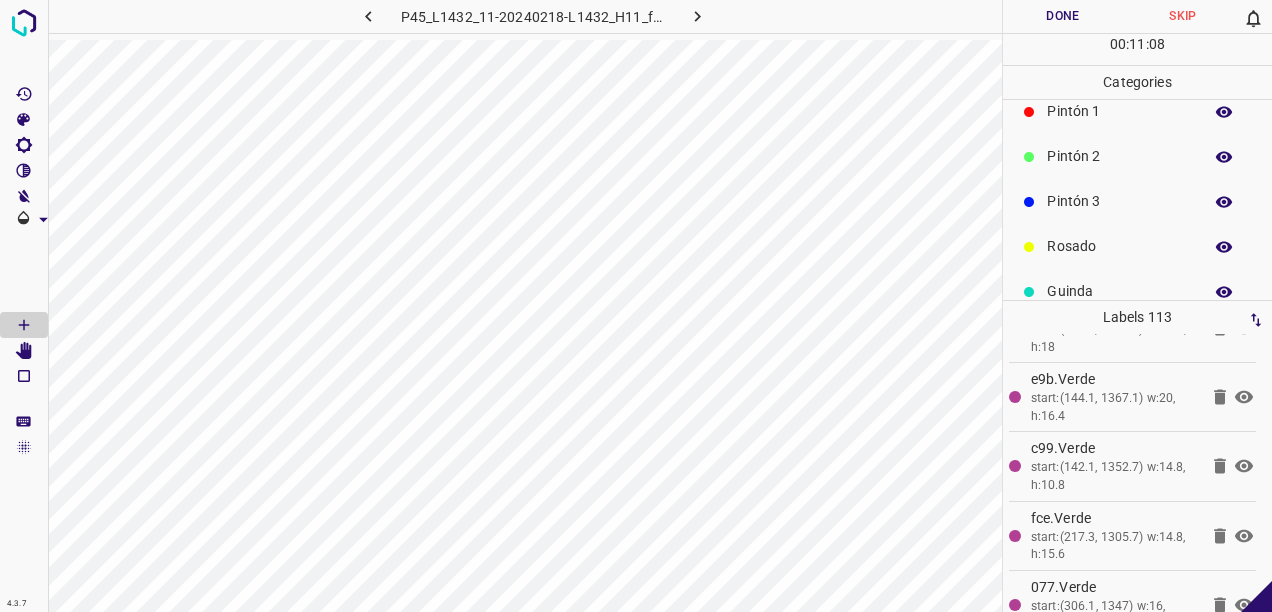 scroll, scrollTop: 176, scrollLeft: 0, axis: vertical 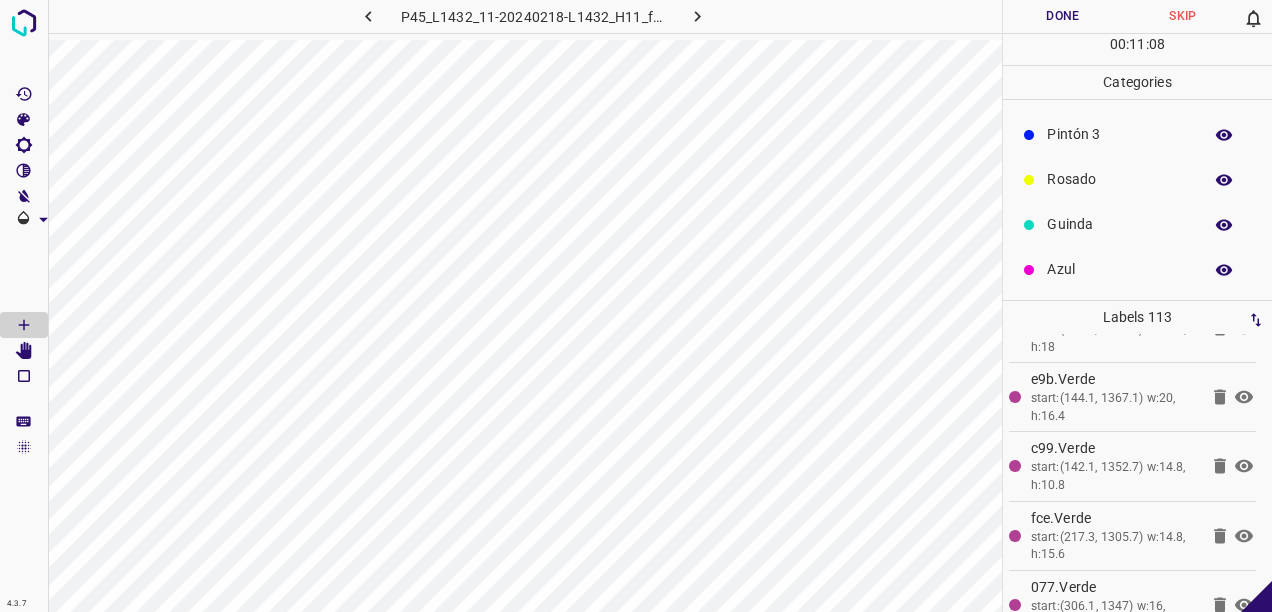 click on "Azul" at bounding box center [1119, 269] 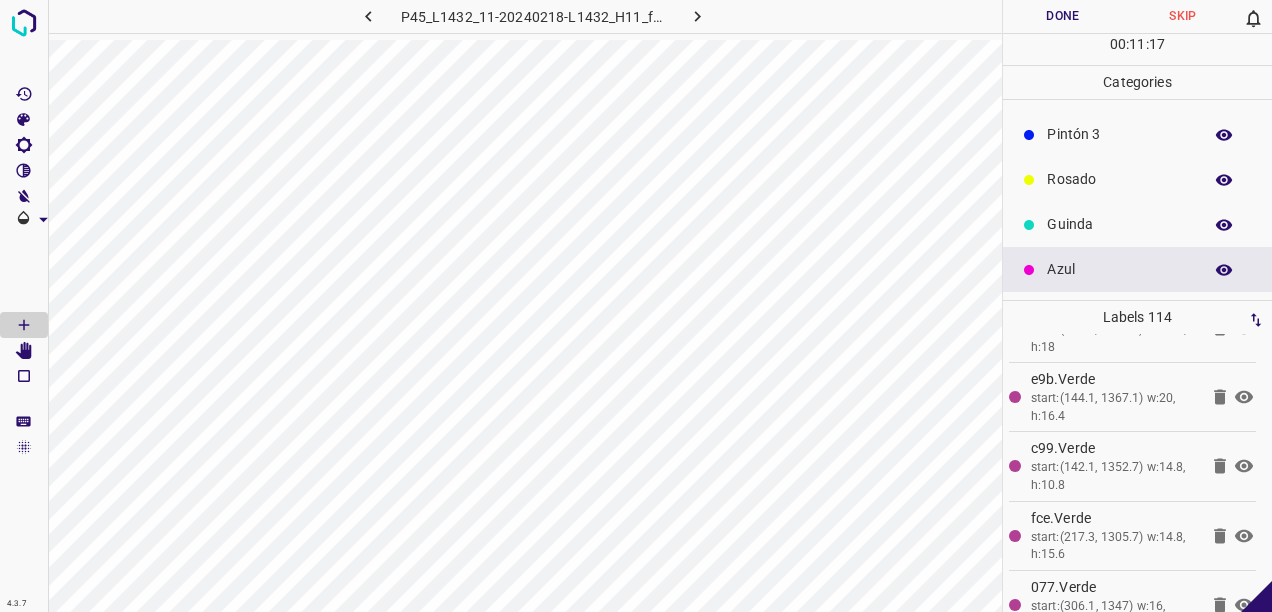 scroll, scrollTop: 0, scrollLeft: 0, axis: both 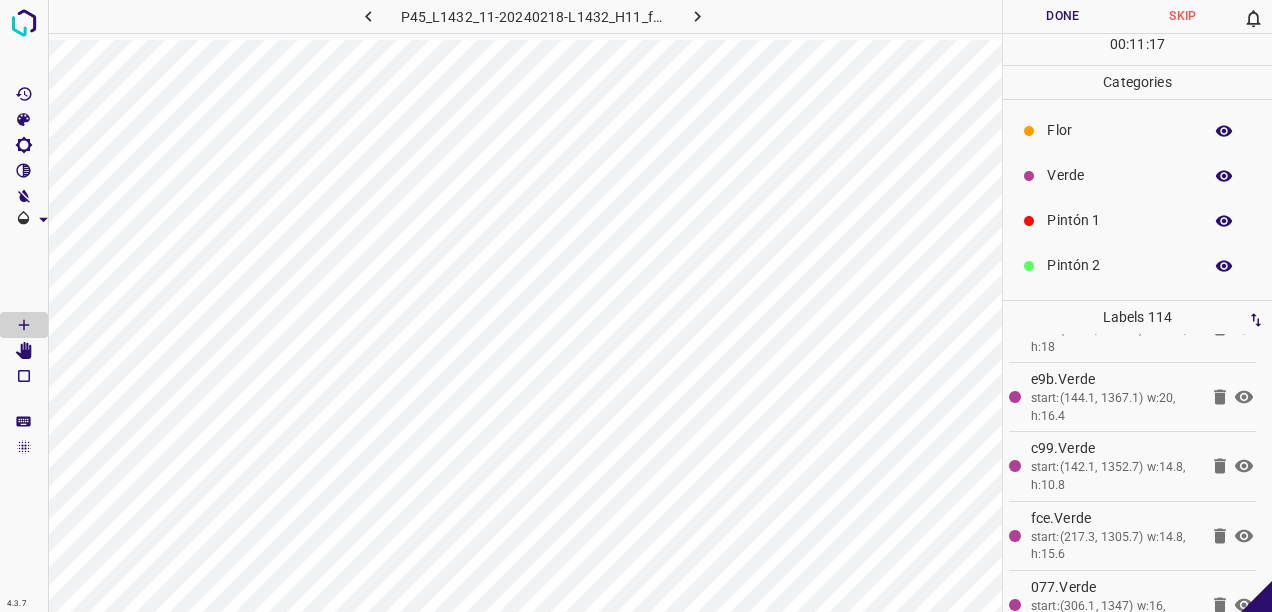 click on "Pintón 1" at bounding box center (1119, 220) 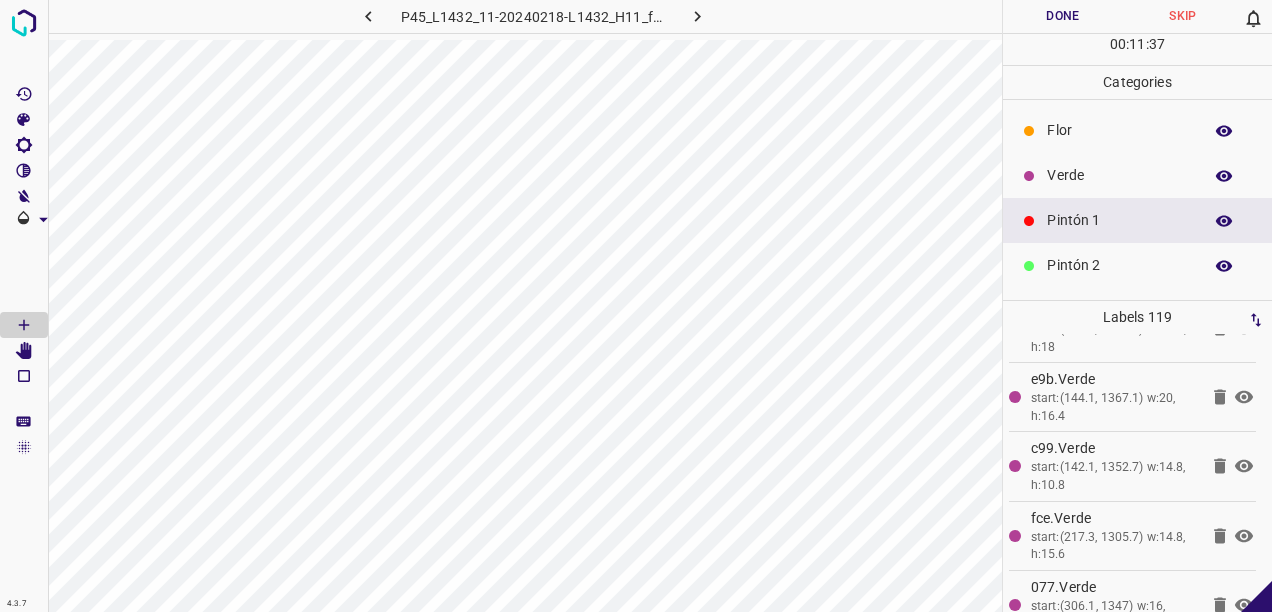 click on "Verde" at bounding box center [1119, 175] 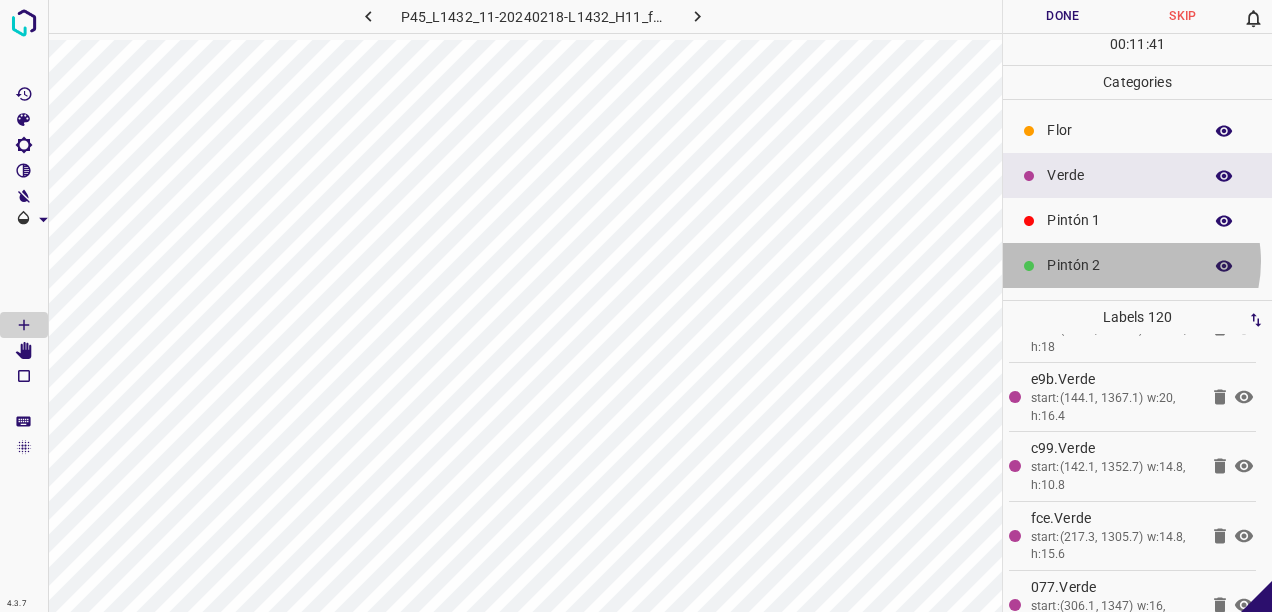 click on "Pintón 2" at bounding box center [1119, 265] 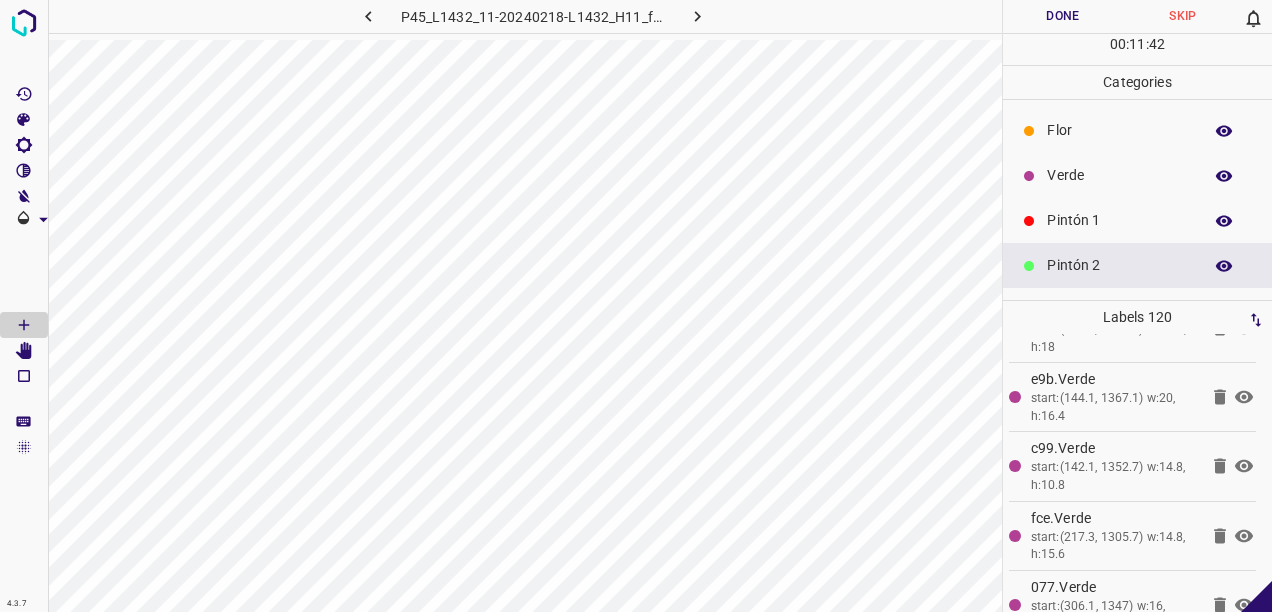 click on "Pintón 1" at bounding box center (1137, 220) 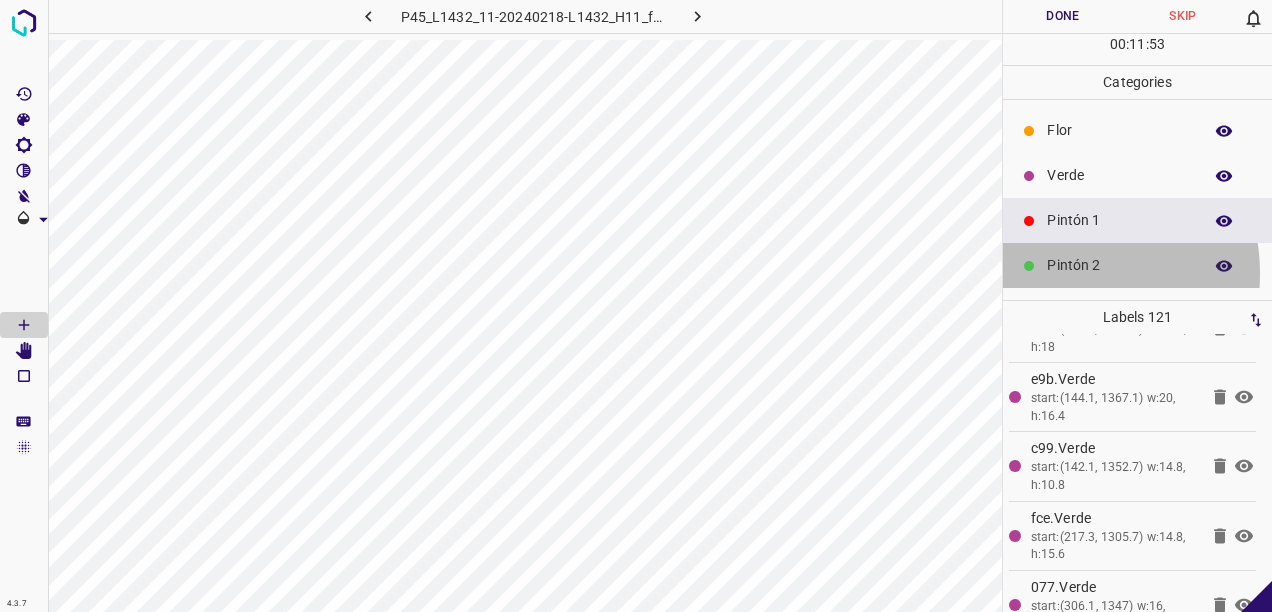 drag, startPoint x: 1065, startPoint y: 272, endPoint x: 1026, endPoint y: 258, distance: 41.4367 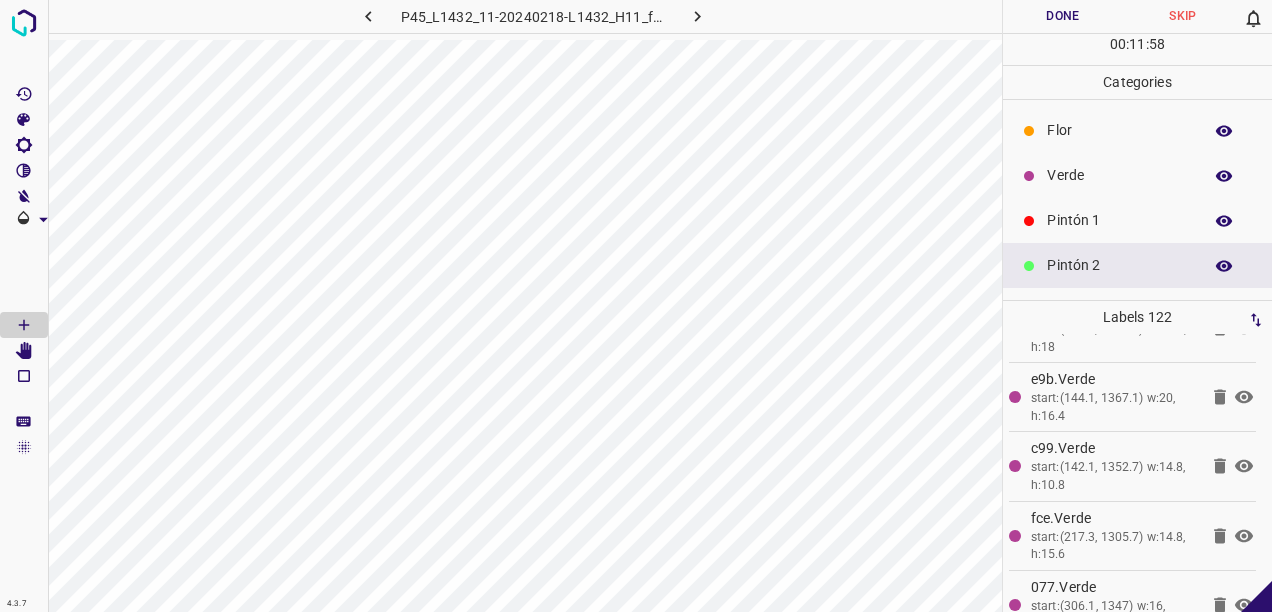click on "Pintón 1" at bounding box center [1137, 220] 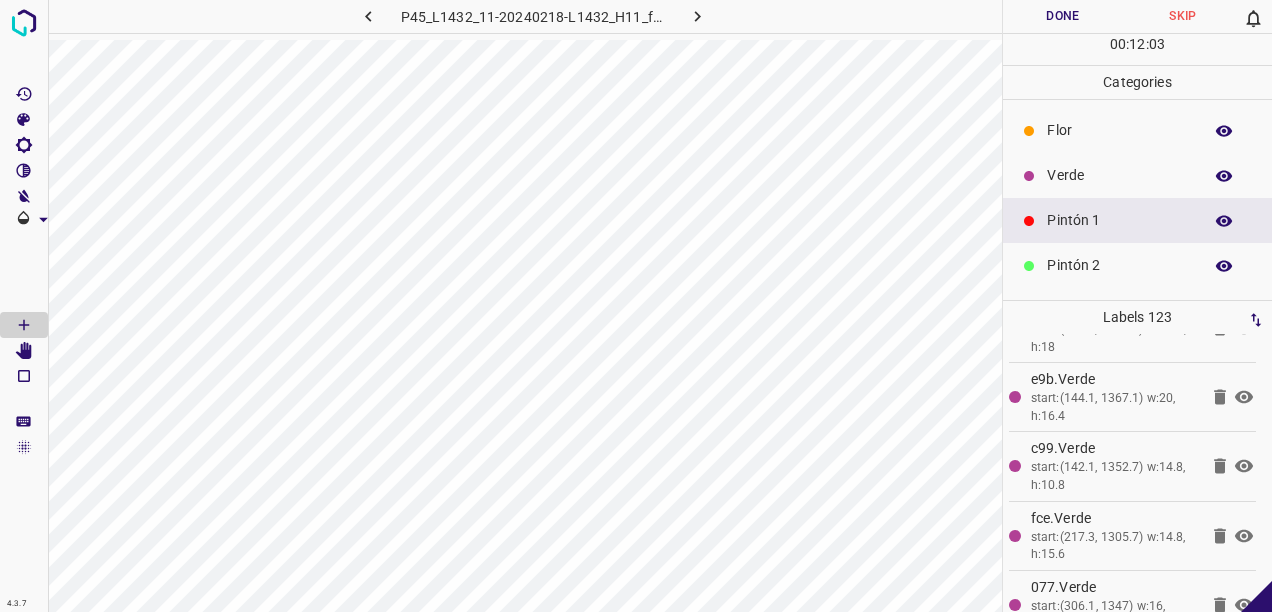 click on "Verde" at bounding box center [1119, 175] 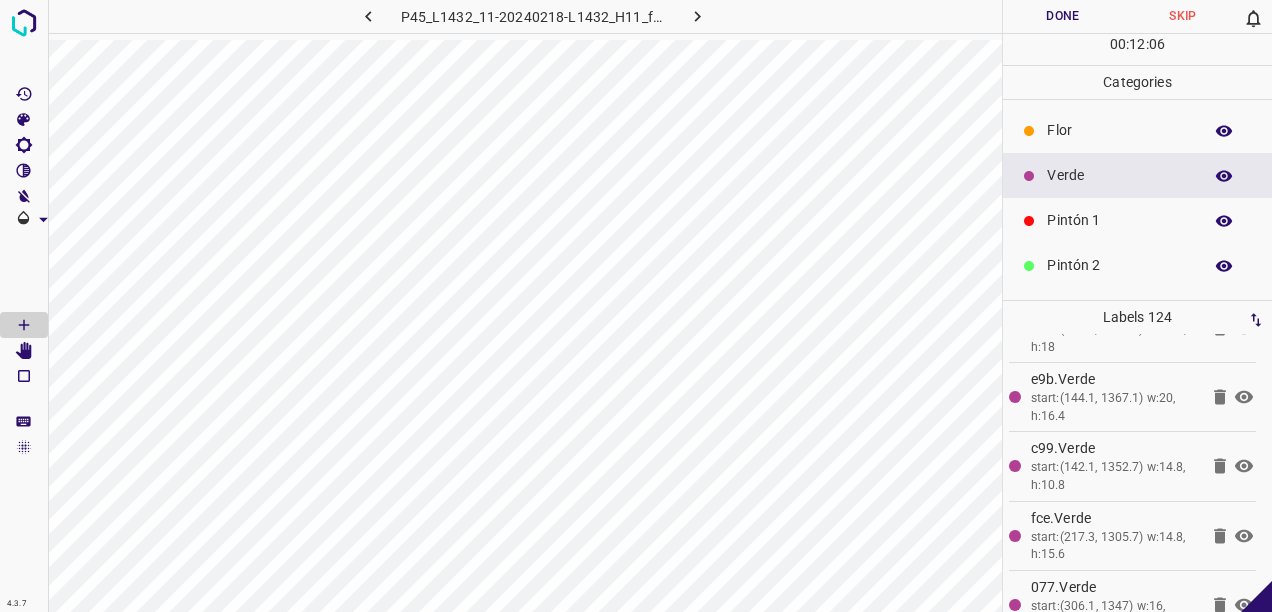 scroll, scrollTop: 176, scrollLeft: 0, axis: vertical 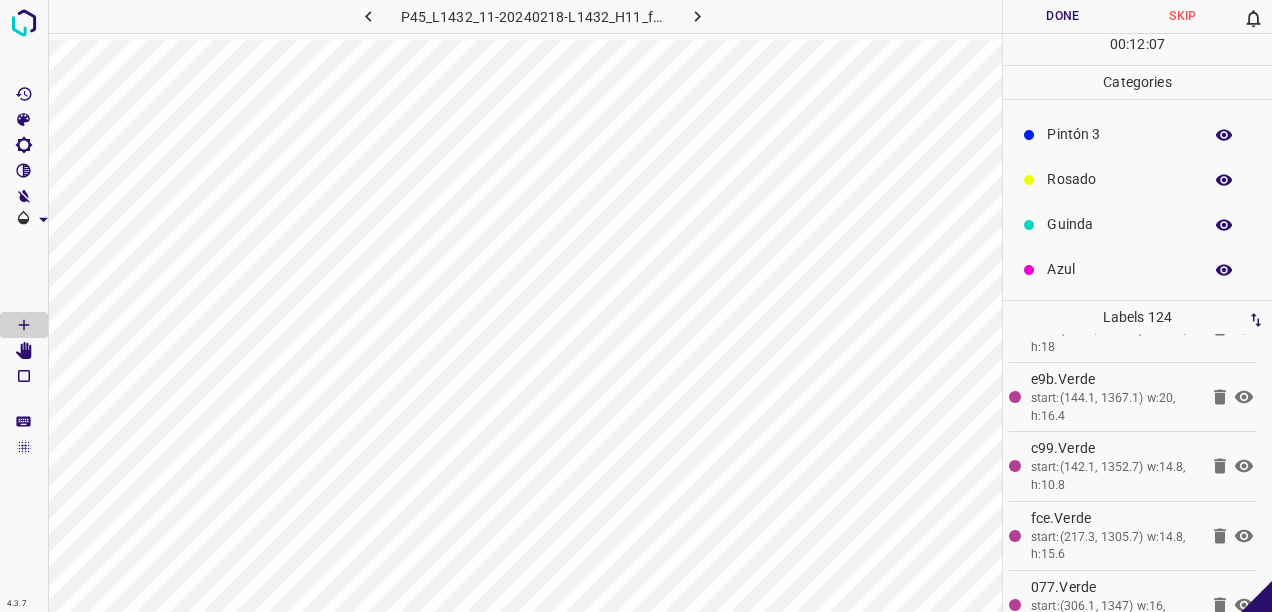 click on "Pintón 3" at bounding box center (1119, 134) 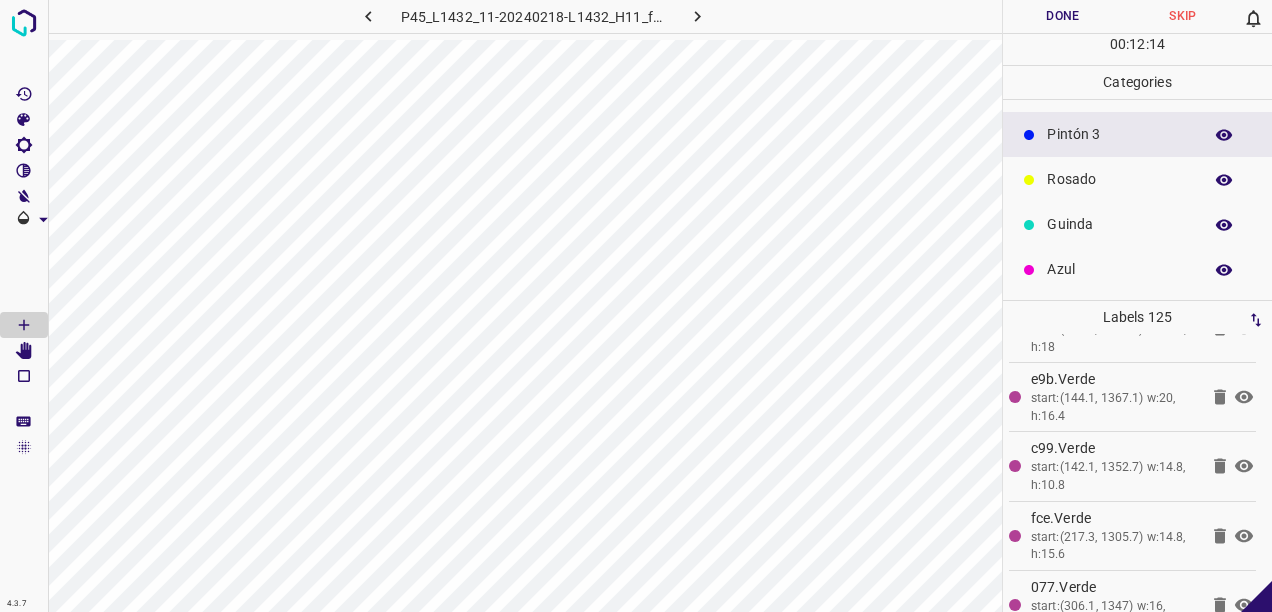 click on "Azul" at bounding box center [1119, 269] 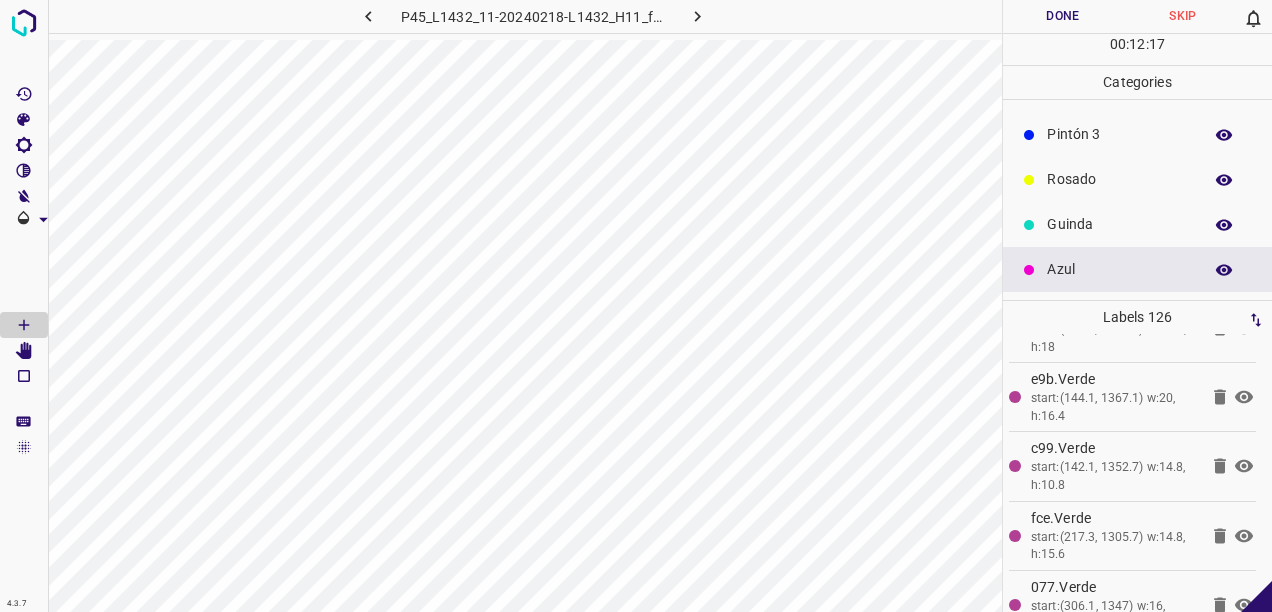 click on "Rosado" at bounding box center [1119, 179] 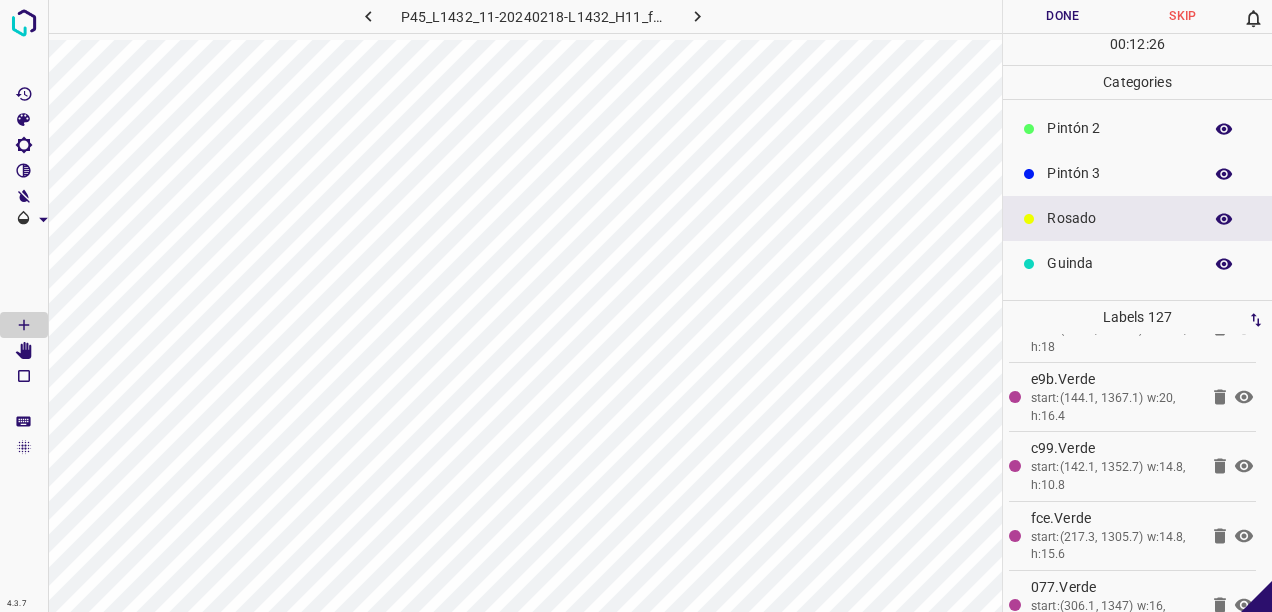 scroll, scrollTop: 0, scrollLeft: 0, axis: both 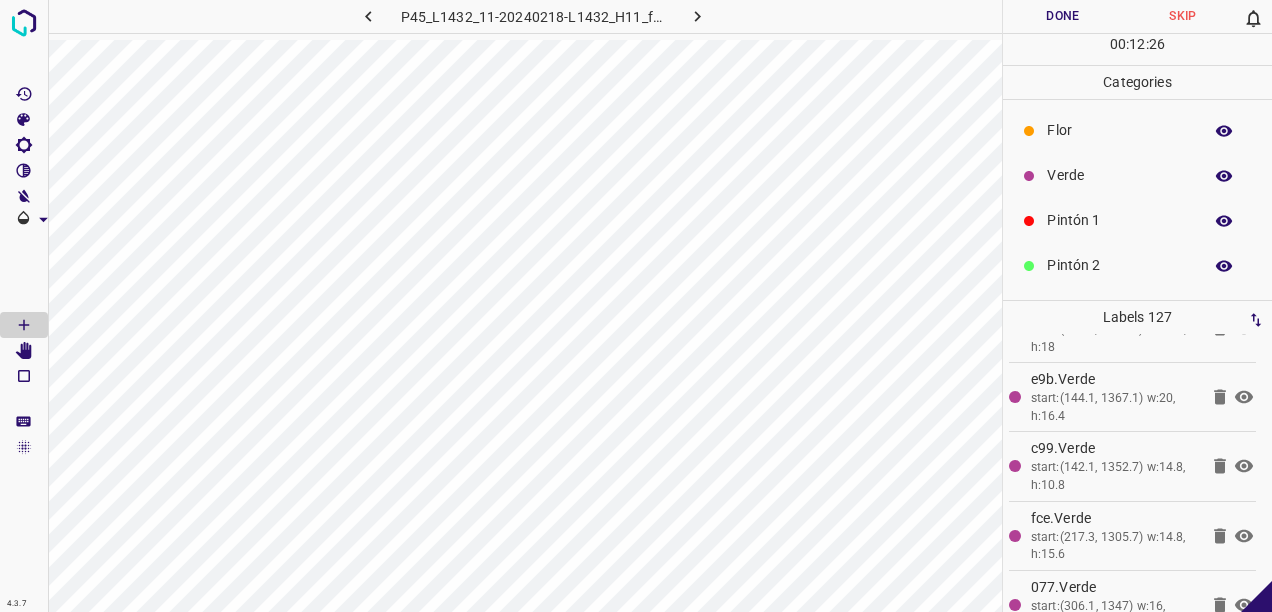 click on "Flor" at bounding box center [1119, 130] 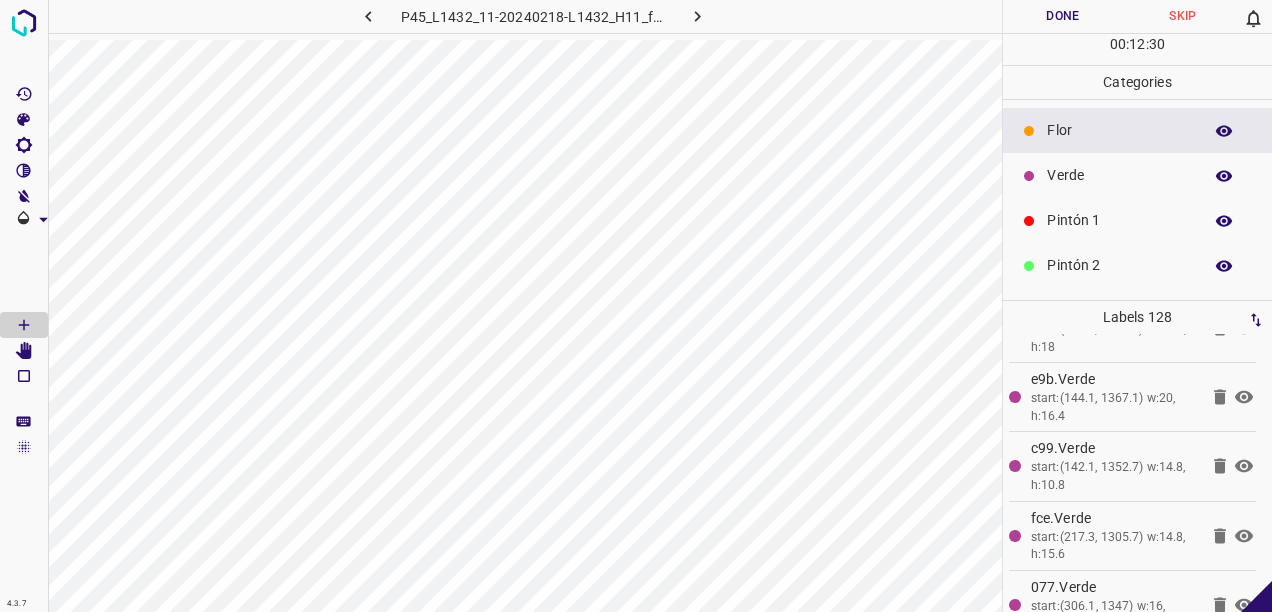 click on "Verde" at bounding box center [1119, 175] 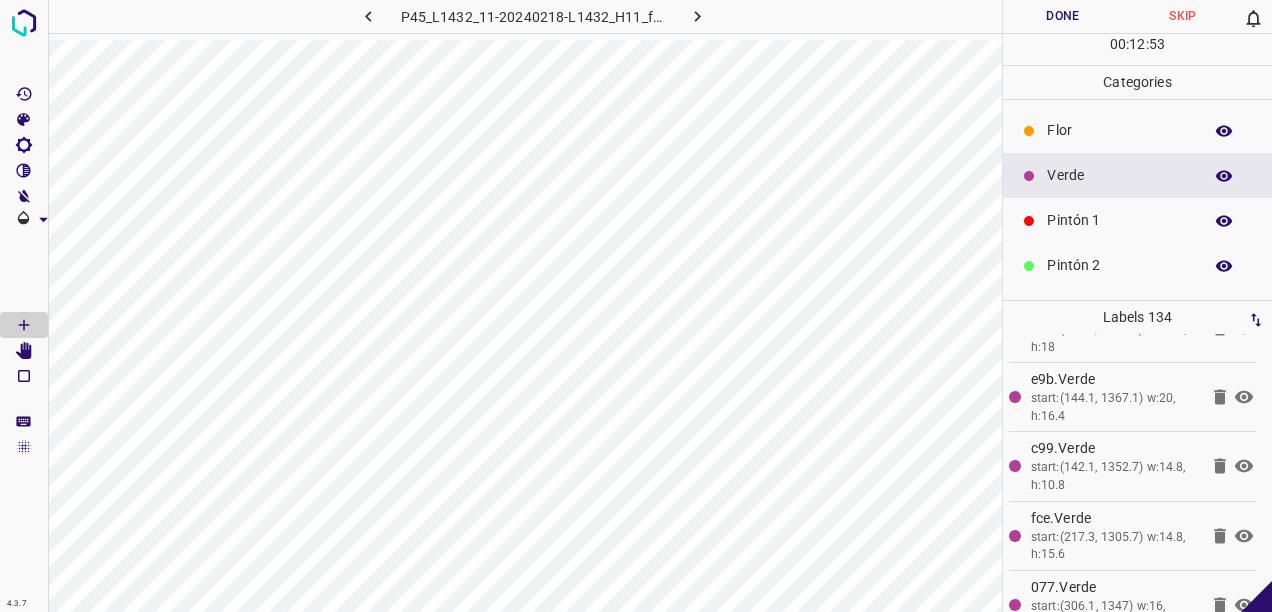scroll, scrollTop: 176, scrollLeft: 0, axis: vertical 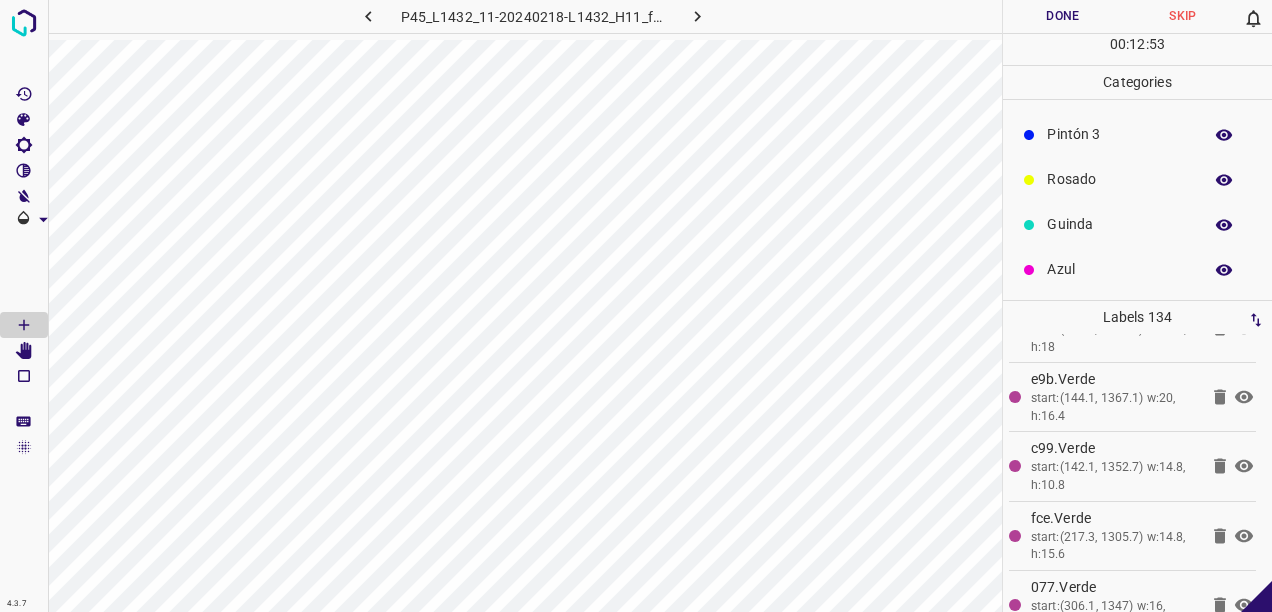 click on "Azul" at bounding box center (1137, 269) 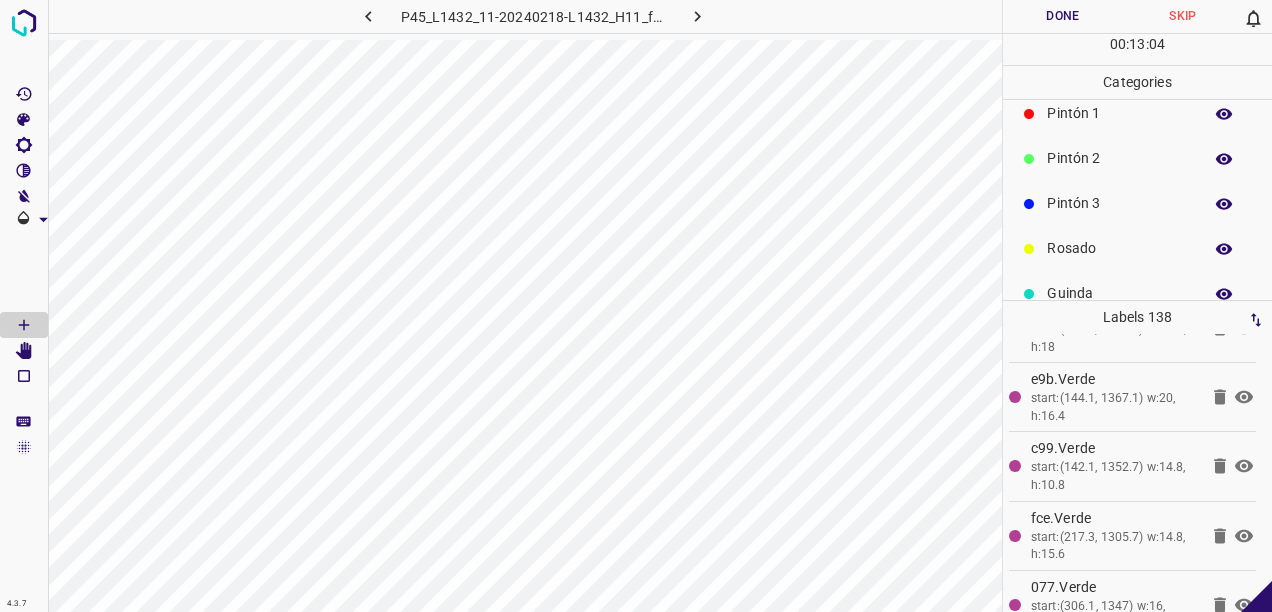 scroll, scrollTop: 76, scrollLeft: 0, axis: vertical 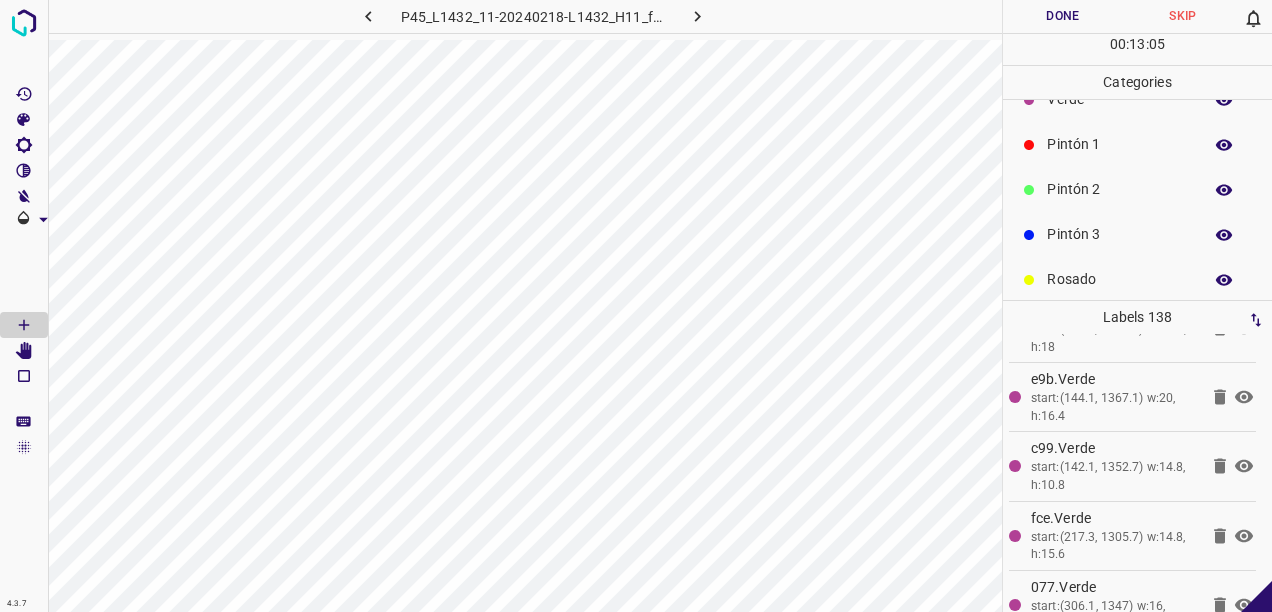 click on "Pintón 2" at bounding box center [1119, 189] 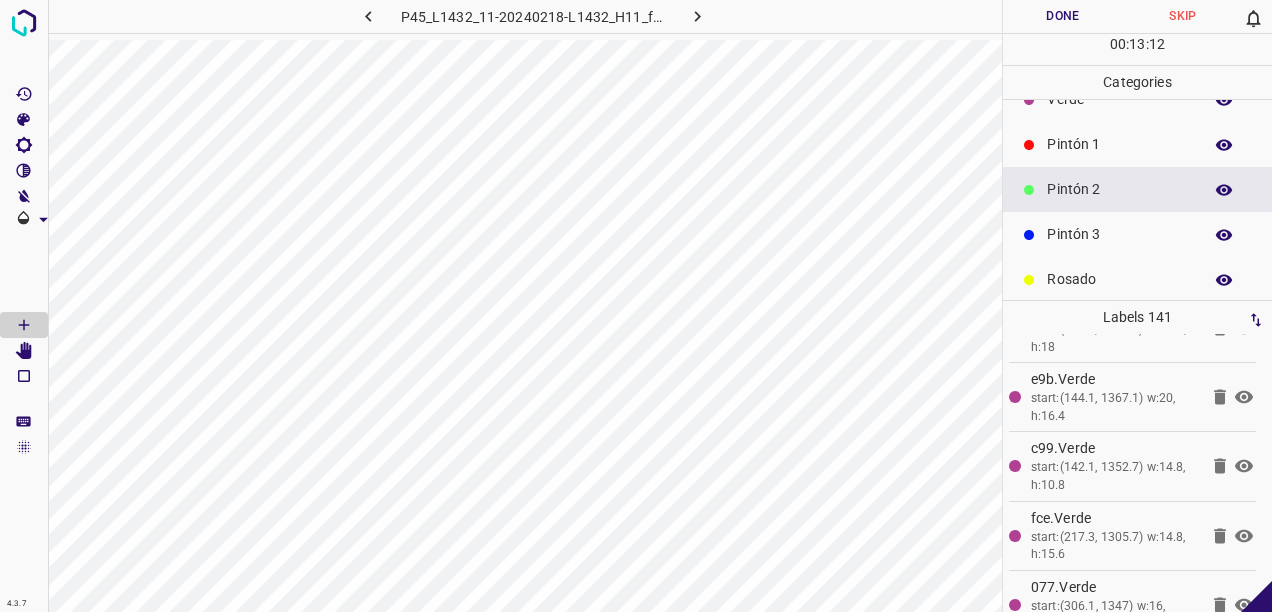 click on "Pintón 3" at bounding box center (1137, 234) 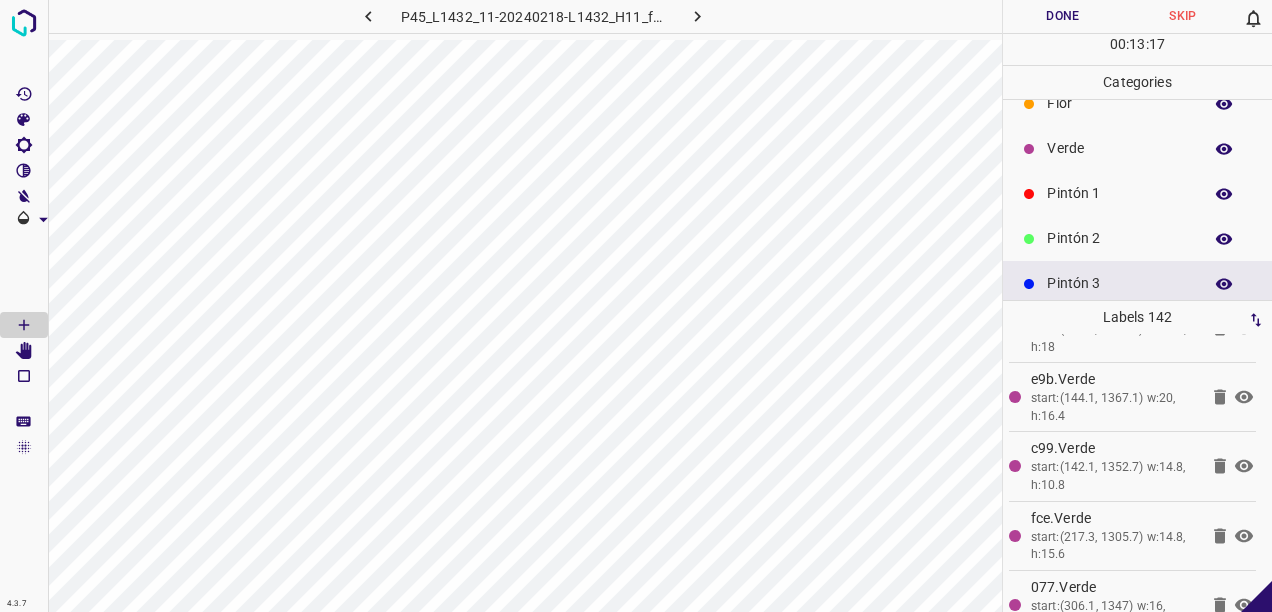scroll, scrollTop: 0, scrollLeft: 0, axis: both 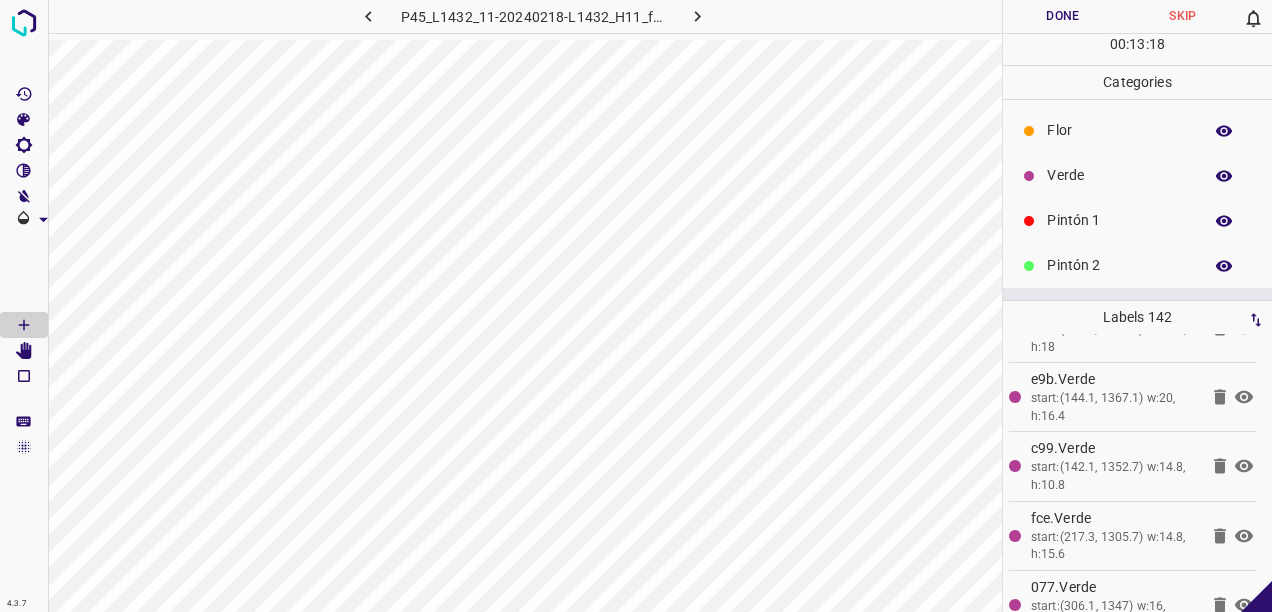 drag, startPoint x: 1057, startPoint y: 159, endPoint x: 1026, endPoint y: 210, distance: 59.682495 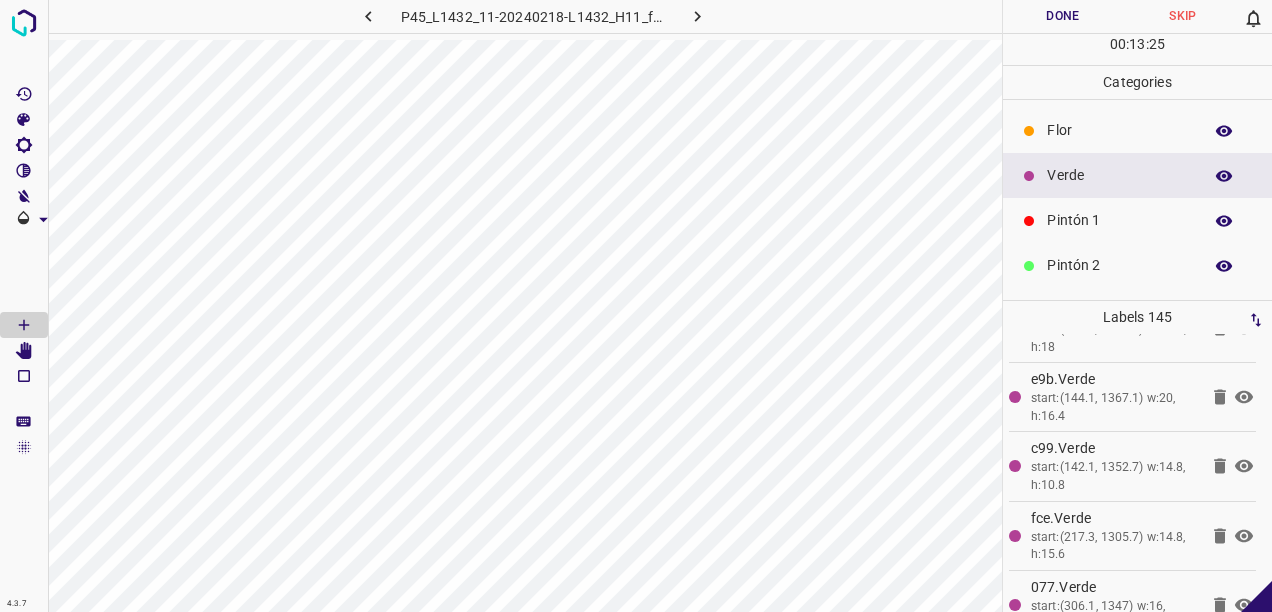 drag, startPoint x: 1062, startPoint y: 215, endPoint x: 1006, endPoint y: 257, distance: 70 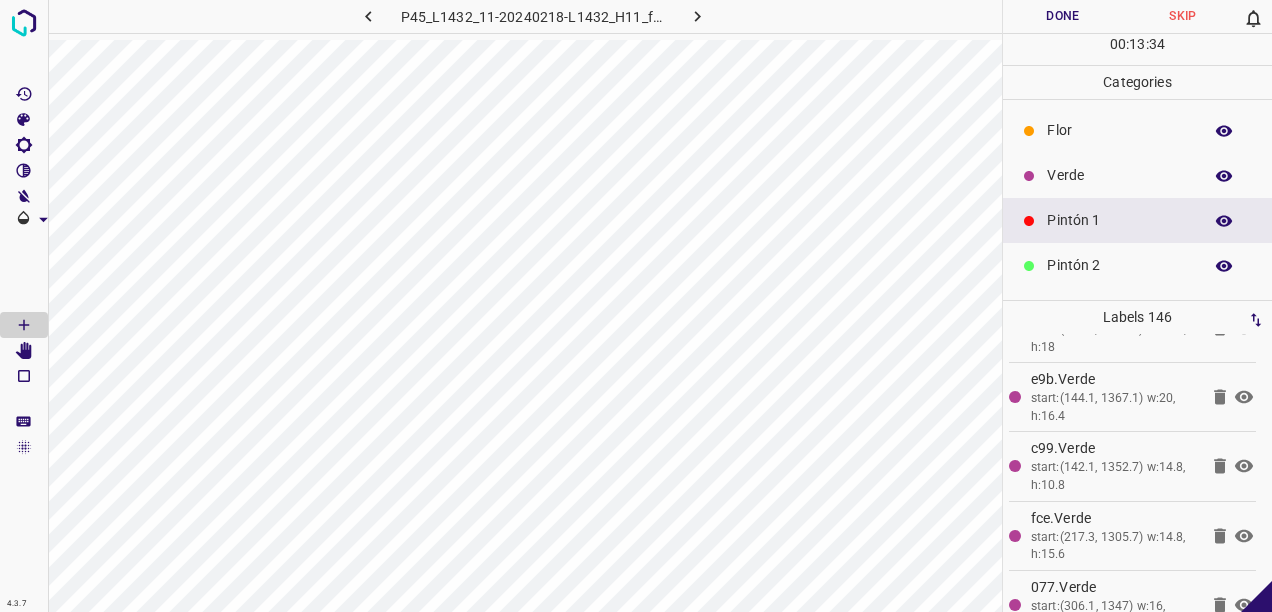 click on "Verde" at bounding box center (1137, 175) 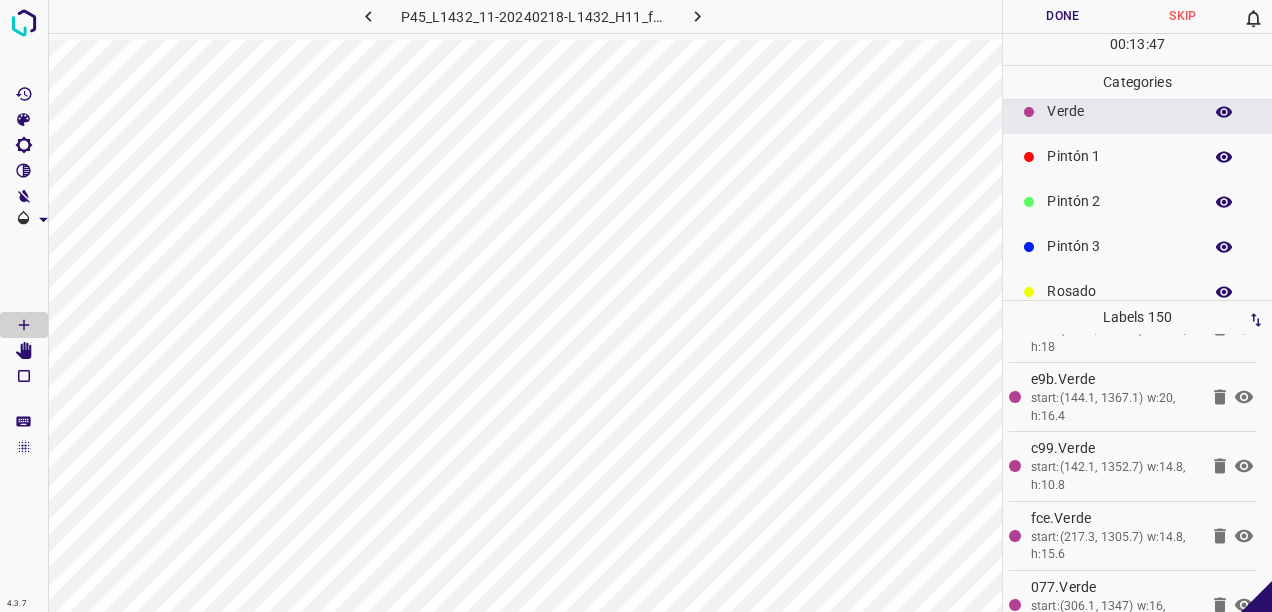 scroll, scrollTop: 176, scrollLeft: 0, axis: vertical 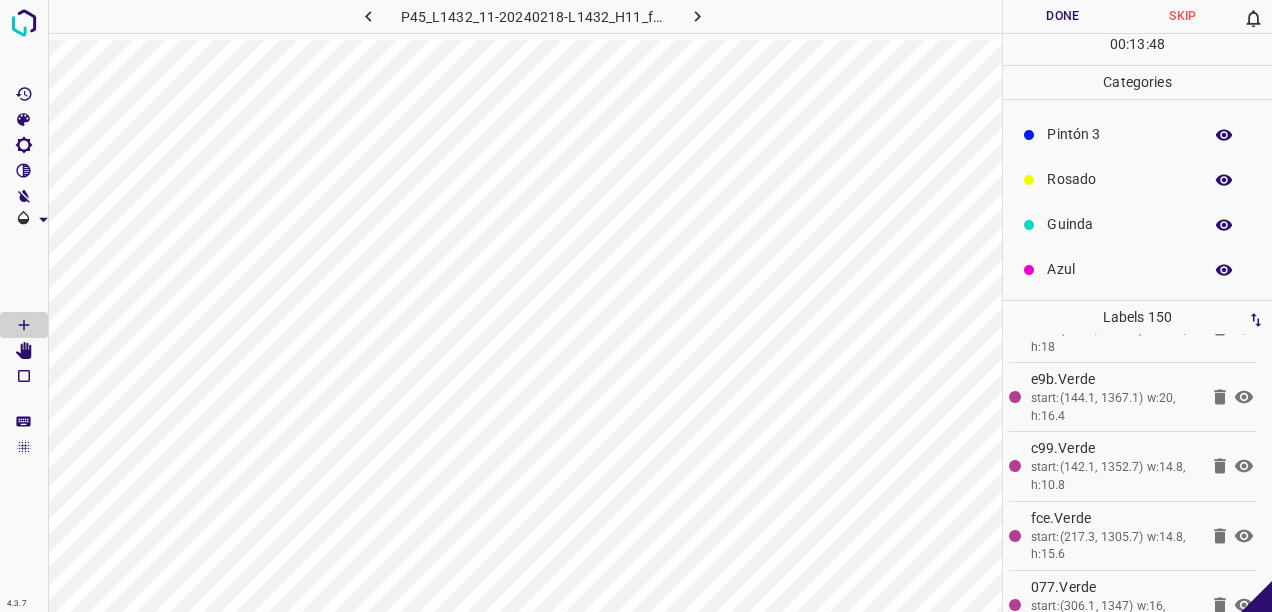 drag, startPoint x: 1074, startPoint y: 264, endPoint x: 1083, endPoint y: 250, distance: 16.643316 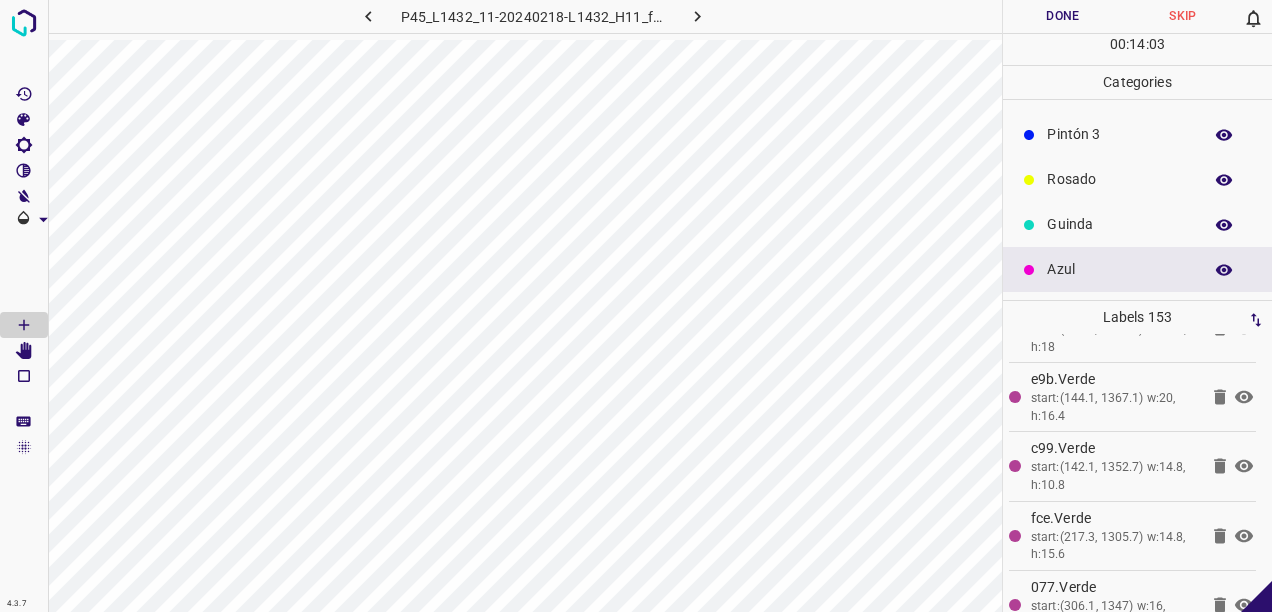 click on "Rosado" at bounding box center (1119, 179) 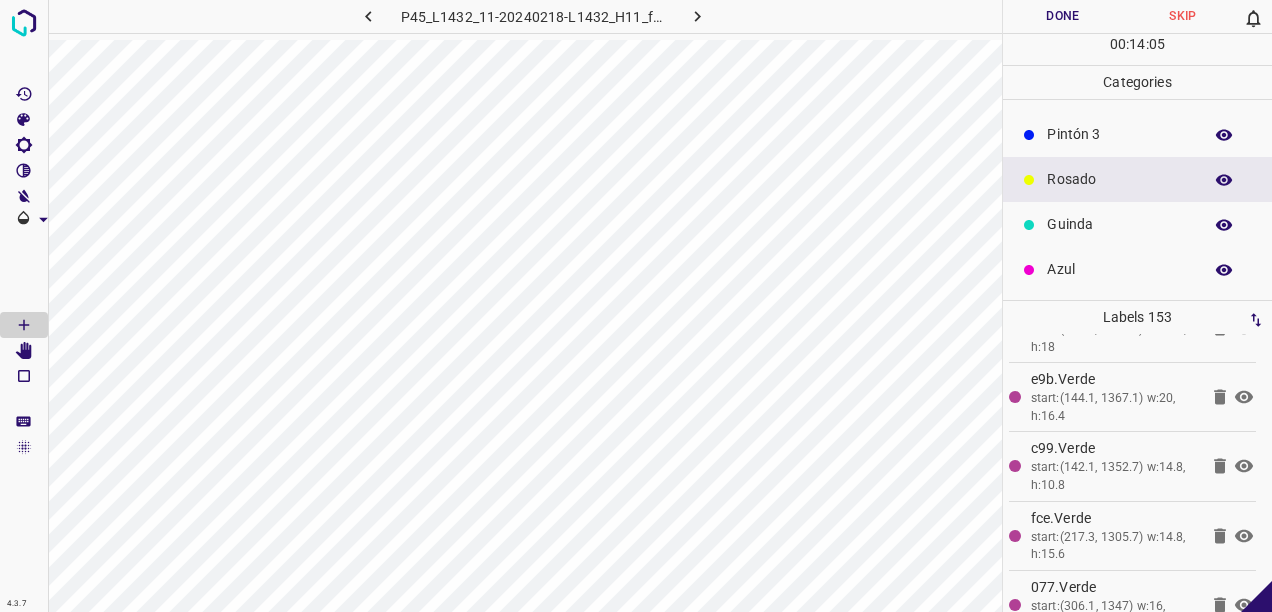 click on "Pintón 3" at bounding box center [1119, 134] 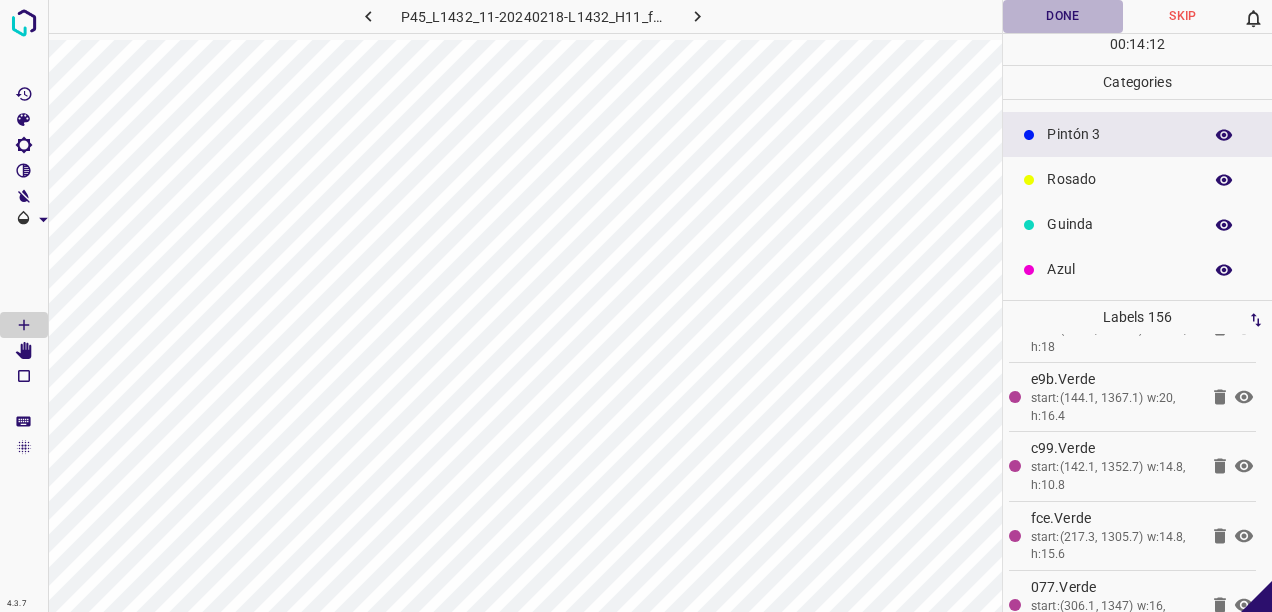 click on "Done" at bounding box center (1063, 16) 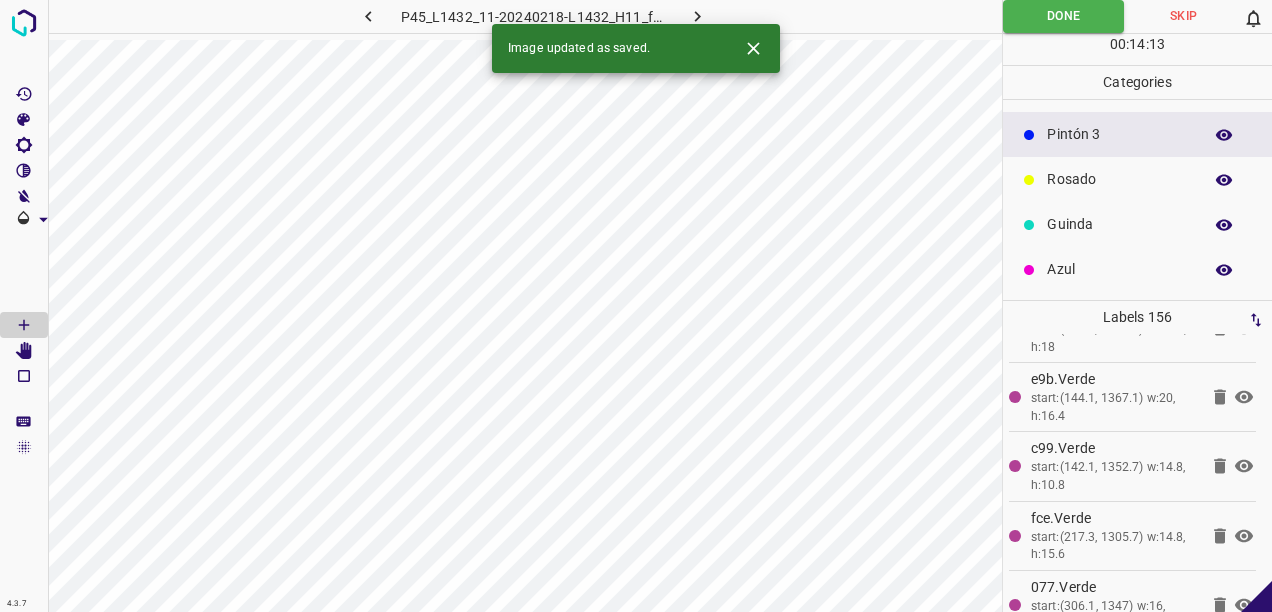 click at bounding box center (697, 16) 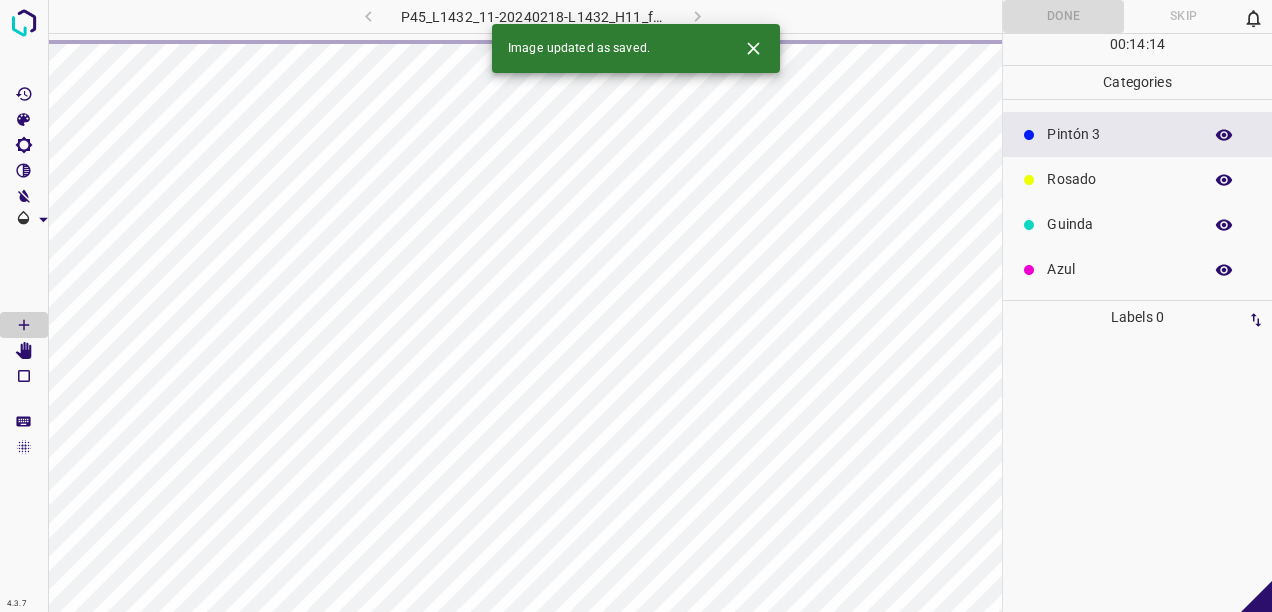 scroll, scrollTop: 0, scrollLeft: 0, axis: both 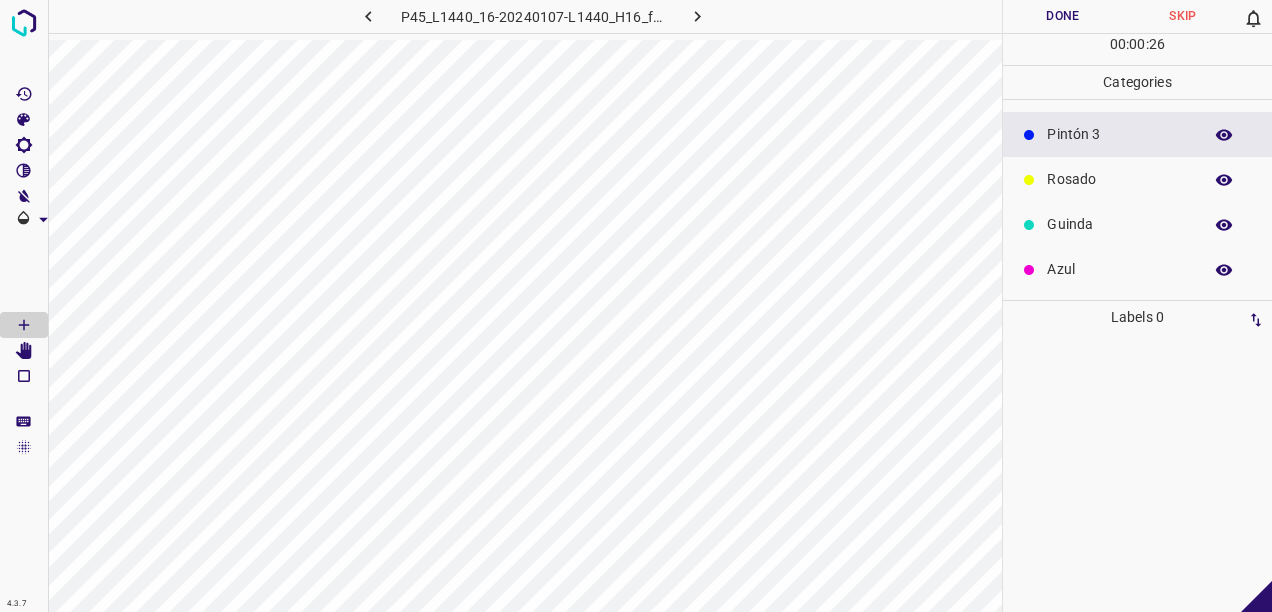 click on "Azul" at bounding box center [1119, 269] 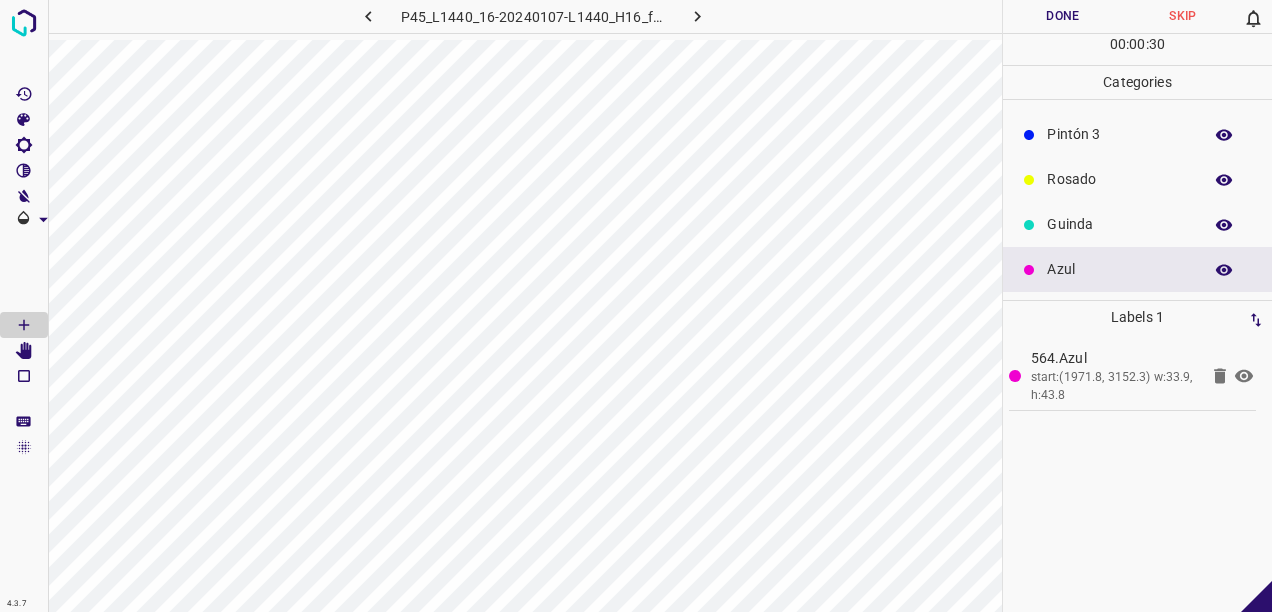 click on "Guinda" at bounding box center [1137, 224] 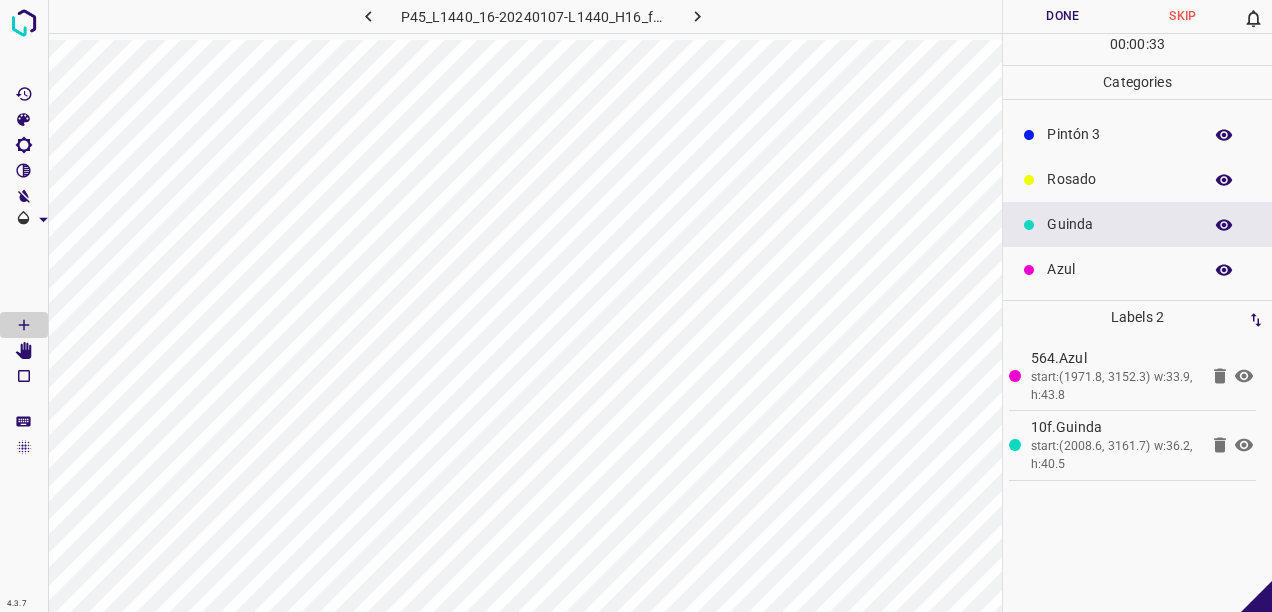 click on "Azul" at bounding box center [1137, 269] 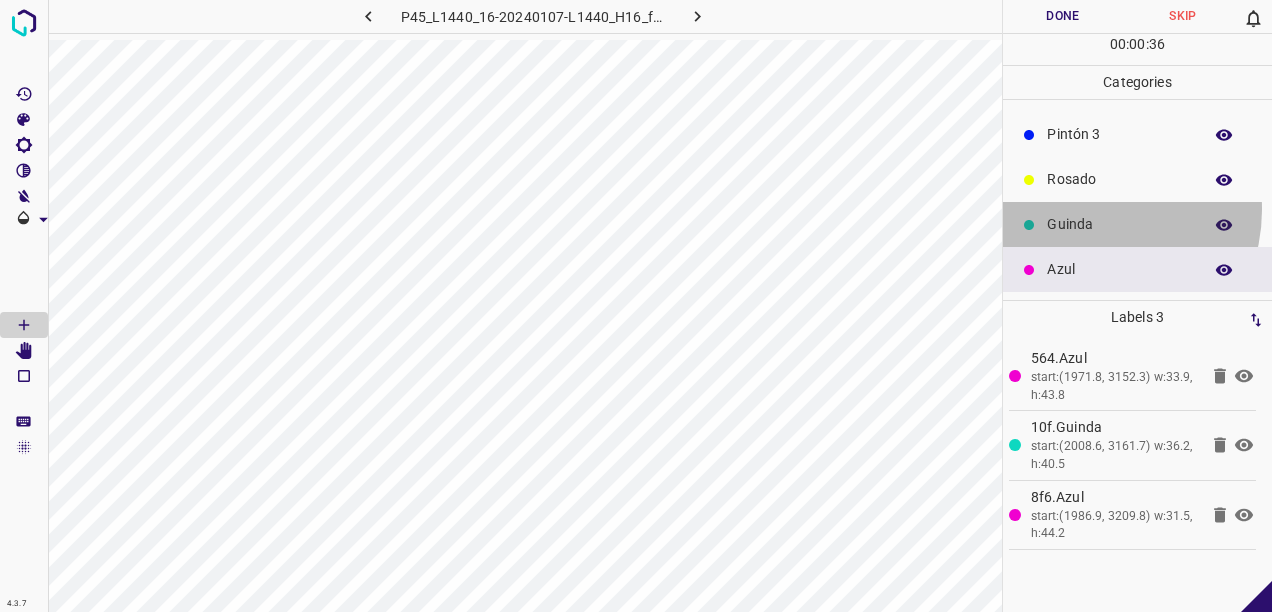 drag, startPoint x: 1088, startPoint y: 208, endPoint x: 1022, endPoint y: 272, distance: 91.93476 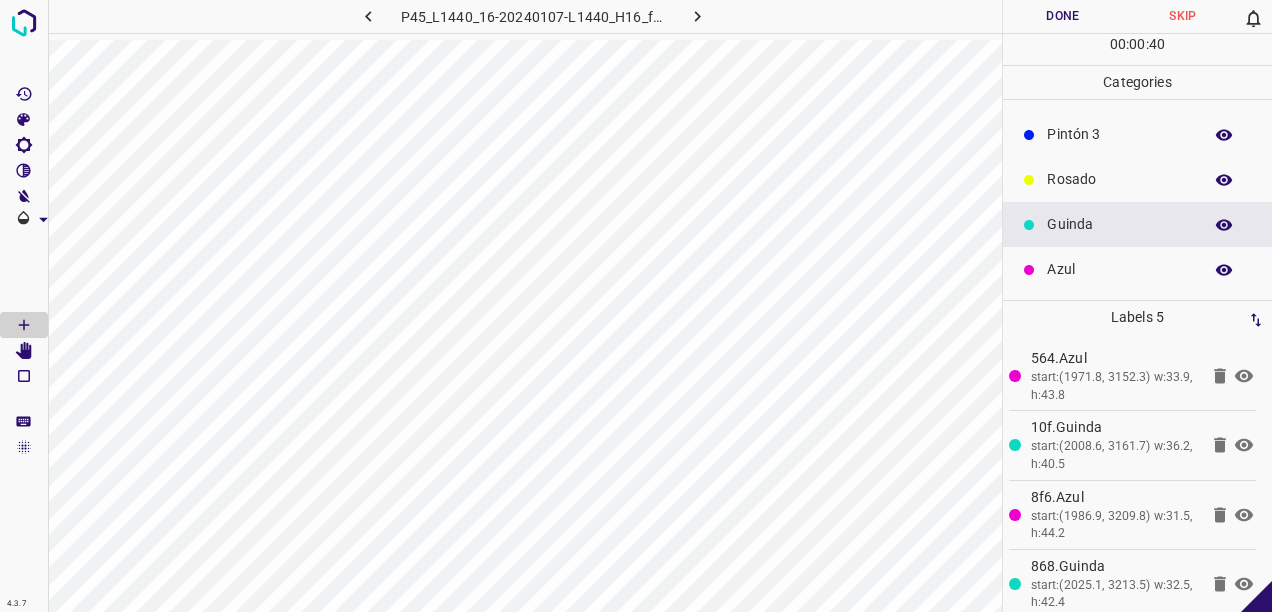 click on "Azul" at bounding box center (1119, 269) 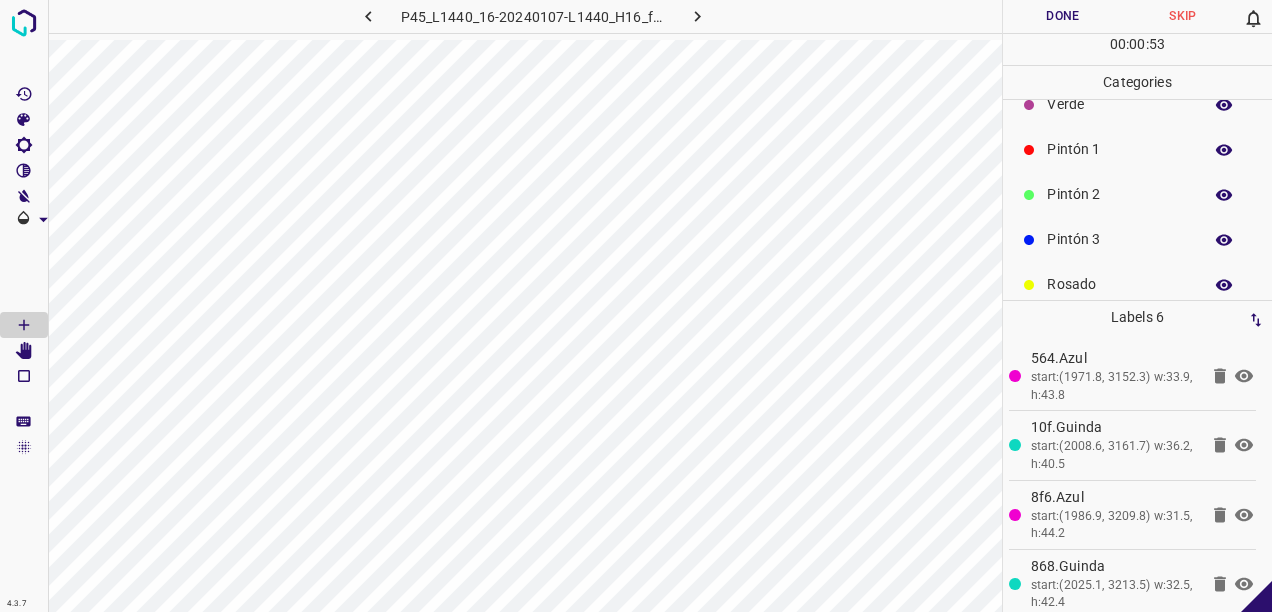 scroll, scrollTop: 0, scrollLeft: 0, axis: both 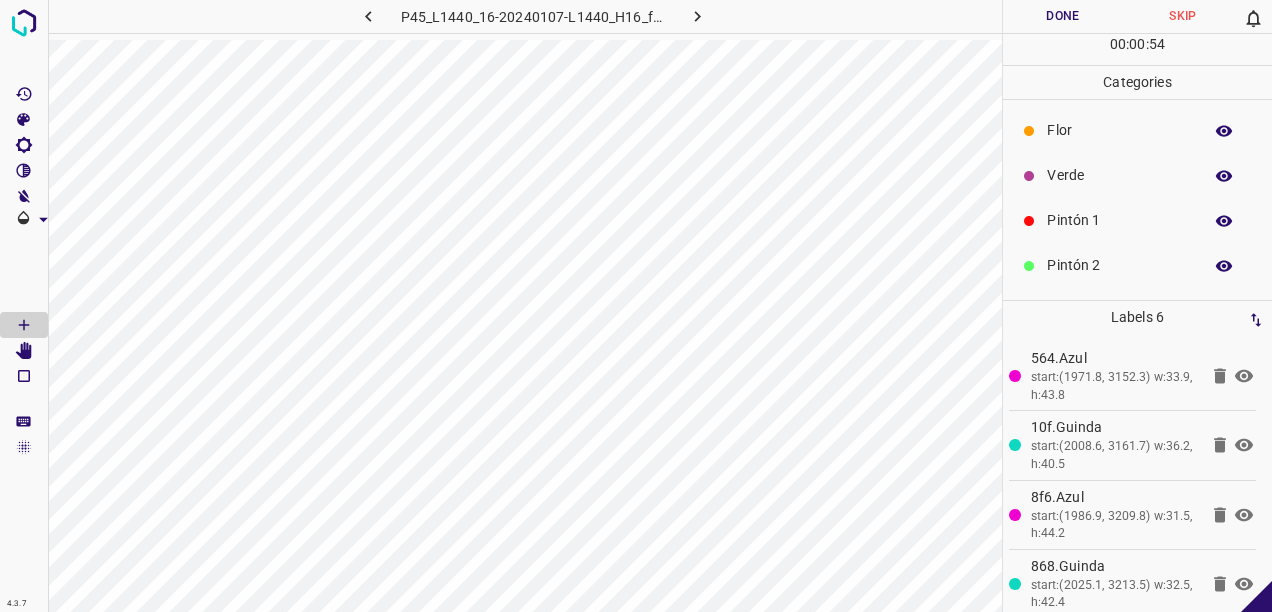 click on "Verde" at bounding box center (1119, 175) 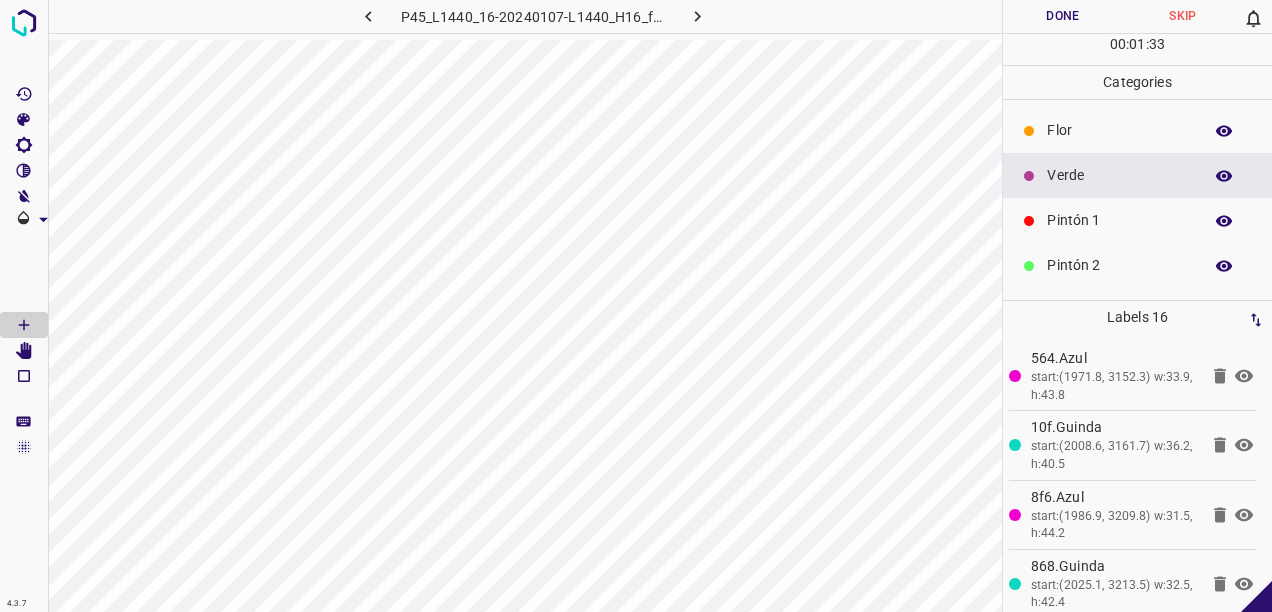 click on "Flor" at bounding box center (1119, 130) 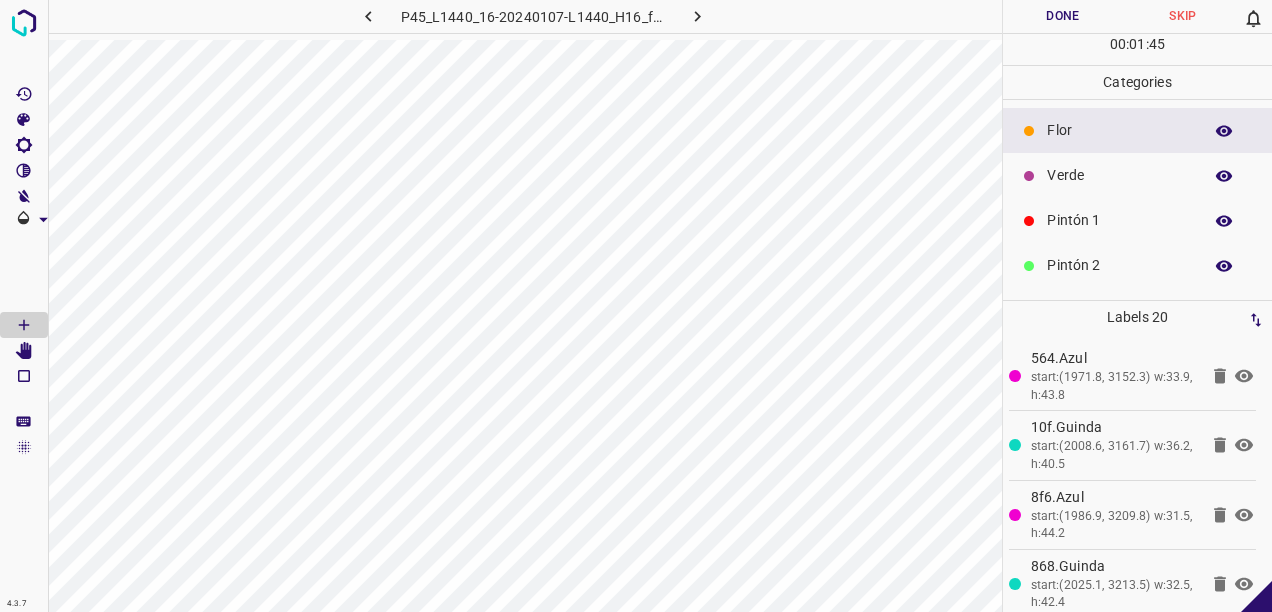 scroll, scrollTop: 176, scrollLeft: 0, axis: vertical 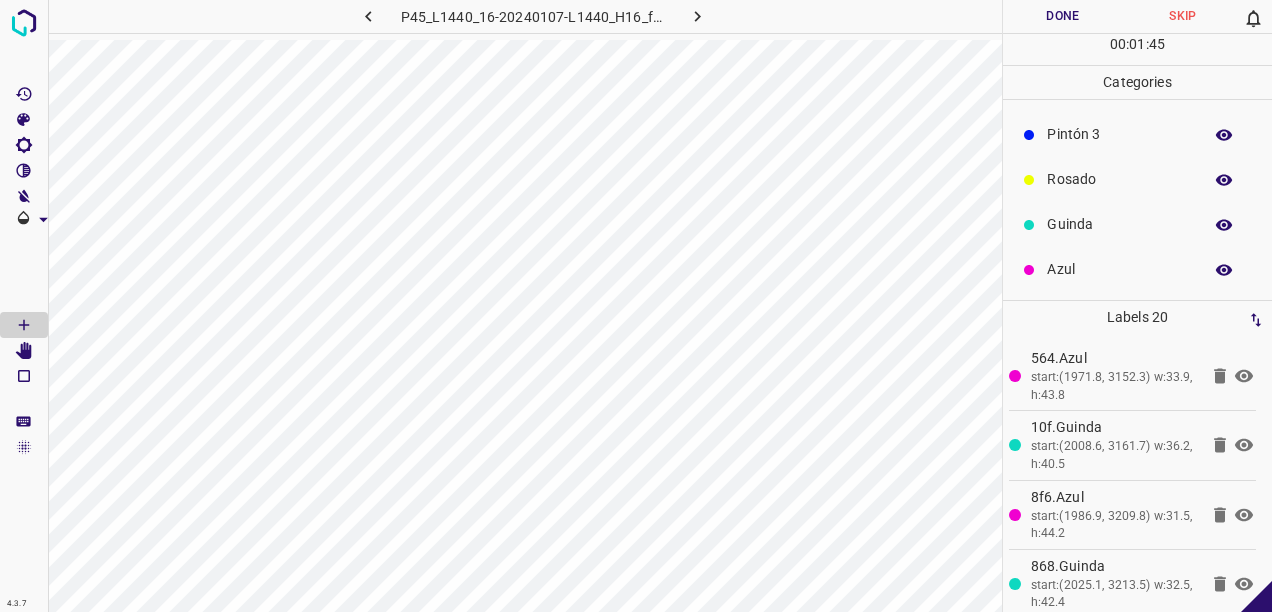 click on "Guinda" at bounding box center [1119, 224] 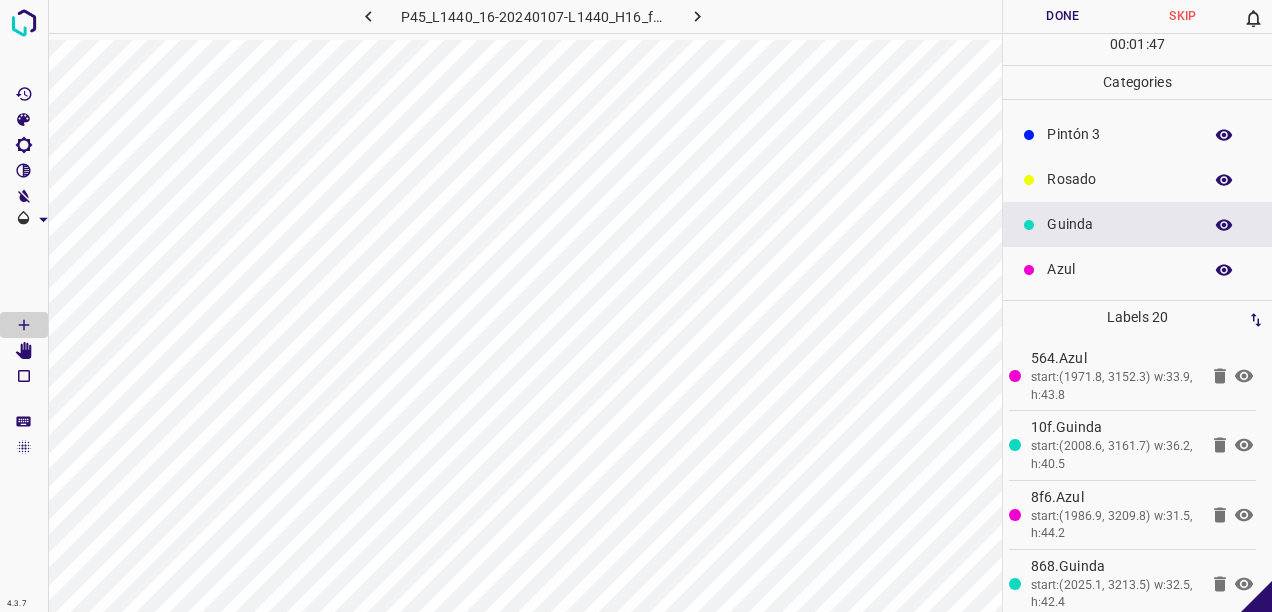 click on "Rosado" at bounding box center [1137, 179] 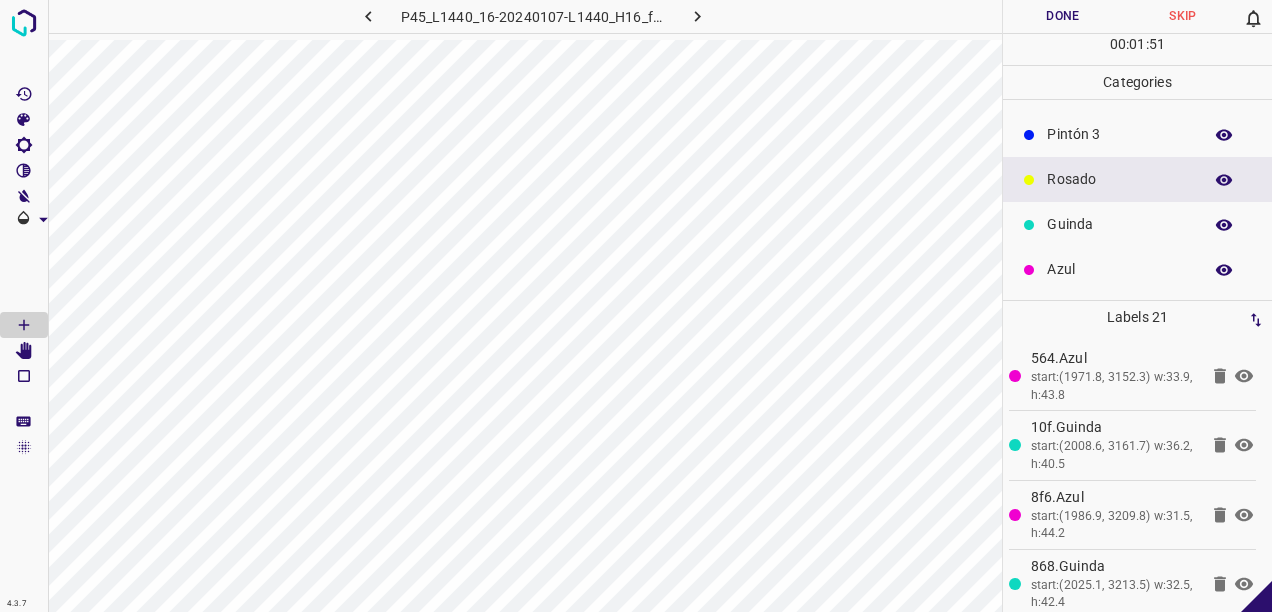 click on "Azul" at bounding box center (1119, 269) 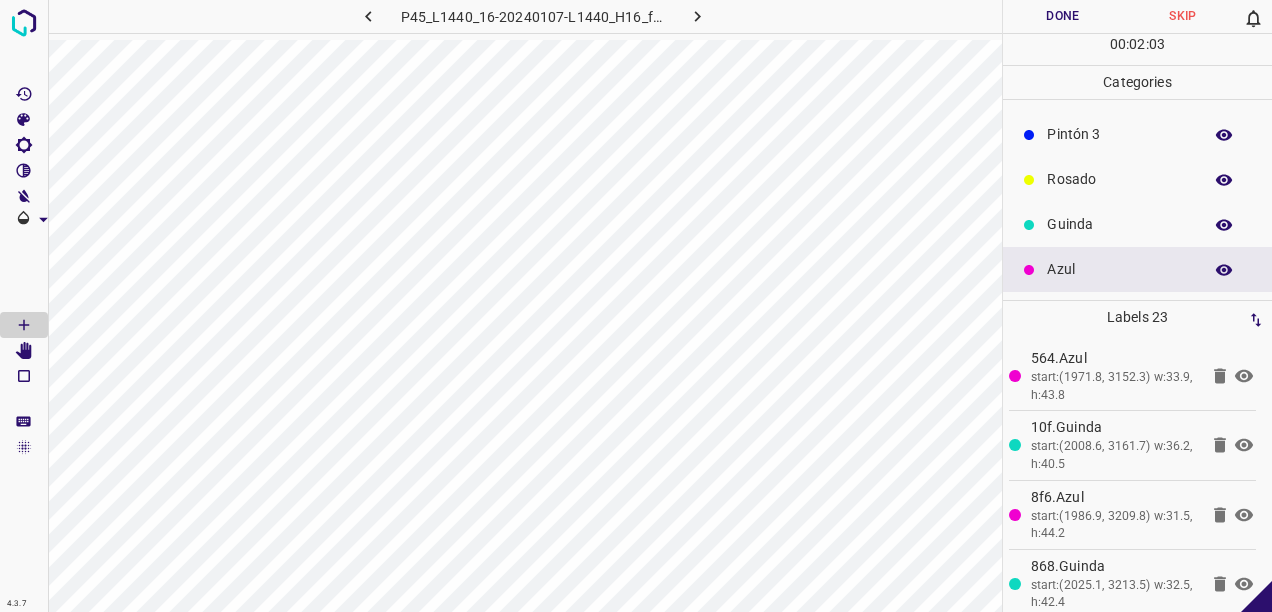 drag, startPoint x: 1106, startPoint y: 233, endPoint x: 1089, endPoint y: 230, distance: 17.262676 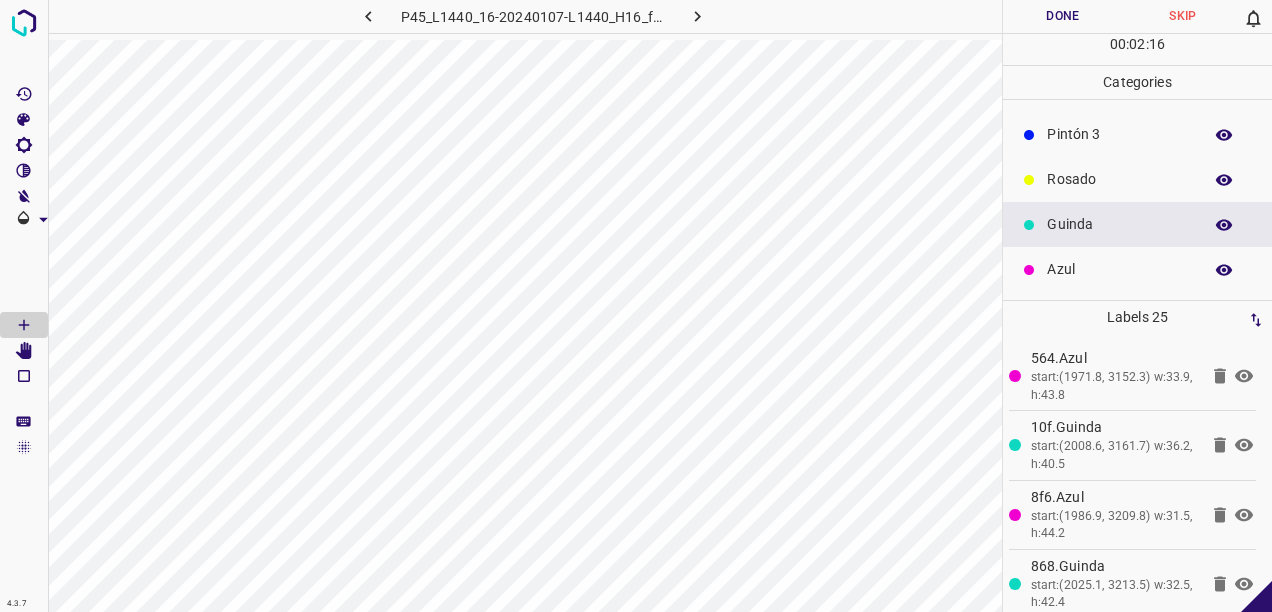 scroll, scrollTop: 0, scrollLeft: 0, axis: both 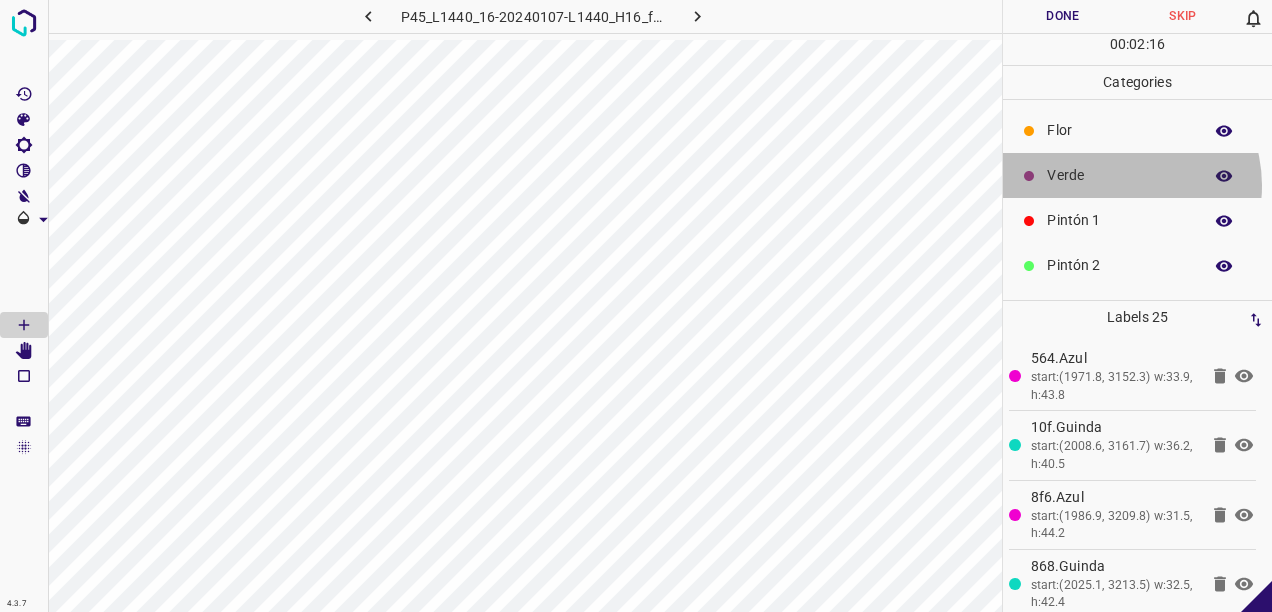 click on "Verde" at bounding box center (1119, 175) 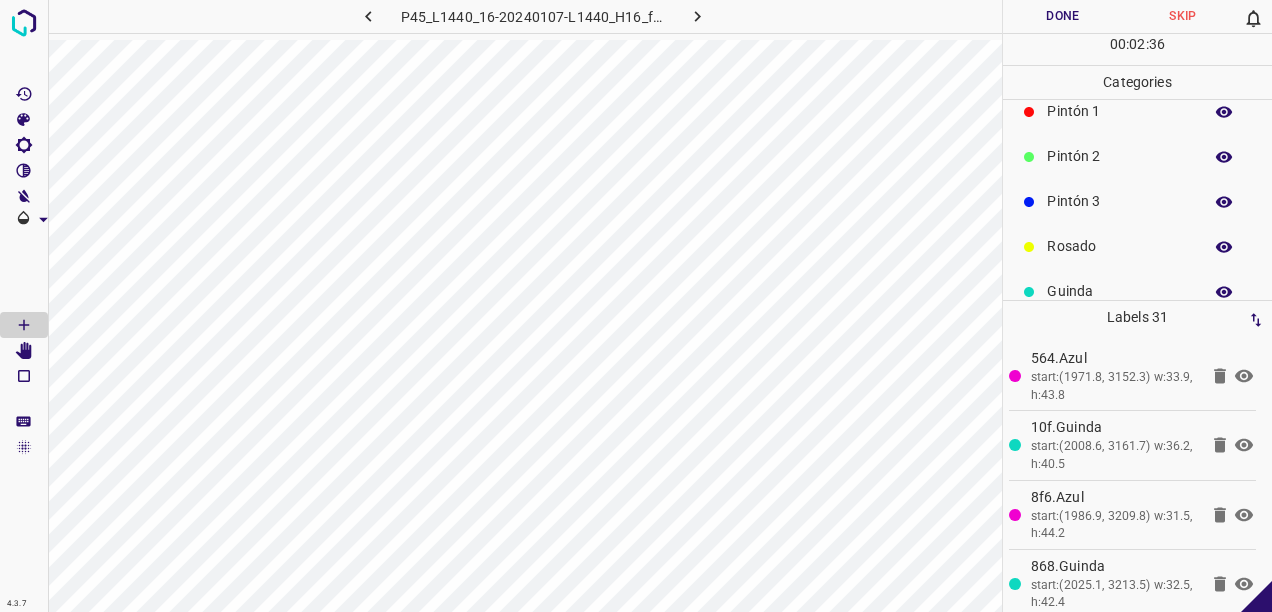scroll, scrollTop: 176, scrollLeft: 0, axis: vertical 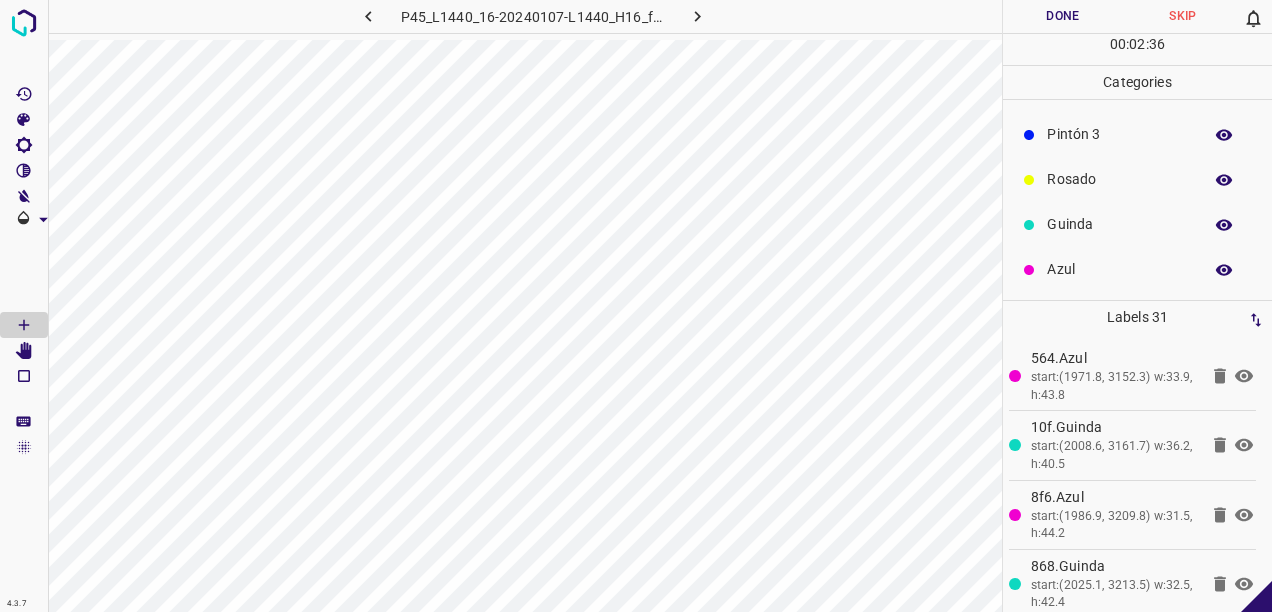 click on "Rosado" at bounding box center (1119, 179) 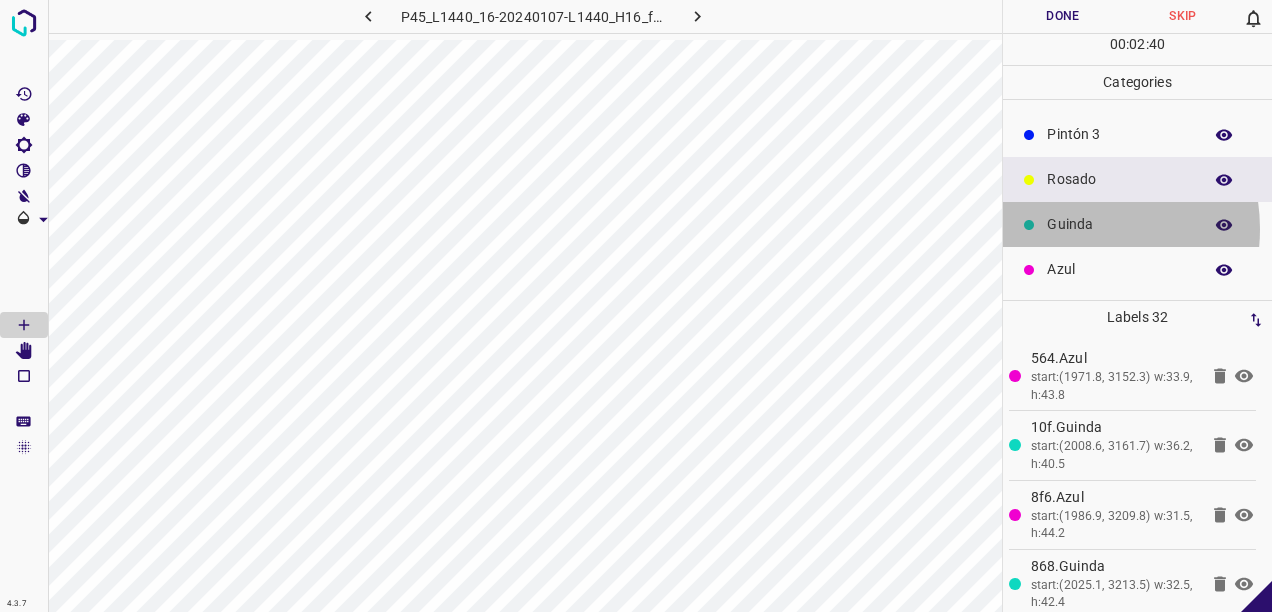 click on "Guinda" at bounding box center [1119, 224] 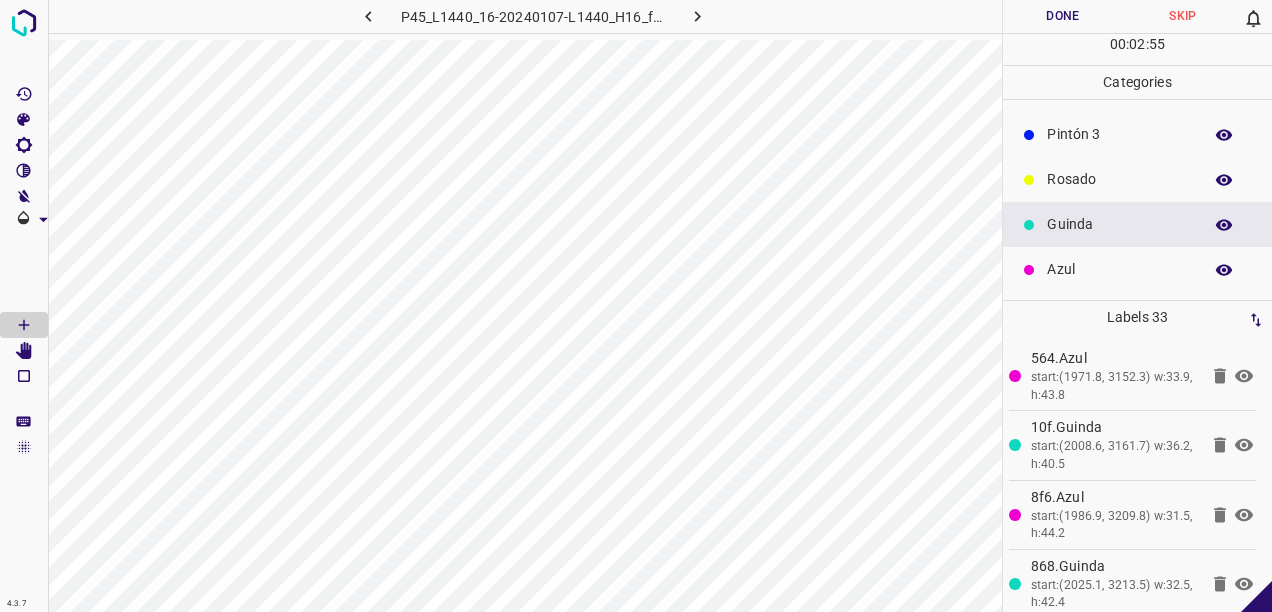 drag, startPoint x: 1123, startPoint y: 275, endPoint x: 1055, endPoint y: 286, distance: 68.88396 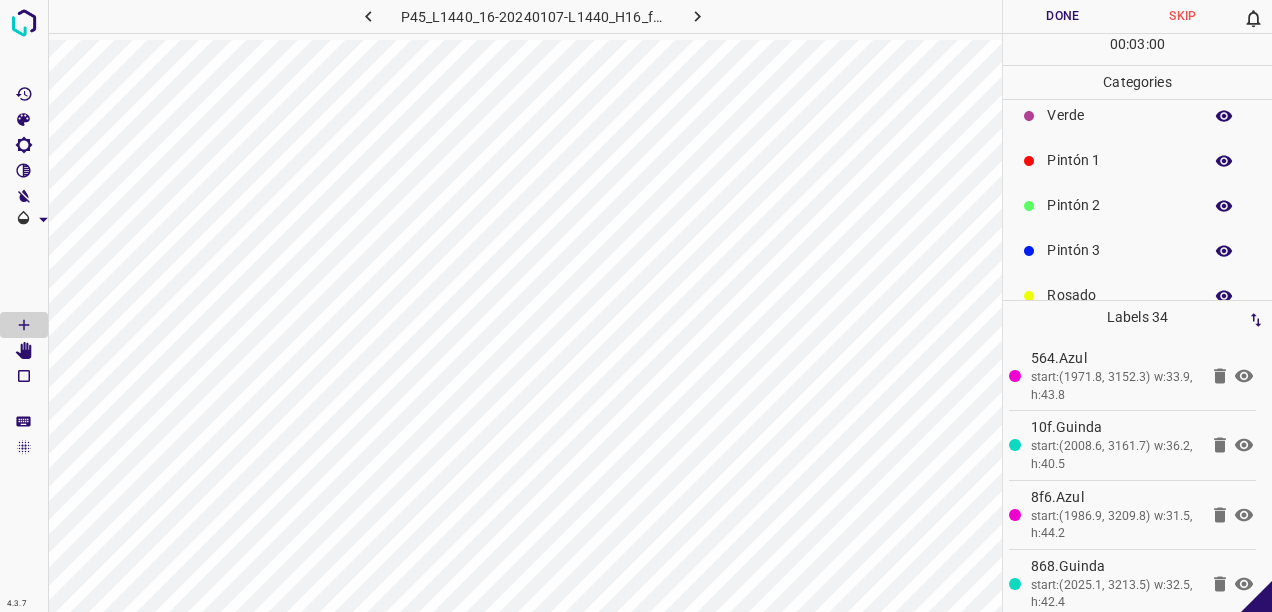 scroll, scrollTop: 0, scrollLeft: 0, axis: both 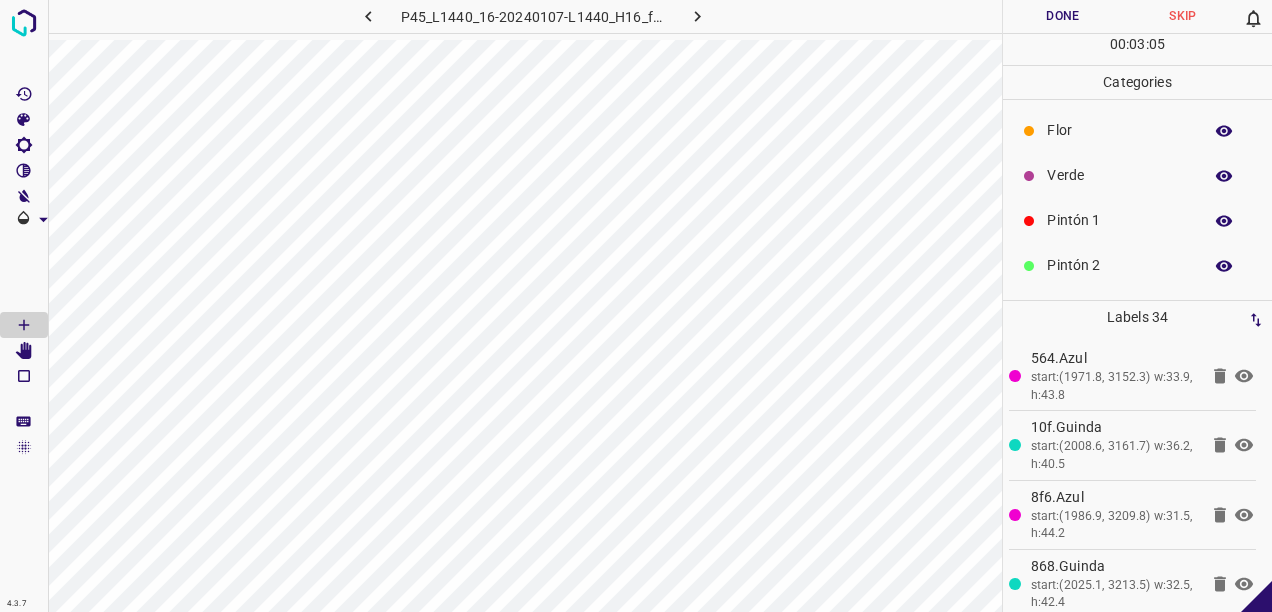 click on "Flor" at bounding box center [1119, 130] 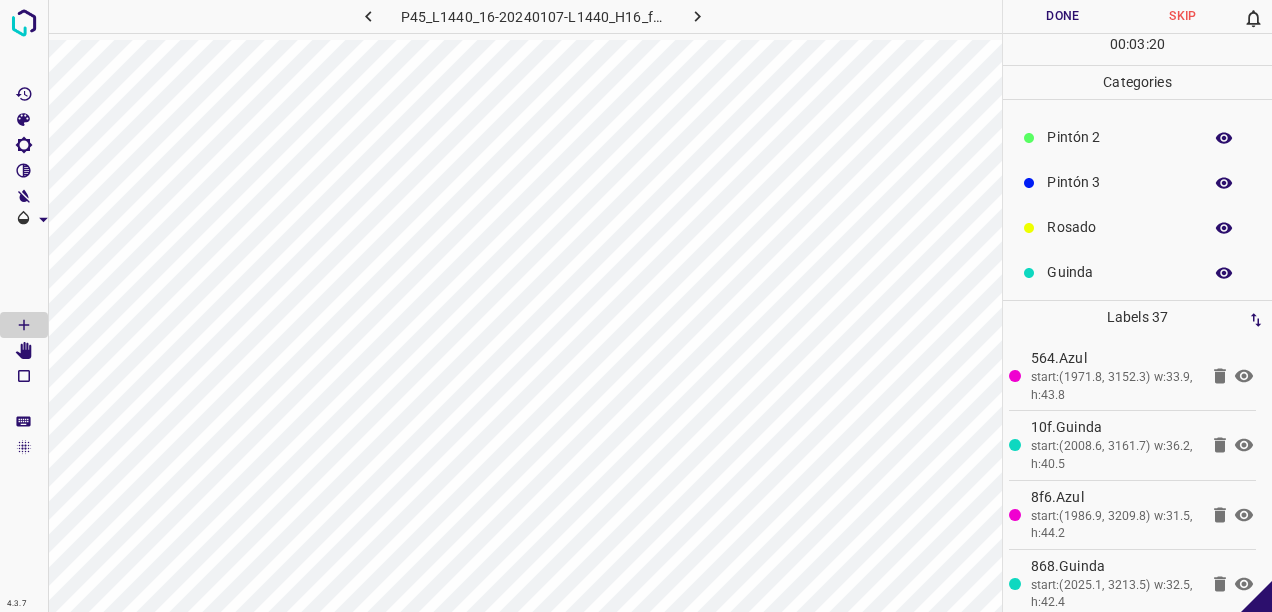 scroll, scrollTop: 176, scrollLeft: 0, axis: vertical 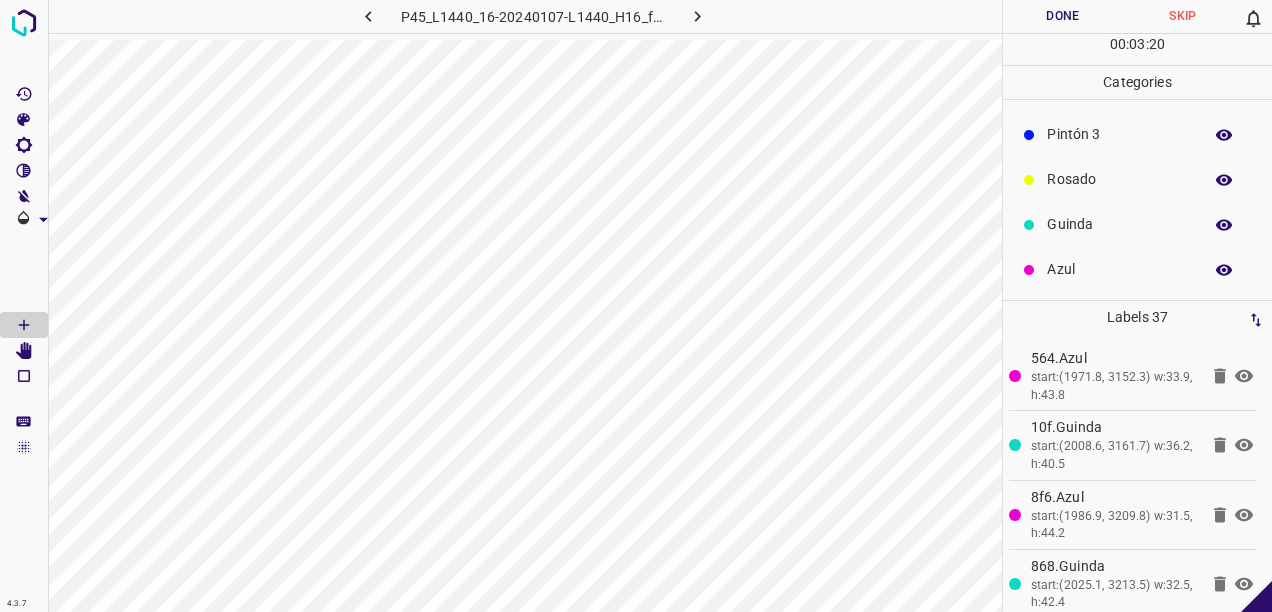 drag, startPoint x: 1096, startPoint y: 226, endPoint x: 1078, endPoint y: 229, distance: 18.248287 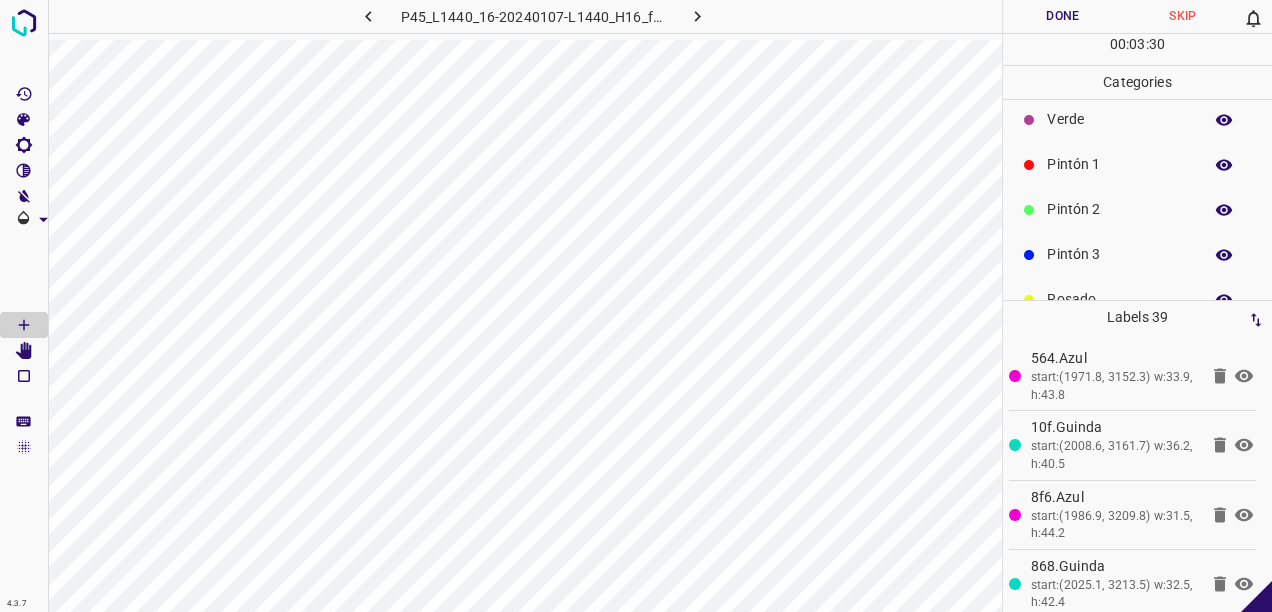 scroll, scrollTop: 0, scrollLeft: 0, axis: both 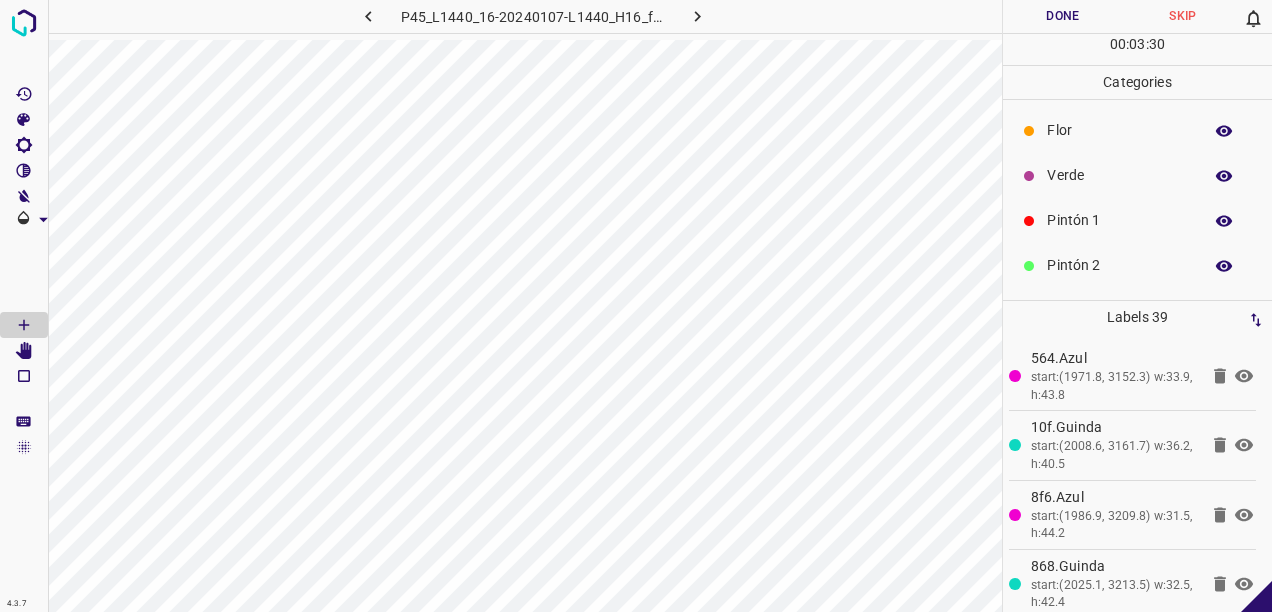 click on "Verde" at bounding box center (1119, 175) 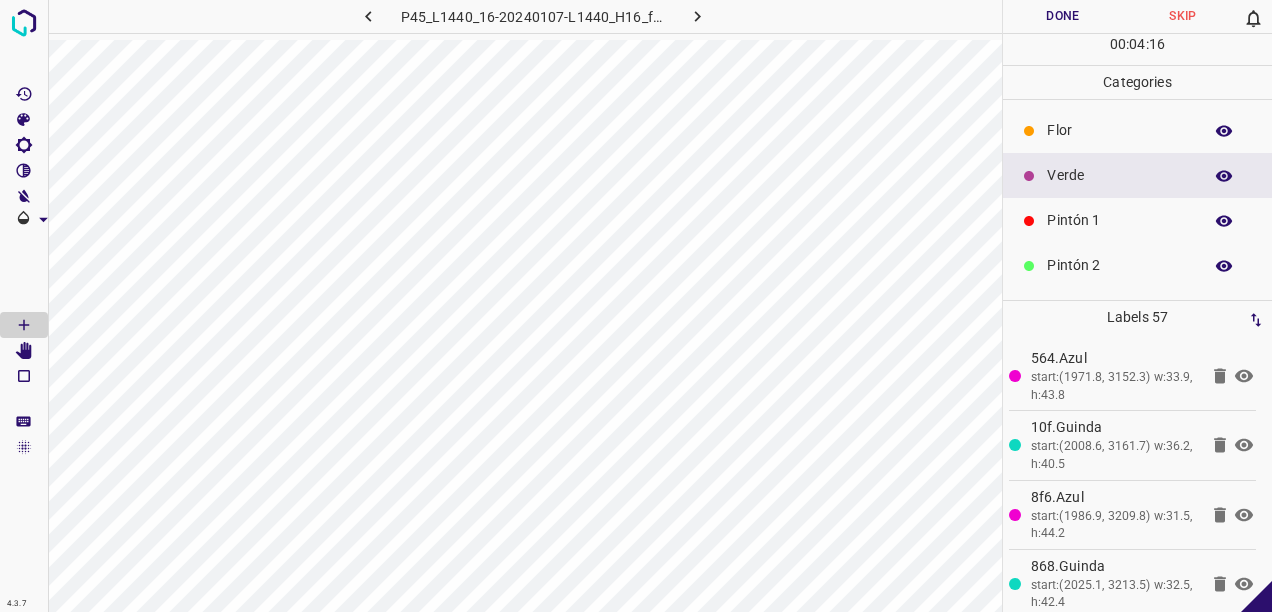drag, startPoint x: 1104, startPoint y: 134, endPoint x: 1066, endPoint y: 155, distance: 43.416588 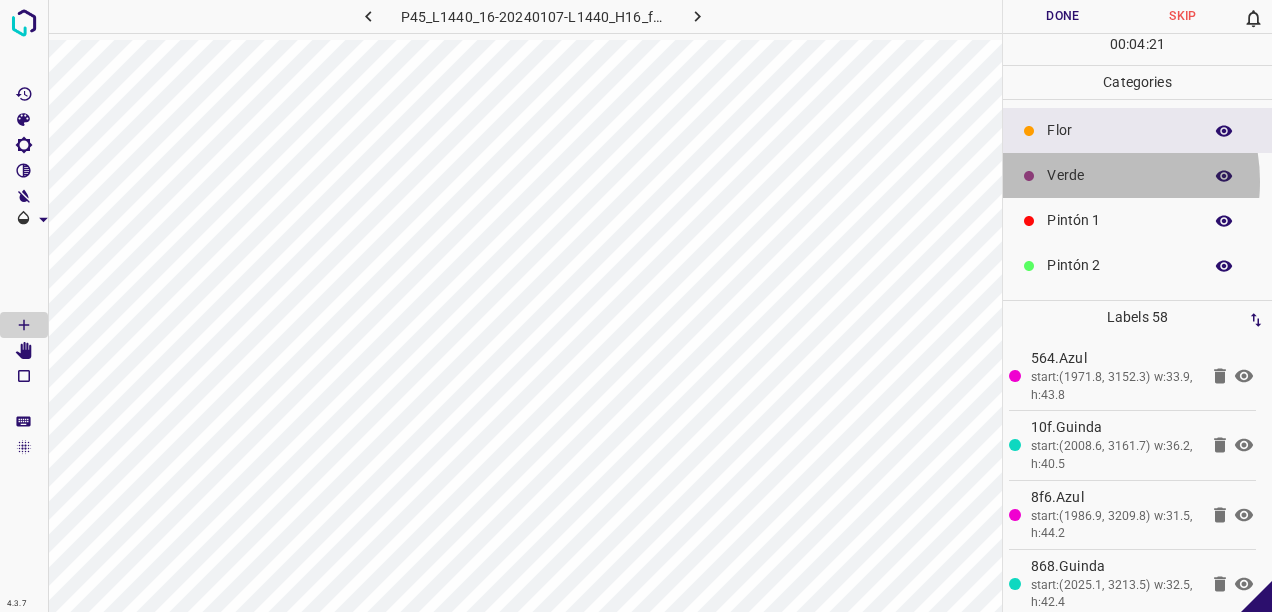 click on "Verde" at bounding box center [1119, 175] 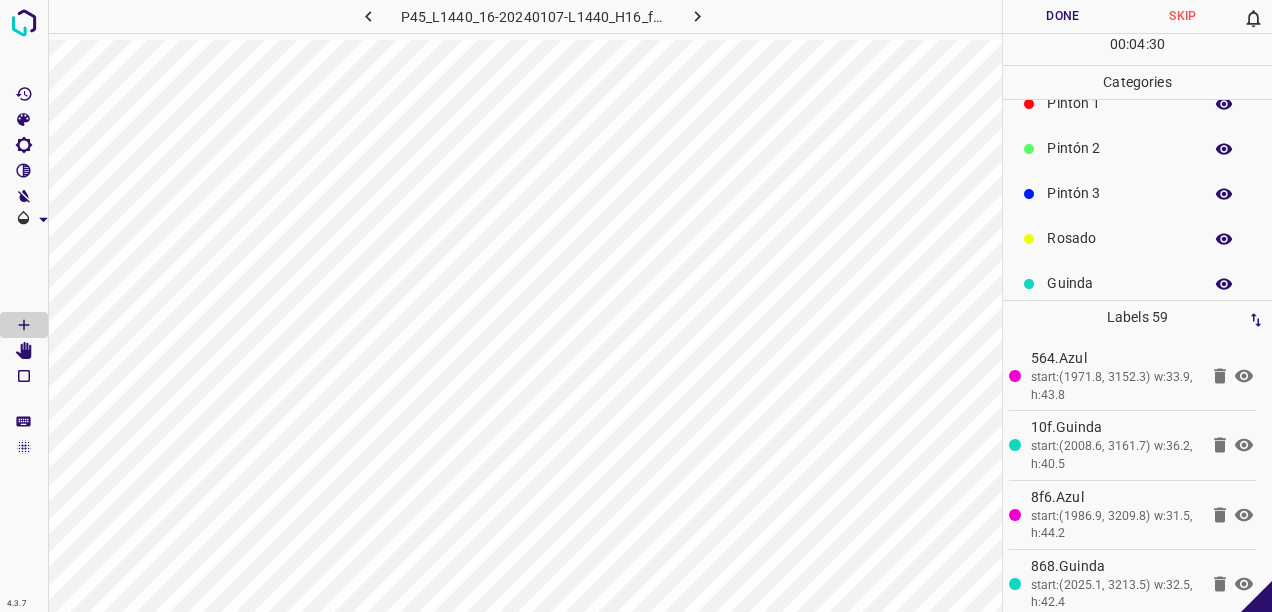 scroll, scrollTop: 176, scrollLeft: 0, axis: vertical 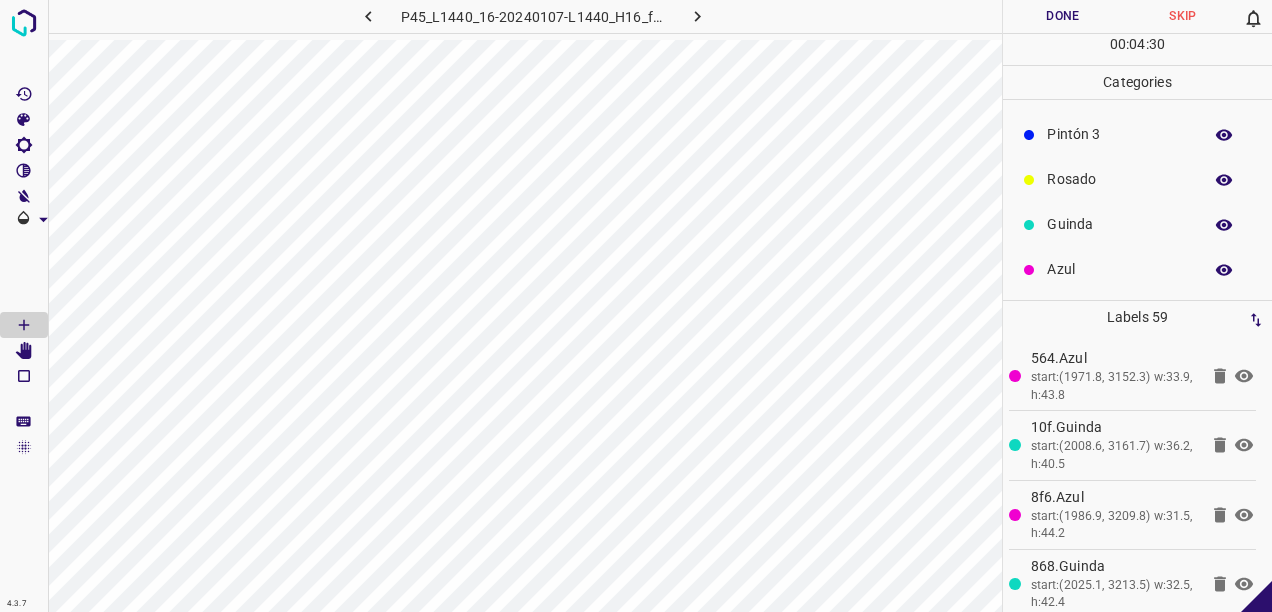 click on "Guinda" at bounding box center [1137, 224] 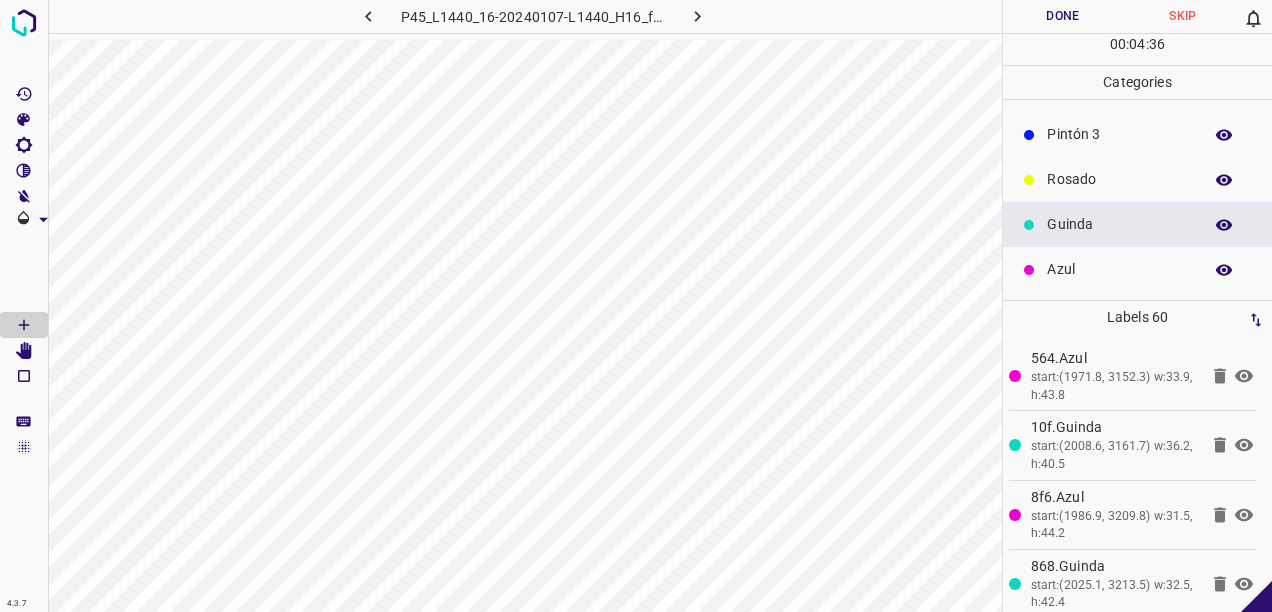 scroll, scrollTop: 0, scrollLeft: 0, axis: both 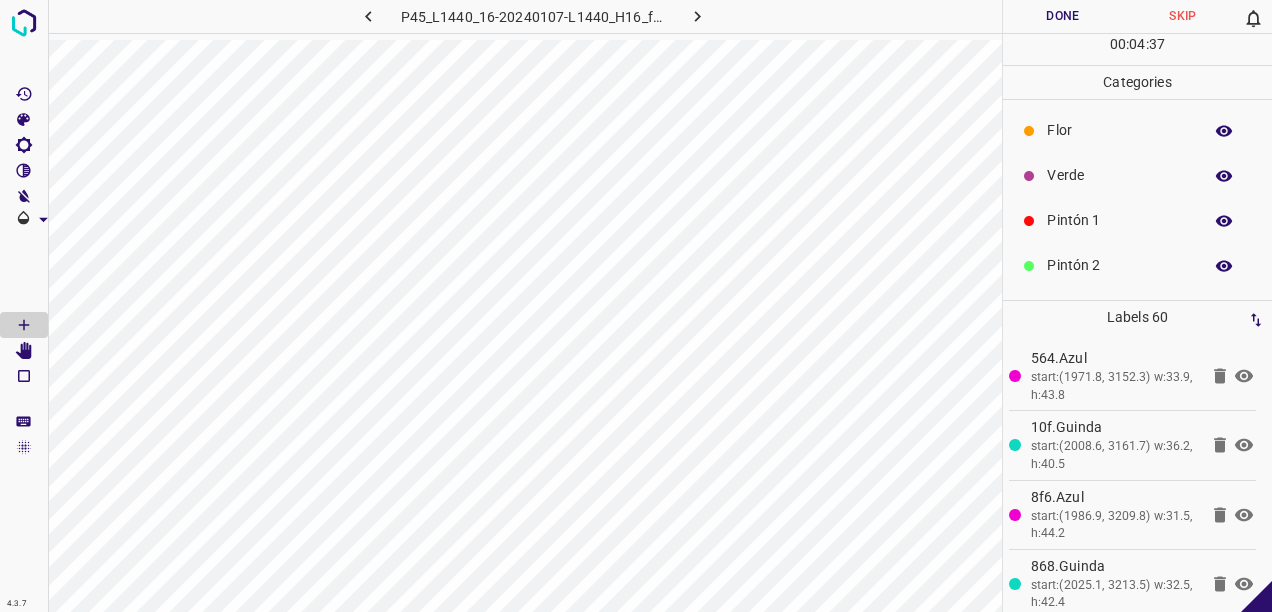 click on "Verde" at bounding box center [1119, 175] 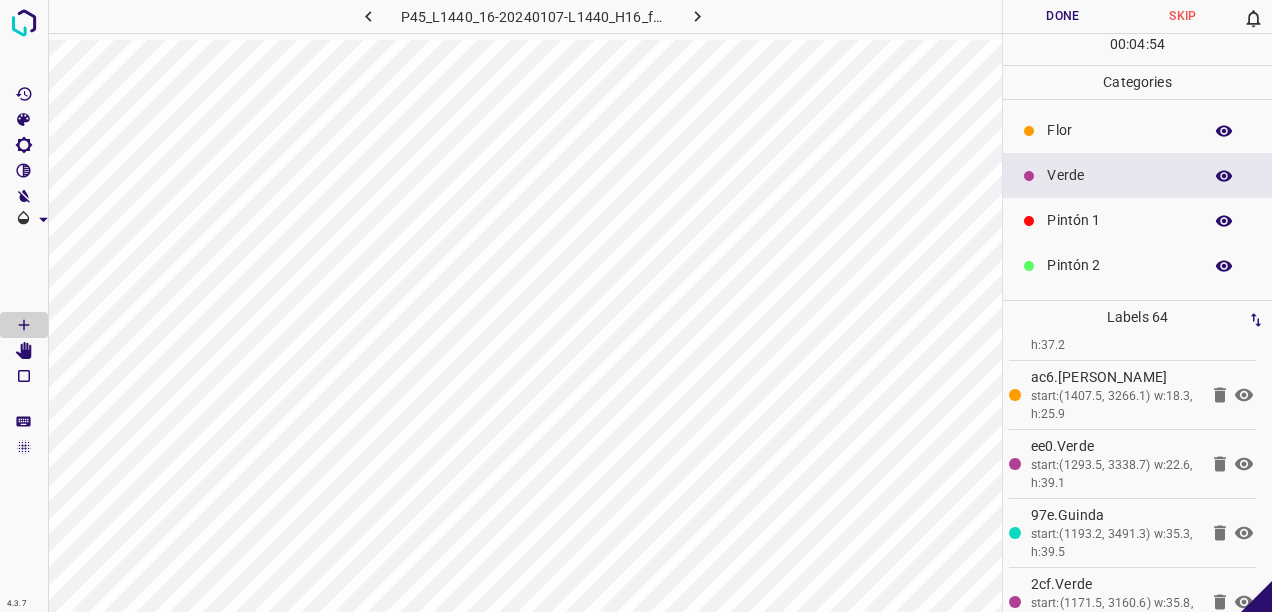 scroll, scrollTop: 4133, scrollLeft: 0, axis: vertical 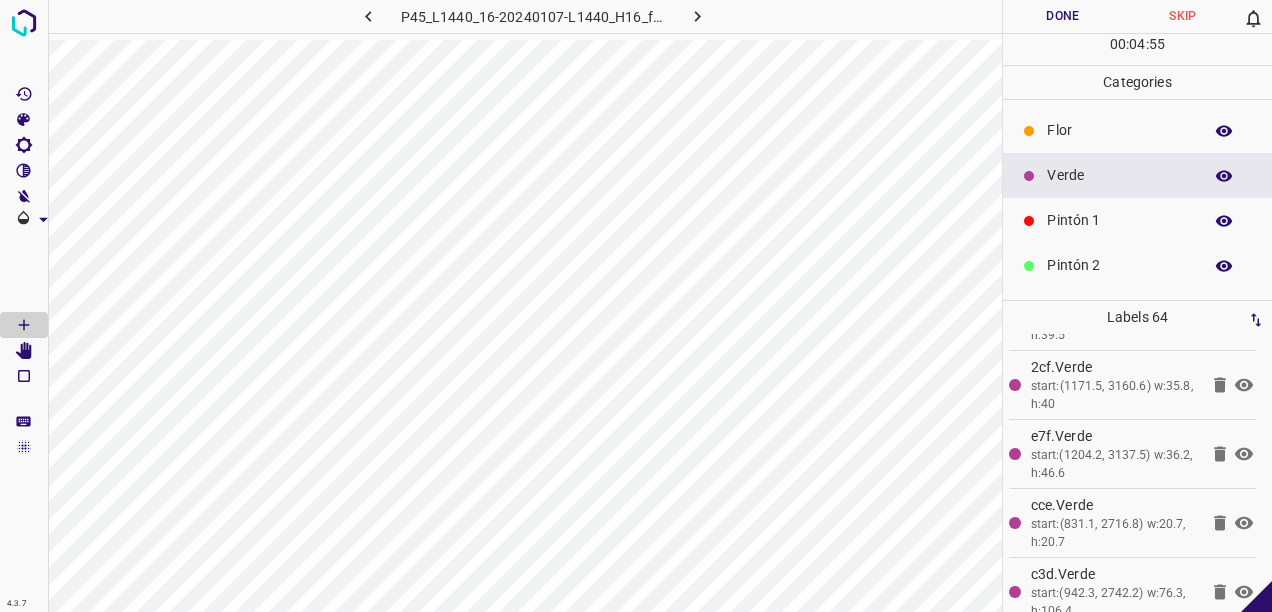 click 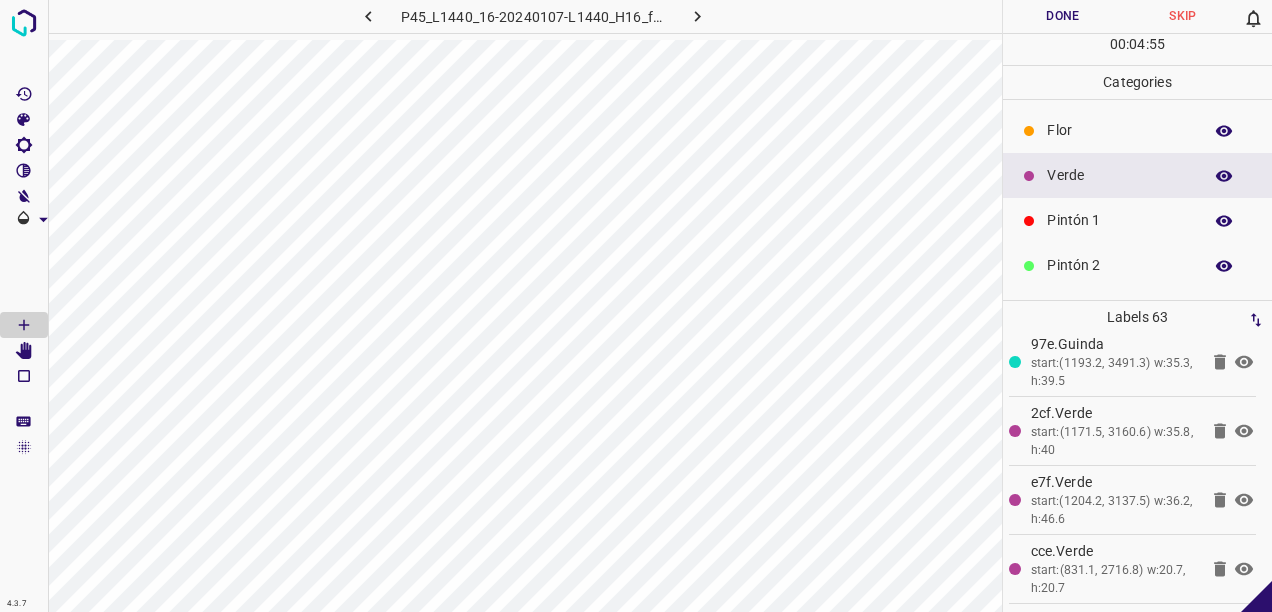 scroll, scrollTop: 4064, scrollLeft: 0, axis: vertical 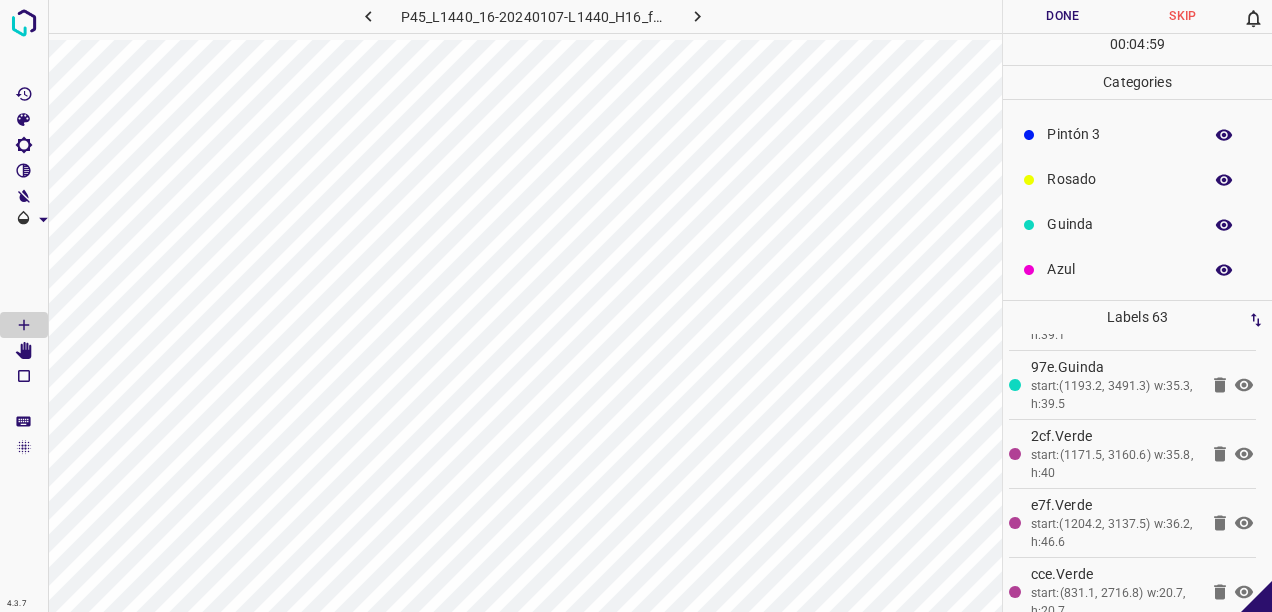click on "Guinda" at bounding box center (1119, 224) 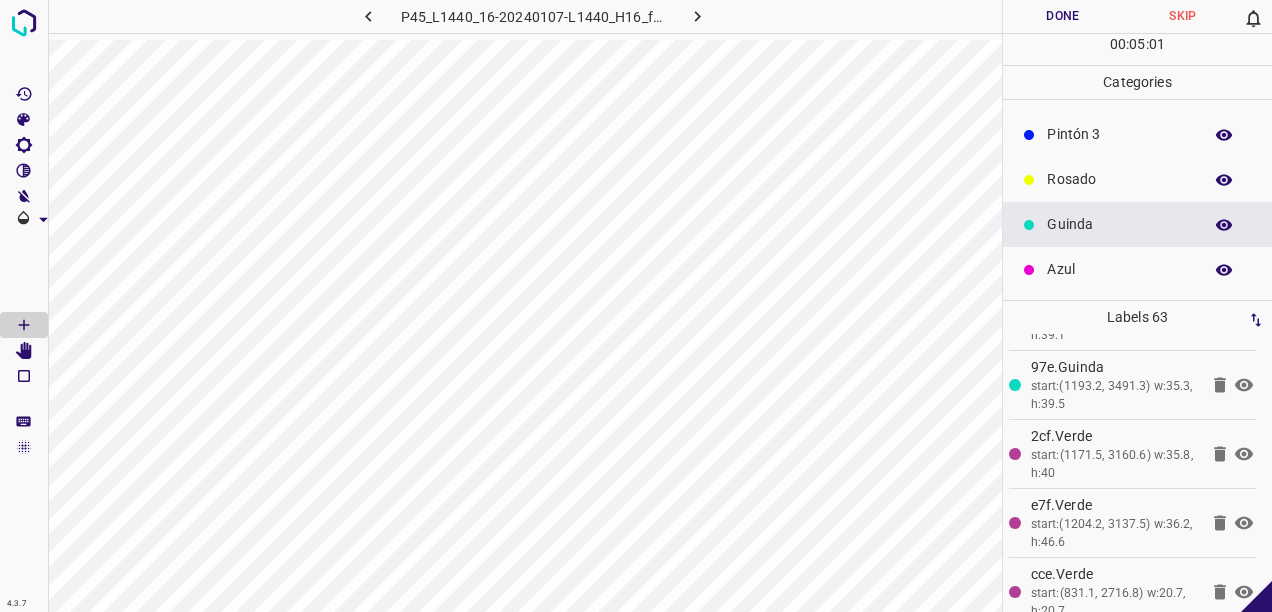 scroll, scrollTop: 4133, scrollLeft: 0, axis: vertical 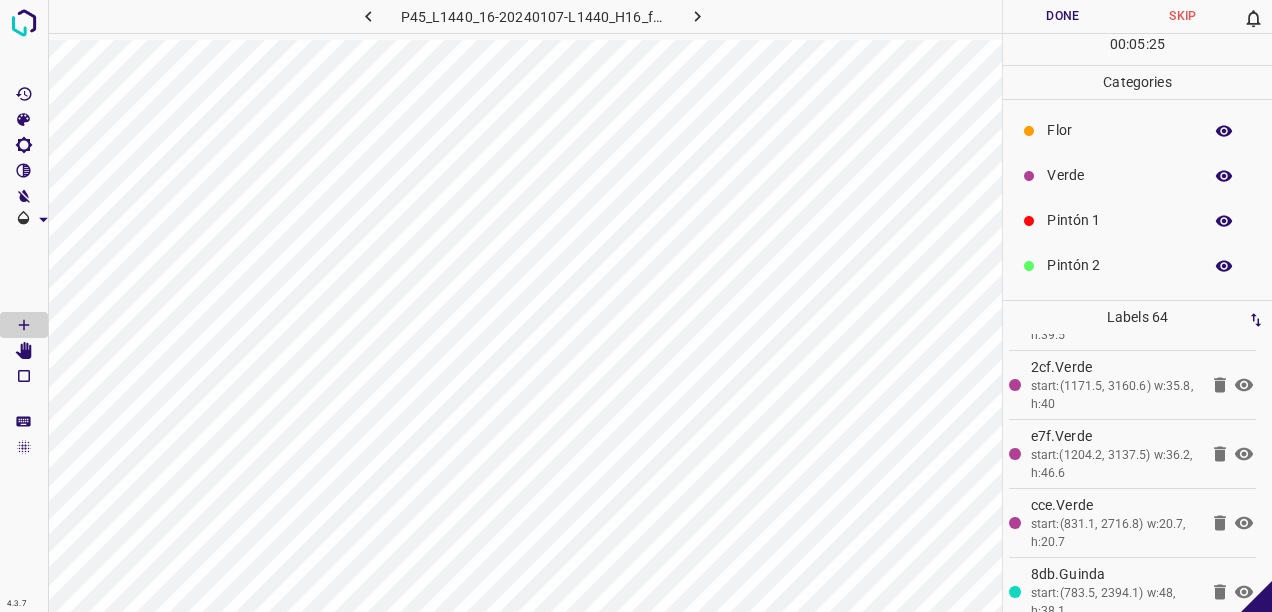 click on "Verde" at bounding box center [1119, 175] 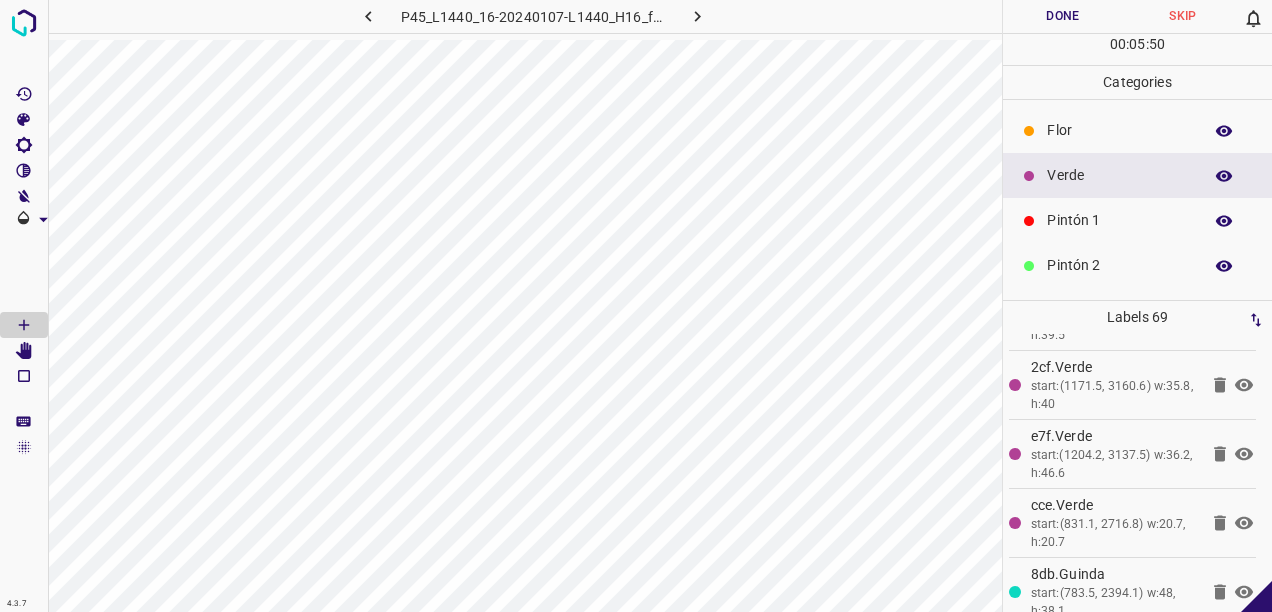 click on "Pintón 1" at bounding box center (1119, 220) 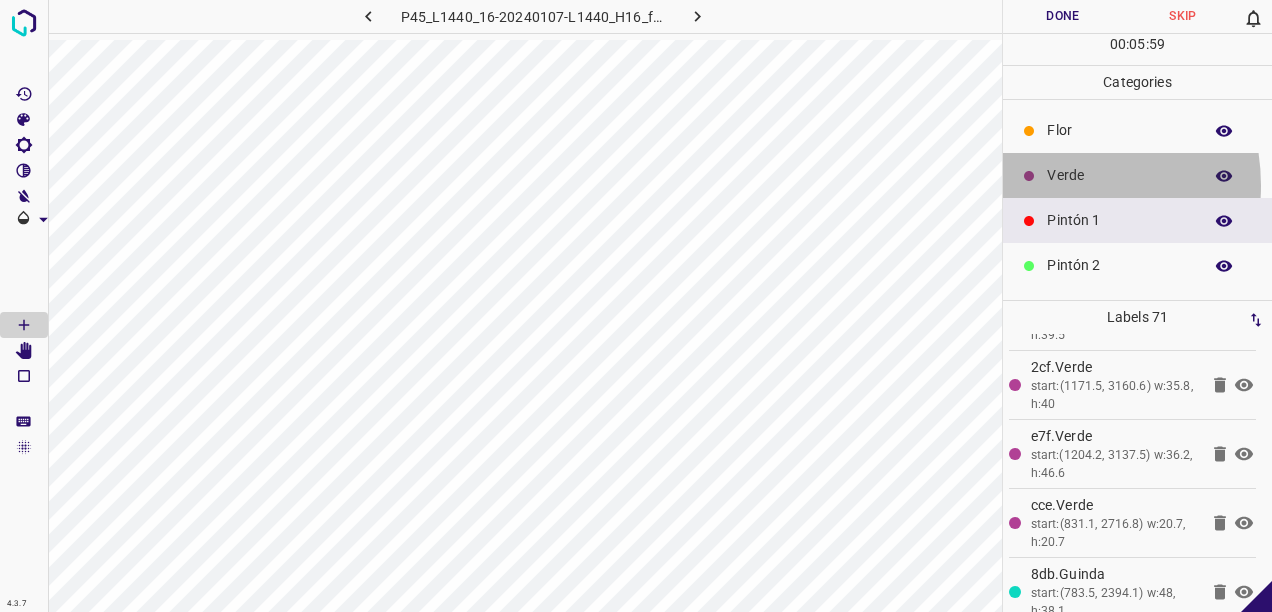 click on "Verde" at bounding box center [1137, 175] 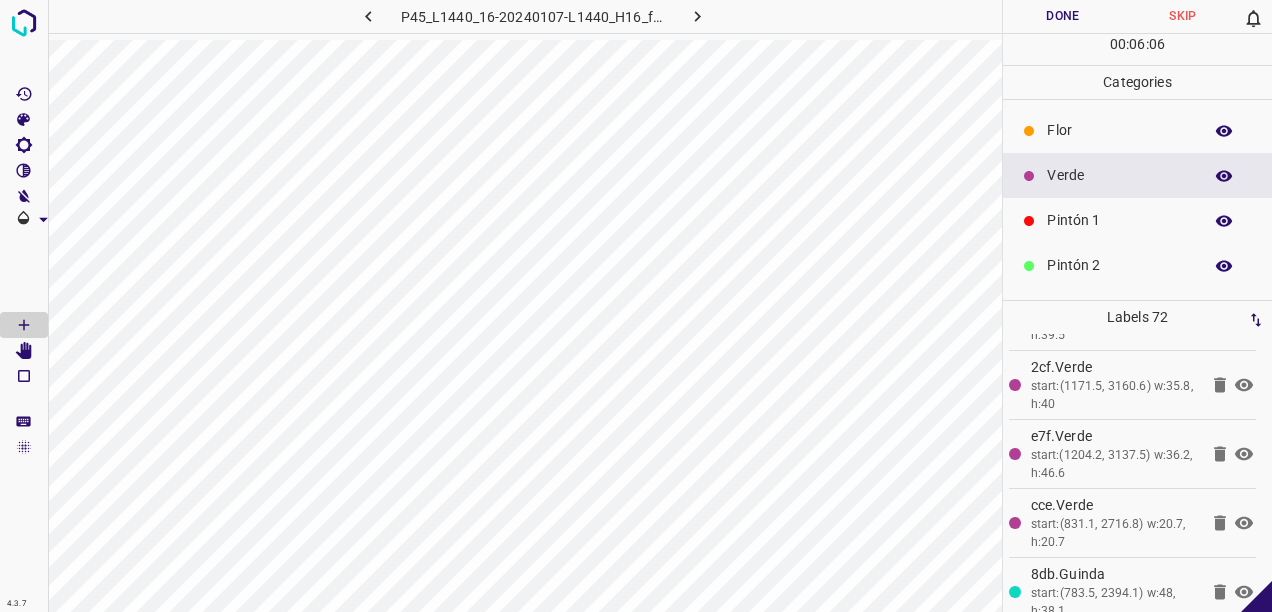 click on "Pintón 2" at bounding box center [1119, 265] 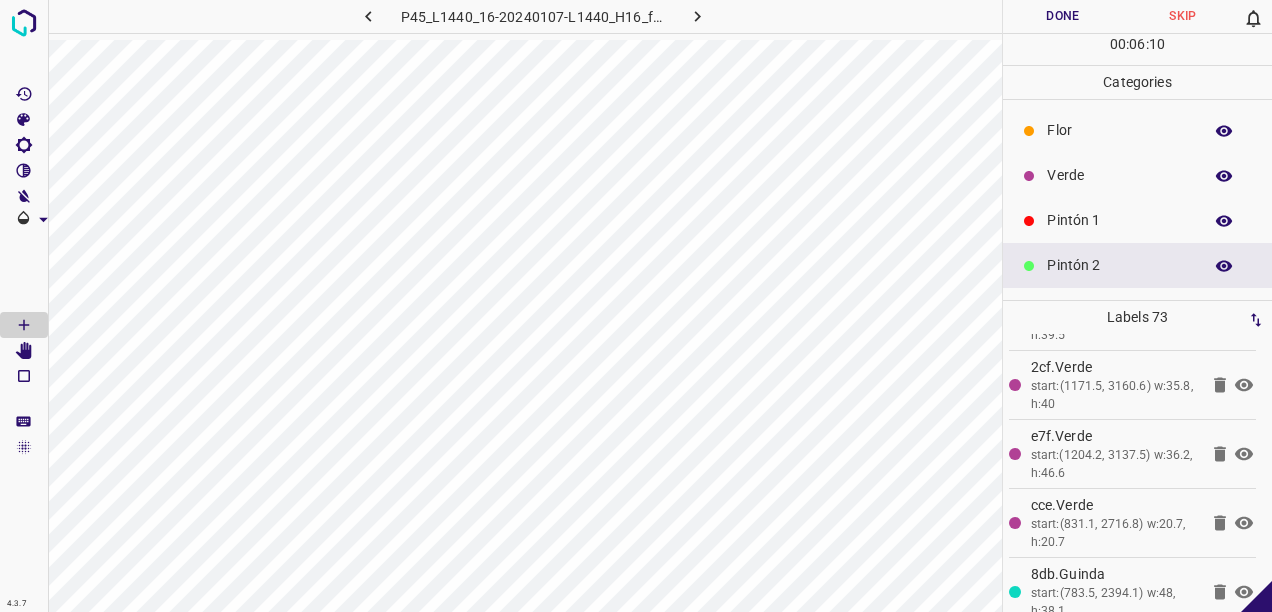 click on "Verde" at bounding box center [1119, 175] 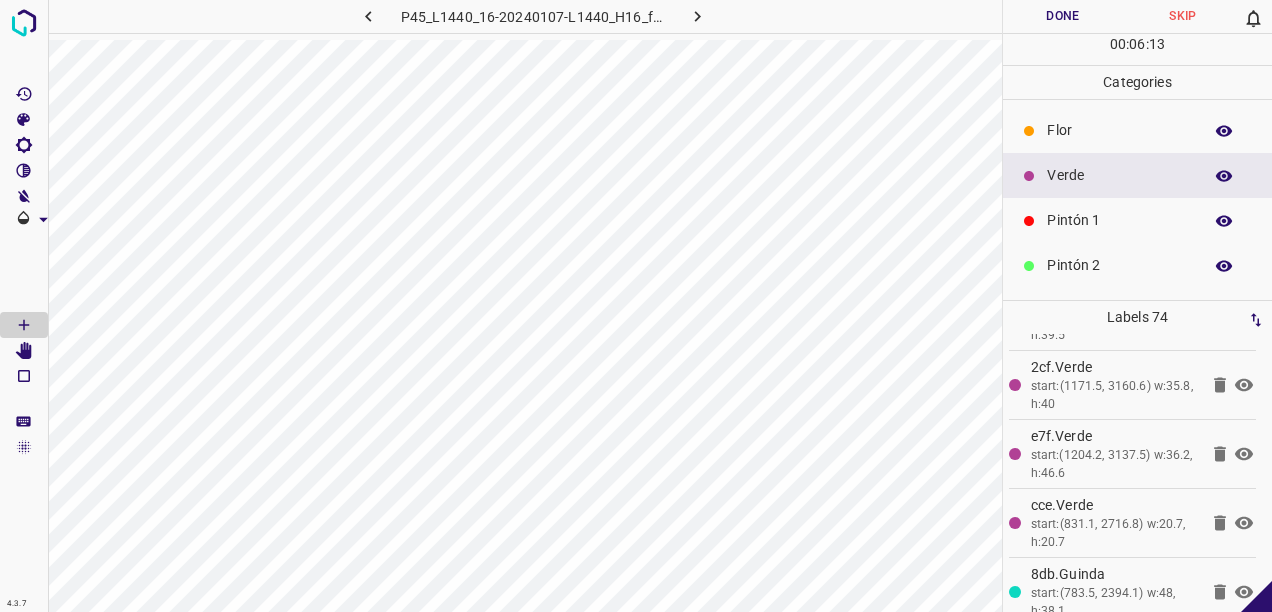 scroll, scrollTop: 176, scrollLeft: 0, axis: vertical 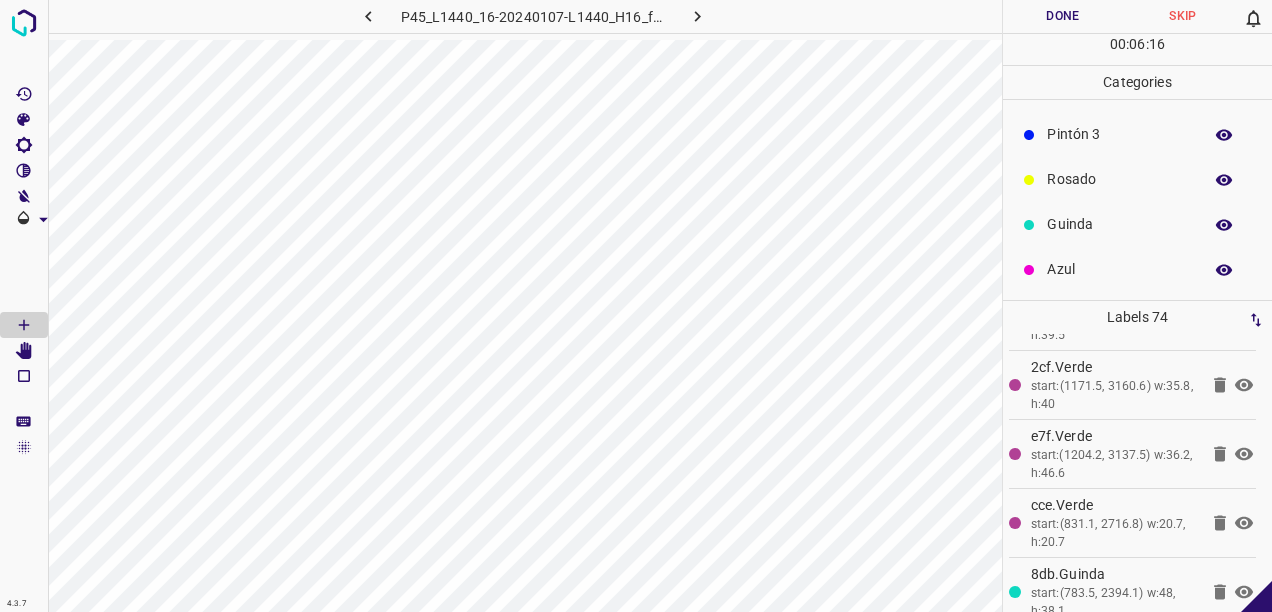 click on "Guinda" at bounding box center [1119, 224] 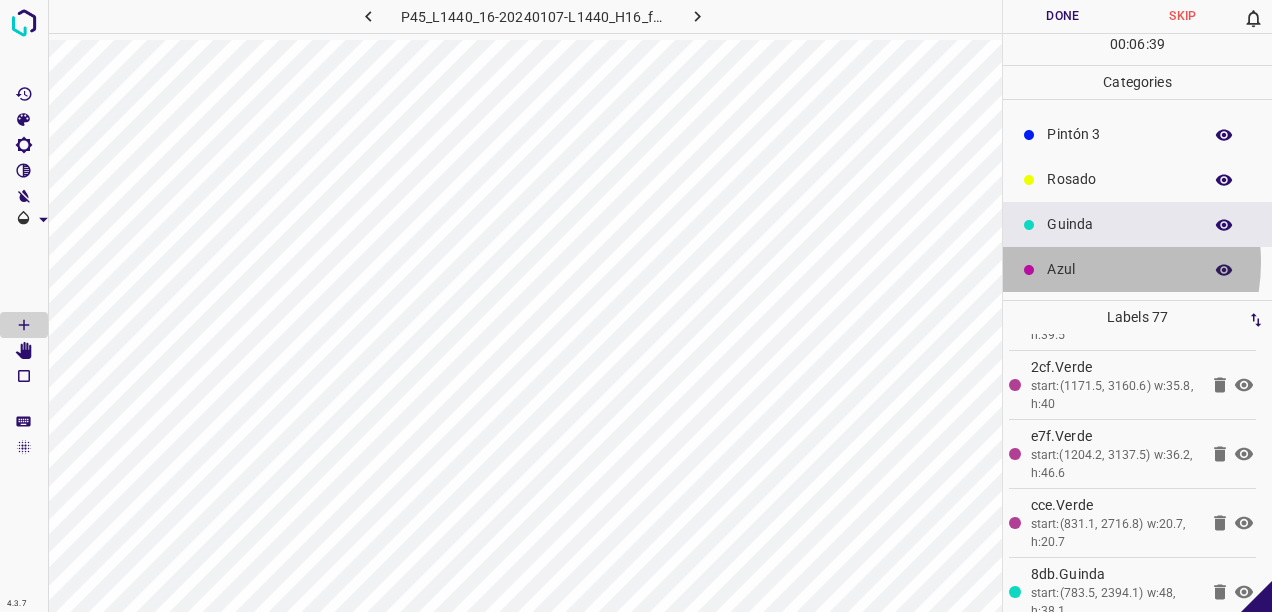 click on "Azul" at bounding box center [1119, 269] 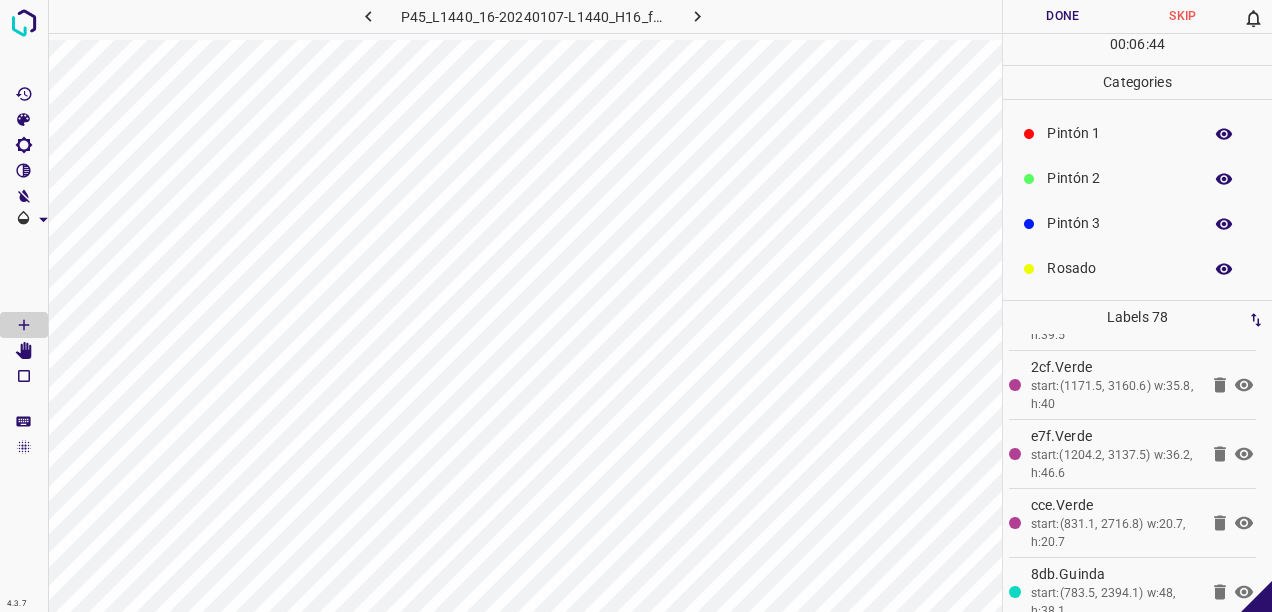 scroll, scrollTop: 0, scrollLeft: 0, axis: both 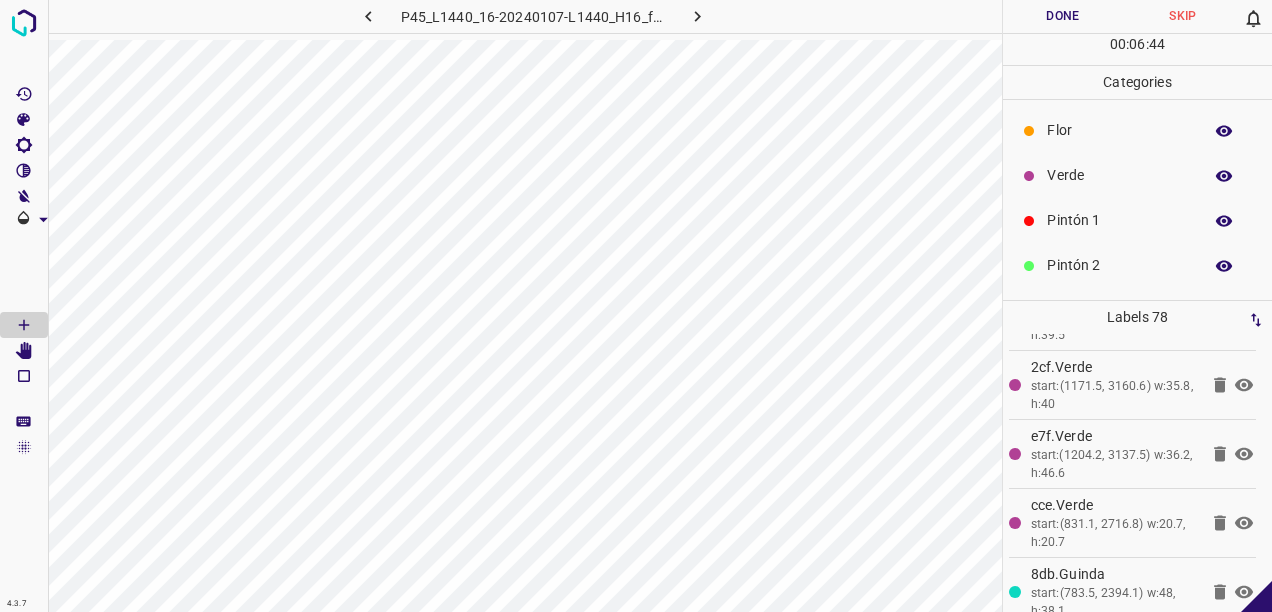 click on "Verde" at bounding box center [1119, 175] 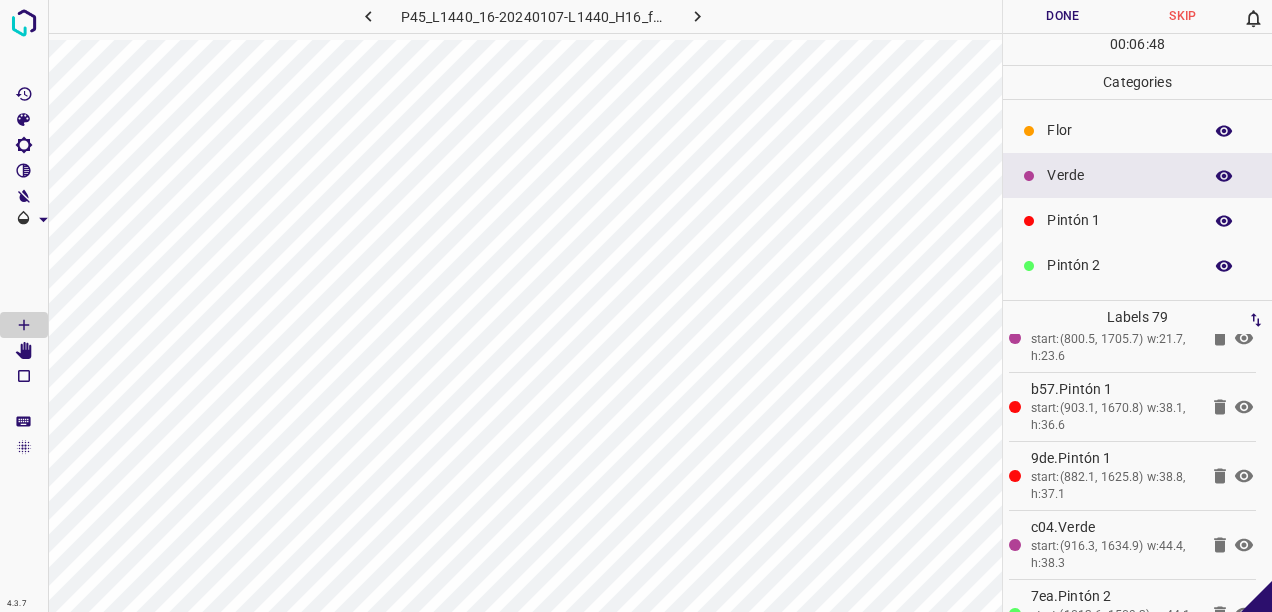 scroll, scrollTop: 5163, scrollLeft: 0, axis: vertical 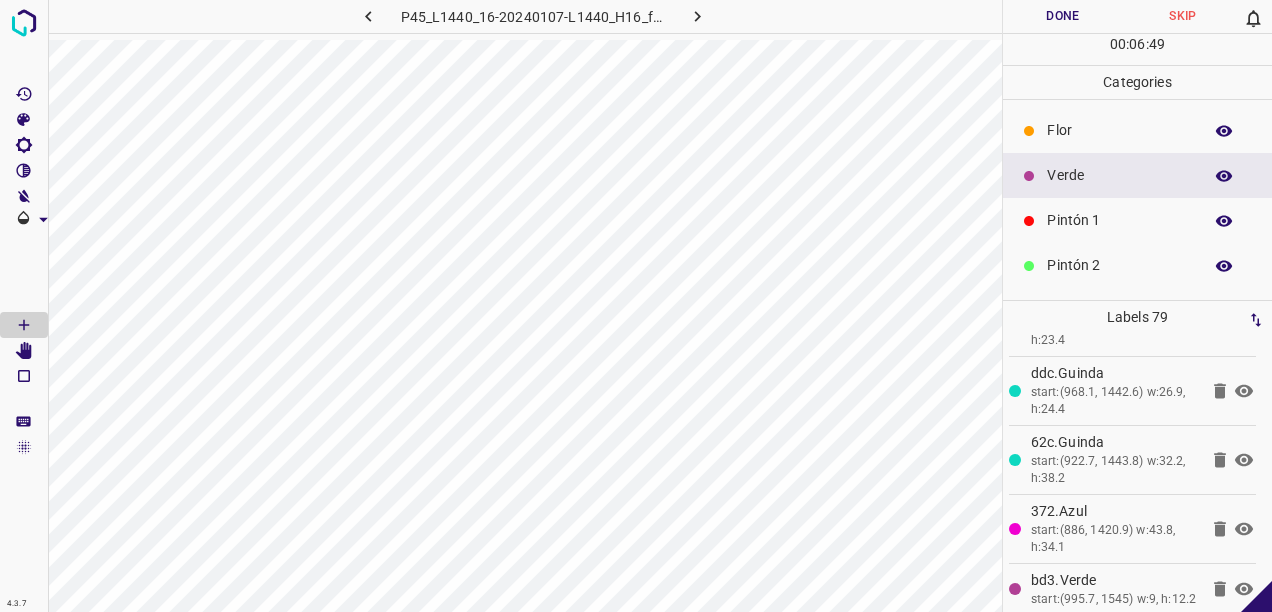 click 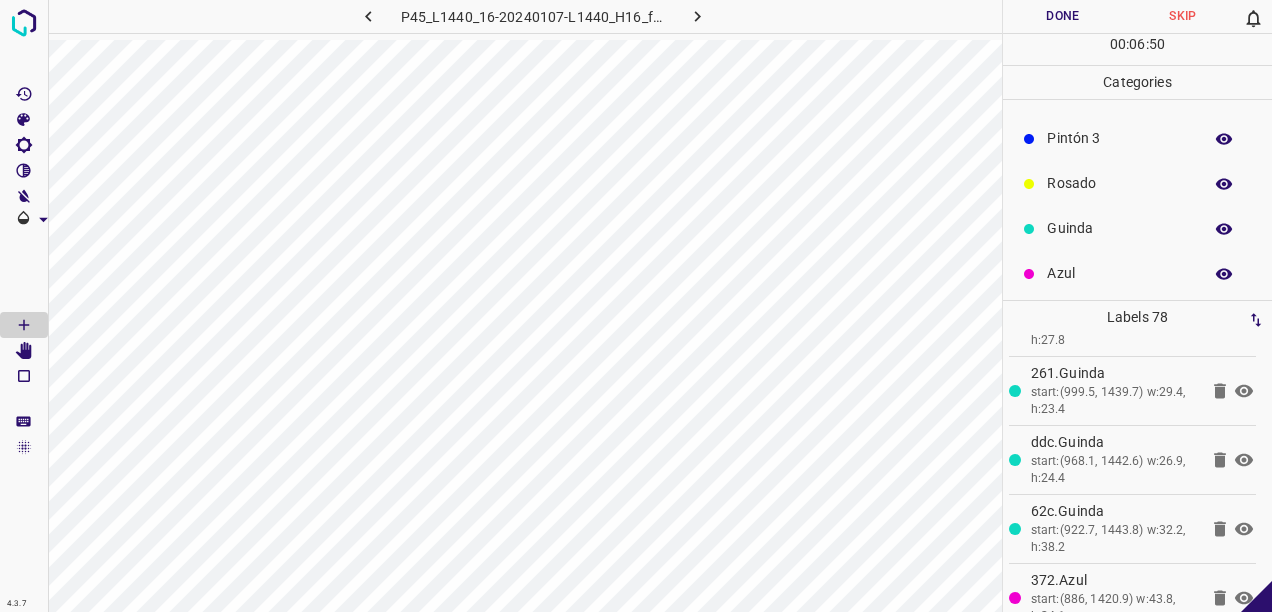 scroll, scrollTop: 176, scrollLeft: 0, axis: vertical 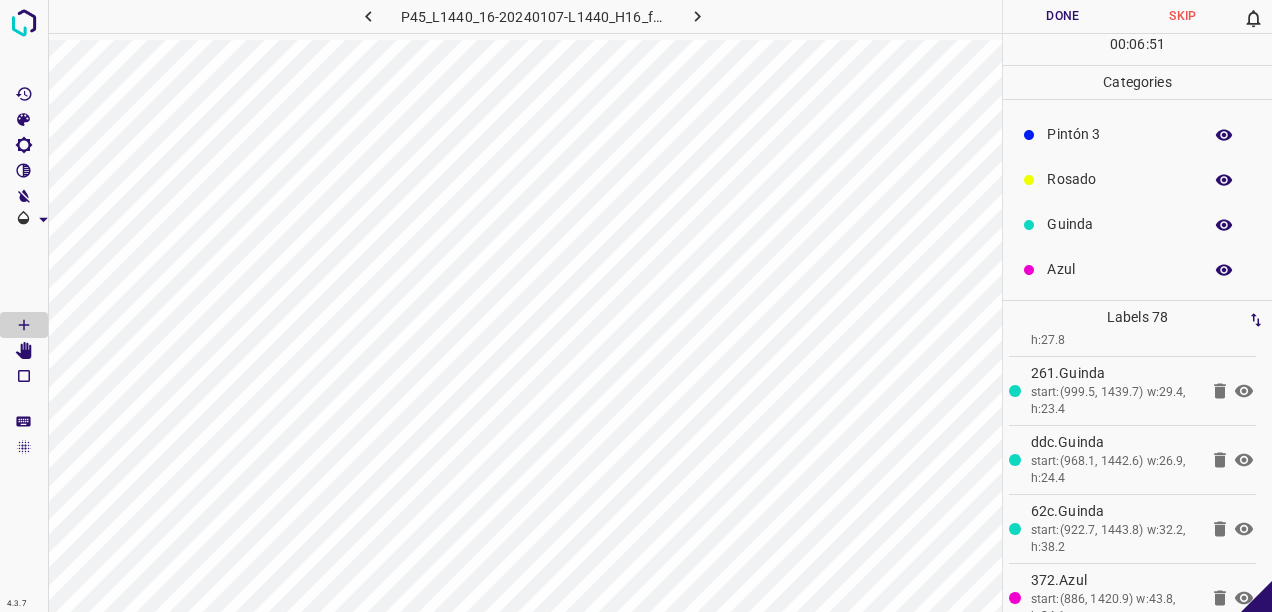click on "Rosado" at bounding box center (1137, 179) 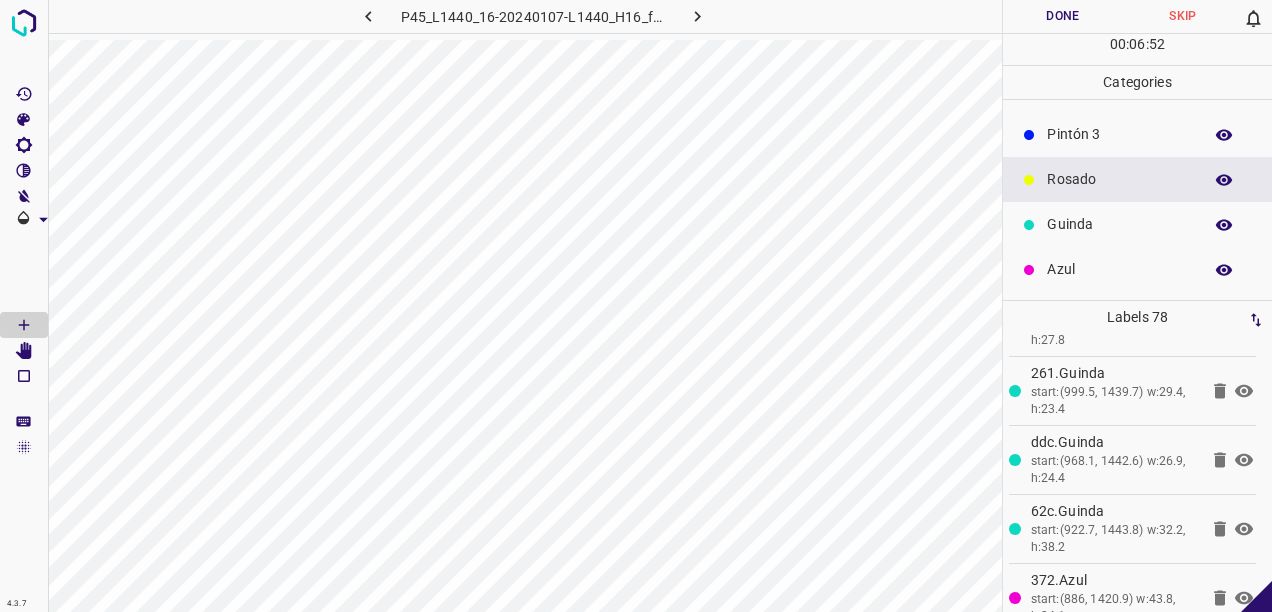 click on "Guinda" at bounding box center [1119, 224] 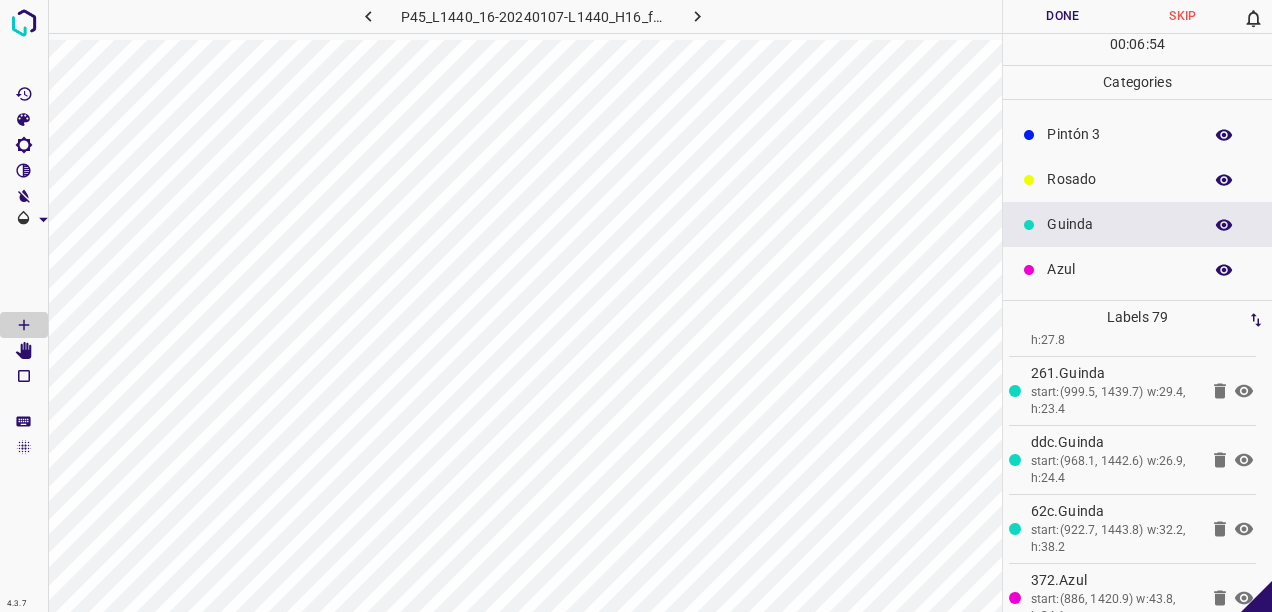 scroll, scrollTop: 5163, scrollLeft: 0, axis: vertical 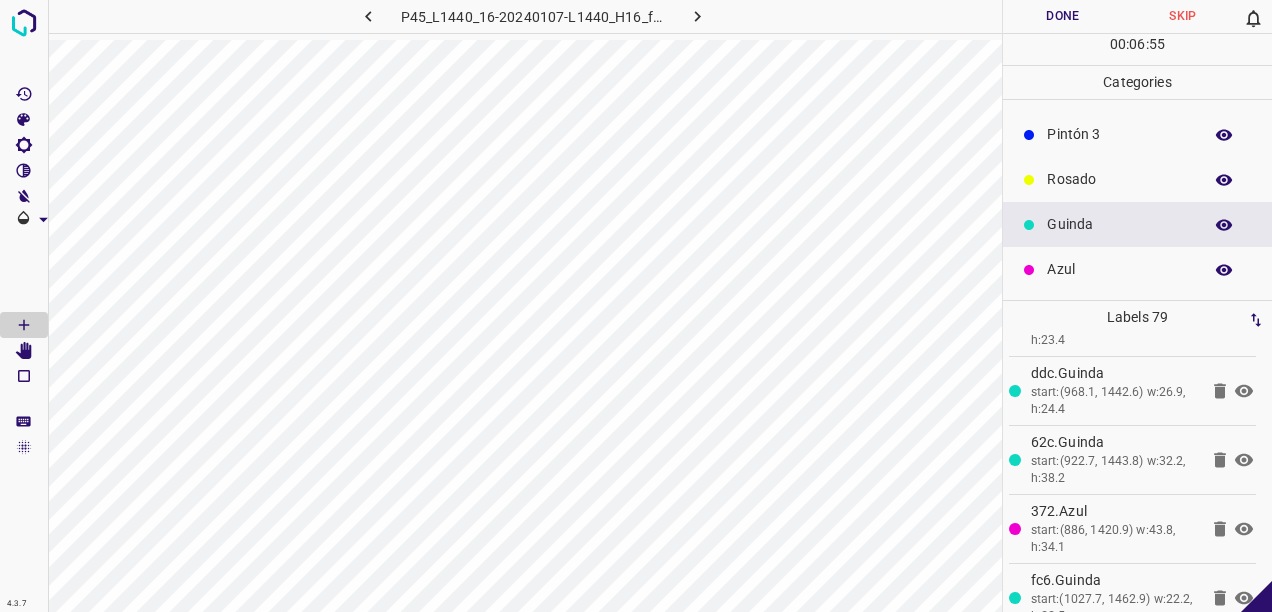 click on "Azul" at bounding box center (1119, 269) 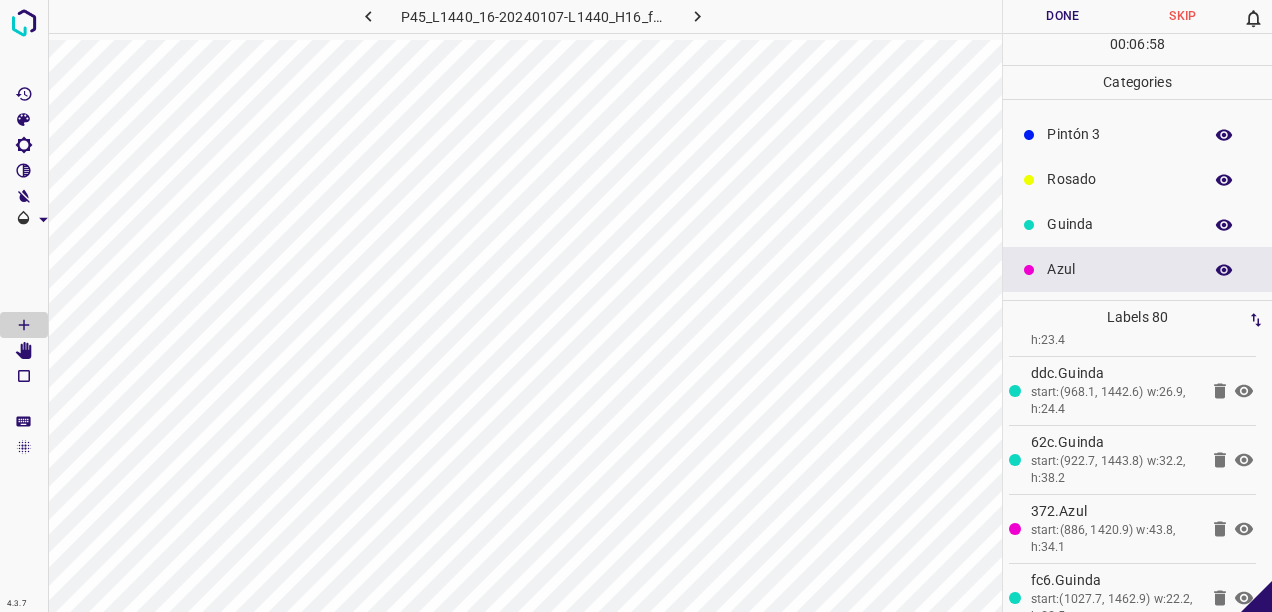 click on "Guinda" at bounding box center (1119, 224) 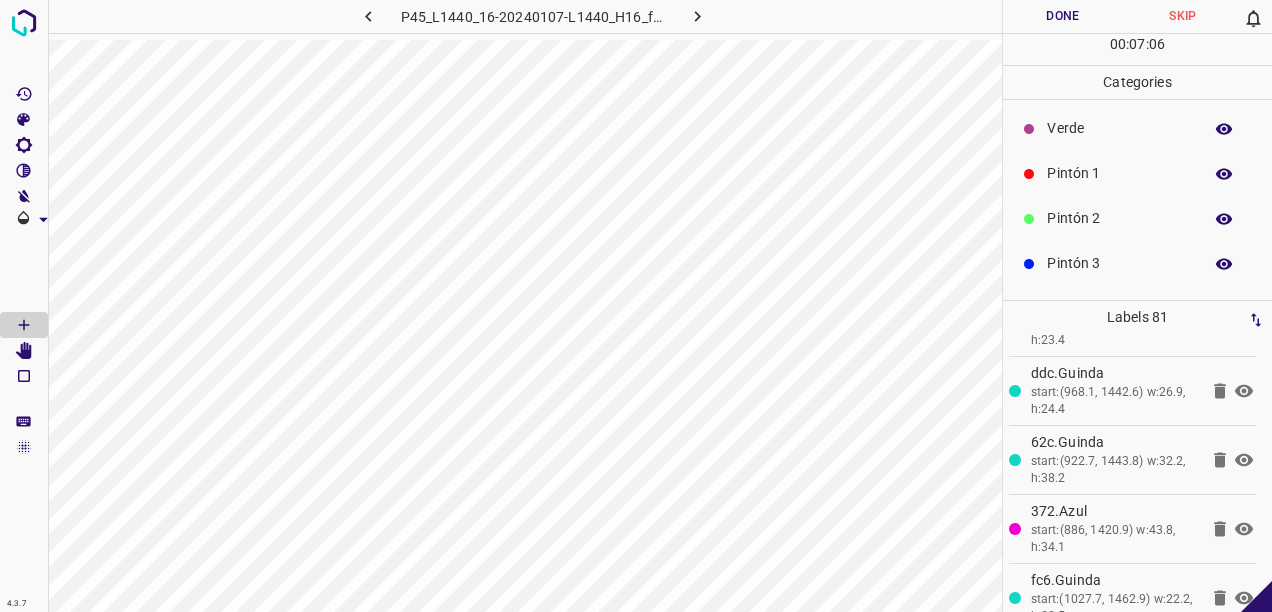 scroll, scrollTop: 0, scrollLeft: 0, axis: both 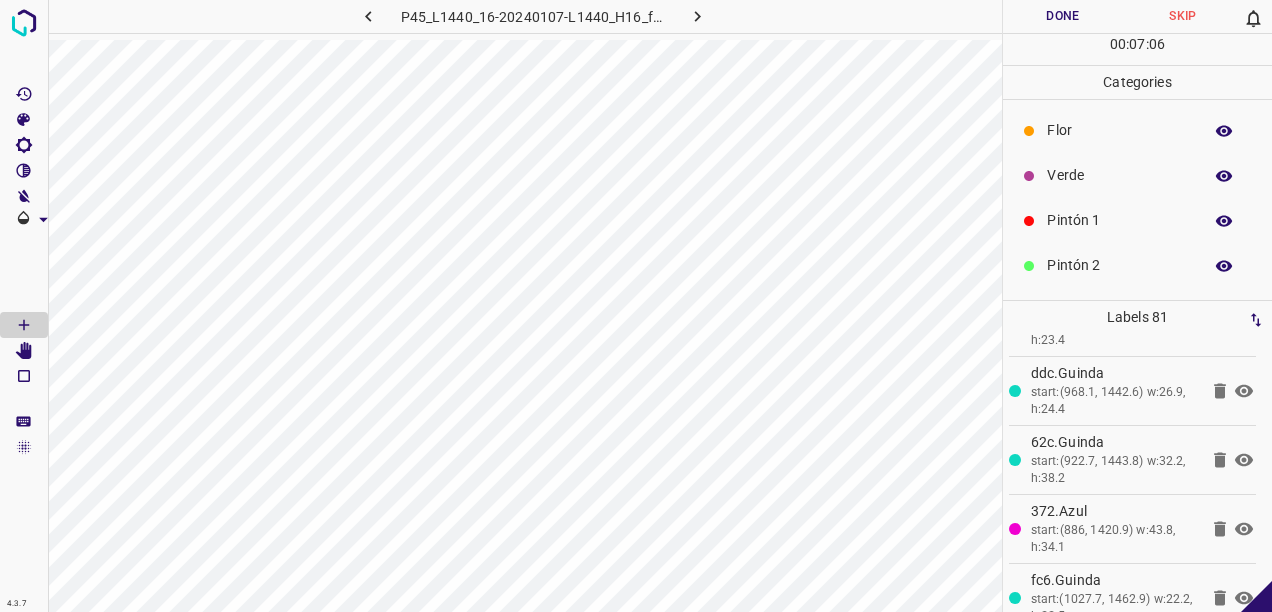 click on "Flor" at bounding box center [1119, 130] 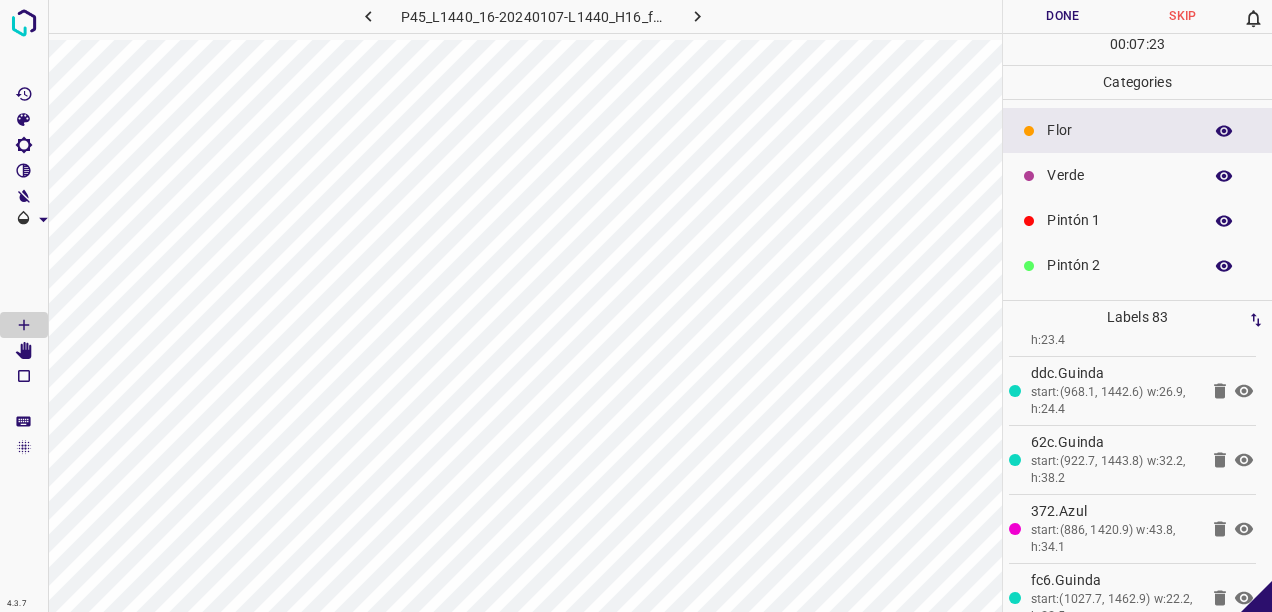 click on "Verde" at bounding box center (1119, 175) 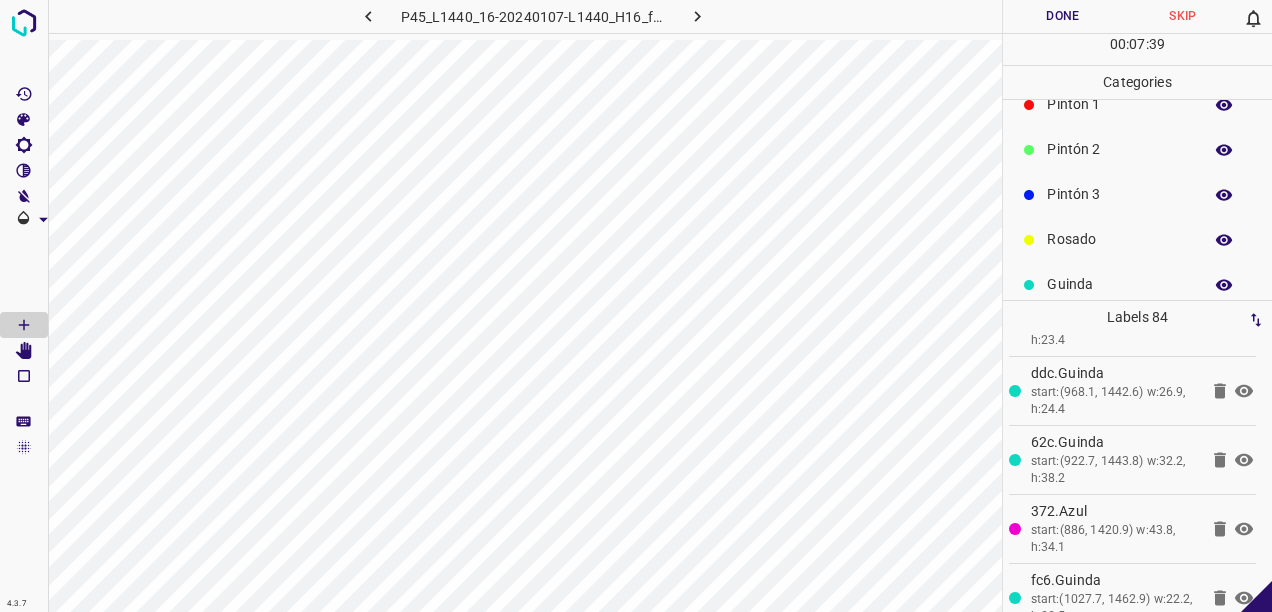 scroll, scrollTop: 176, scrollLeft: 0, axis: vertical 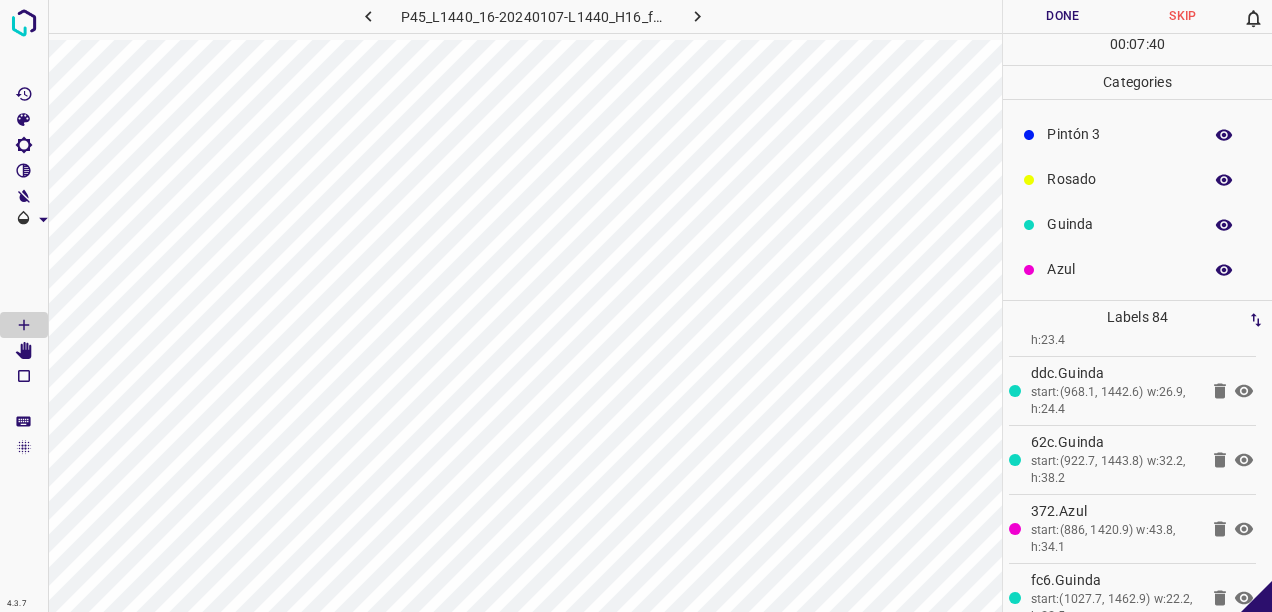 click on "Guinda" at bounding box center [1119, 224] 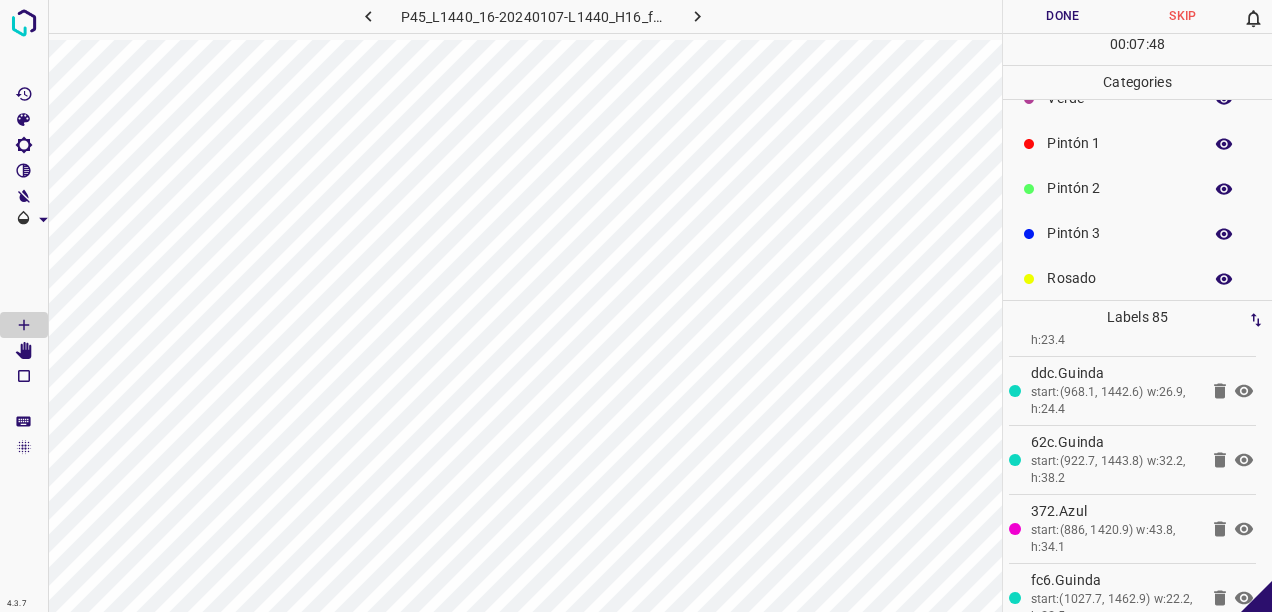 scroll, scrollTop: 0, scrollLeft: 0, axis: both 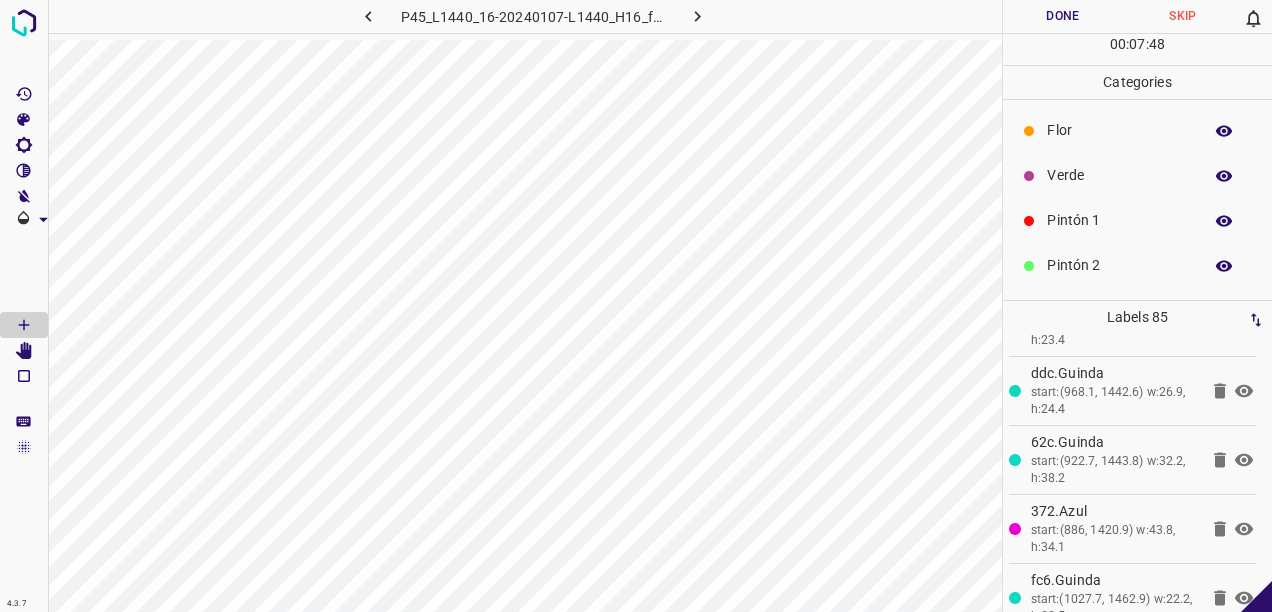 click on "Verde" at bounding box center (1119, 175) 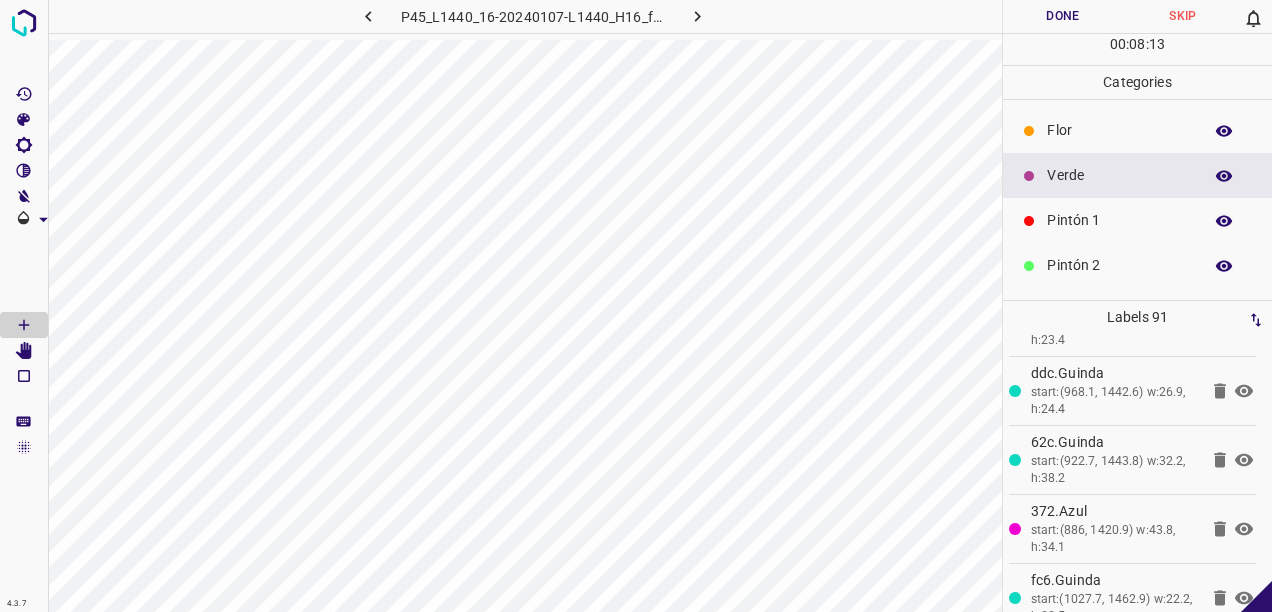 scroll, scrollTop: 100, scrollLeft: 0, axis: vertical 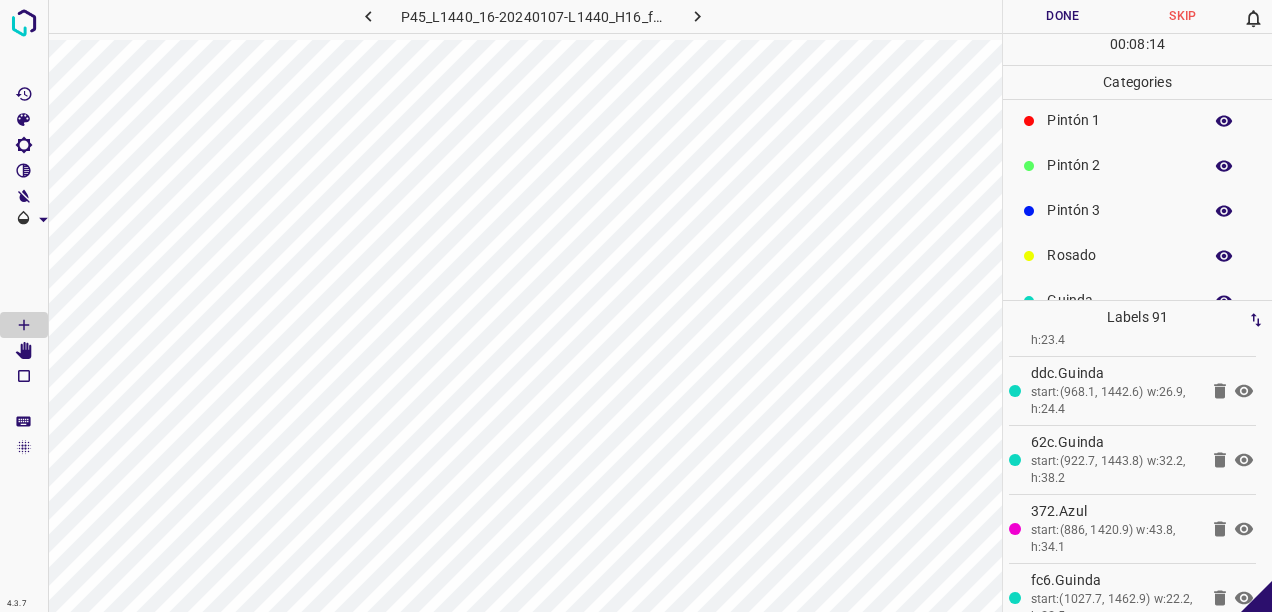 click on "Rosado" at bounding box center [1119, 255] 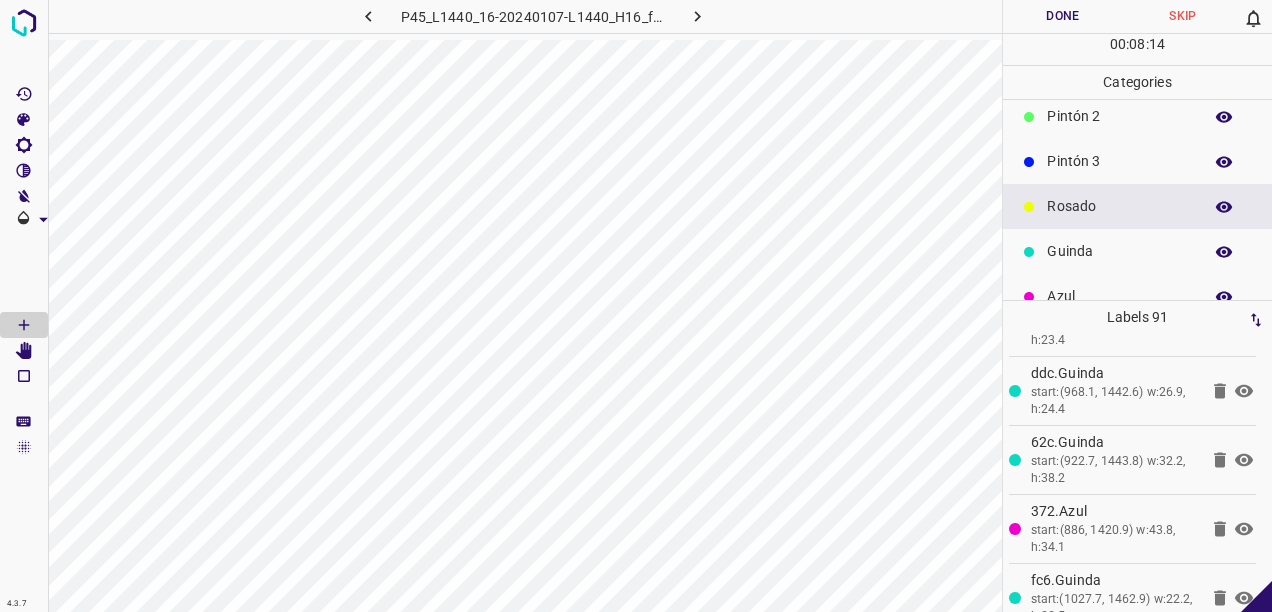 scroll, scrollTop: 176, scrollLeft: 0, axis: vertical 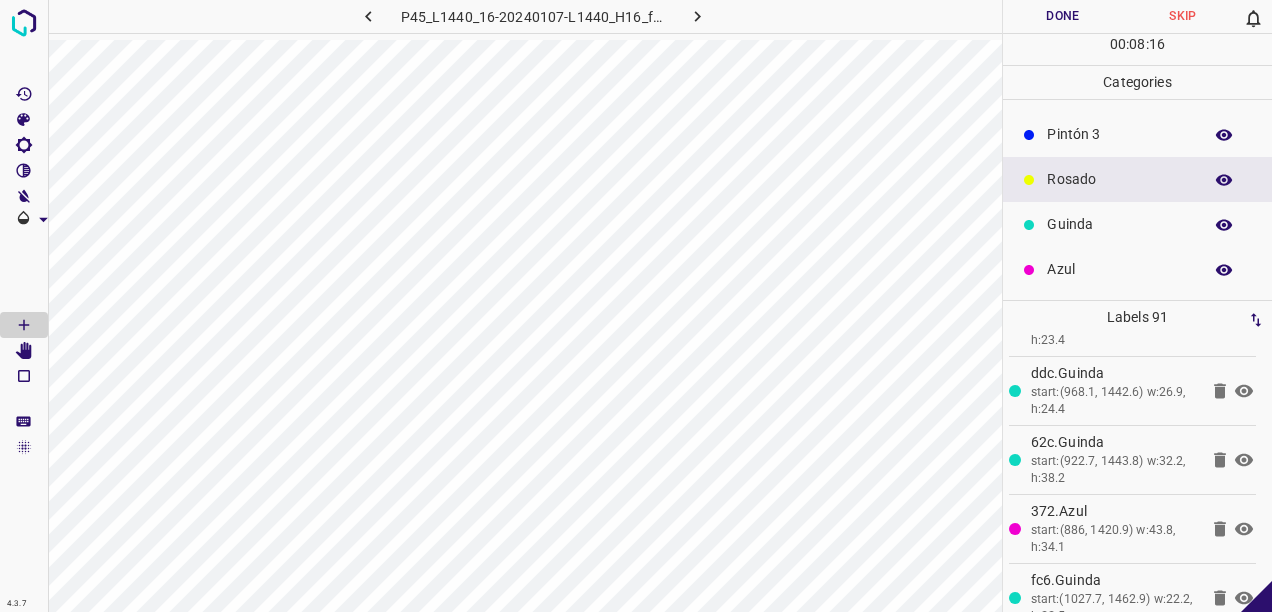 click on "Guinda" at bounding box center [1119, 224] 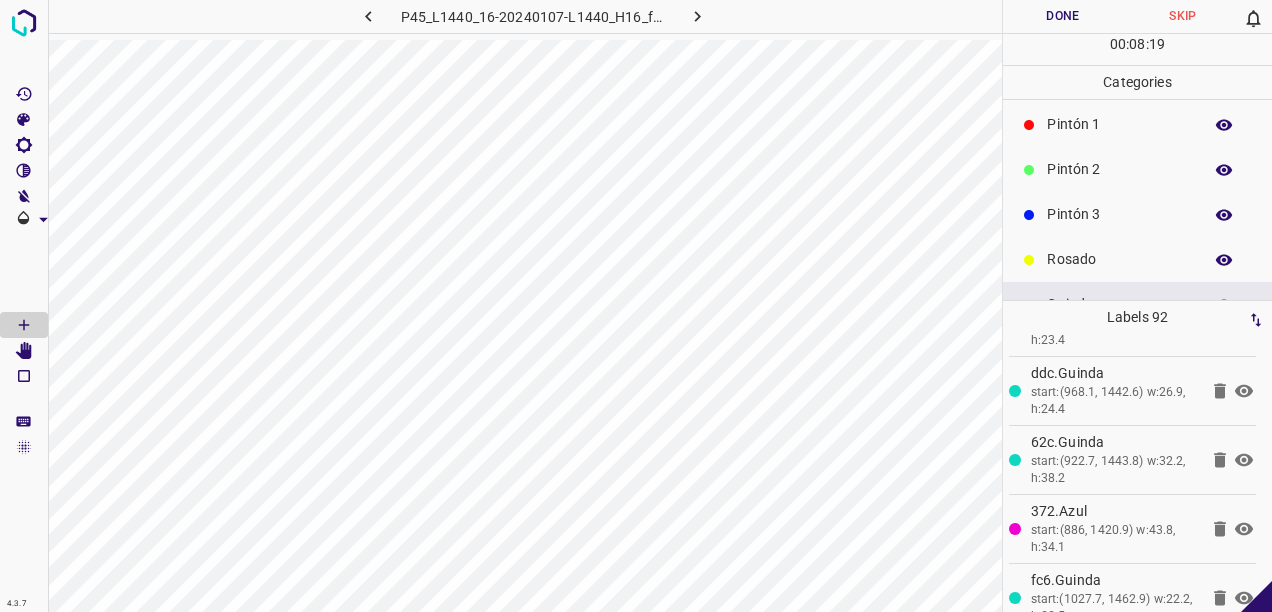 scroll, scrollTop: 0, scrollLeft: 0, axis: both 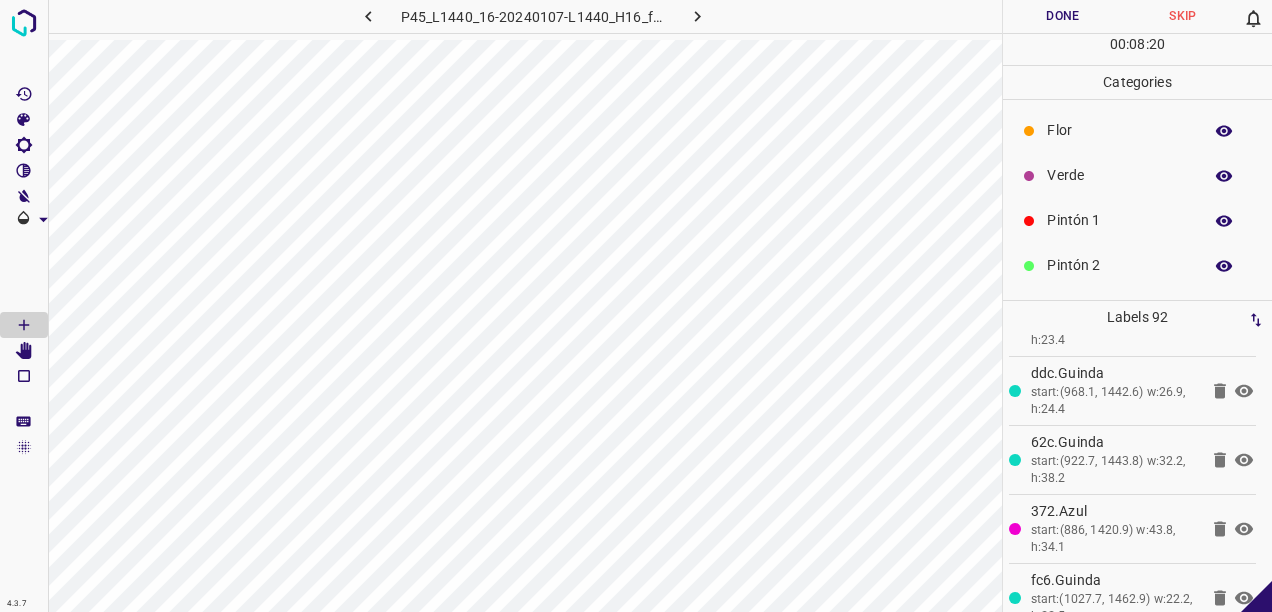 click on "Verde" at bounding box center [1119, 175] 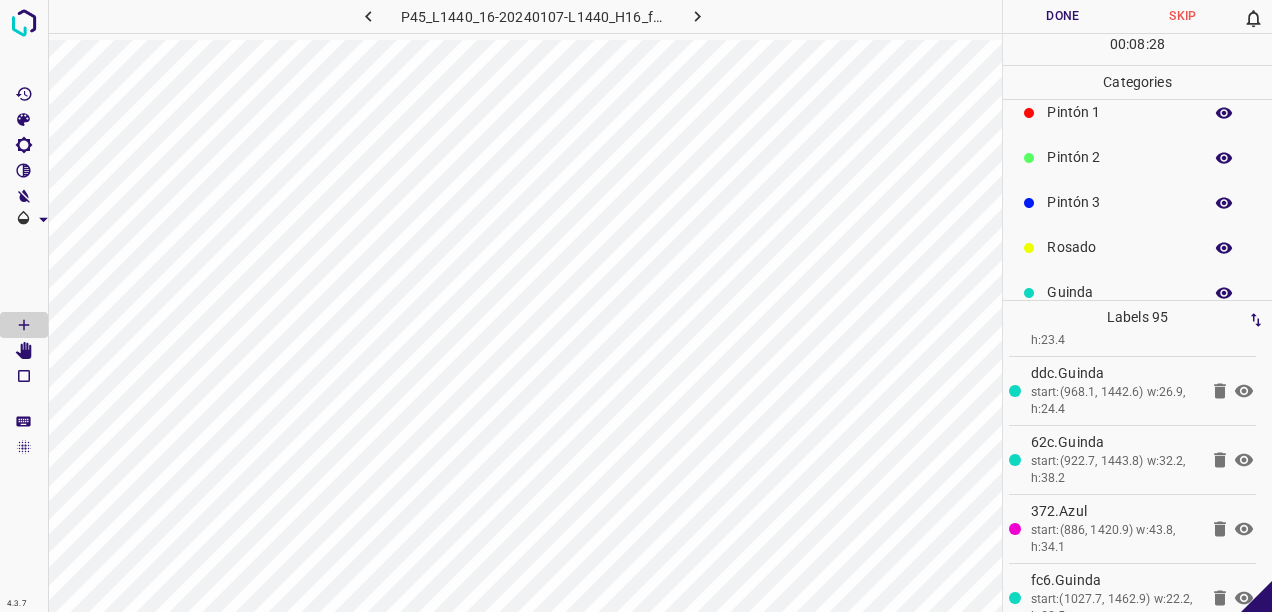 scroll, scrollTop: 176, scrollLeft: 0, axis: vertical 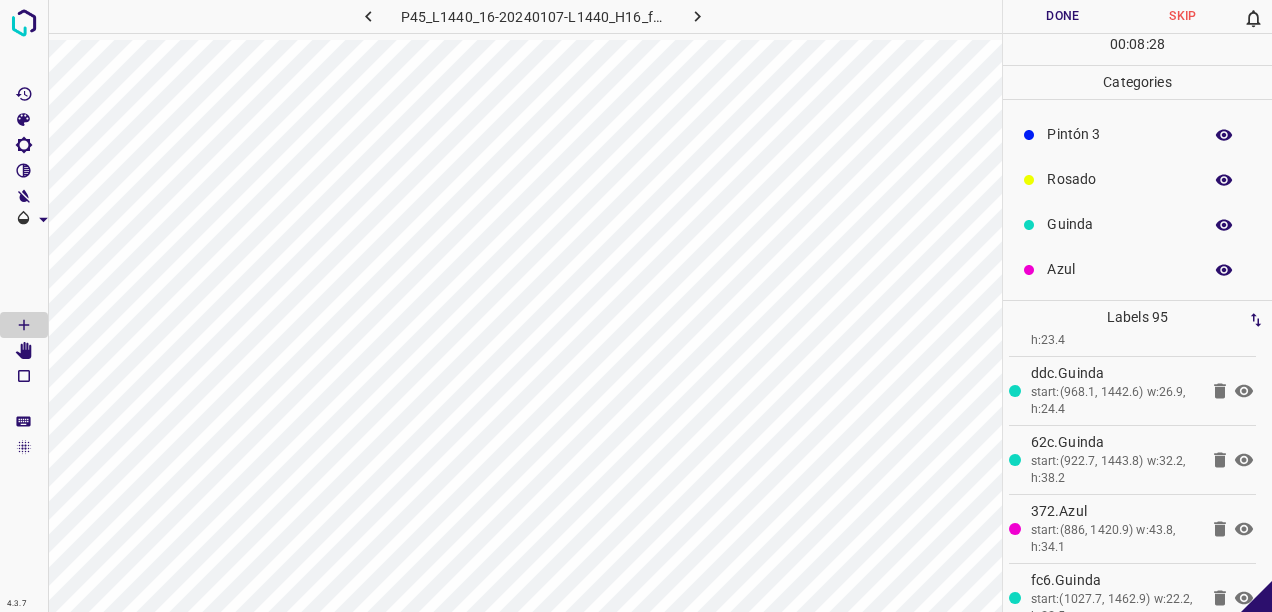 click on "Guinda" at bounding box center (1119, 224) 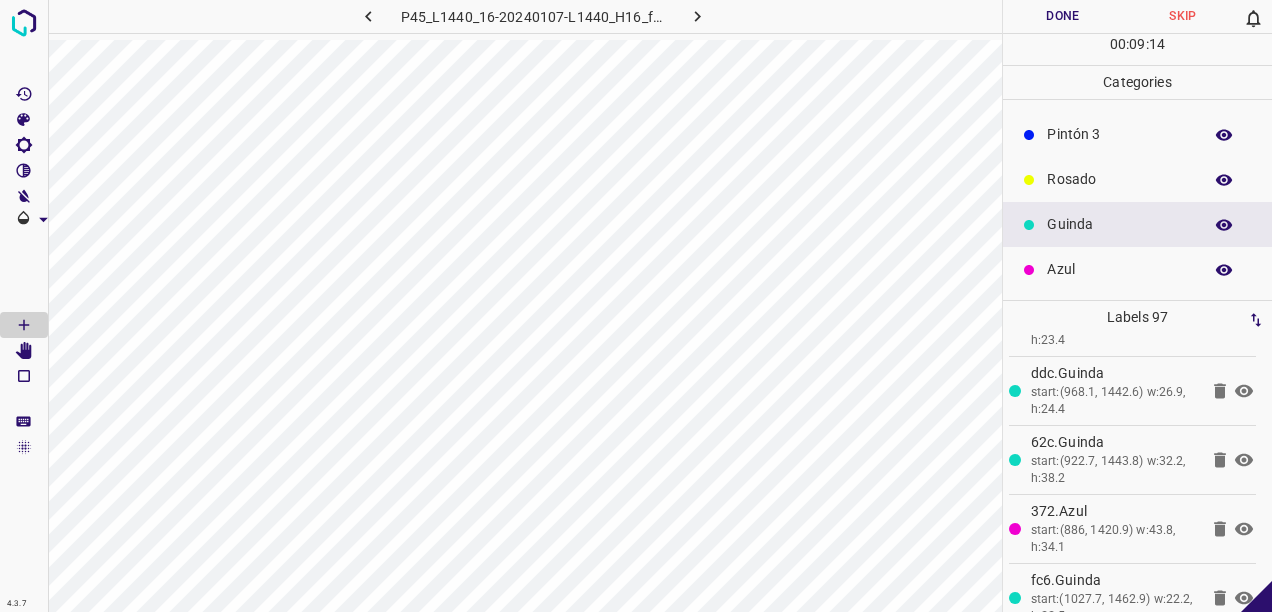 scroll, scrollTop: 0, scrollLeft: 0, axis: both 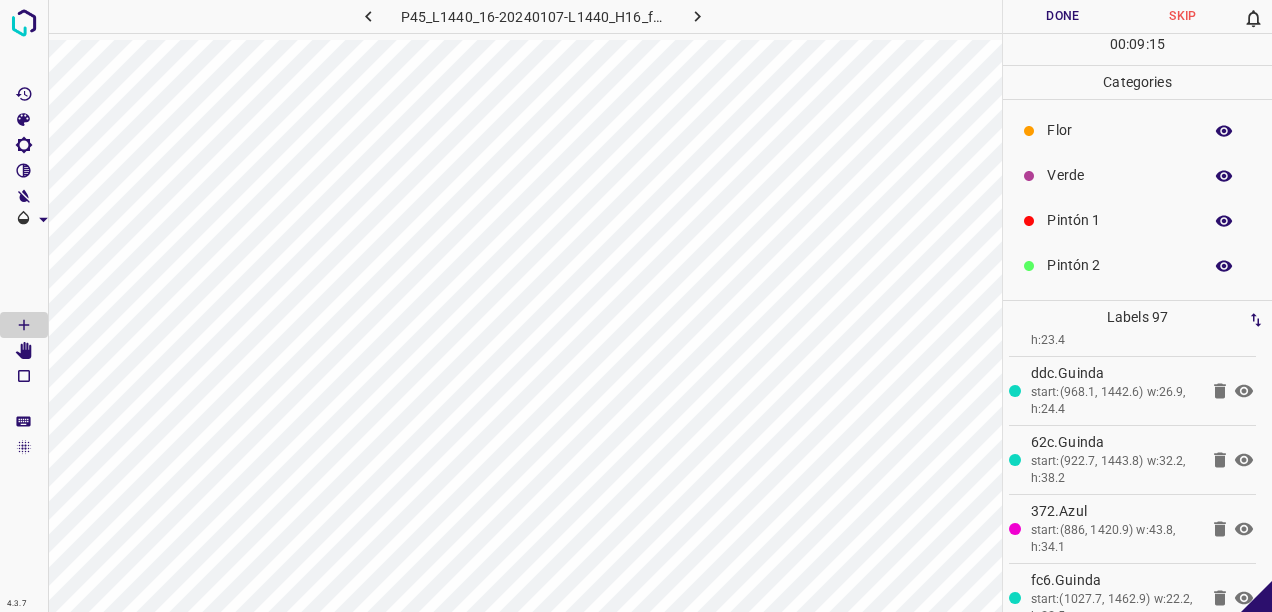 click on "Verde" at bounding box center [1119, 175] 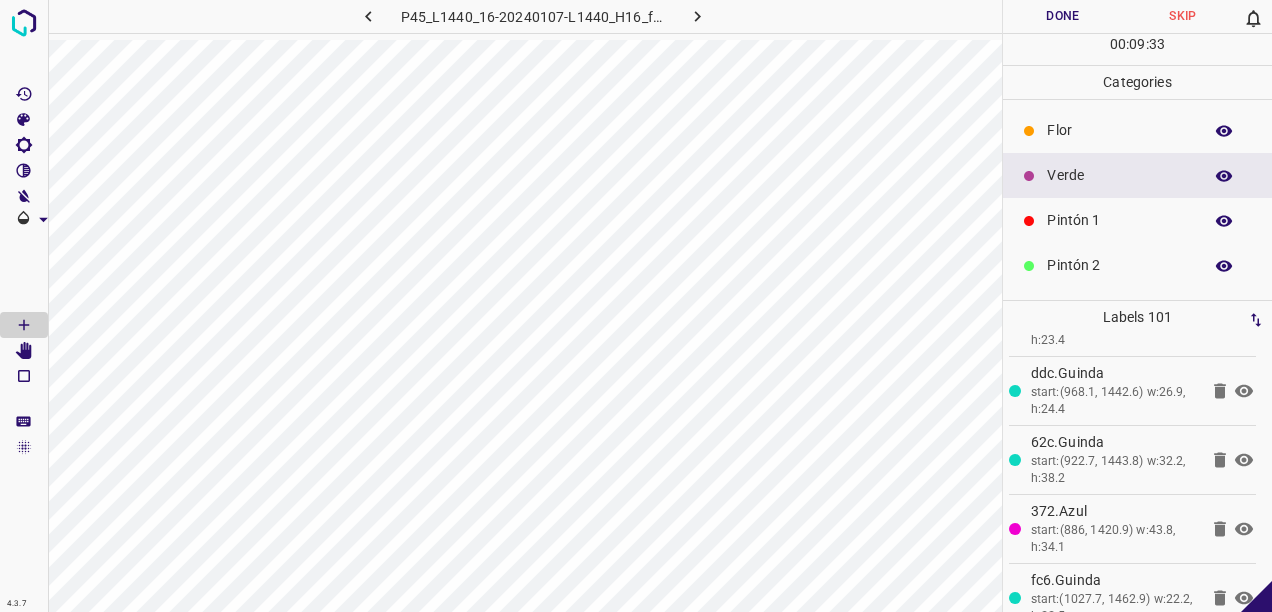 scroll, scrollTop: 176, scrollLeft: 0, axis: vertical 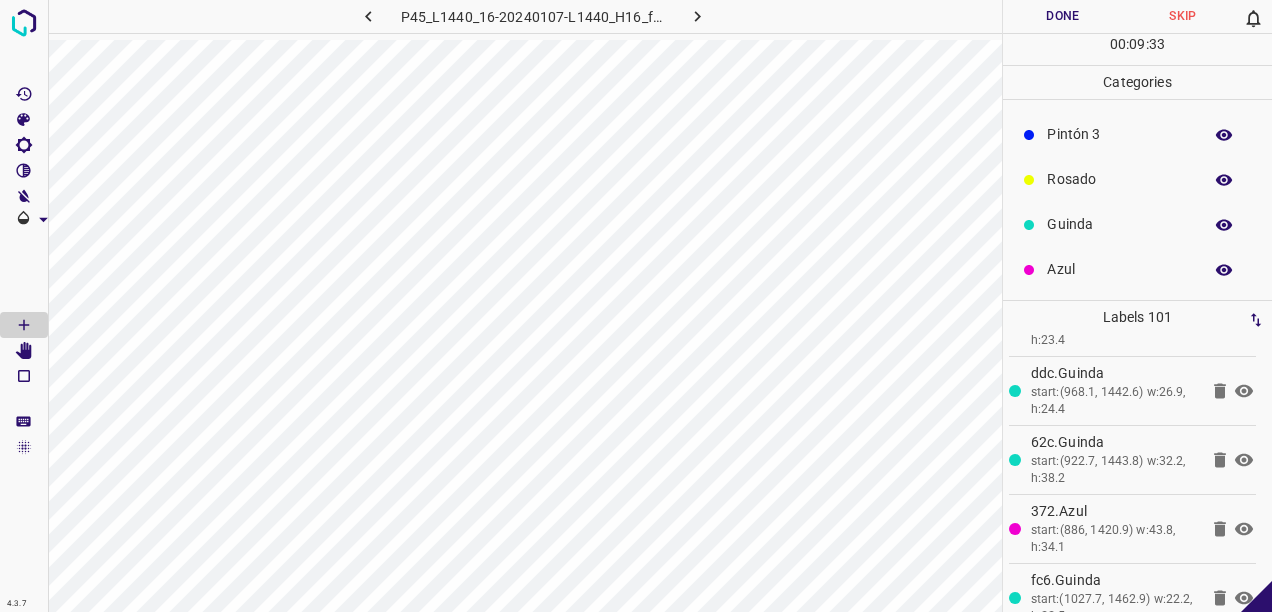 click on "Azul" at bounding box center (1119, 269) 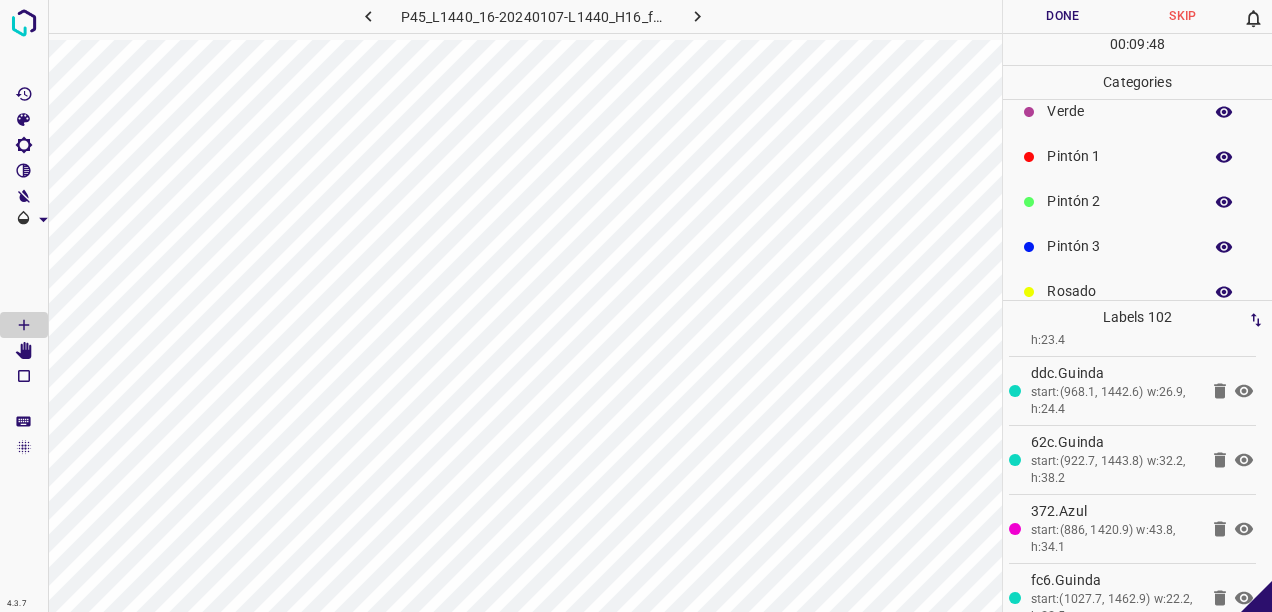 scroll, scrollTop: 0, scrollLeft: 0, axis: both 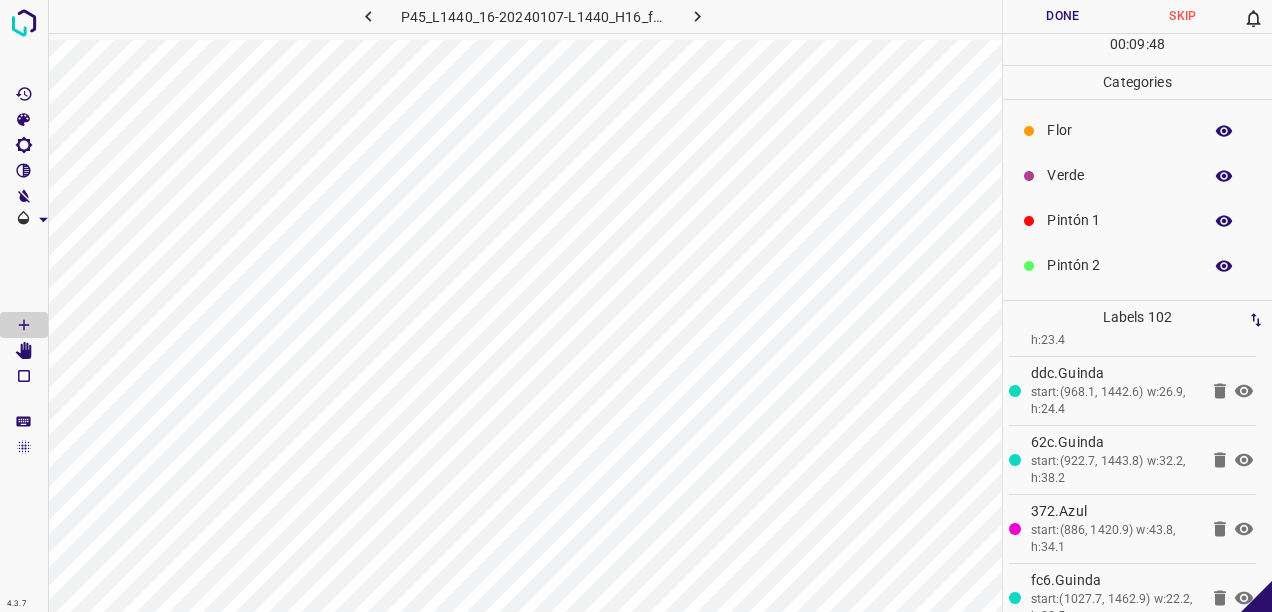 click on "Verde" at bounding box center [1119, 175] 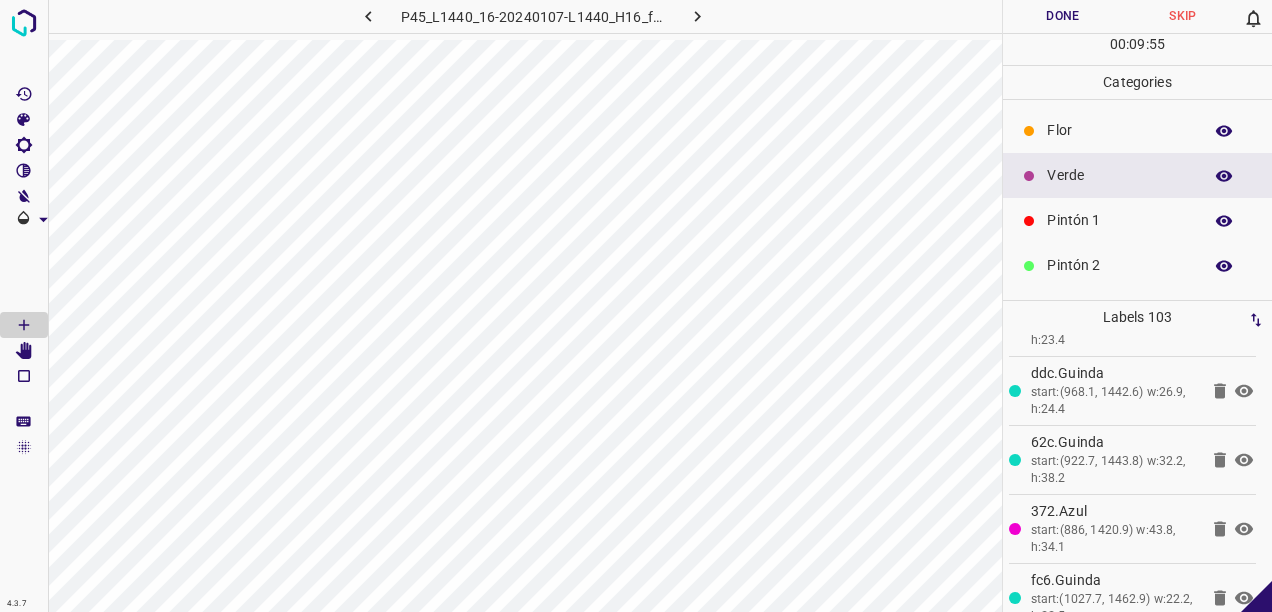 drag, startPoint x: 1054, startPoint y: 126, endPoint x: 1026, endPoint y: 138, distance: 30.463093 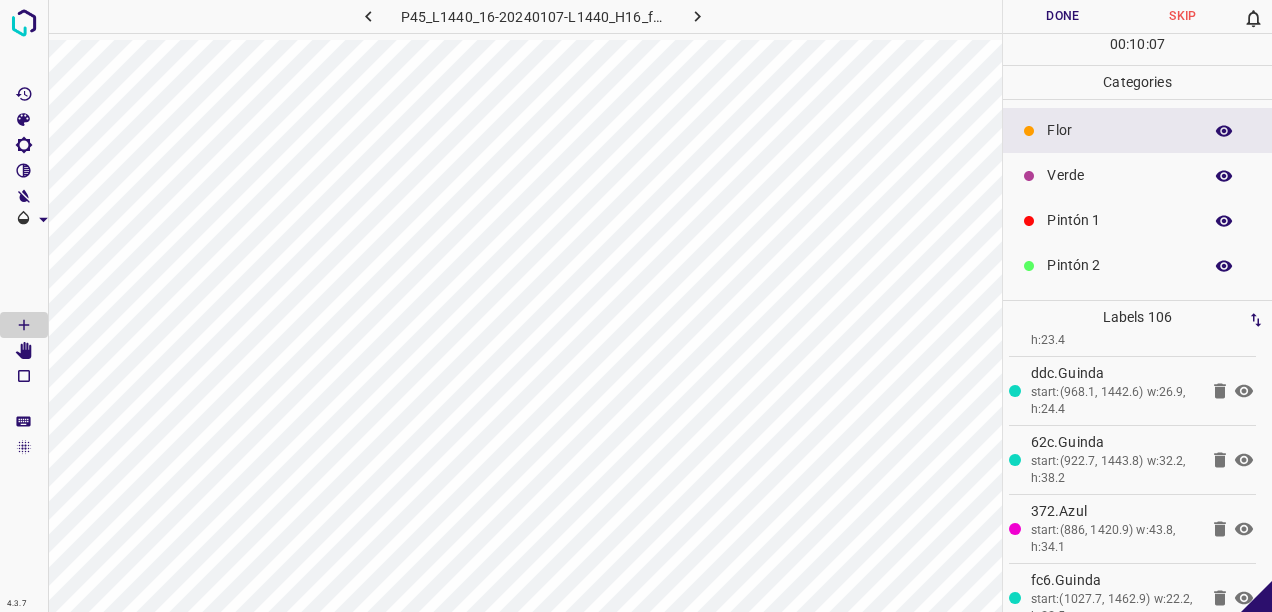 scroll, scrollTop: 176, scrollLeft: 0, axis: vertical 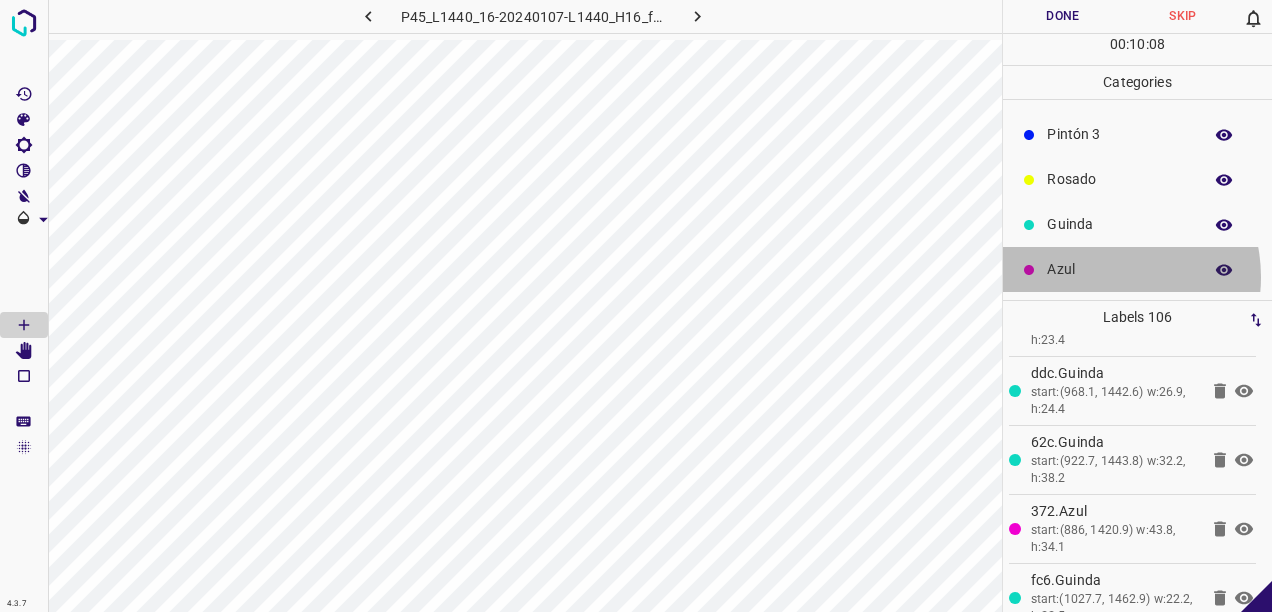 click on "Azul" at bounding box center [1119, 269] 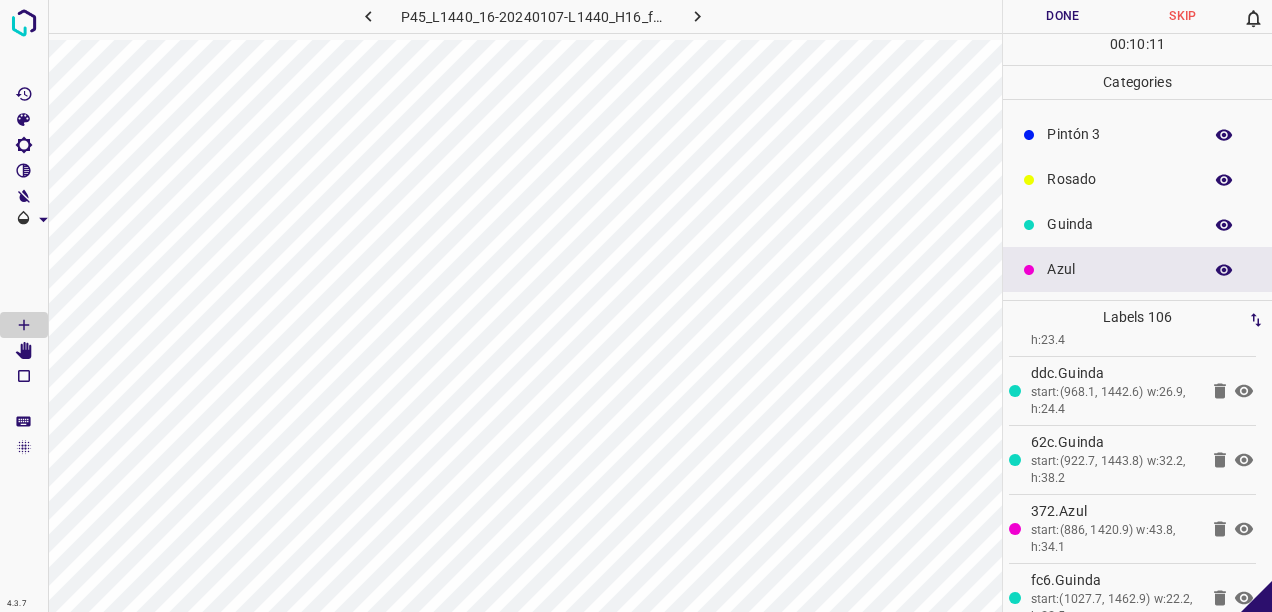 click on "Guinda" at bounding box center (1137, 224) 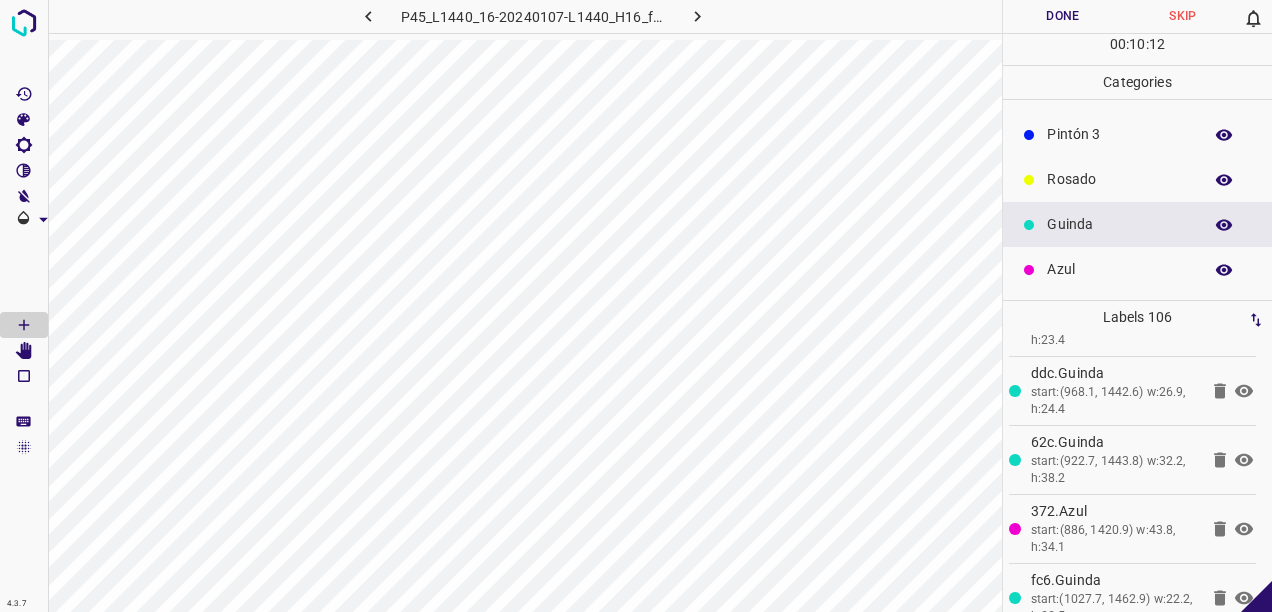 click on "Rosado" at bounding box center (1137, 179) 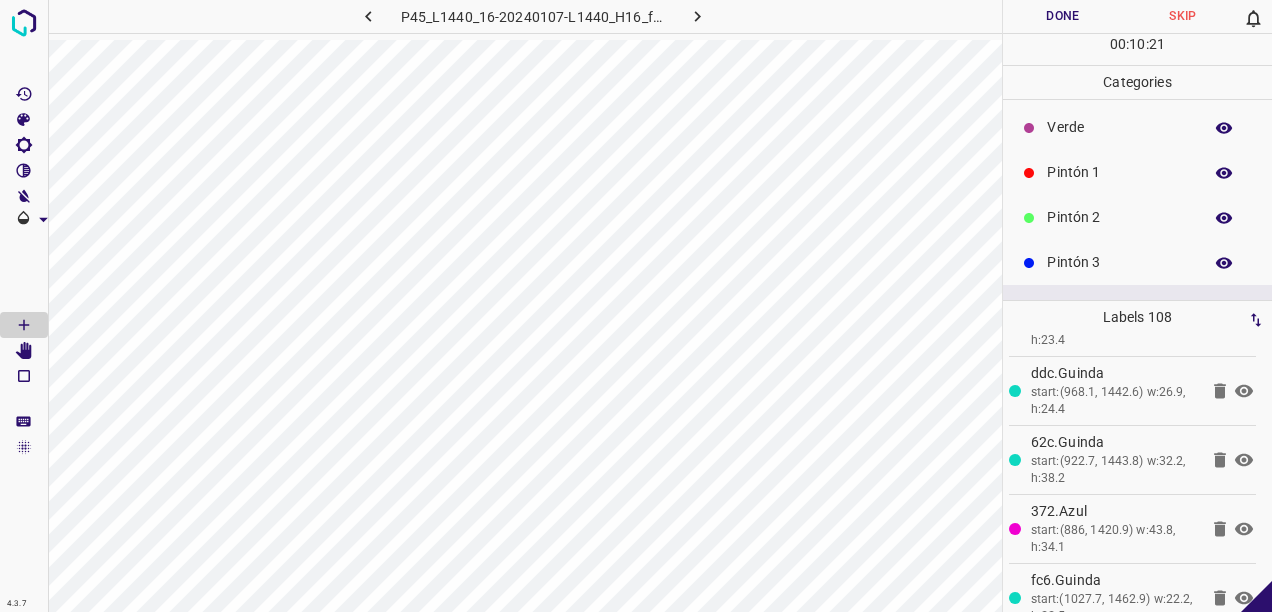 scroll, scrollTop: 0, scrollLeft: 0, axis: both 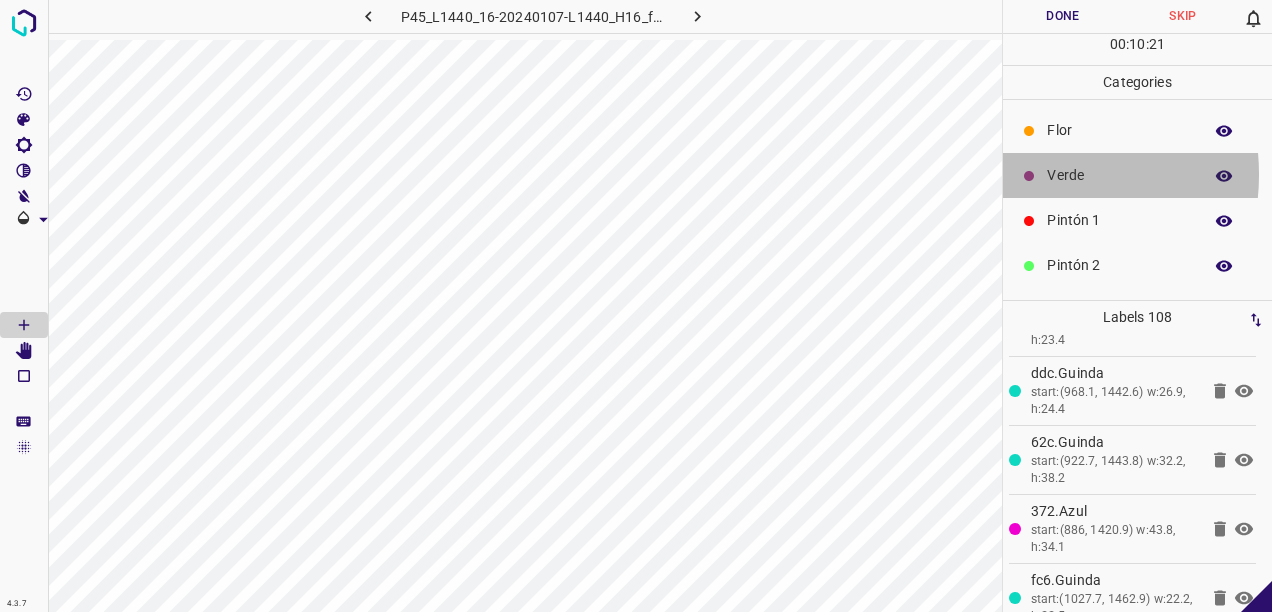 click 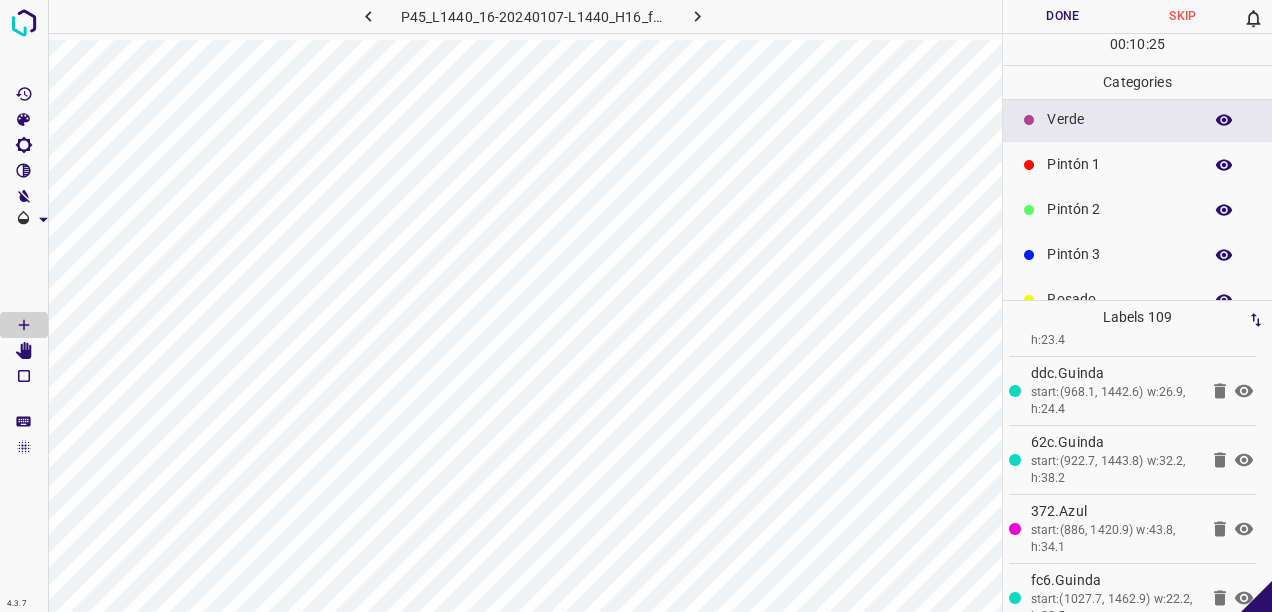 scroll, scrollTop: 176, scrollLeft: 0, axis: vertical 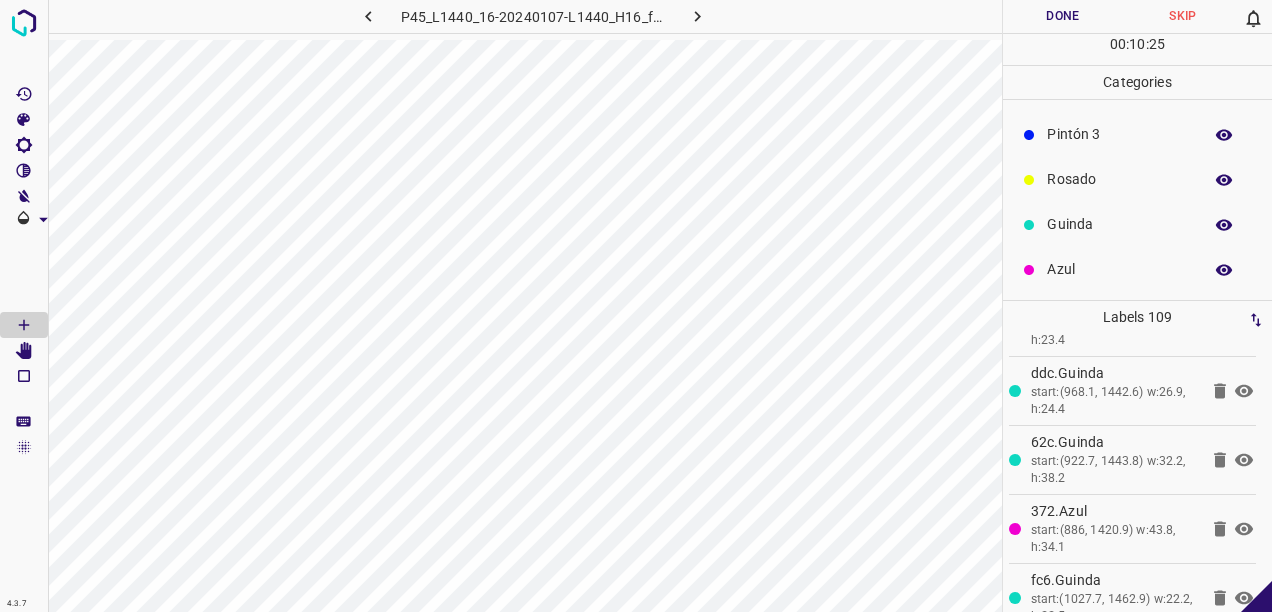 click on "Guinda" at bounding box center (1119, 224) 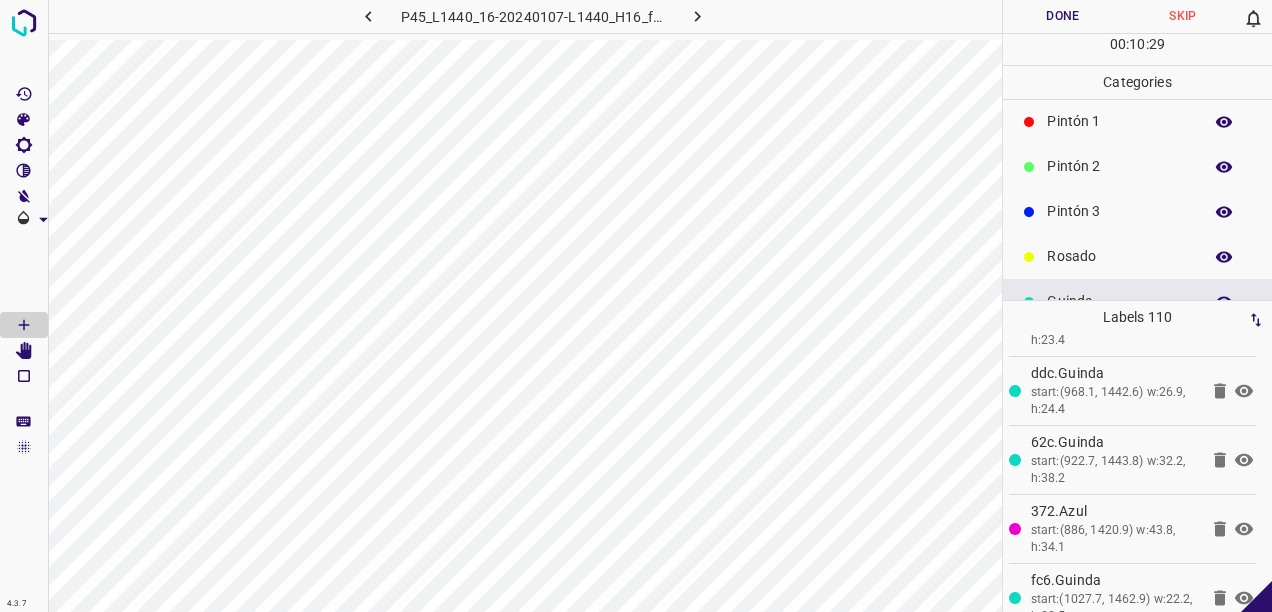 scroll, scrollTop: 0, scrollLeft: 0, axis: both 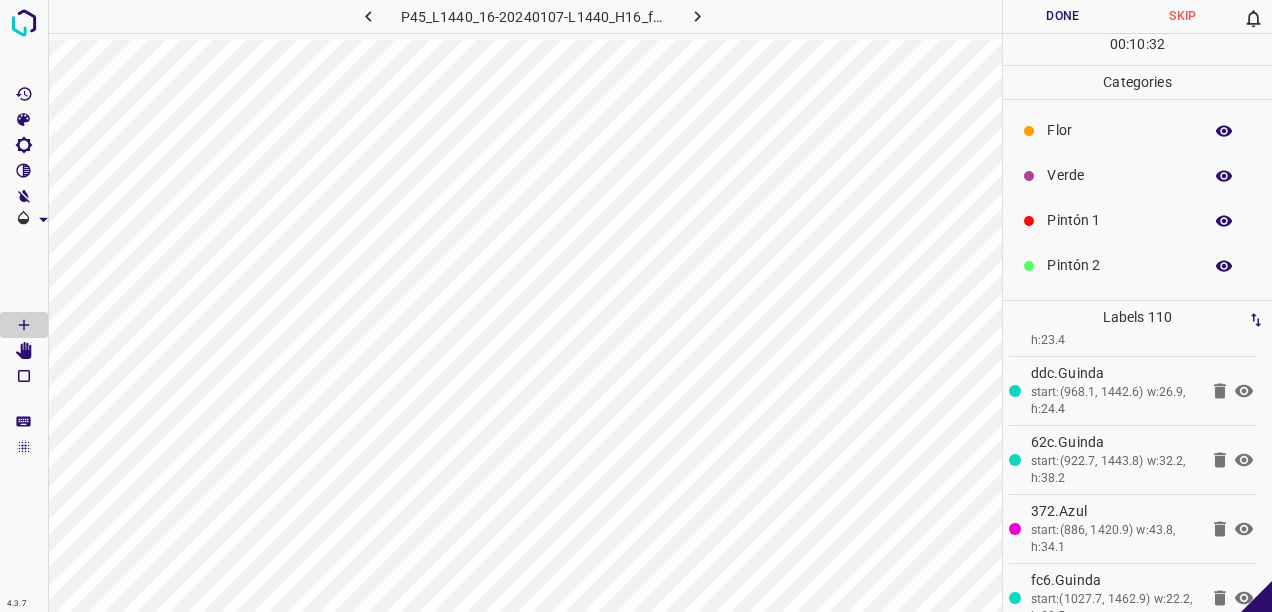 click on "Verde" at bounding box center [1119, 175] 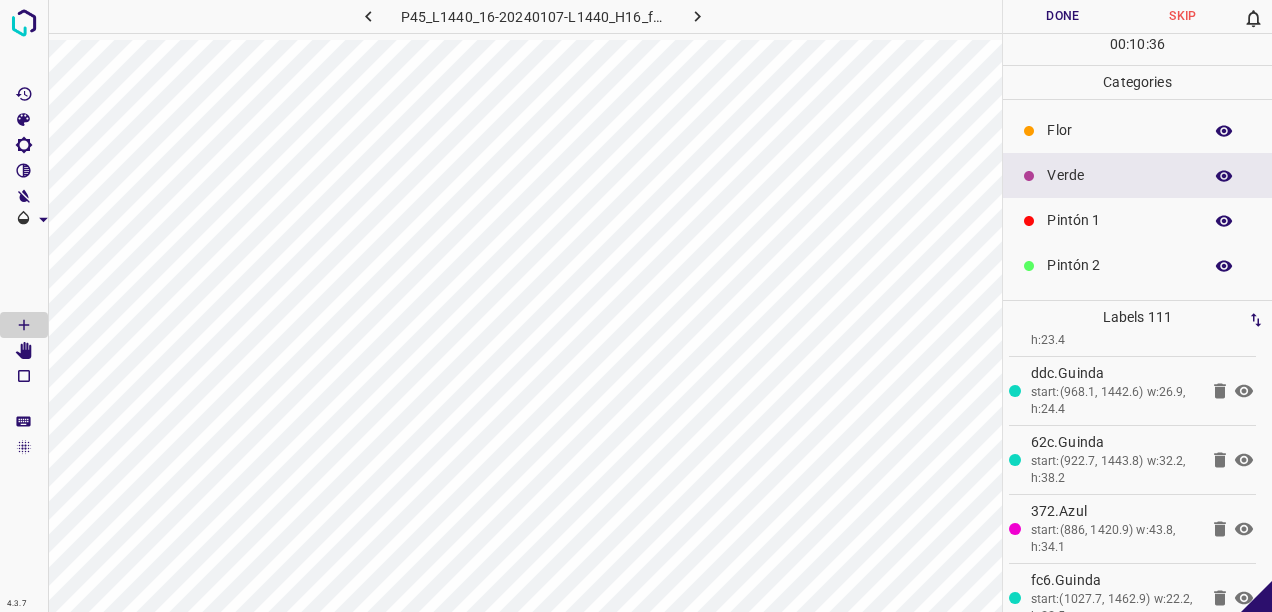 click on "Flor" at bounding box center [1119, 130] 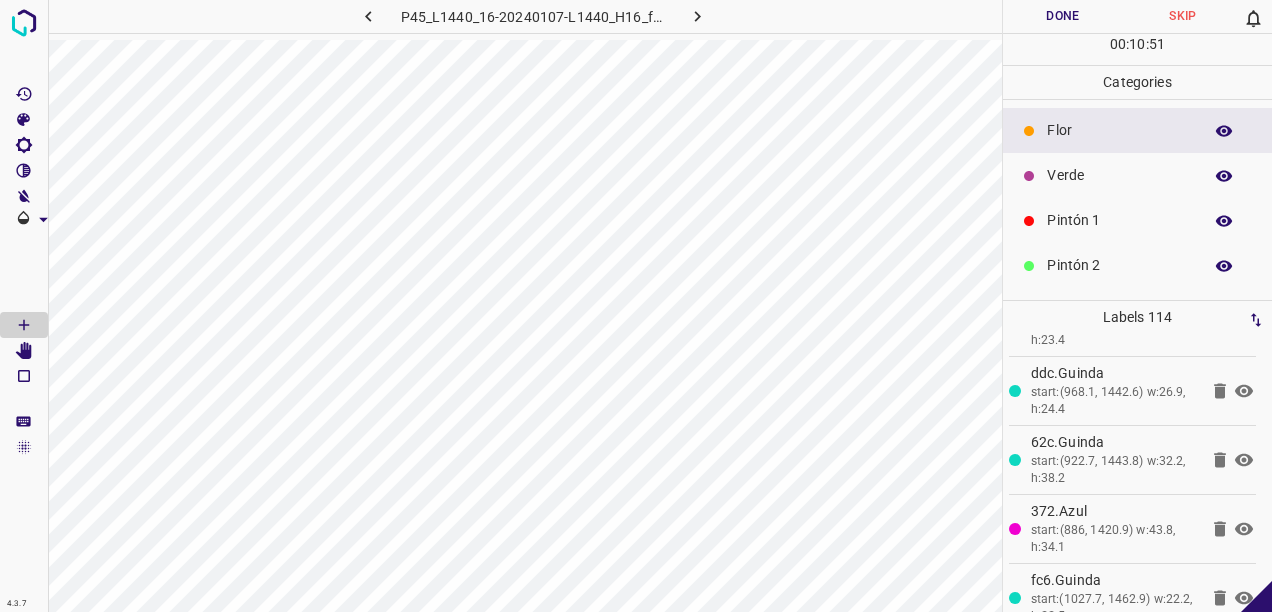 scroll, scrollTop: 176, scrollLeft: 0, axis: vertical 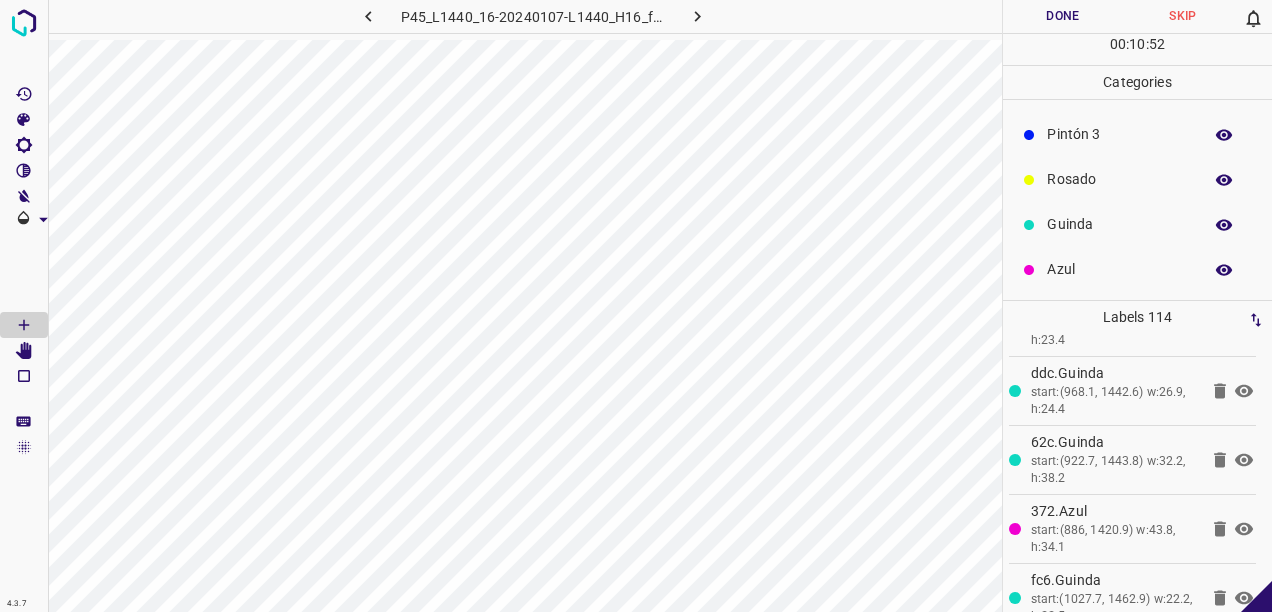 click on "Rosado" at bounding box center (1137, 179) 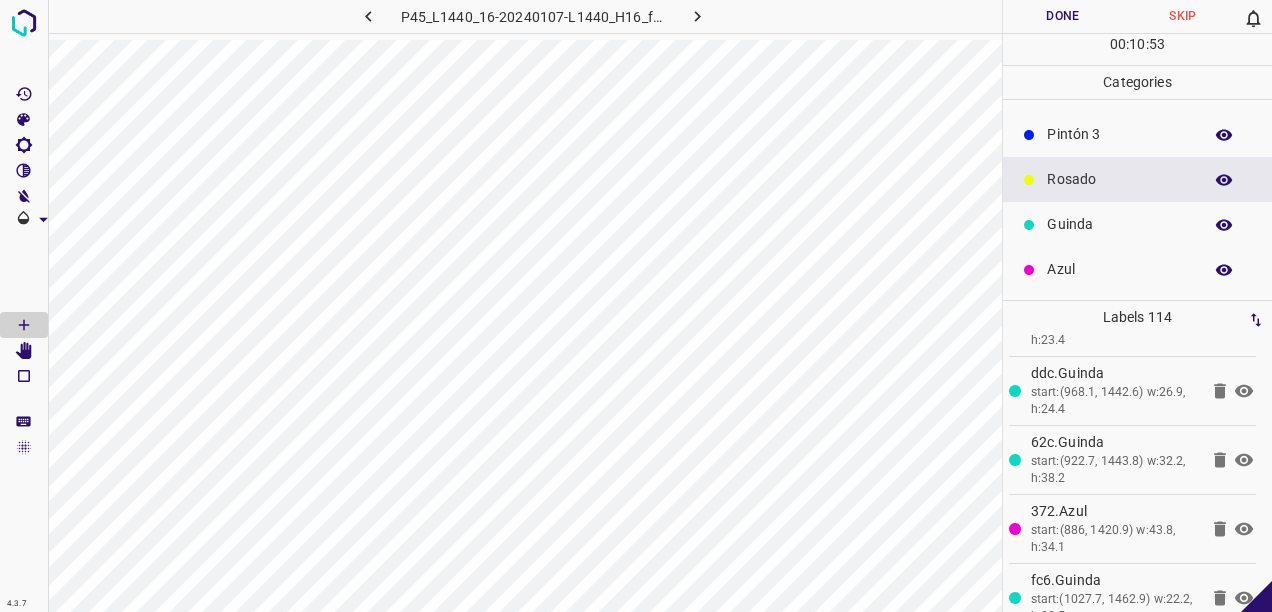 click on "Pintón 3" at bounding box center (1119, 134) 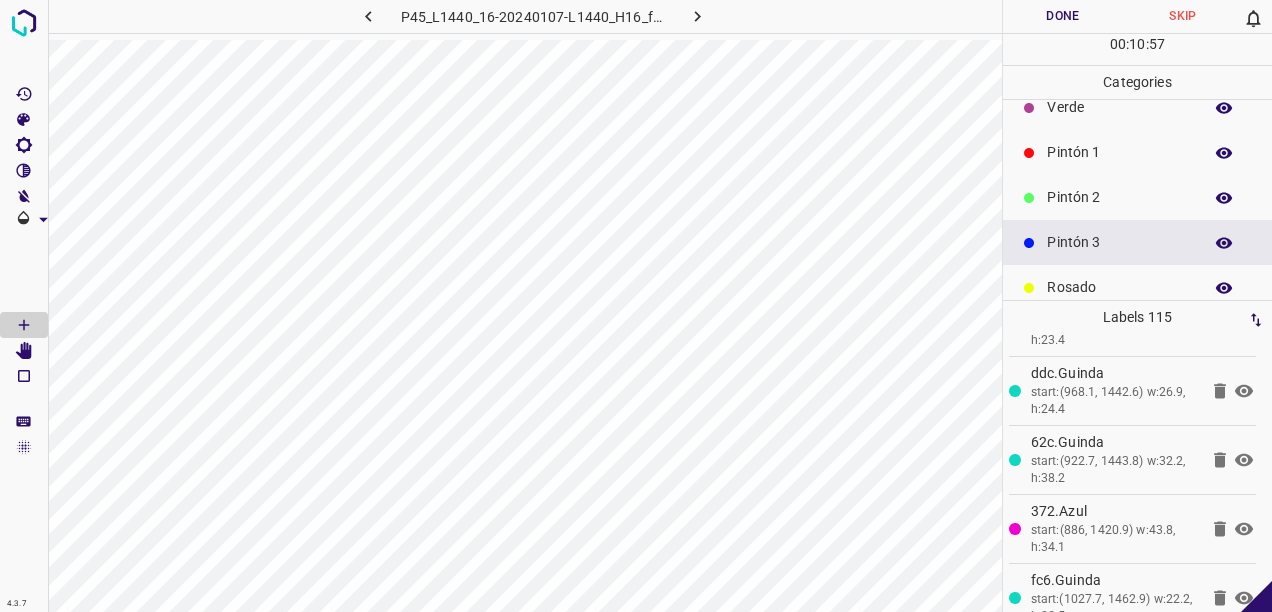scroll, scrollTop: 0, scrollLeft: 0, axis: both 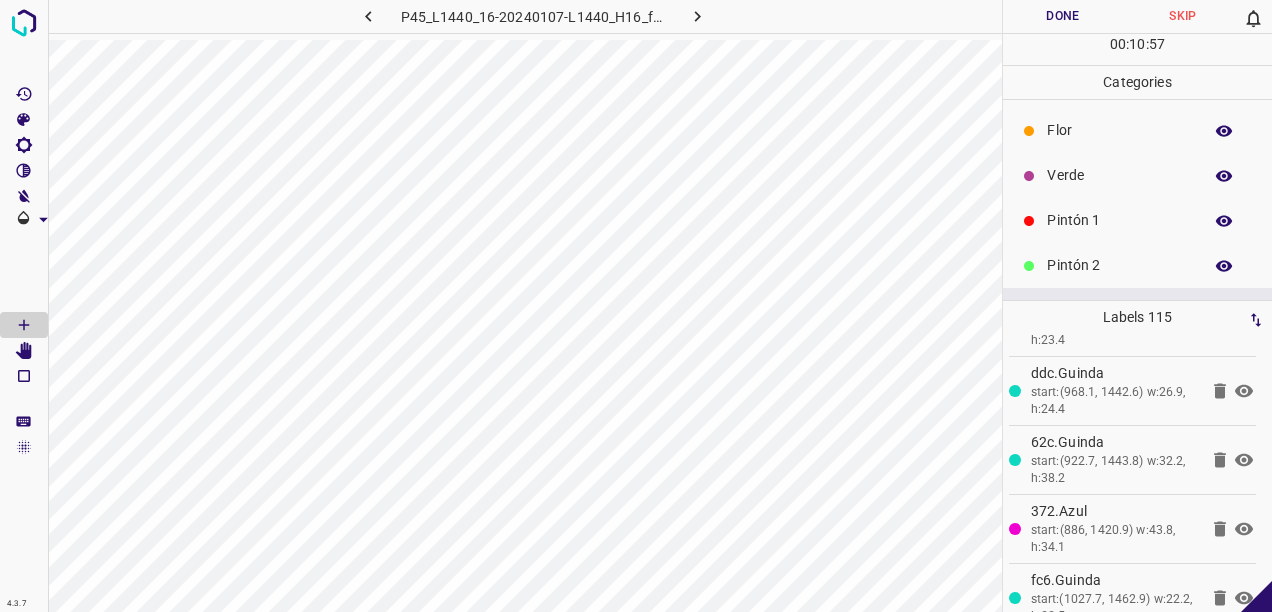 click on "Verde" at bounding box center (1119, 175) 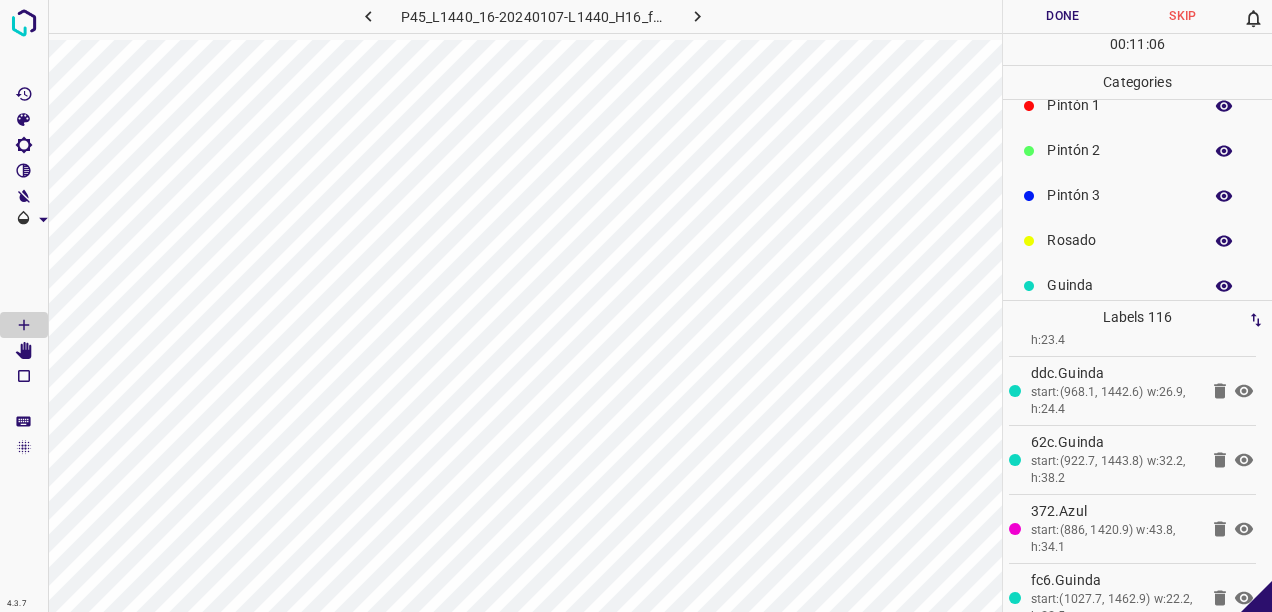 scroll, scrollTop: 176, scrollLeft: 0, axis: vertical 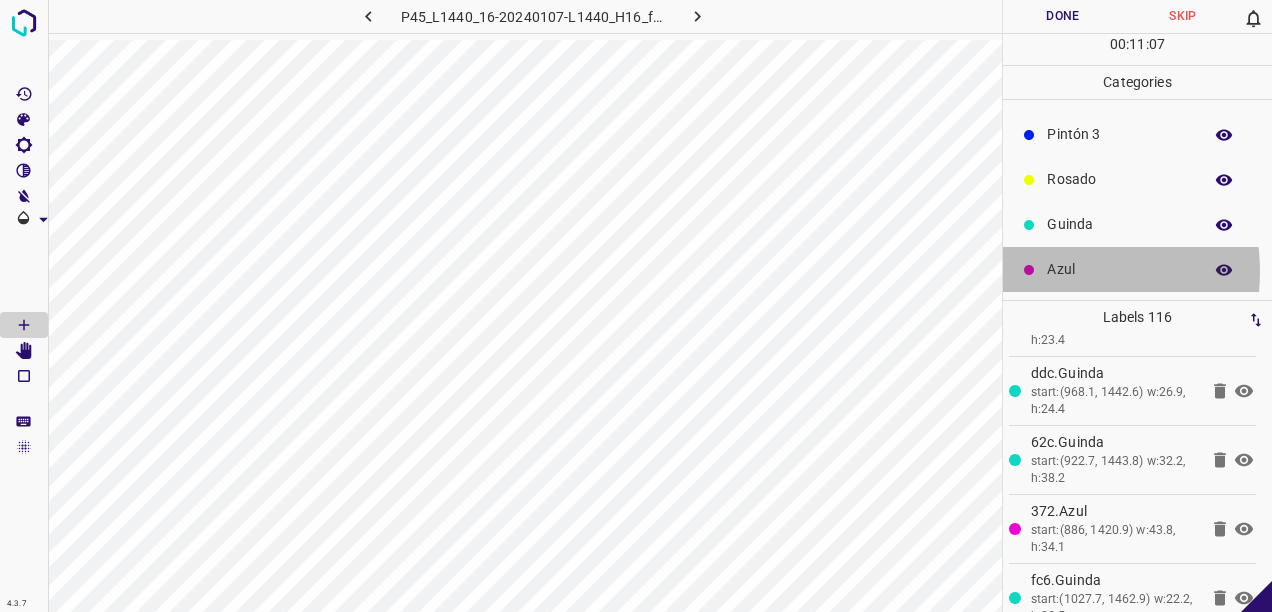 click on "Azul" at bounding box center [1119, 269] 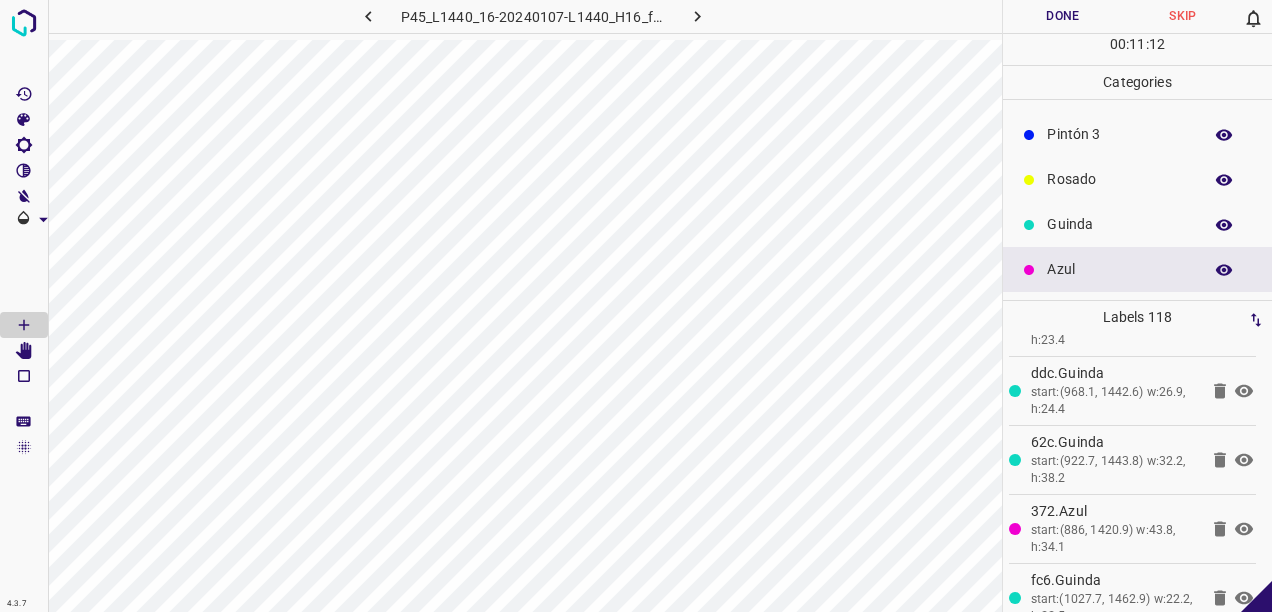 click on "Rosado" at bounding box center [1119, 179] 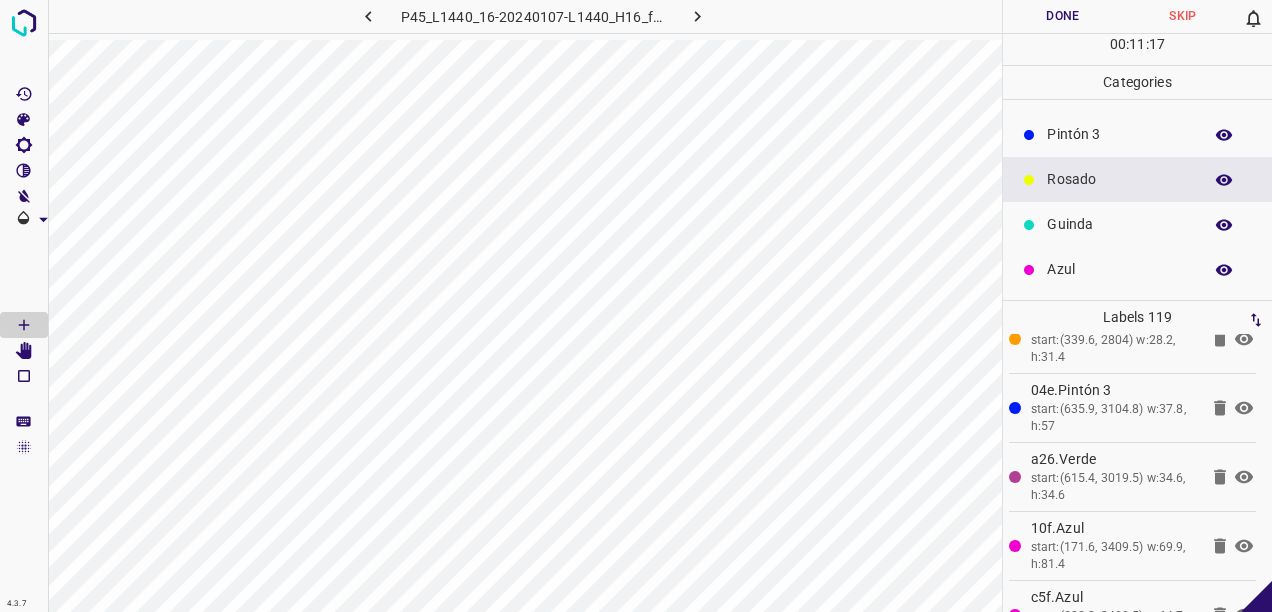 scroll, scrollTop: 7910, scrollLeft: 0, axis: vertical 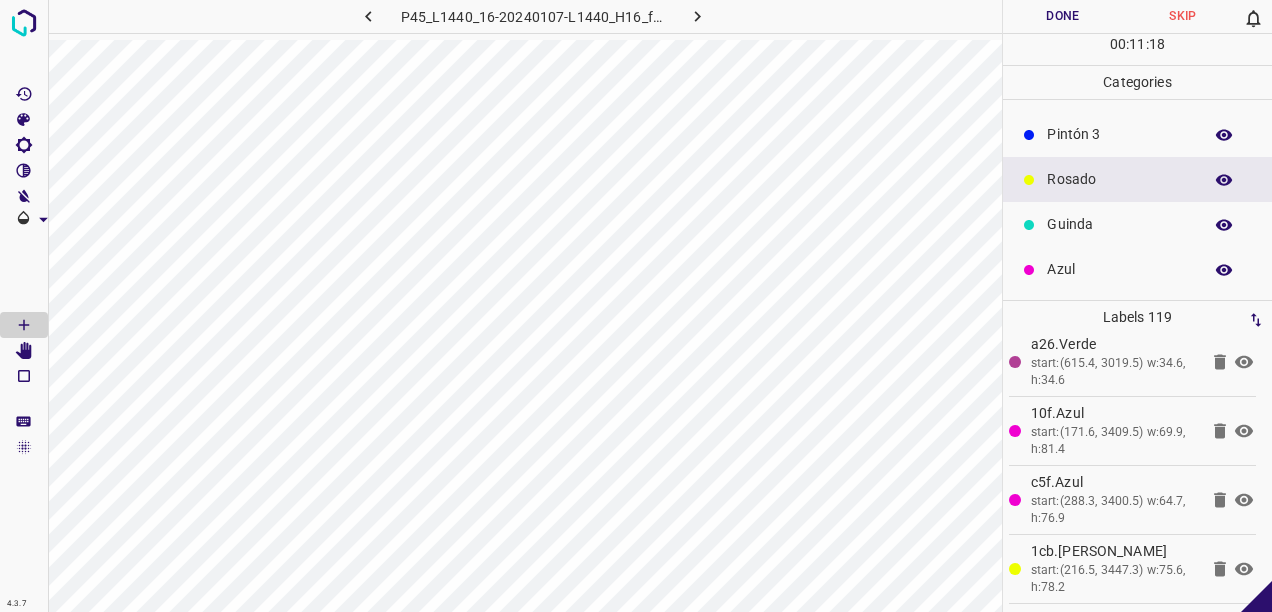 click 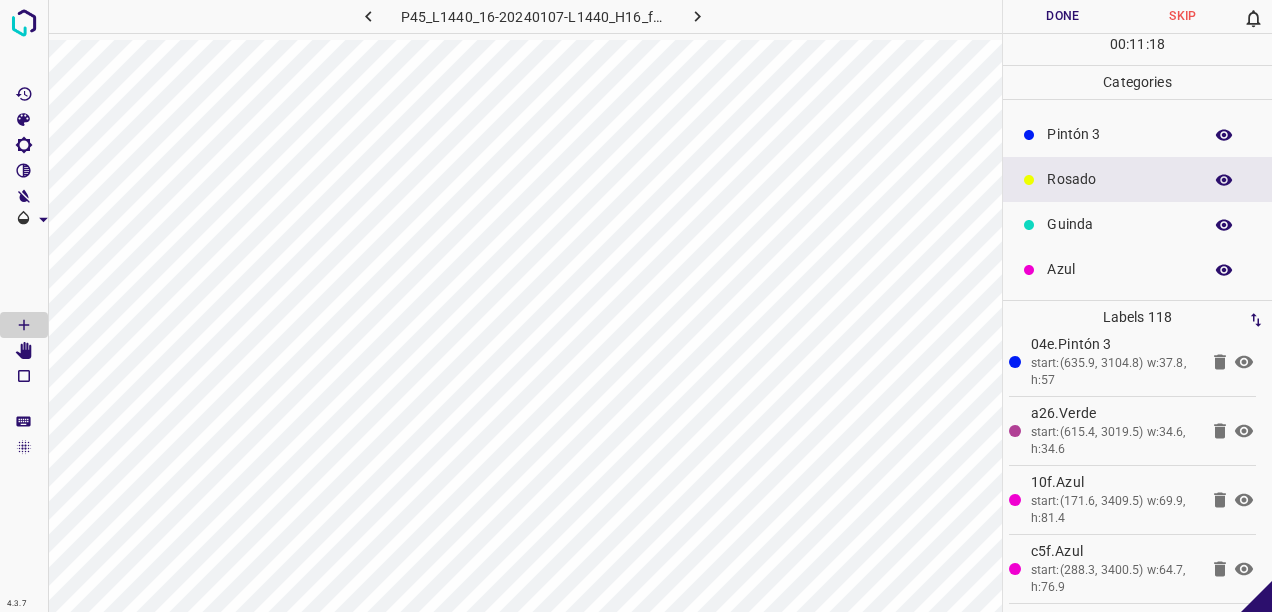 click on "Guinda" at bounding box center (1137, 224) 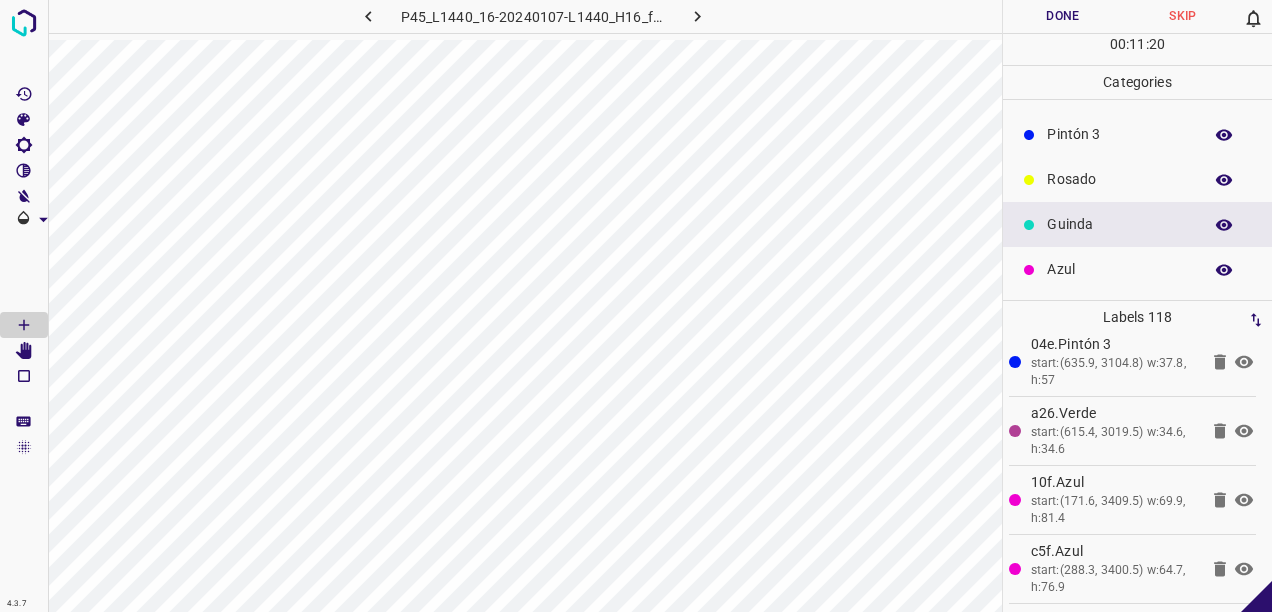 scroll, scrollTop: 7910, scrollLeft: 0, axis: vertical 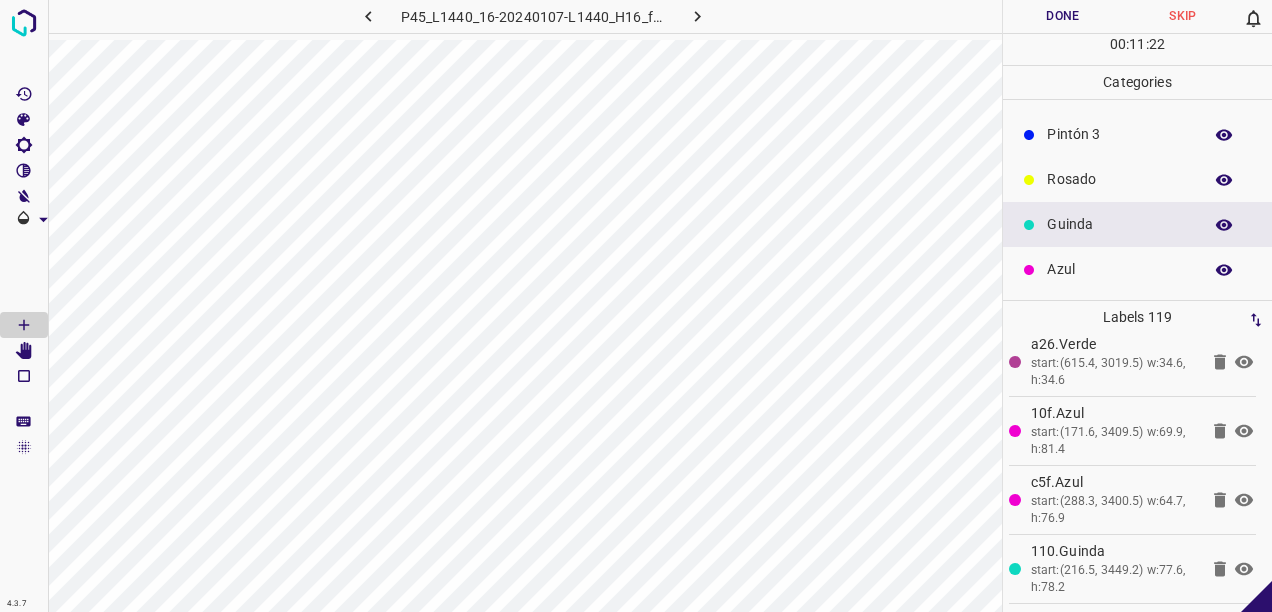click on "Azul" at bounding box center (1119, 269) 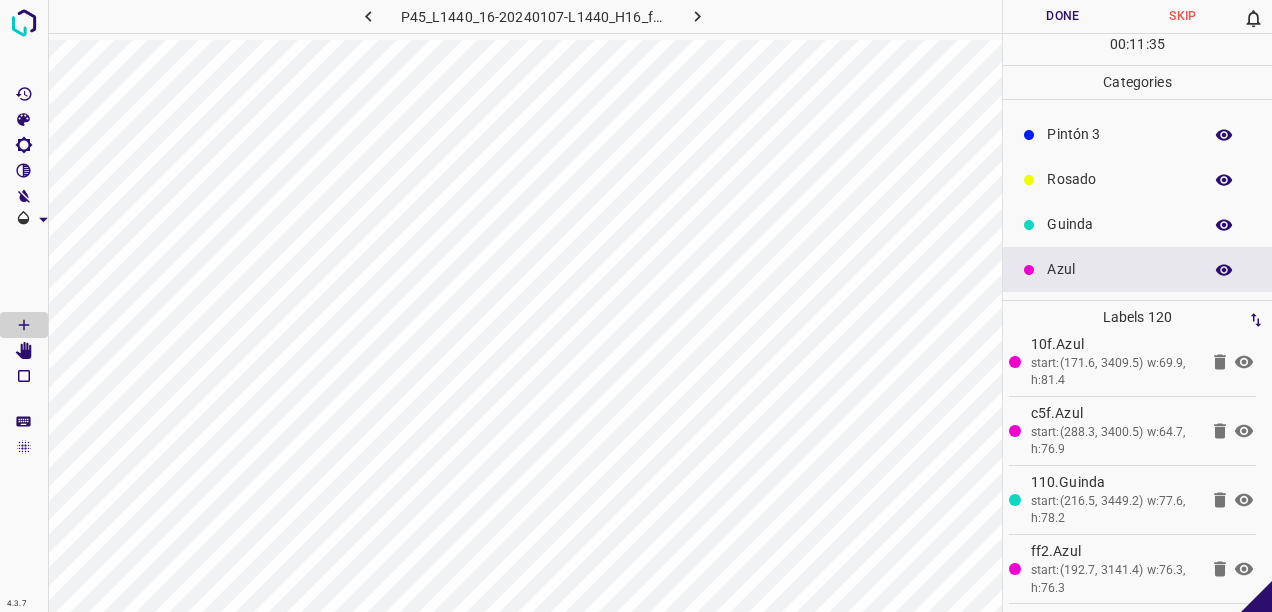 click on "Guinda" at bounding box center (1119, 224) 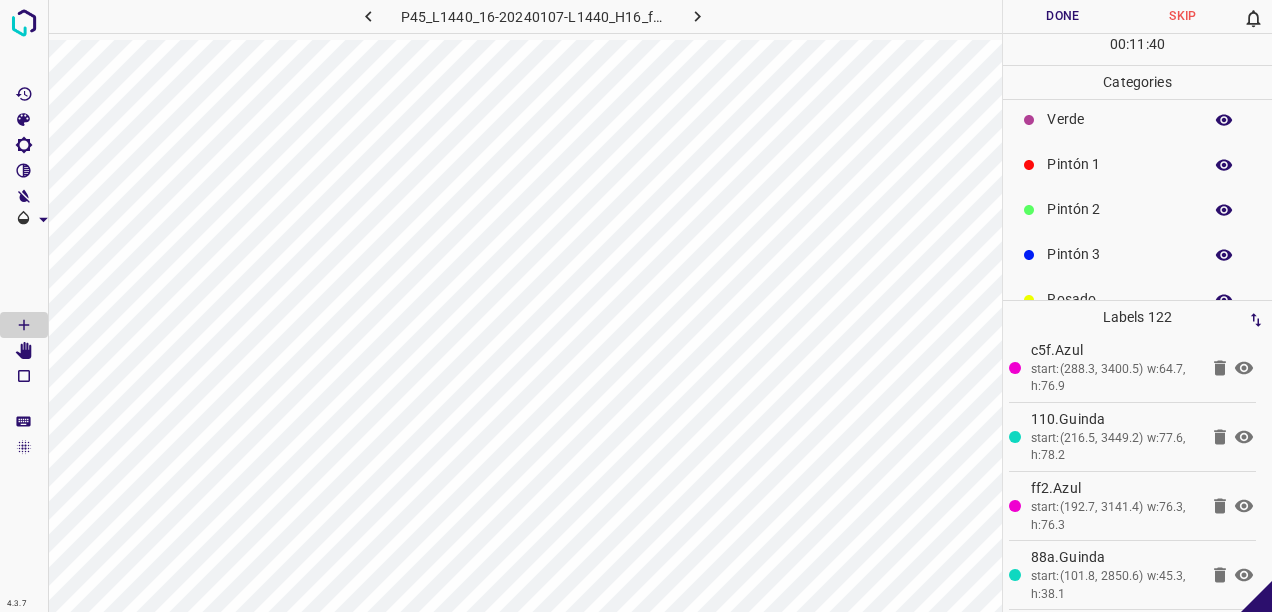 scroll, scrollTop: 0, scrollLeft: 0, axis: both 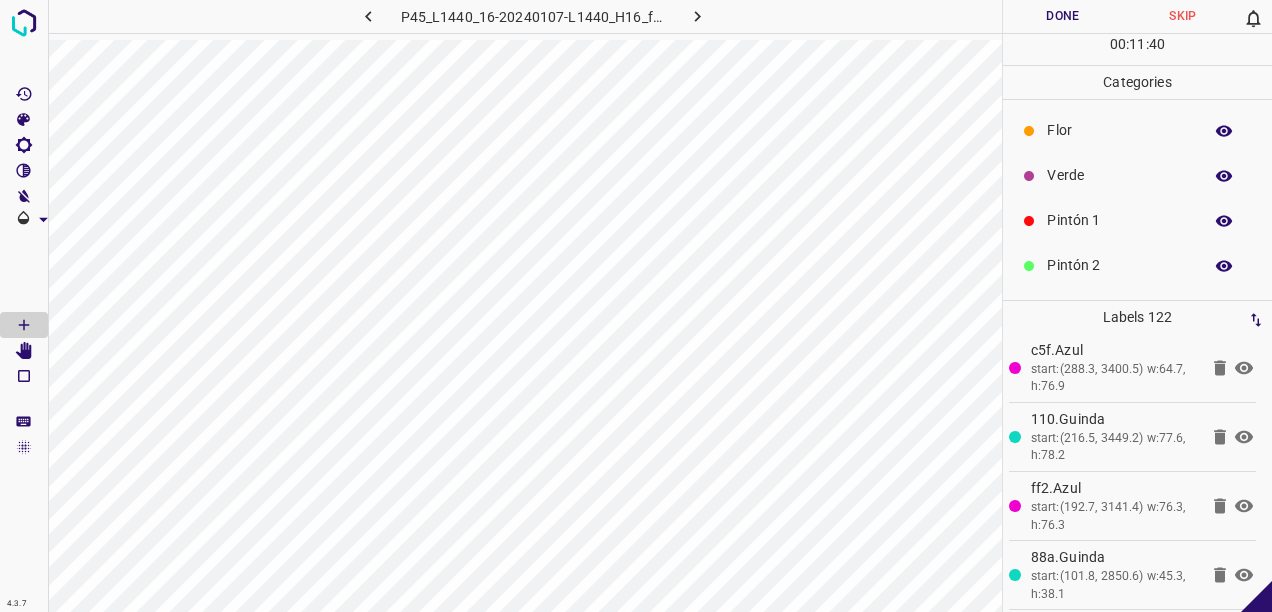 click on "Verde" at bounding box center [1119, 175] 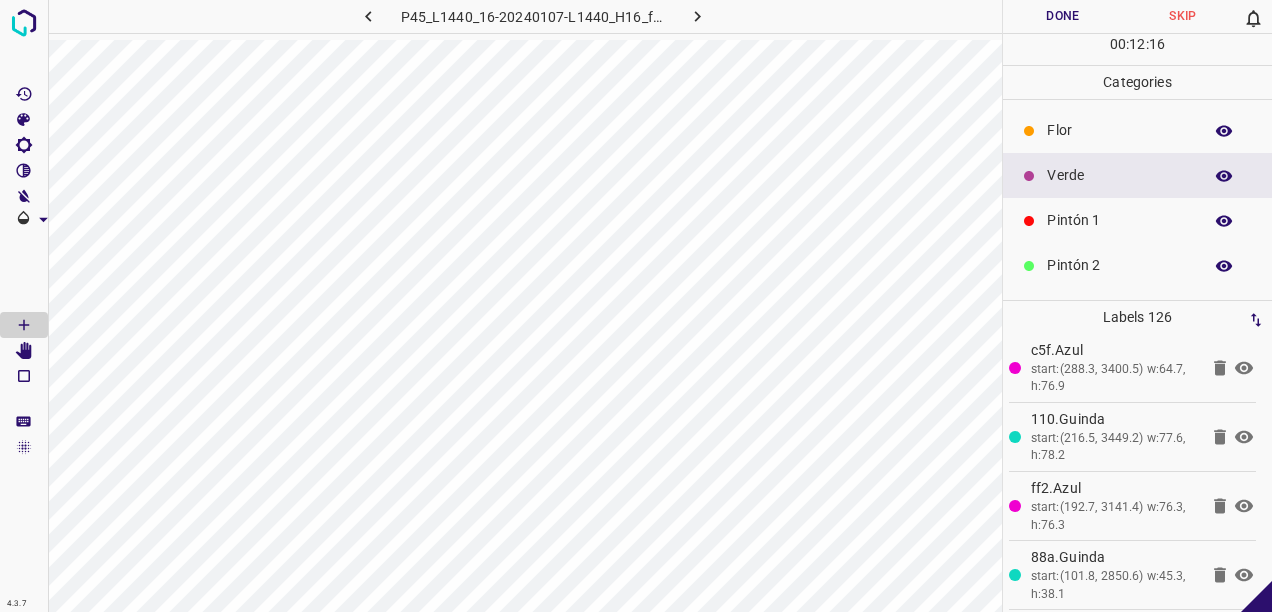 drag, startPoint x: 1097, startPoint y: 275, endPoint x: 1084, endPoint y: 273, distance: 13.152946 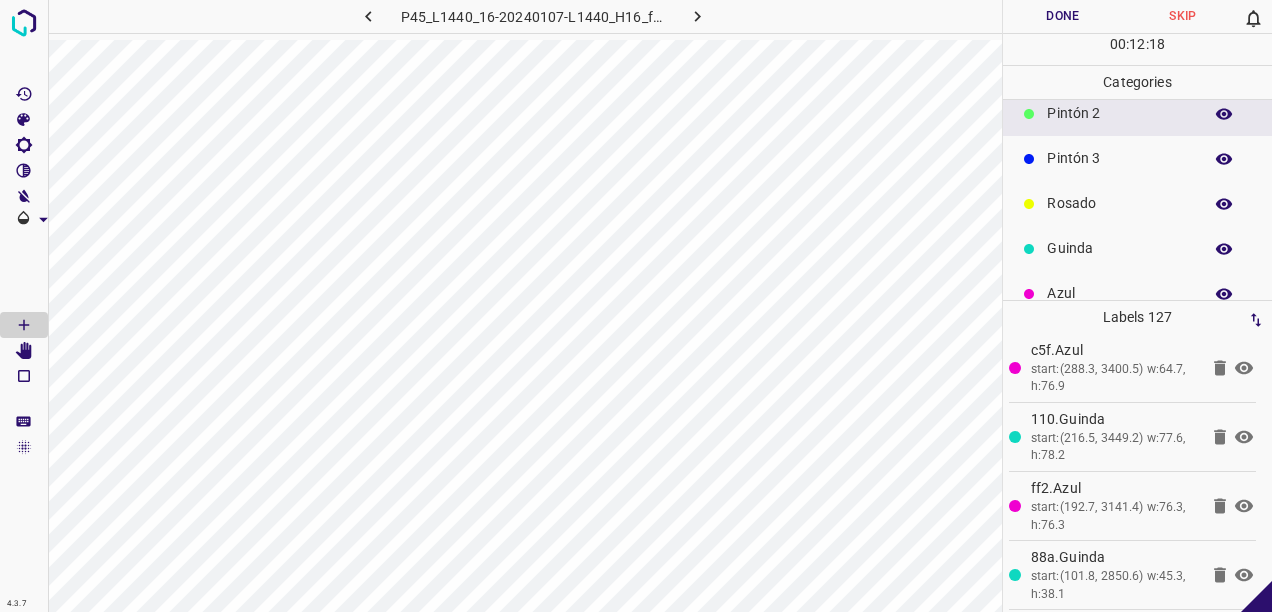 scroll, scrollTop: 176, scrollLeft: 0, axis: vertical 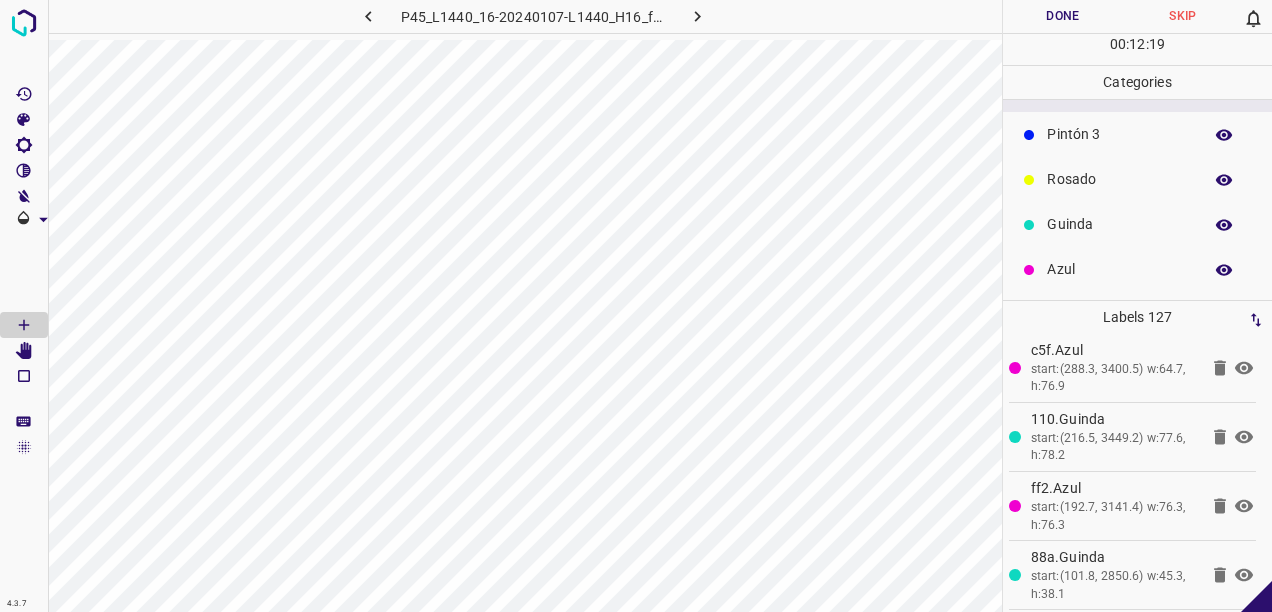 click on "Azul" at bounding box center [1119, 269] 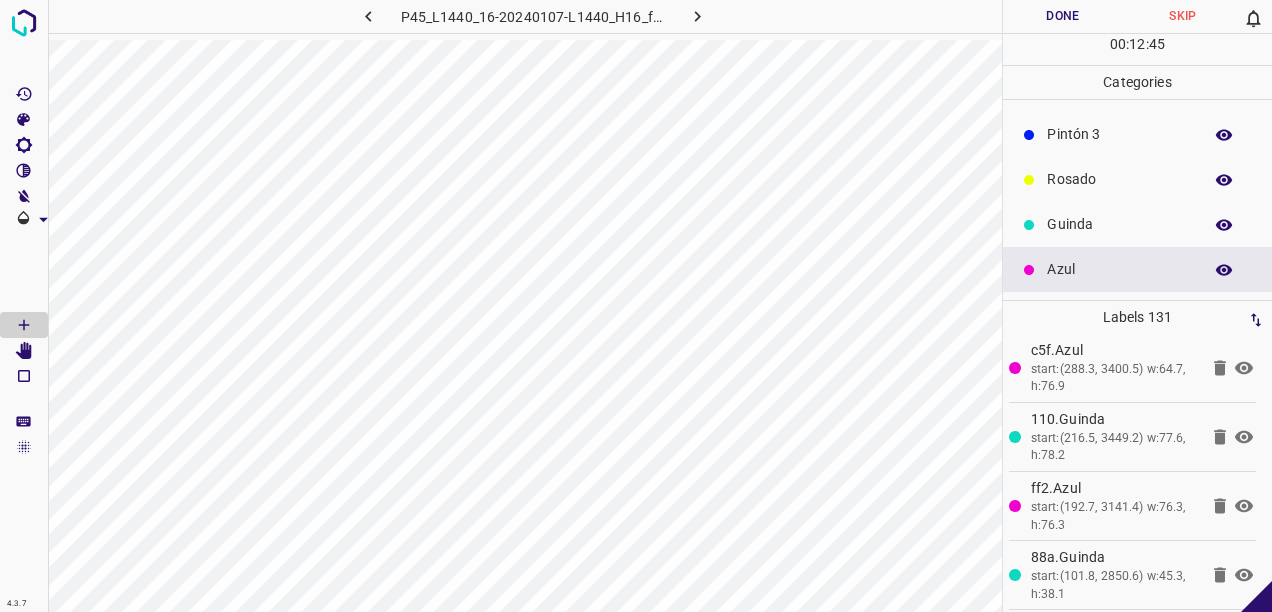 drag, startPoint x: 1088, startPoint y: 219, endPoint x: 1030, endPoint y: 228, distance: 58.694122 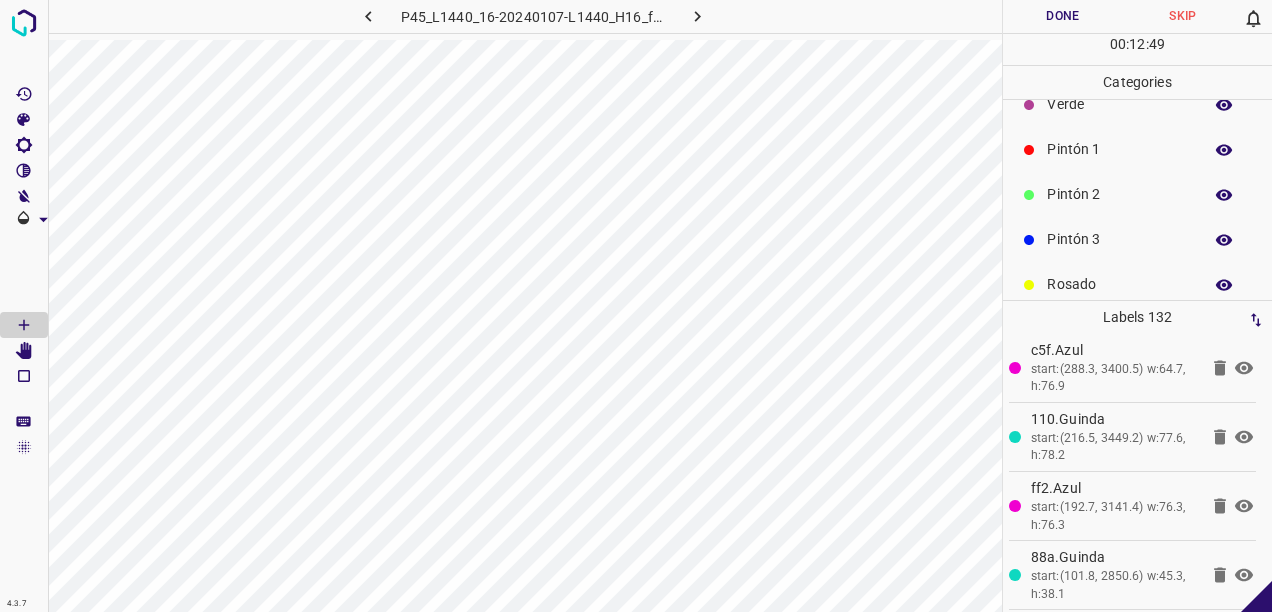 scroll, scrollTop: 0, scrollLeft: 0, axis: both 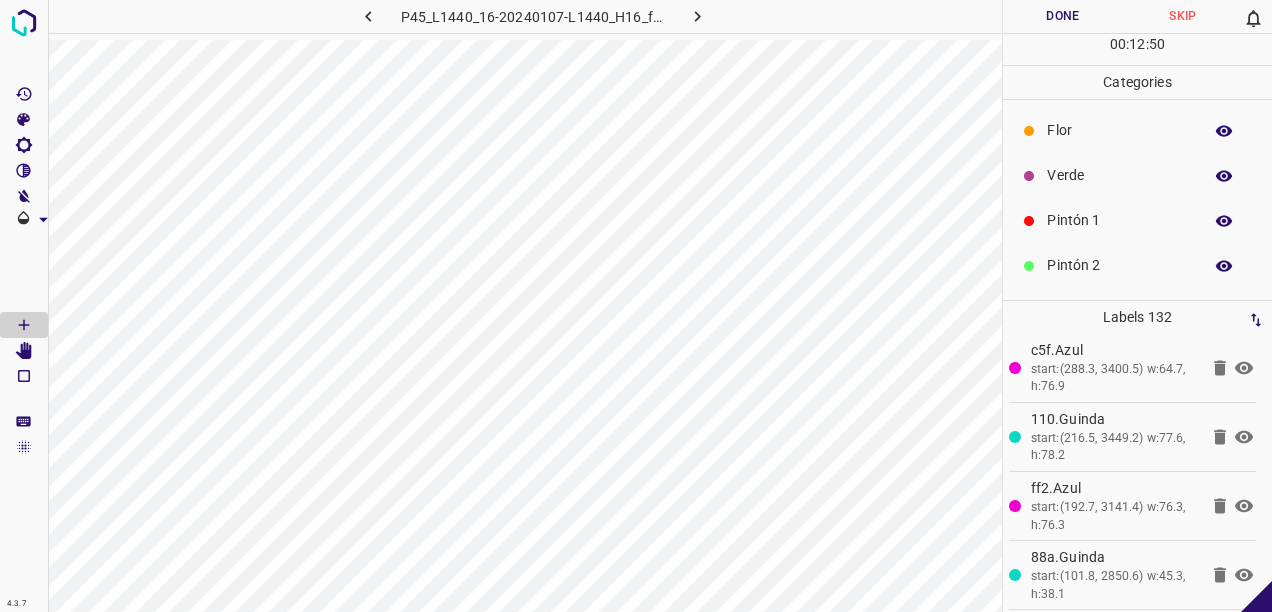 click on "Verde" at bounding box center [1119, 175] 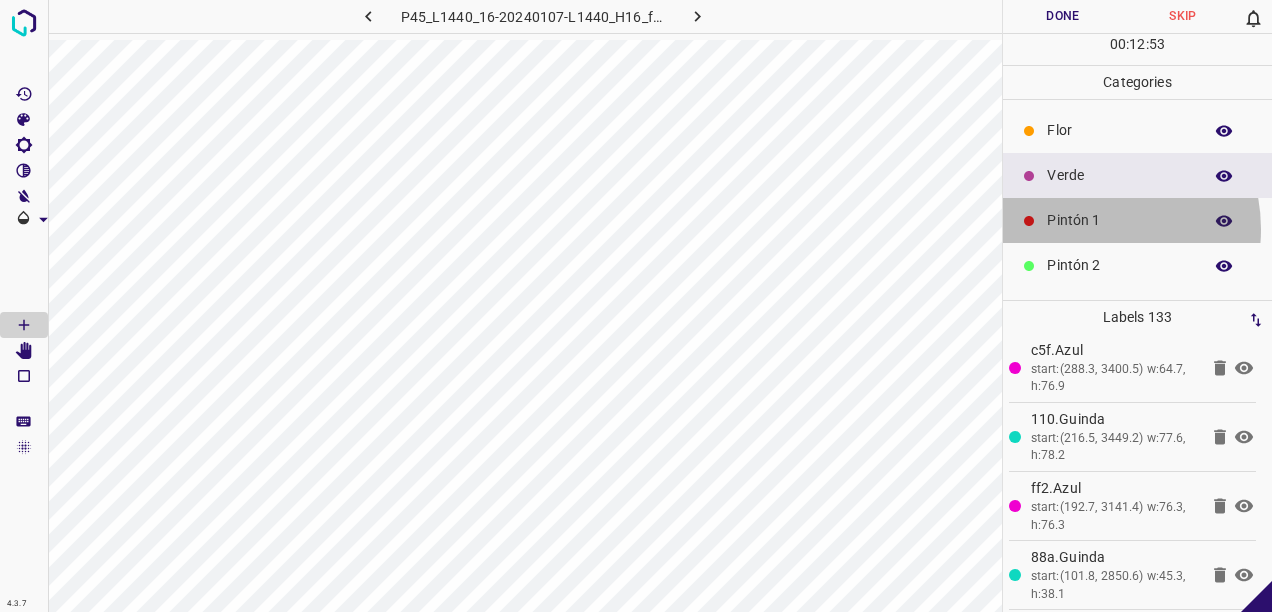 click on "Pintón 1" at bounding box center (1119, 220) 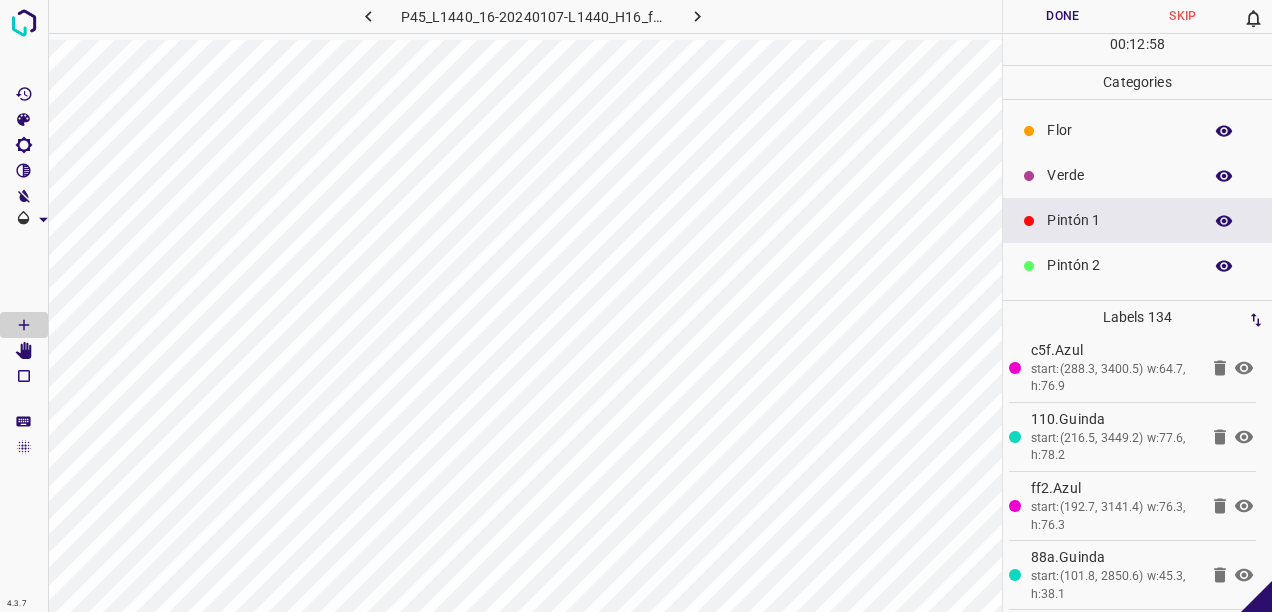 click on "Pintón 2" at bounding box center [1119, 265] 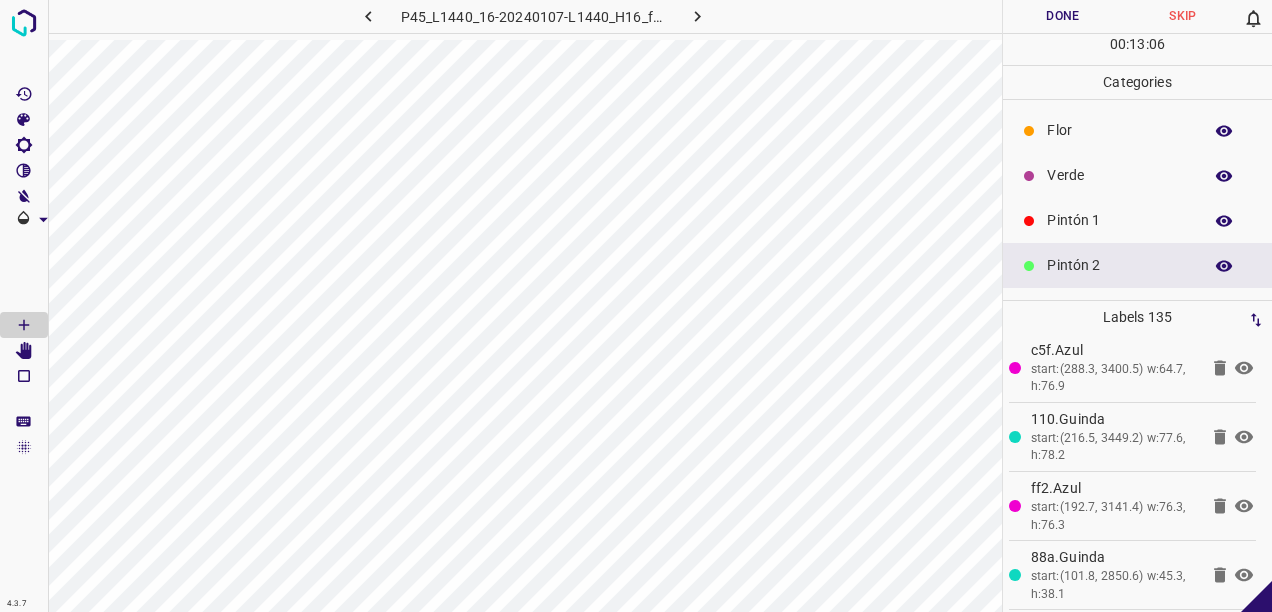 scroll, scrollTop: 176, scrollLeft: 0, axis: vertical 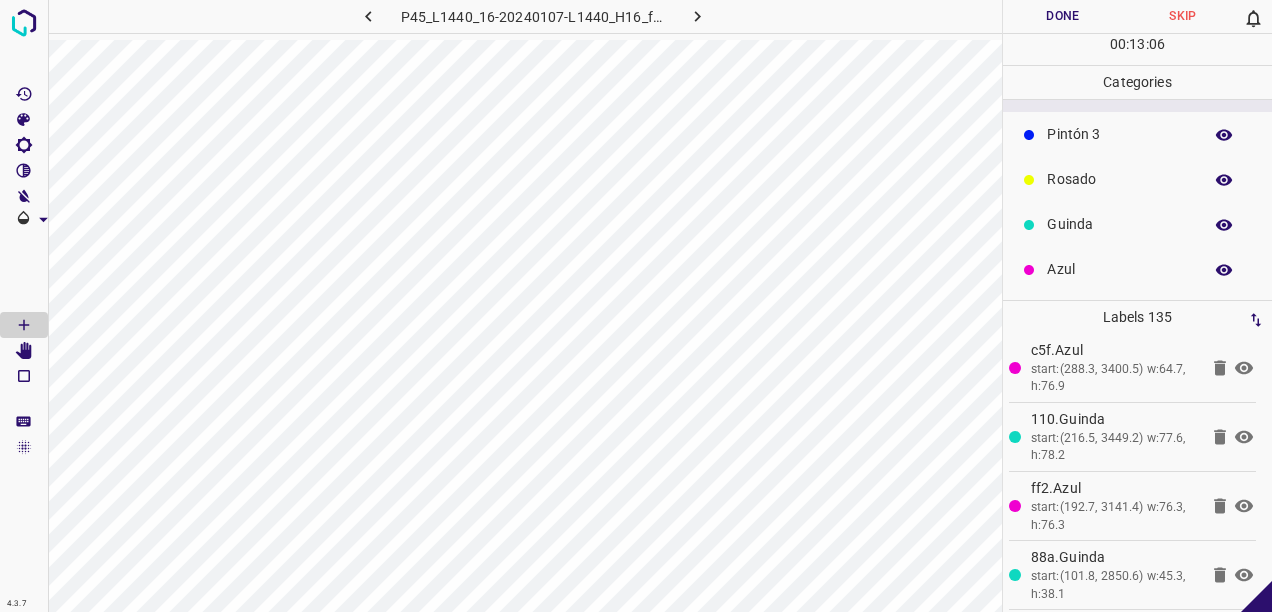 click on "Azul" at bounding box center [1119, 269] 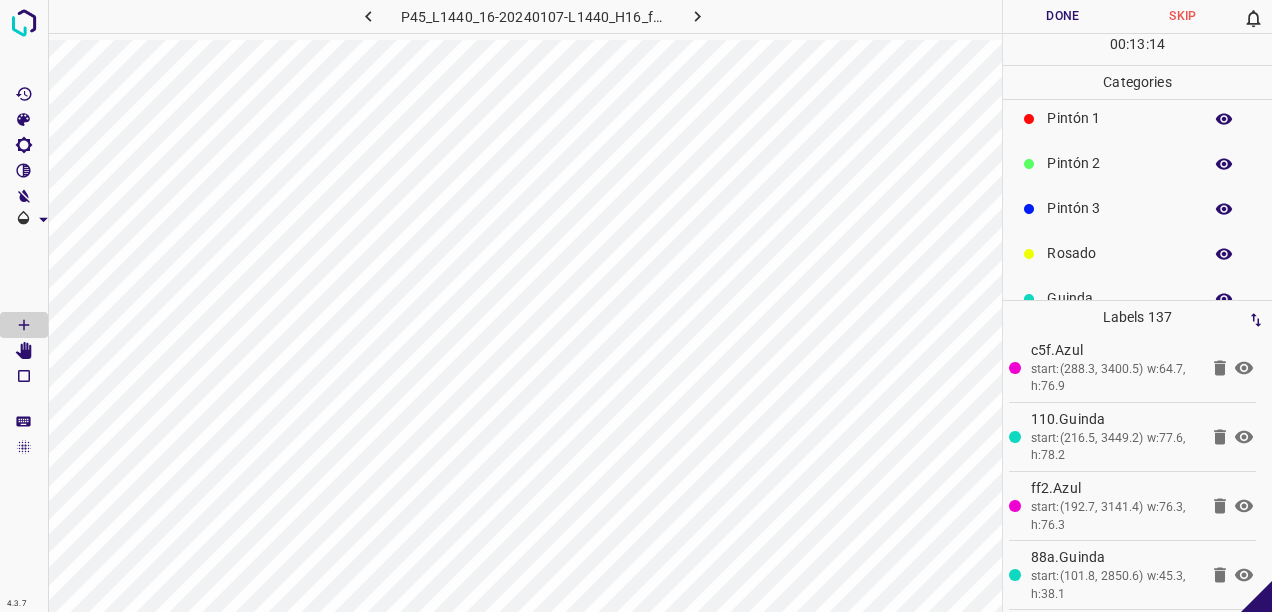 scroll, scrollTop: 76, scrollLeft: 0, axis: vertical 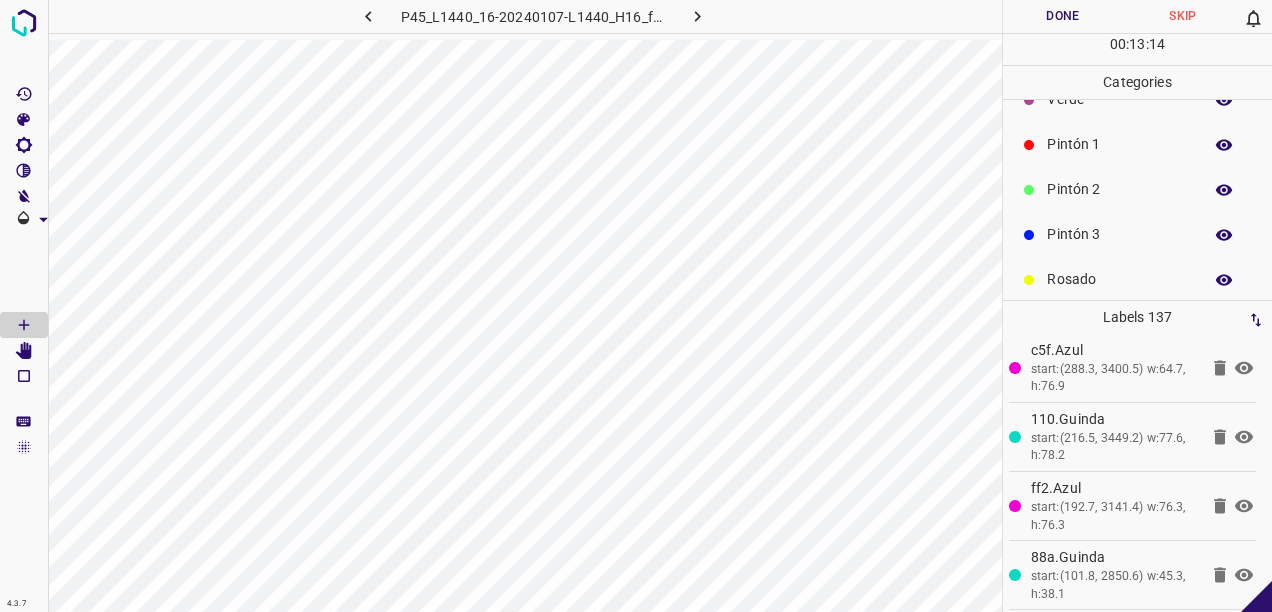 click on "Pintón 2" at bounding box center [1119, 189] 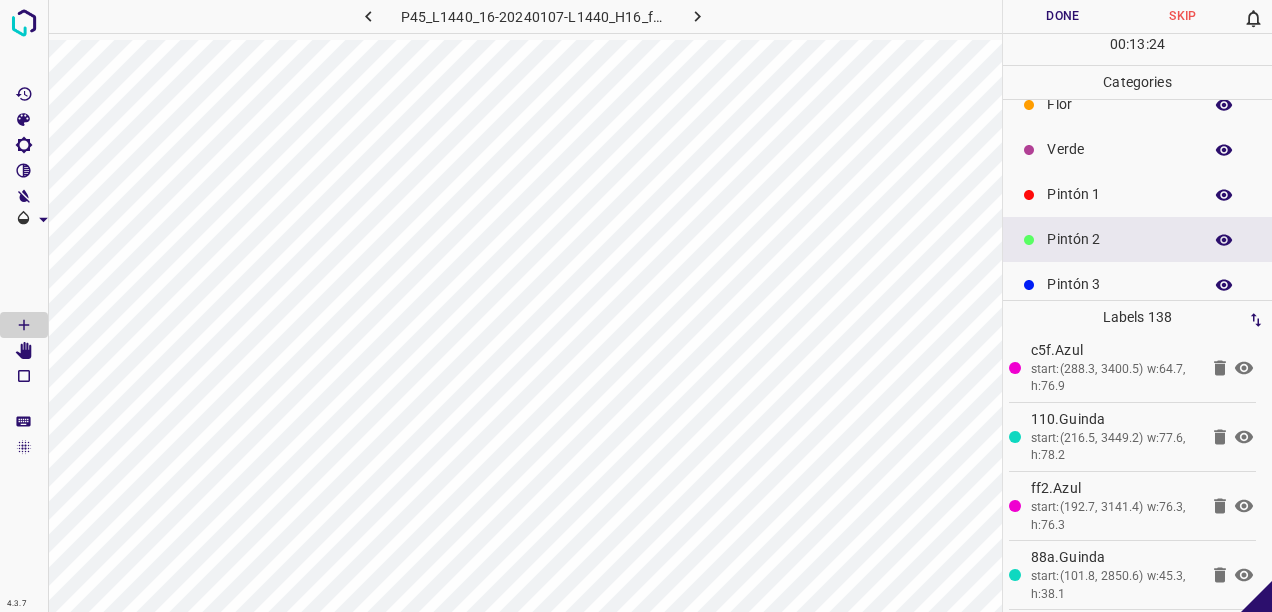 scroll, scrollTop: 0, scrollLeft: 0, axis: both 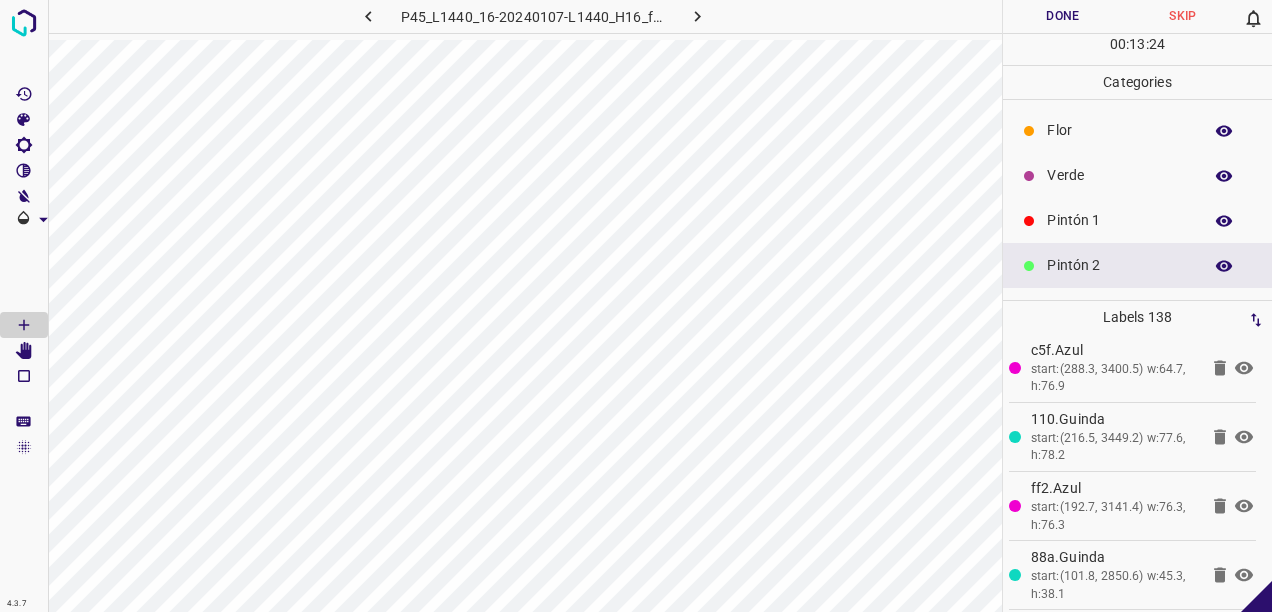 click on "Verde" at bounding box center (1119, 175) 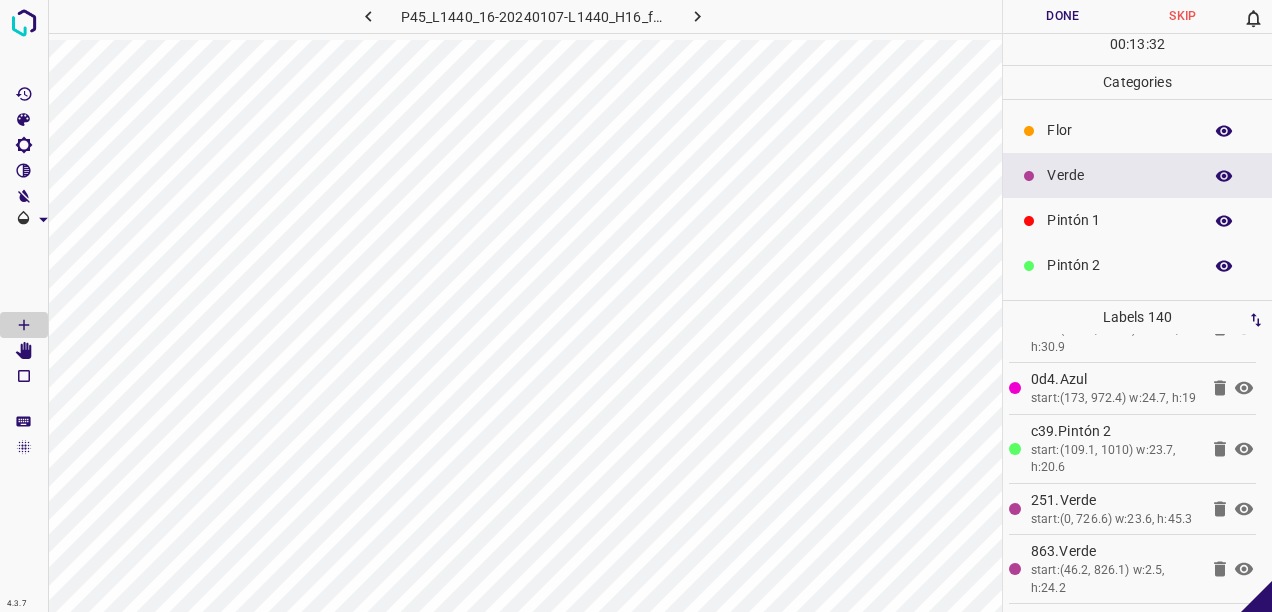 scroll, scrollTop: 9353, scrollLeft: 0, axis: vertical 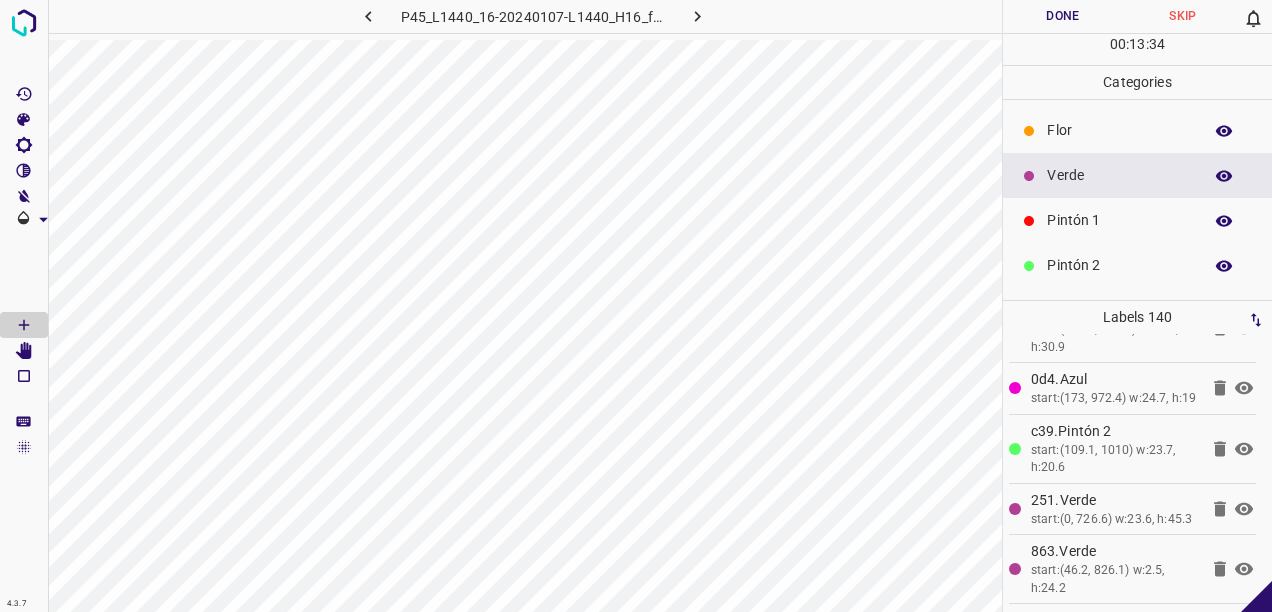 click 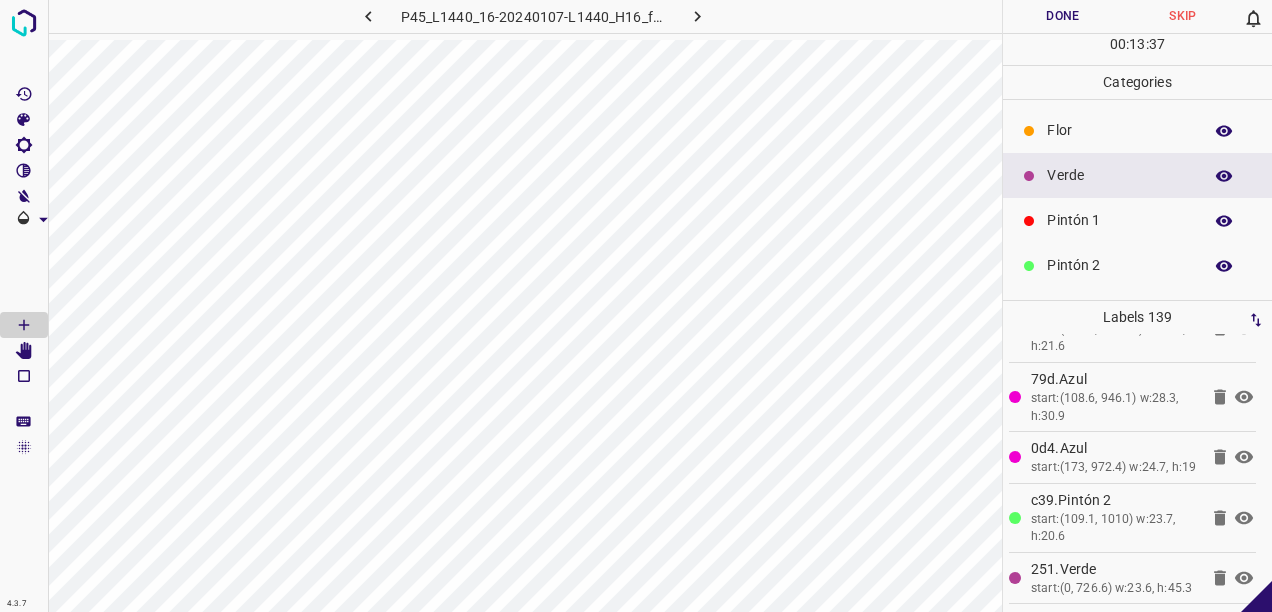 scroll, scrollTop: 9353, scrollLeft: 0, axis: vertical 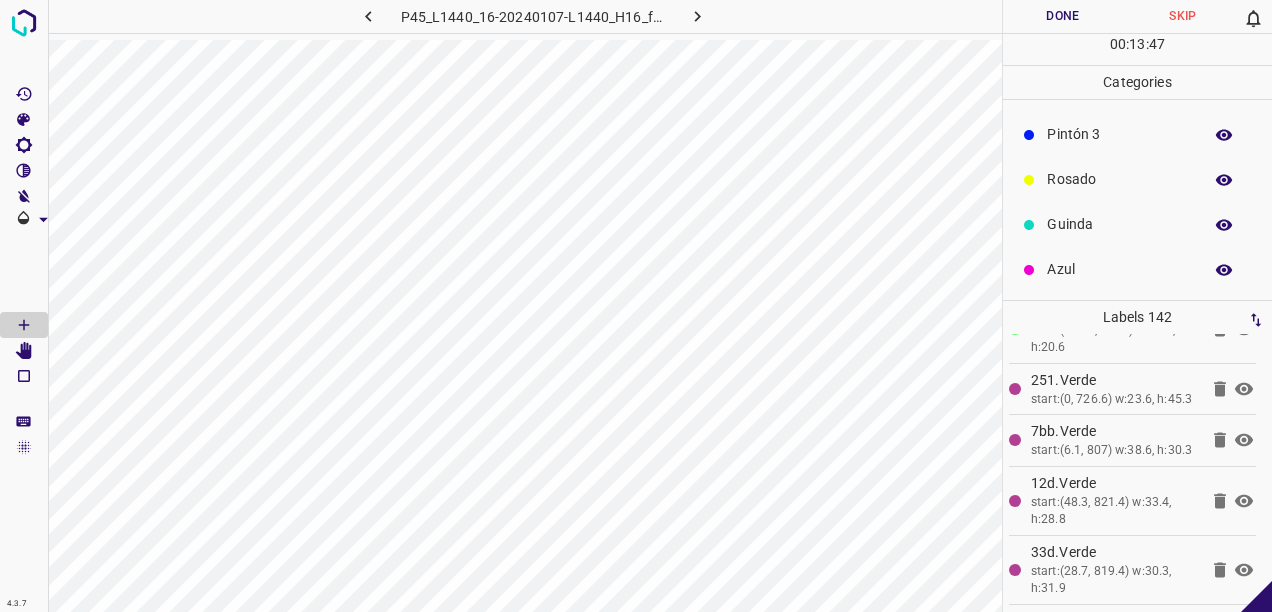 click on "Guinda" at bounding box center [1119, 224] 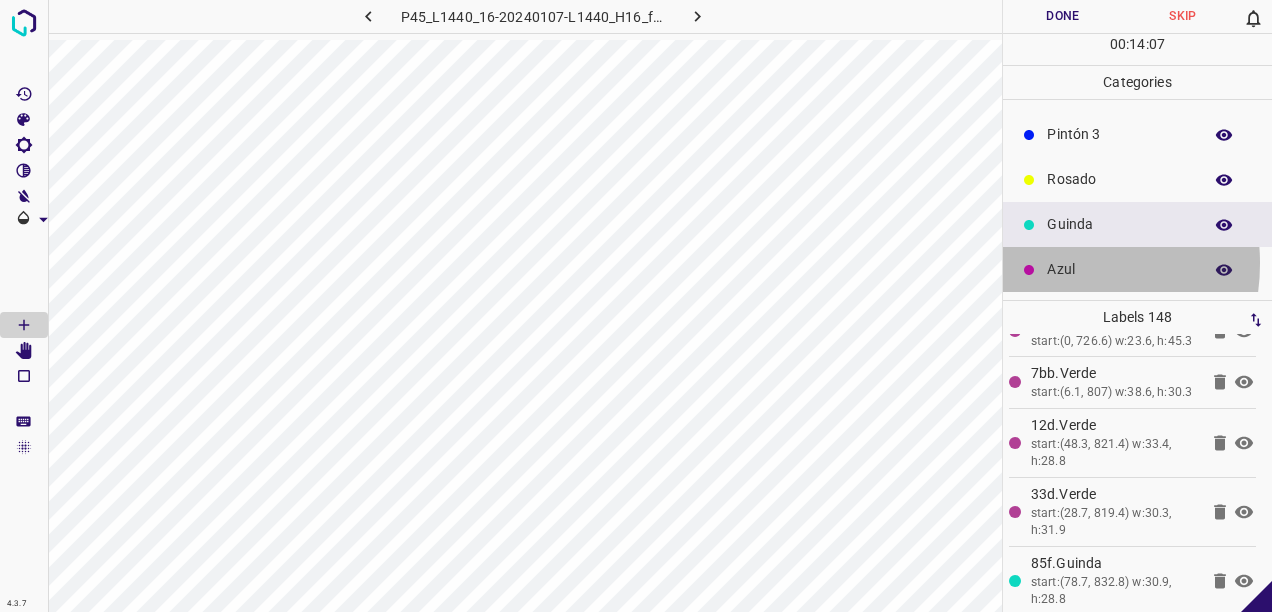 drag, startPoint x: 1048, startPoint y: 262, endPoint x: 1008, endPoint y: 294, distance: 51.224995 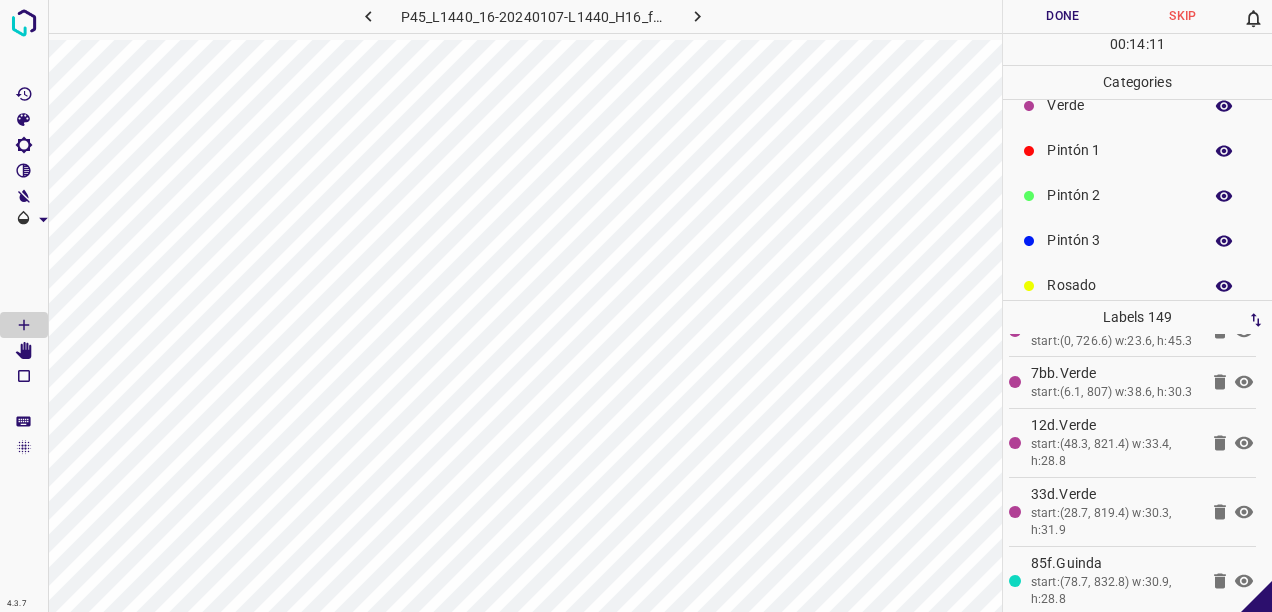 scroll, scrollTop: 0, scrollLeft: 0, axis: both 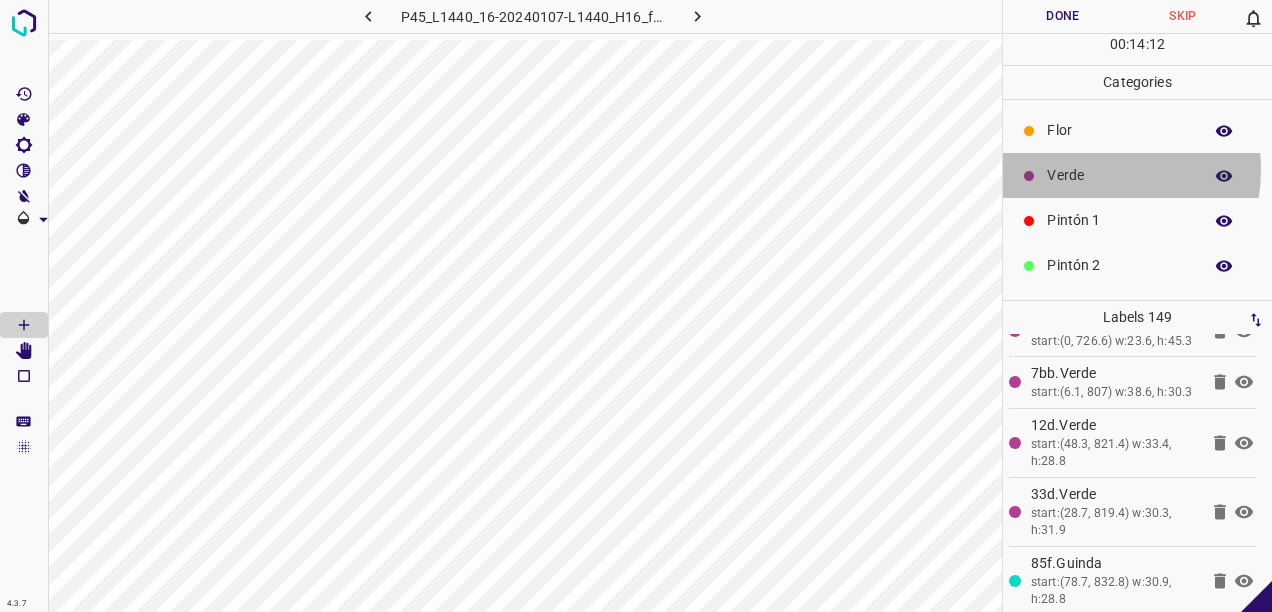 click on "Verde" at bounding box center (1119, 175) 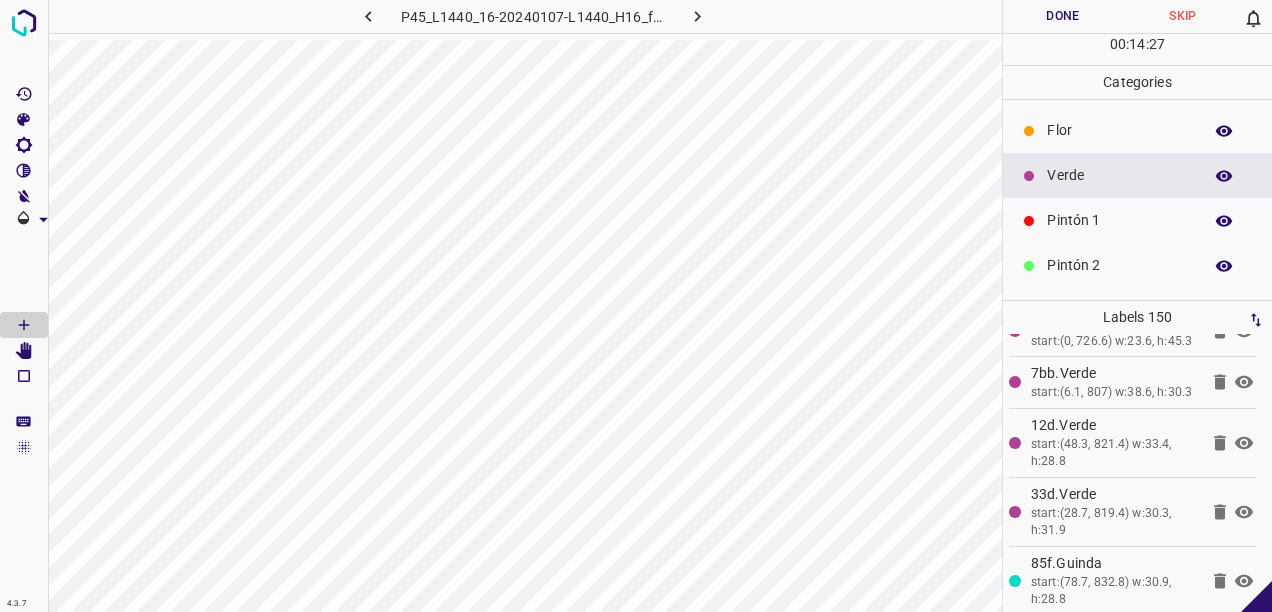 click on "Done" at bounding box center [1063, 16] 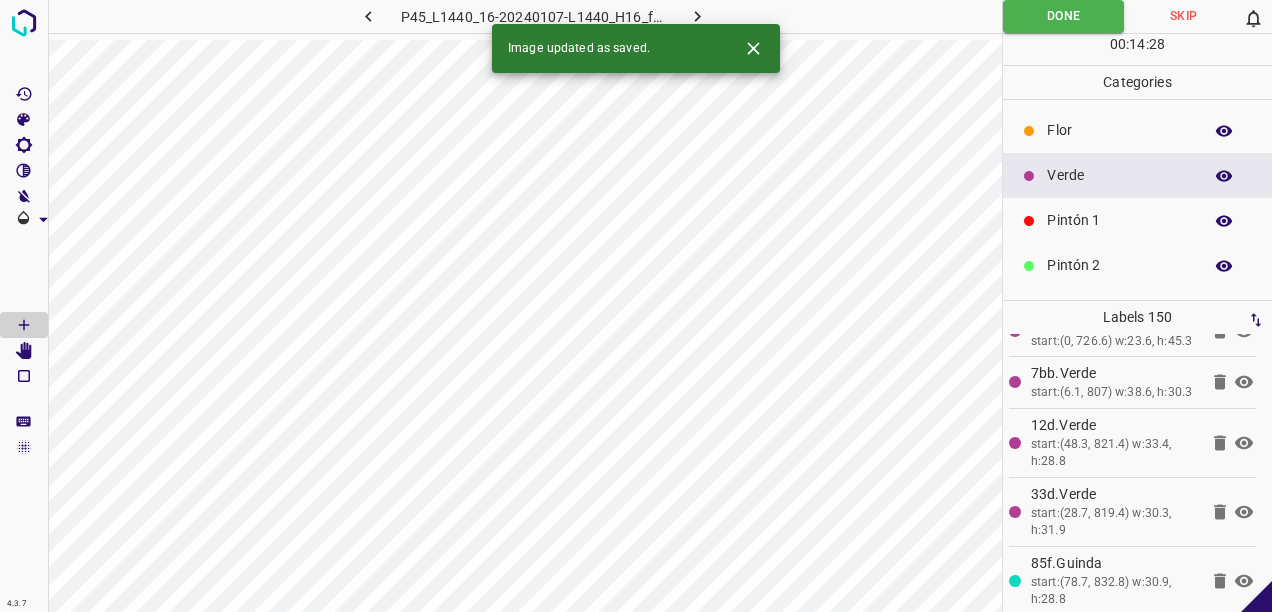 click 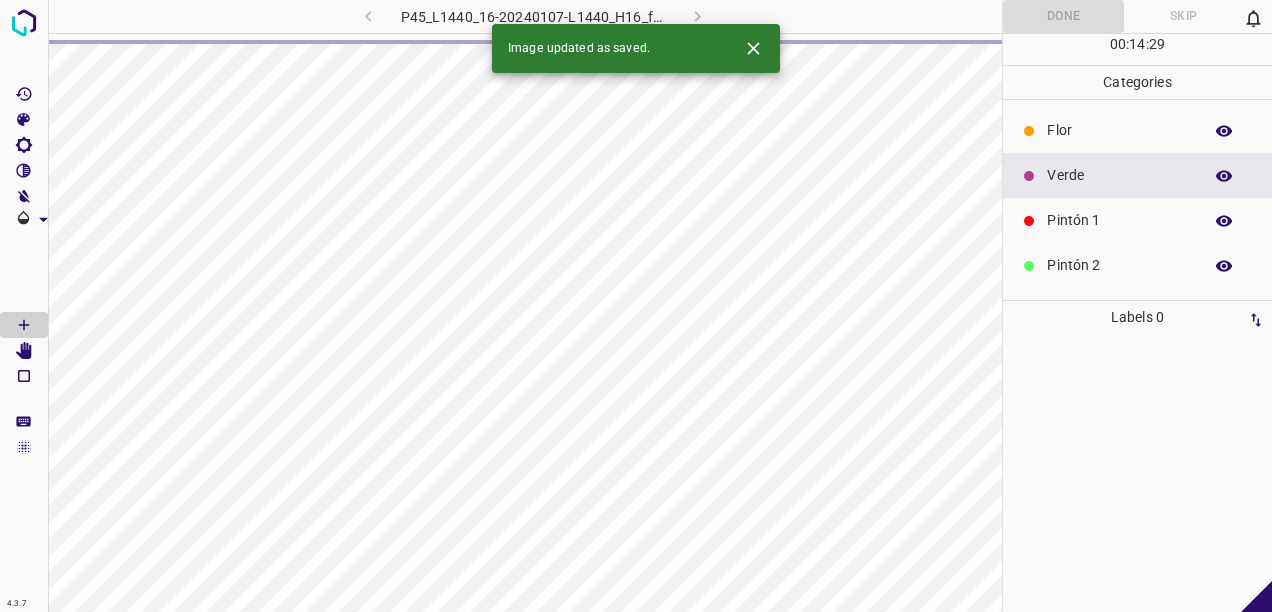 scroll, scrollTop: 0, scrollLeft: 0, axis: both 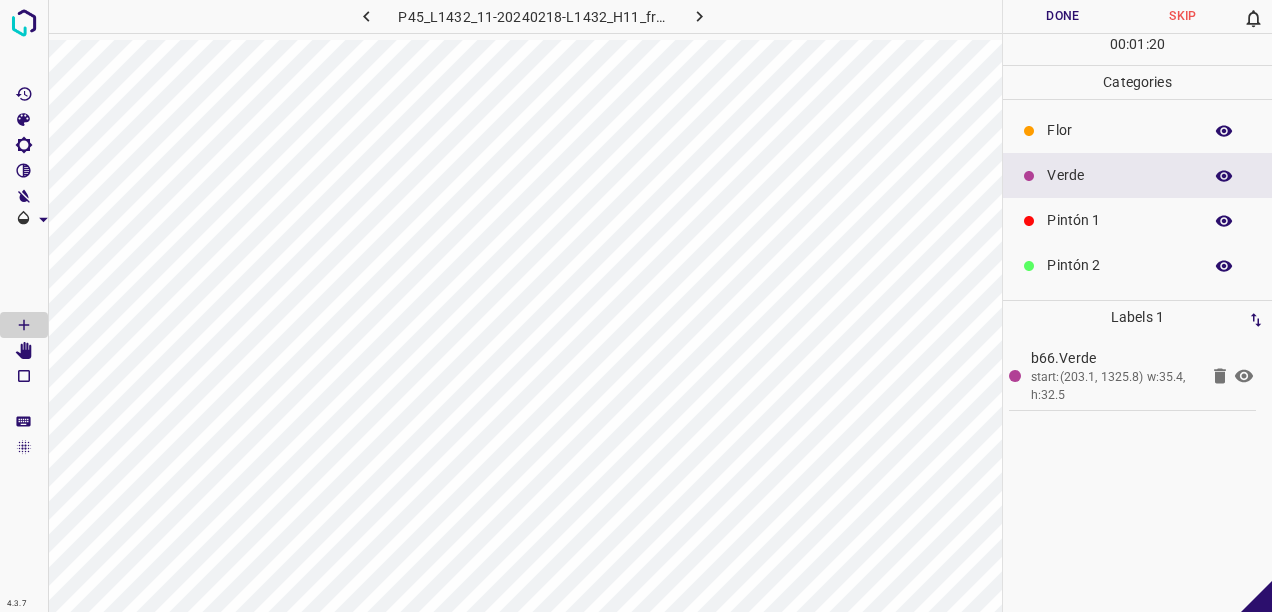 drag, startPoint x: 1218, startPoint y: 376, endPoint x: 1072, endPoint y: 380, distance: 146.05478 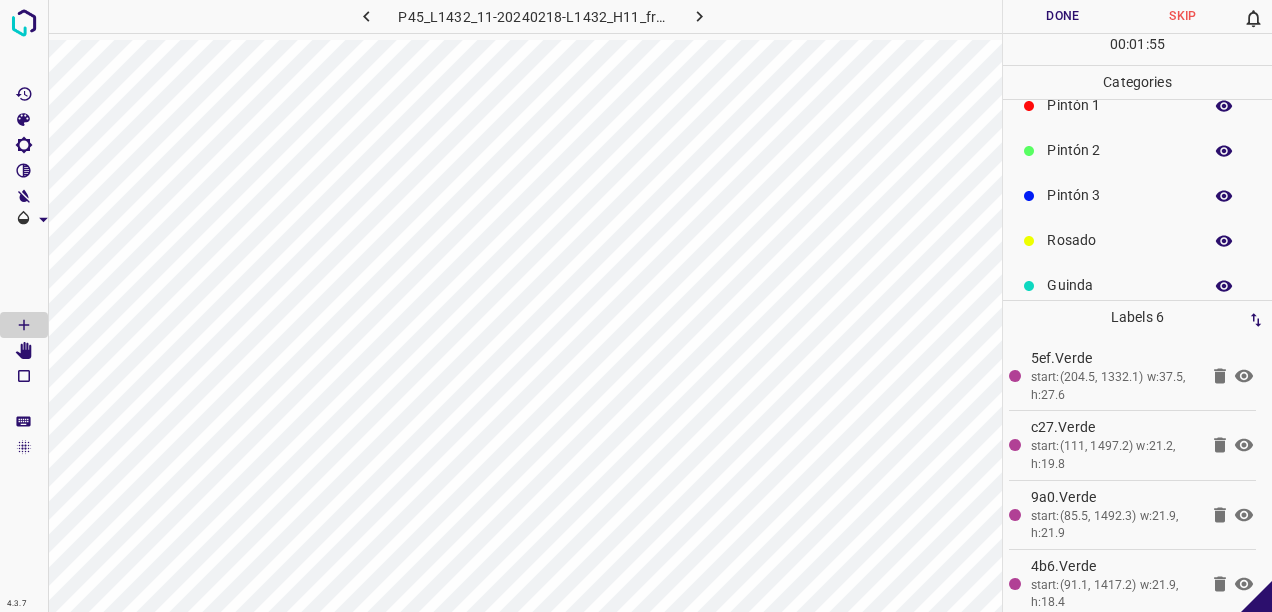 scroll, scrollTop: 176, scrollLeft: 0, axis: vertical 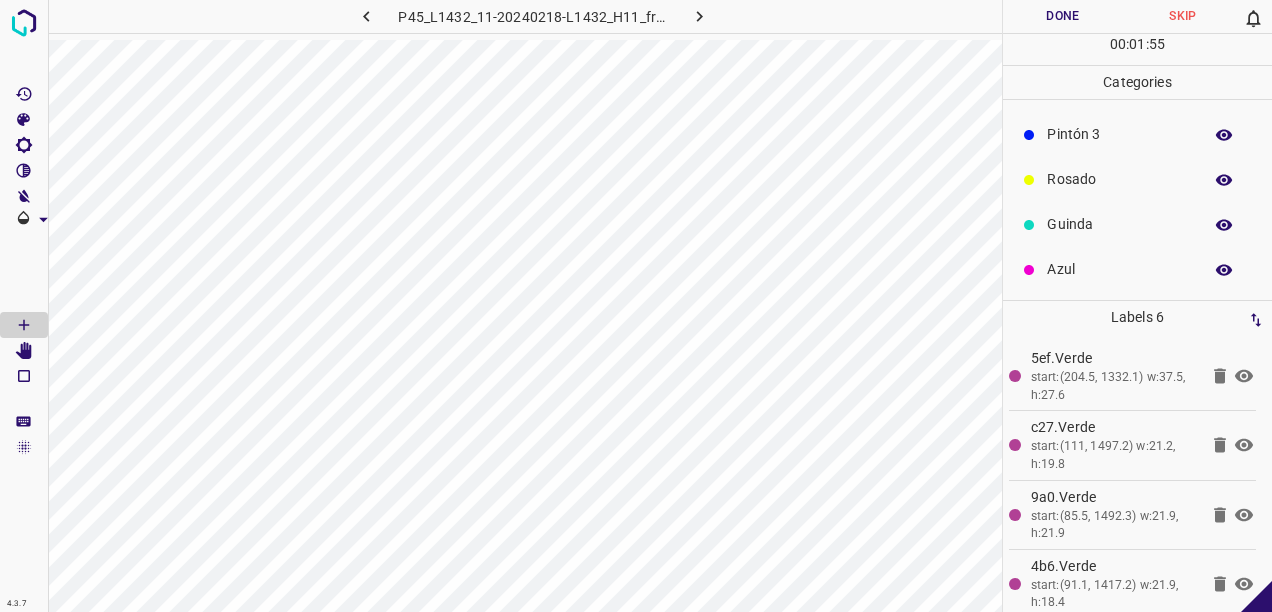 click on "Azul" at bounding box center [1119, 269] 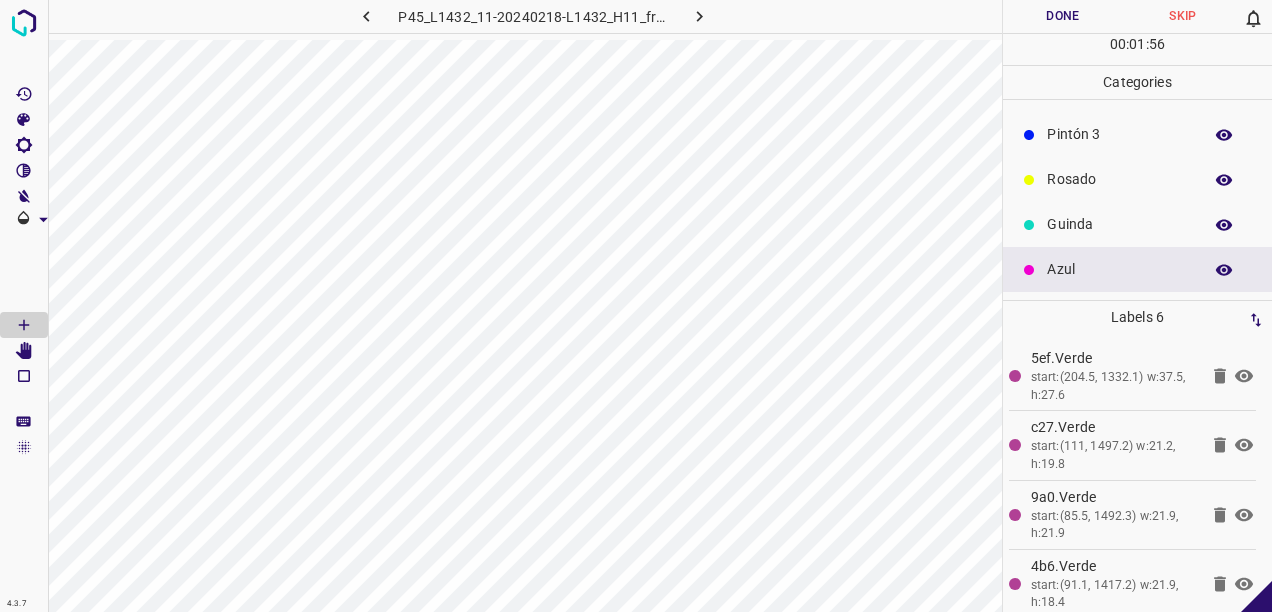scroll, scrollTop: 0, scrollLeft: 0, axis: both 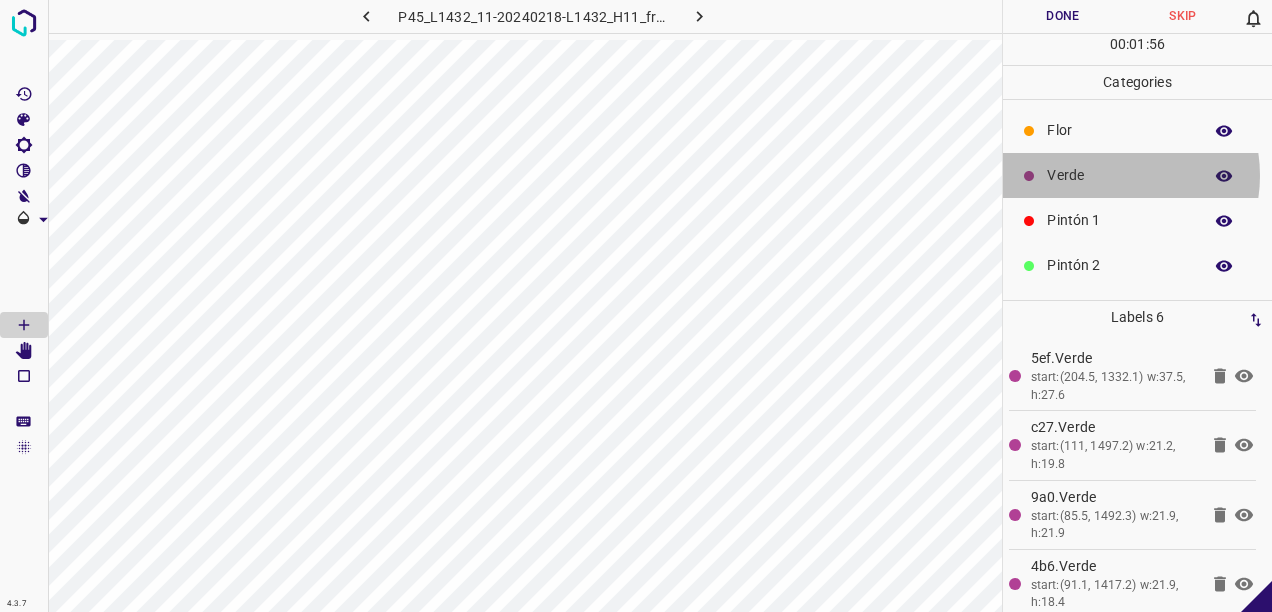 click on "Verde" at bounding box center [1119, 175] 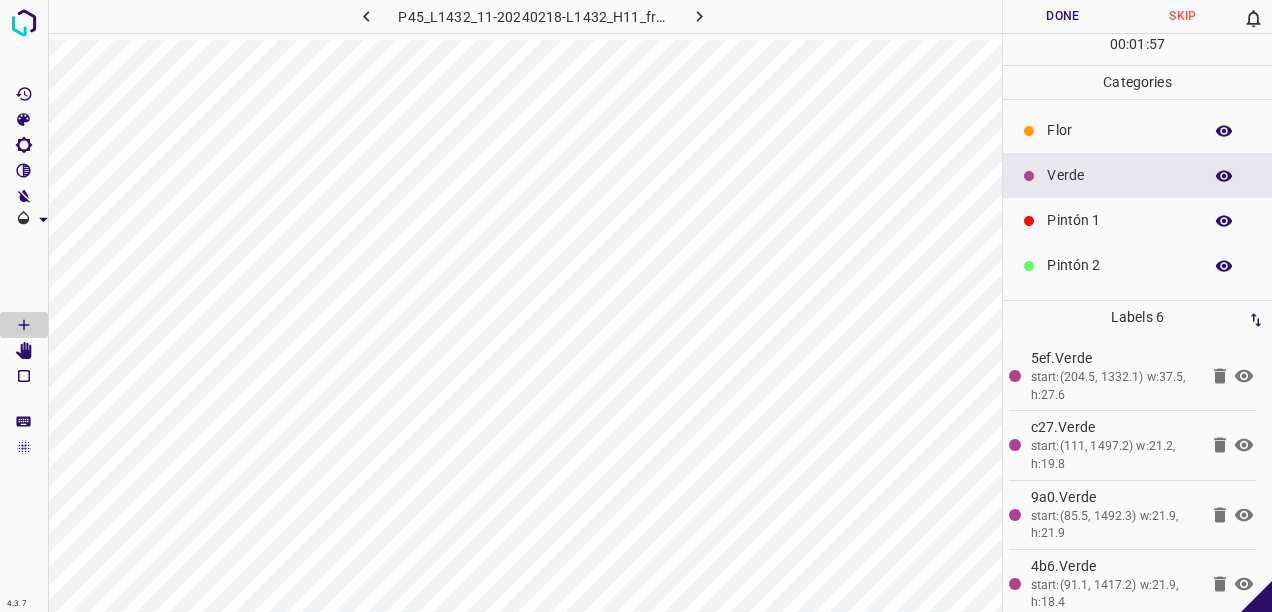 click on "Flor" at bounding box center (1137, 130) 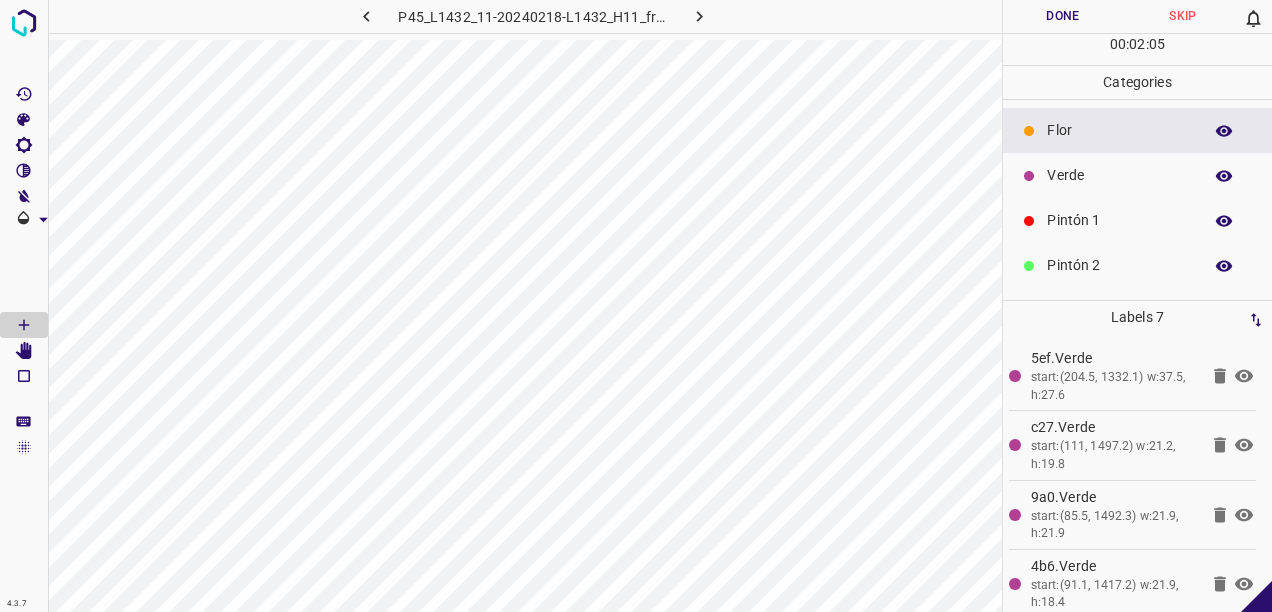 click on "Verde" at bounding box center (1119, 175) 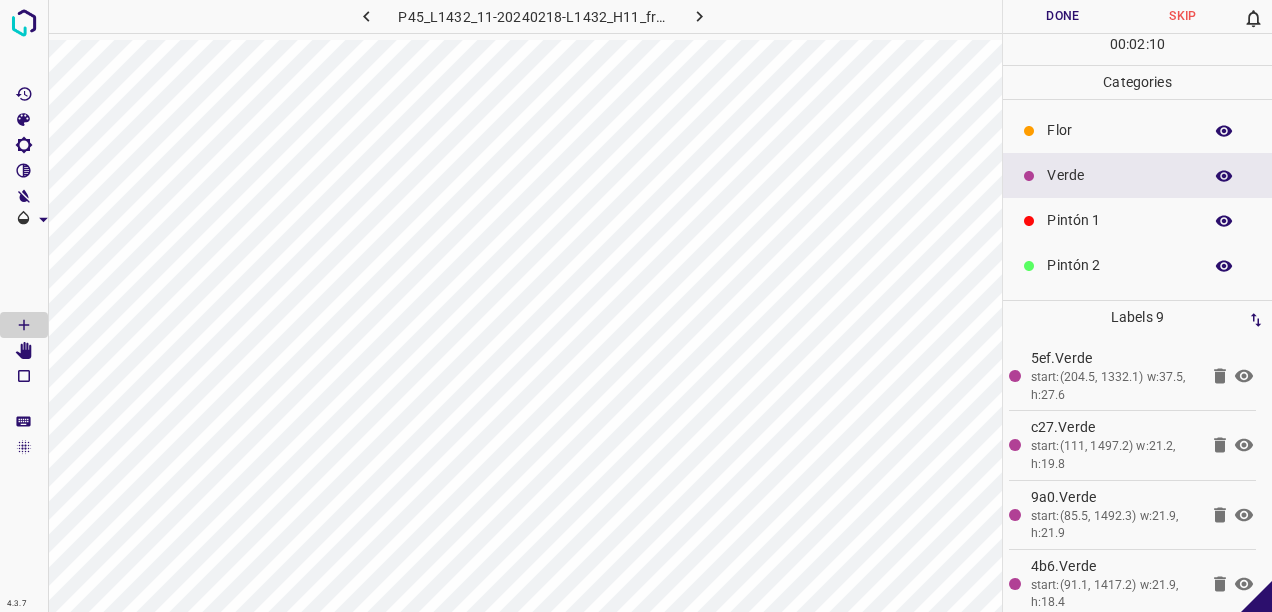 click on "Pintón 1" at bounding box center [1119, 220] 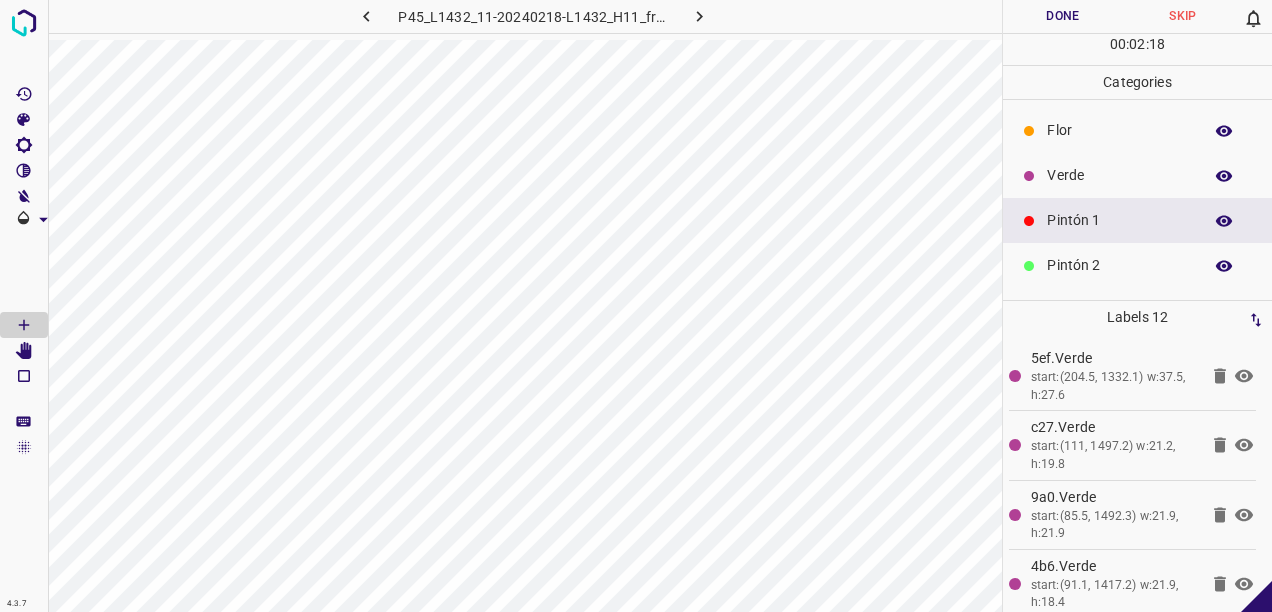 click on "Verde" at bounding box center (1137, 175) 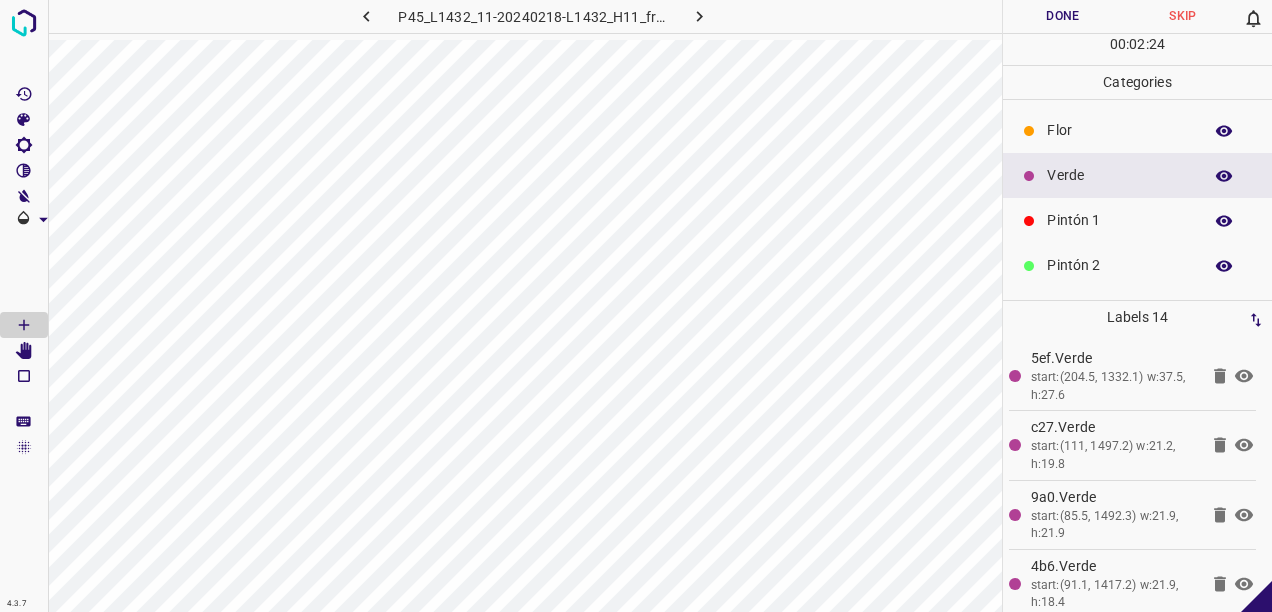 click on "Pintón 2" at bounding box center [1119, 265] 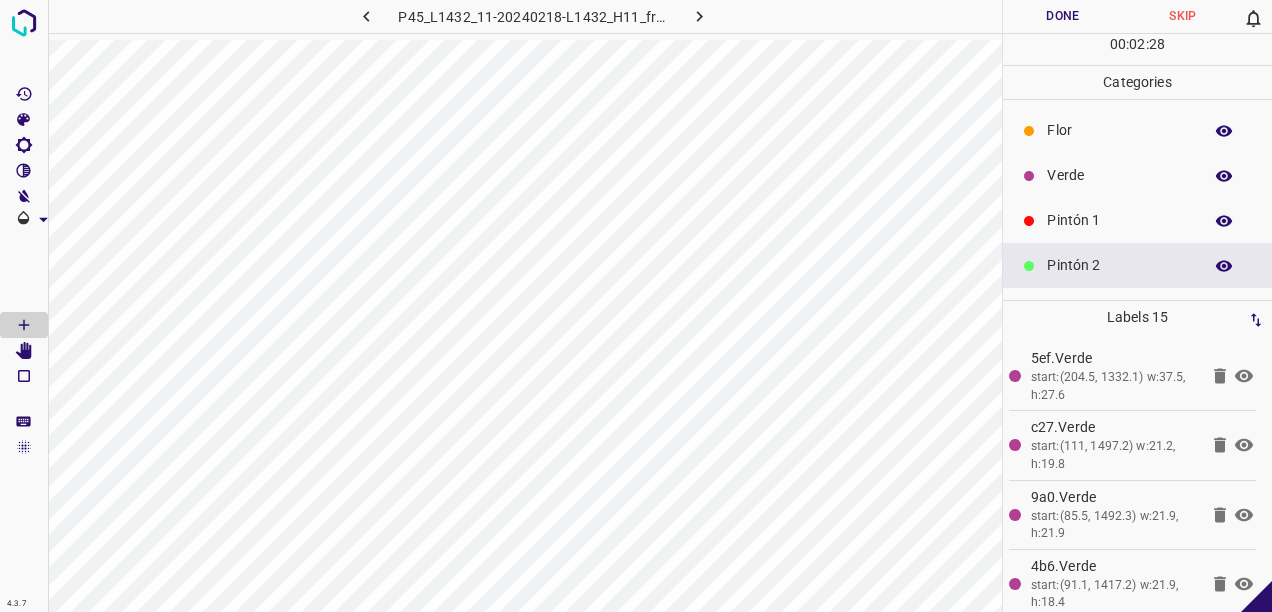 click on "Flor" at bounding box center (1119, 130) 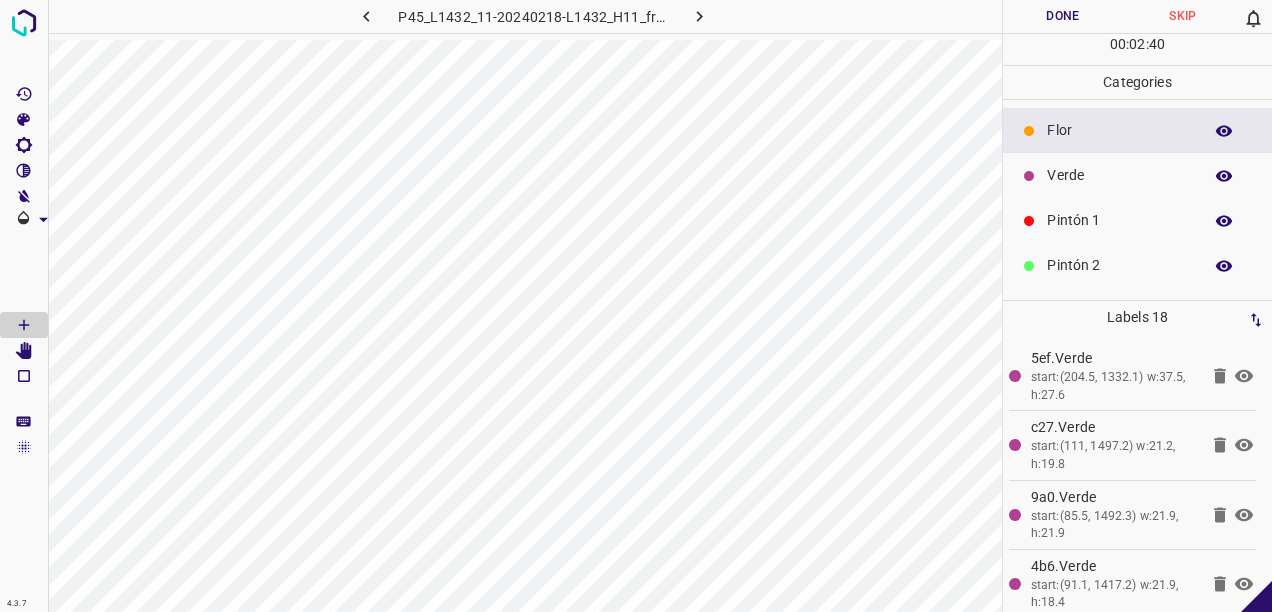 click on "Verde" at bounding box center [1119, 175] 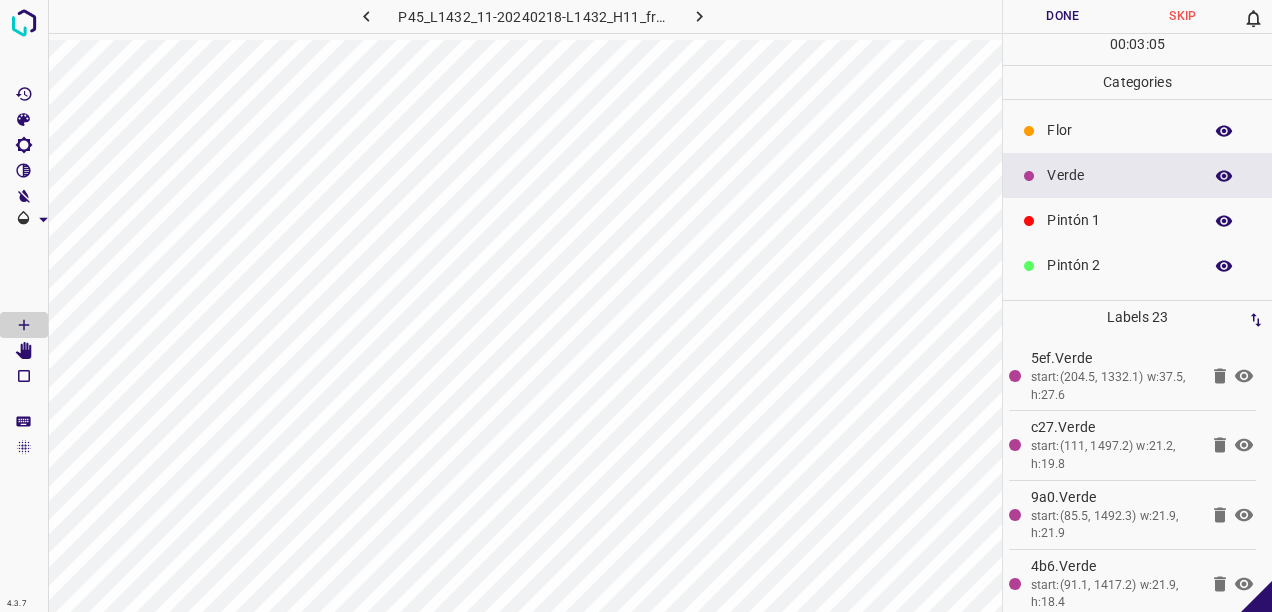 click on "Pintón 1" at bounding box center [1119, 220] 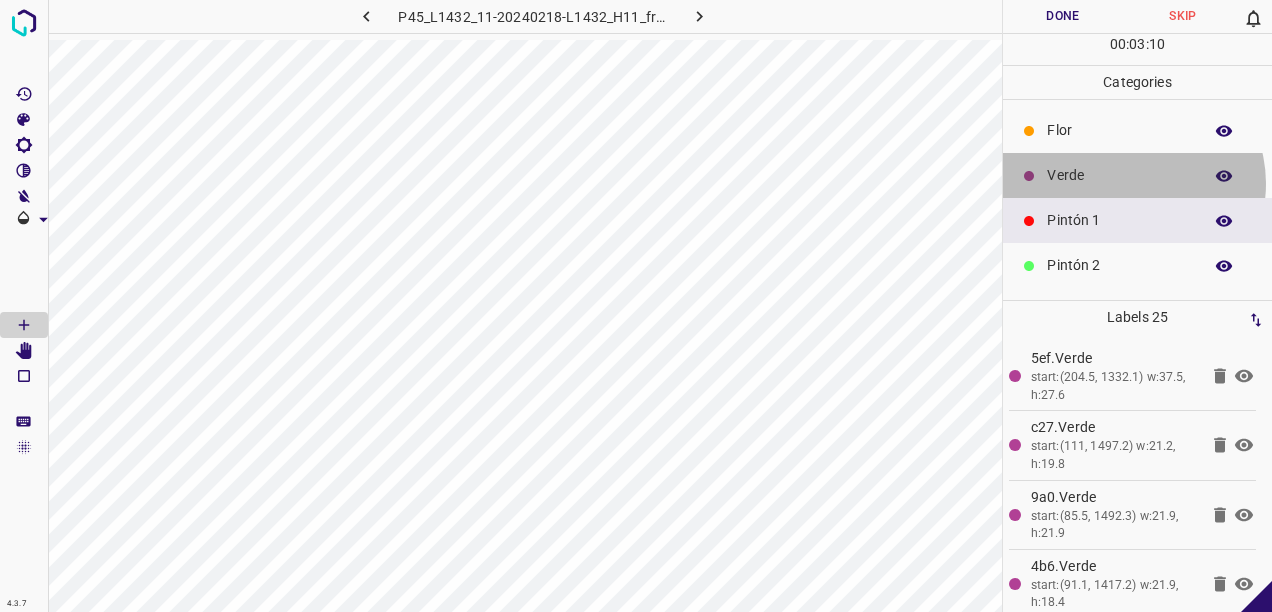 click on "Verde" at bounding box center [1119, 175] 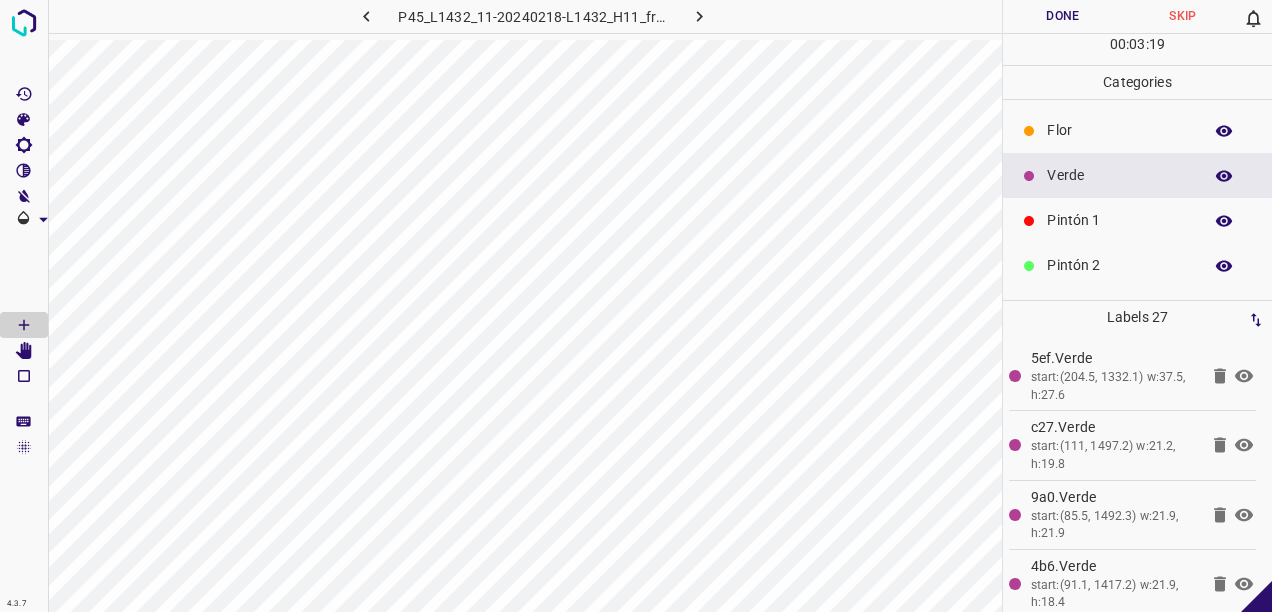 click on "Flor" at bounding box center (1119, 130) 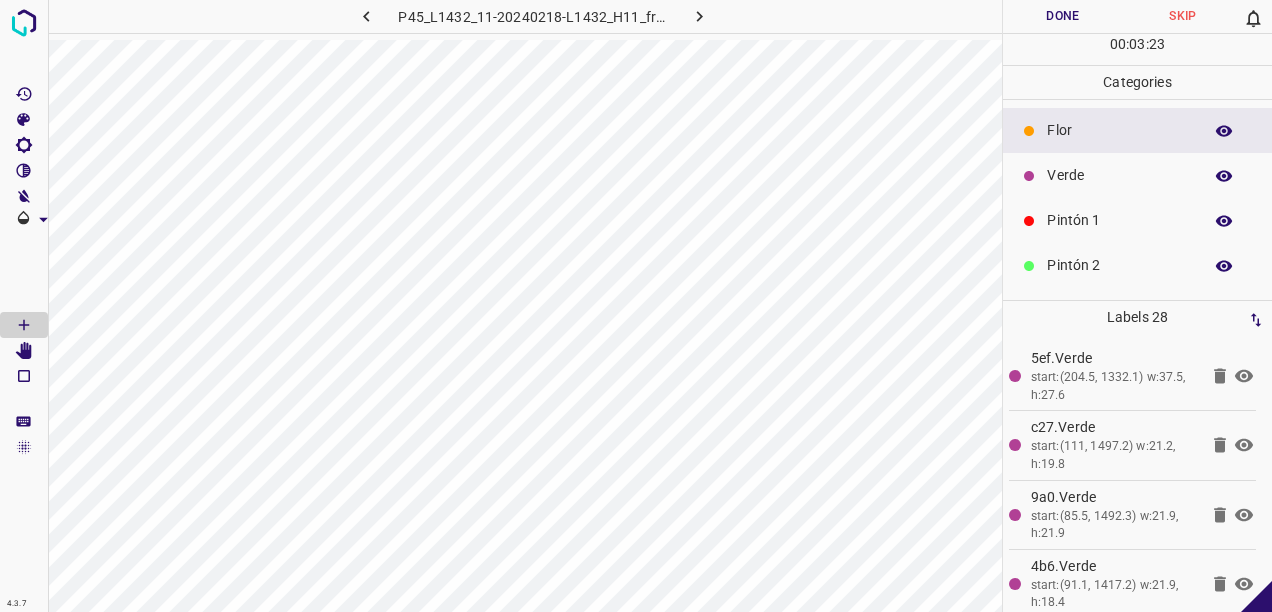 click on "Verde" at bounding box center [1119, 175] 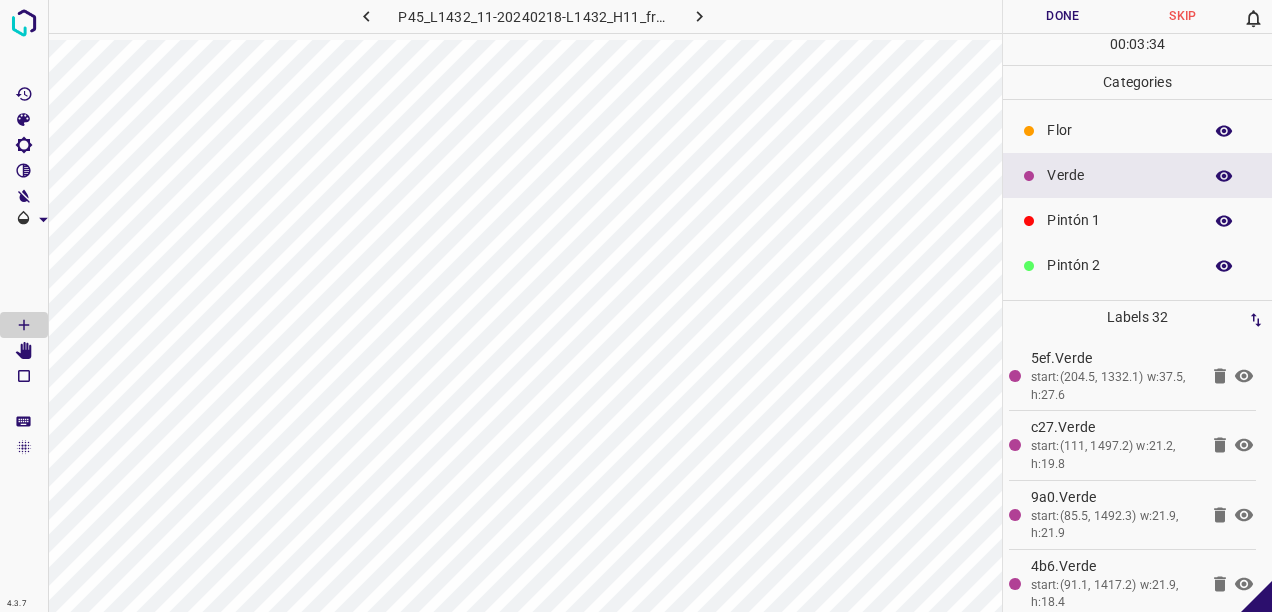 click on "Flor" at bounding box center (1137, 130) 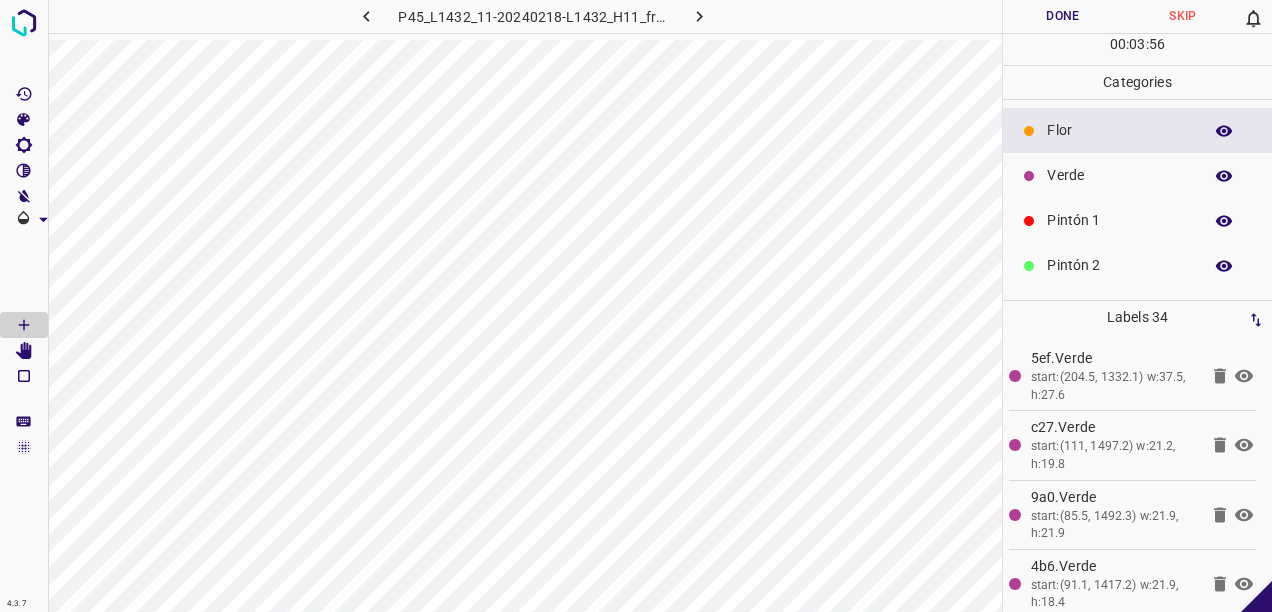 drag, startPoint x: 1070, startPoint y: 170, endPoint x: 1020, endPoint y: 192, distance: 54.626 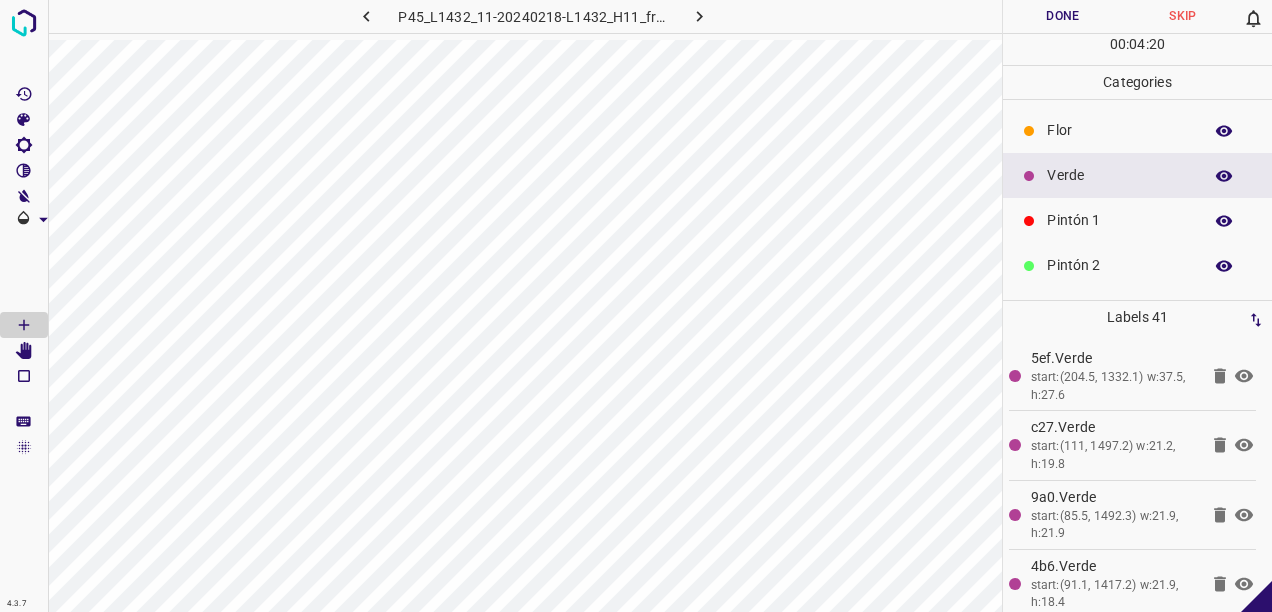 click on "Flor" at bounding box center (1137, 130) 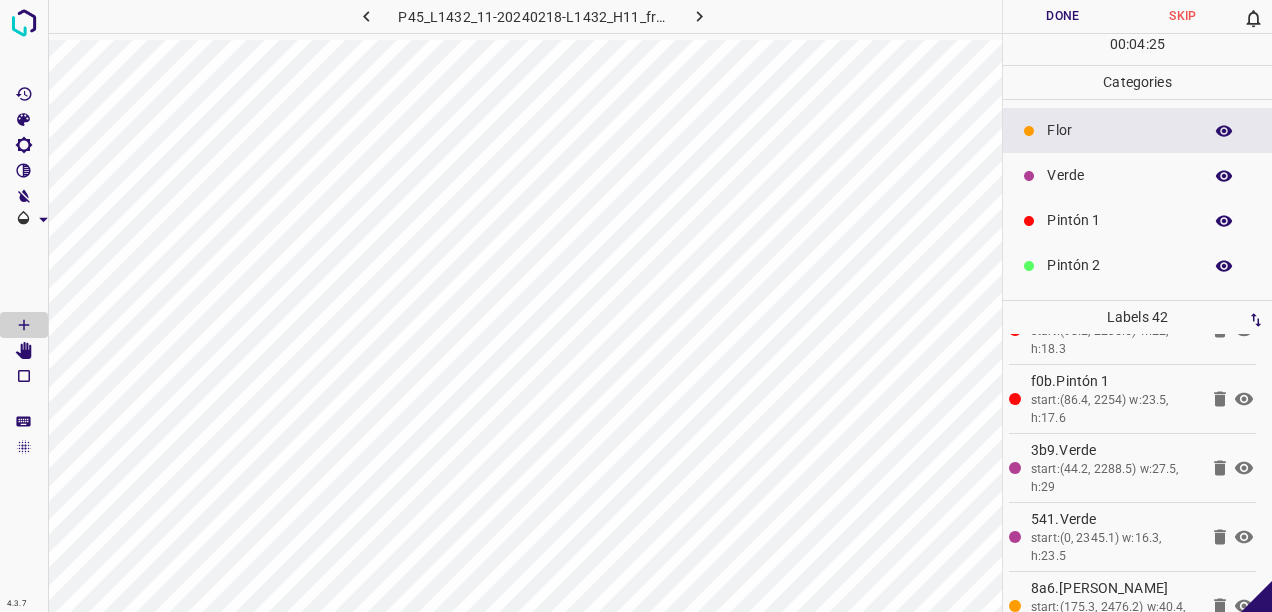 scroll, scrollTop: 1700, scrollLeft: 0, axis: vertical 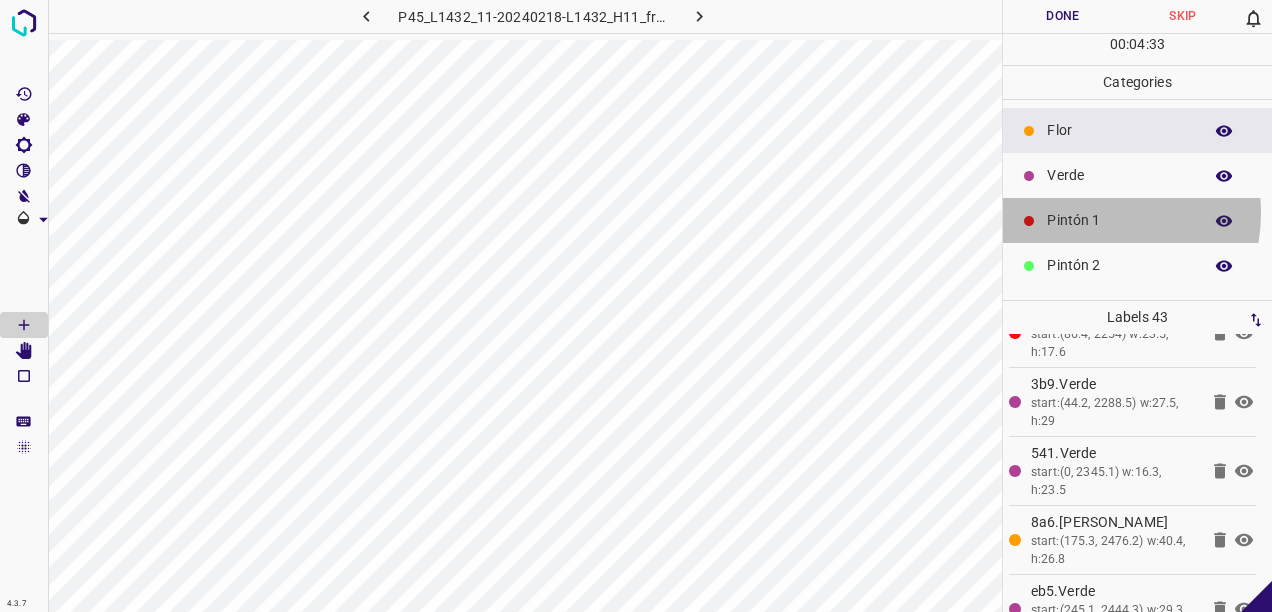click on "Pintón 1" at bounding box center (1119, 220) 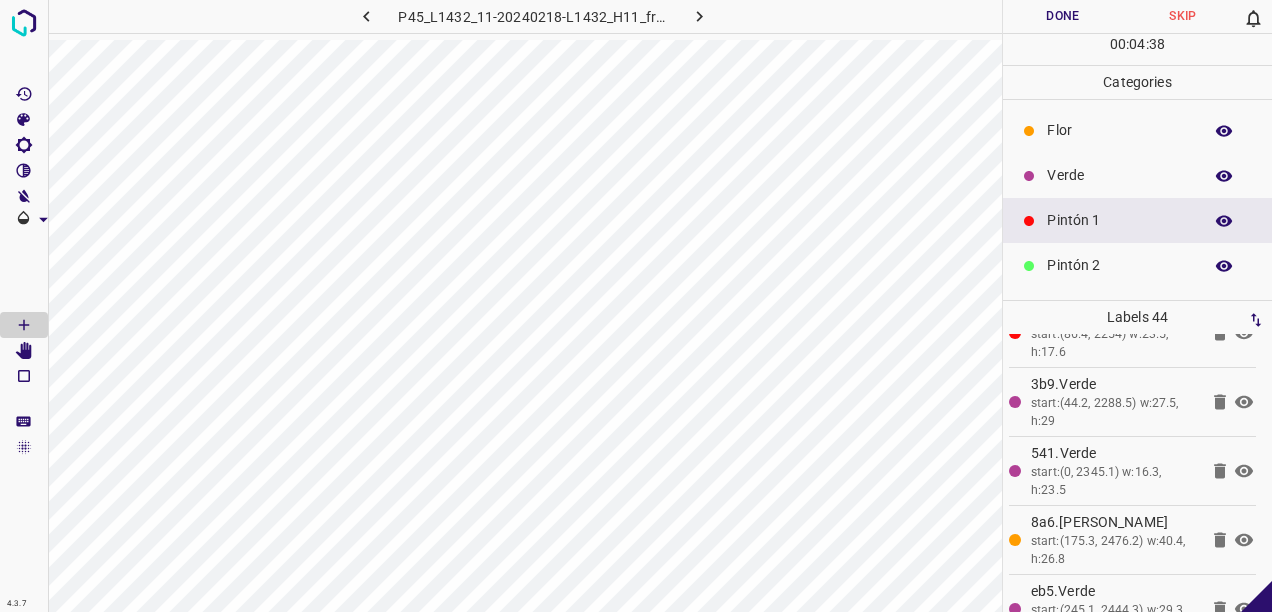 click on "Verde" at bounding box center (1119, 175) 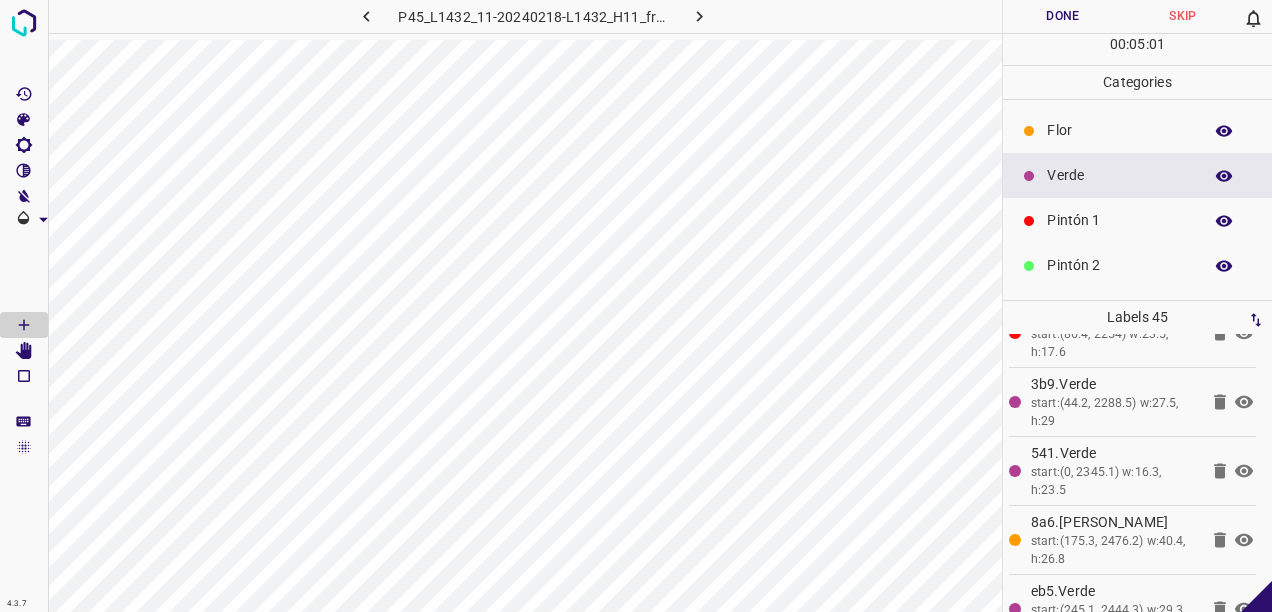 click on "Pintón 2" at bounding box center [1119, 265] 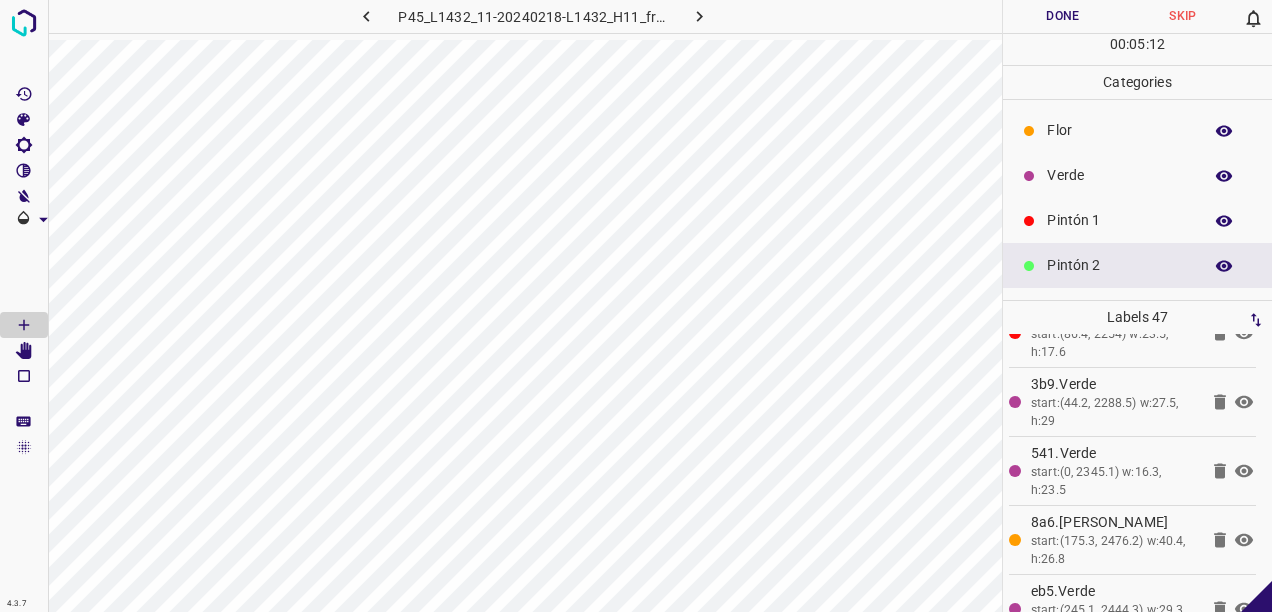 click on "Verde" at bounding box center [1119, 175] 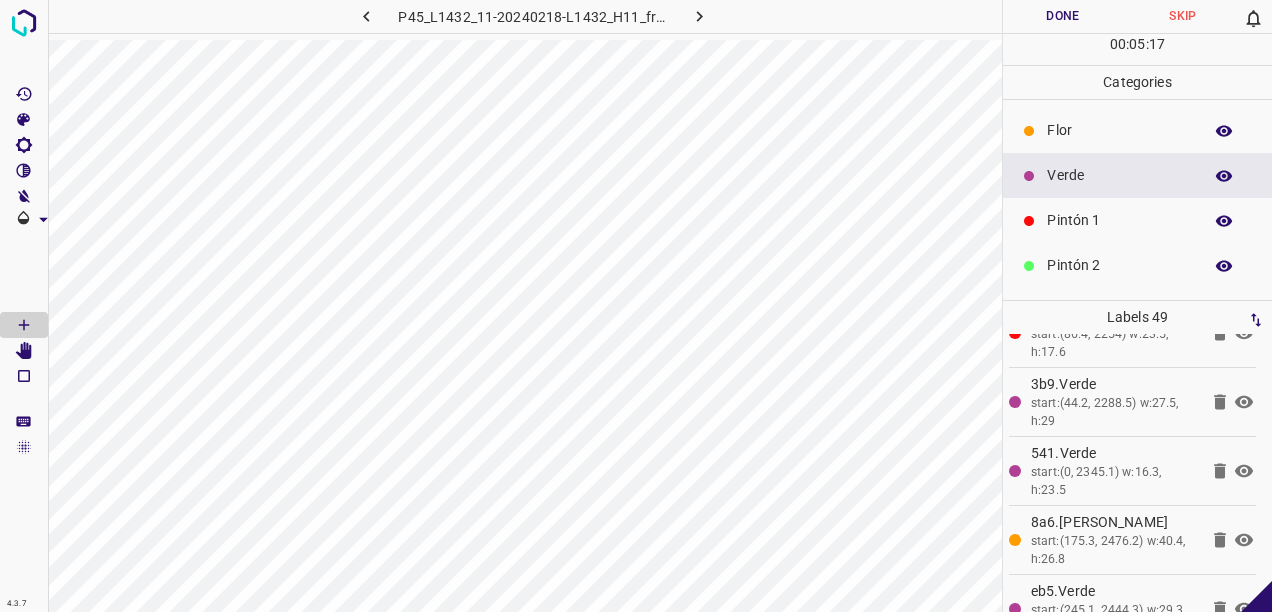 click on "Pintón 1" at bounding box center (1119, 220) 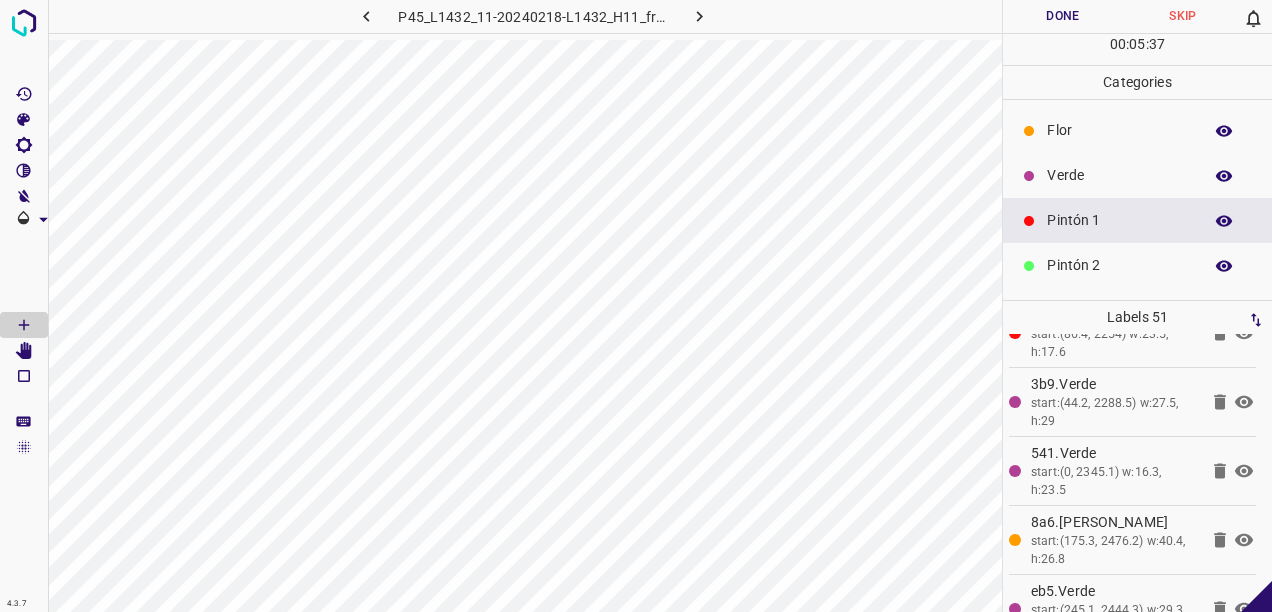 click on "Verde" at bounding box center [1119, 175] 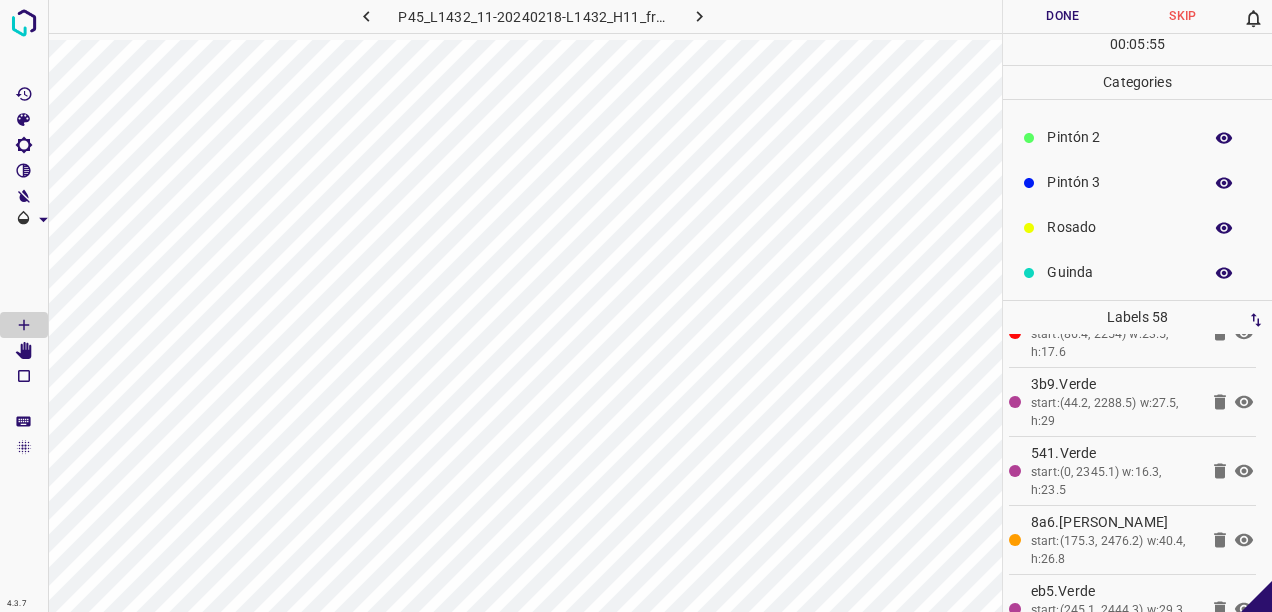 scroll, scrollTop: 176, scrollLeft: 0, axis: vertical 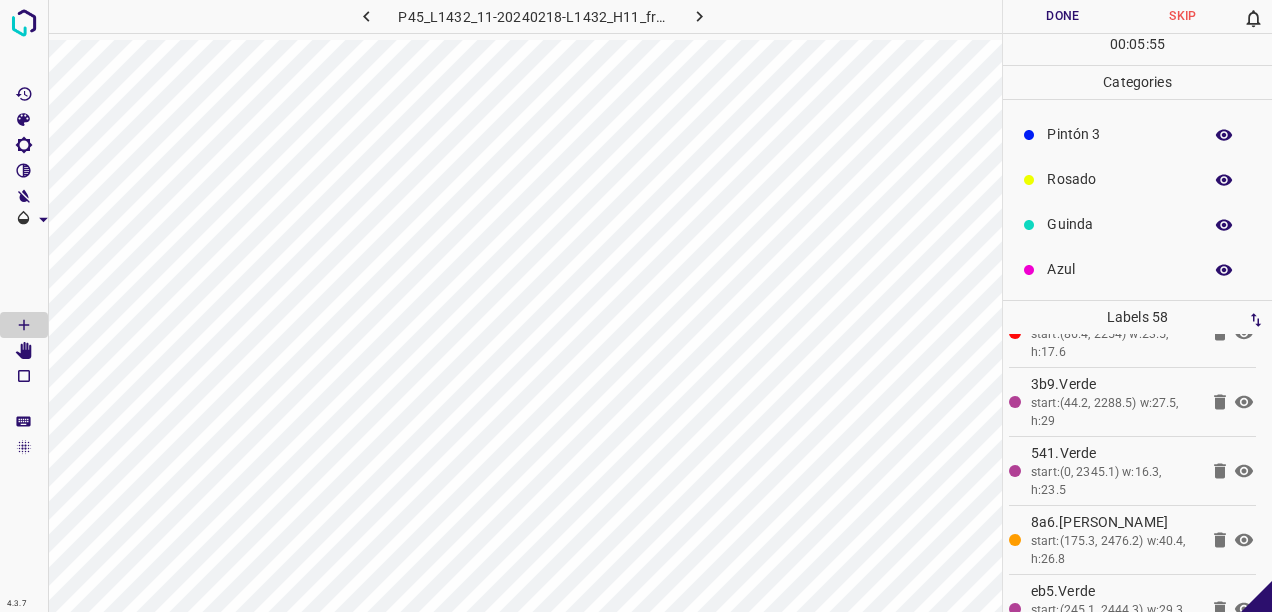 click on "Azul" at bounding box center (1137, 269) 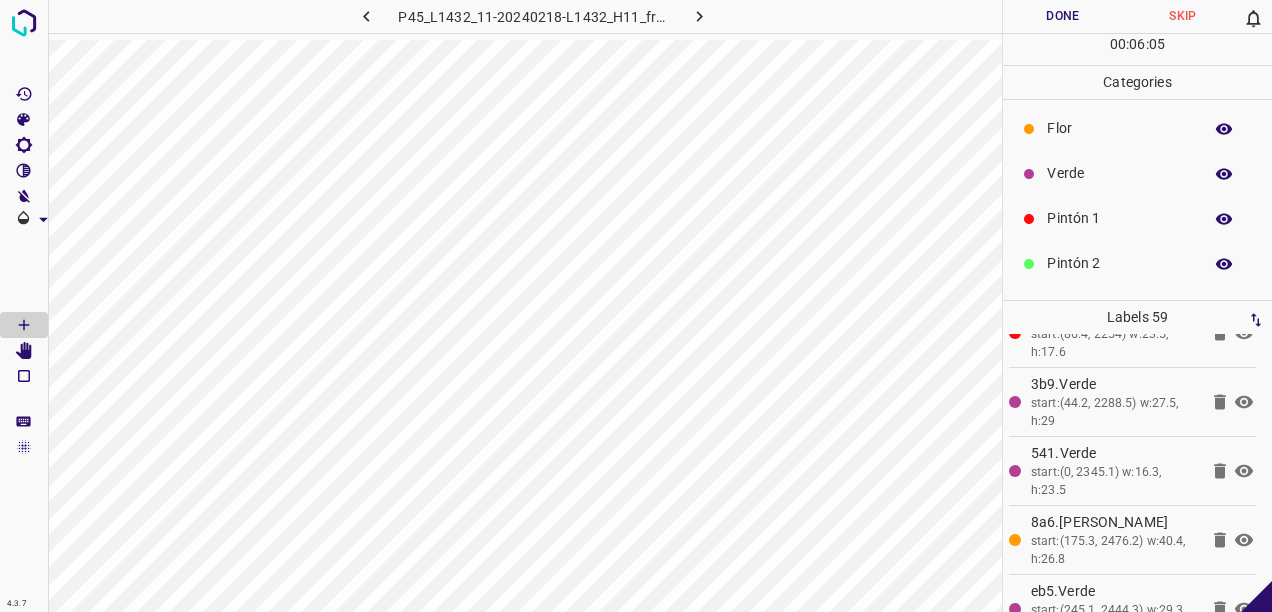 scroll, scrollTop: 0, scrollLeft: 0, axis: both 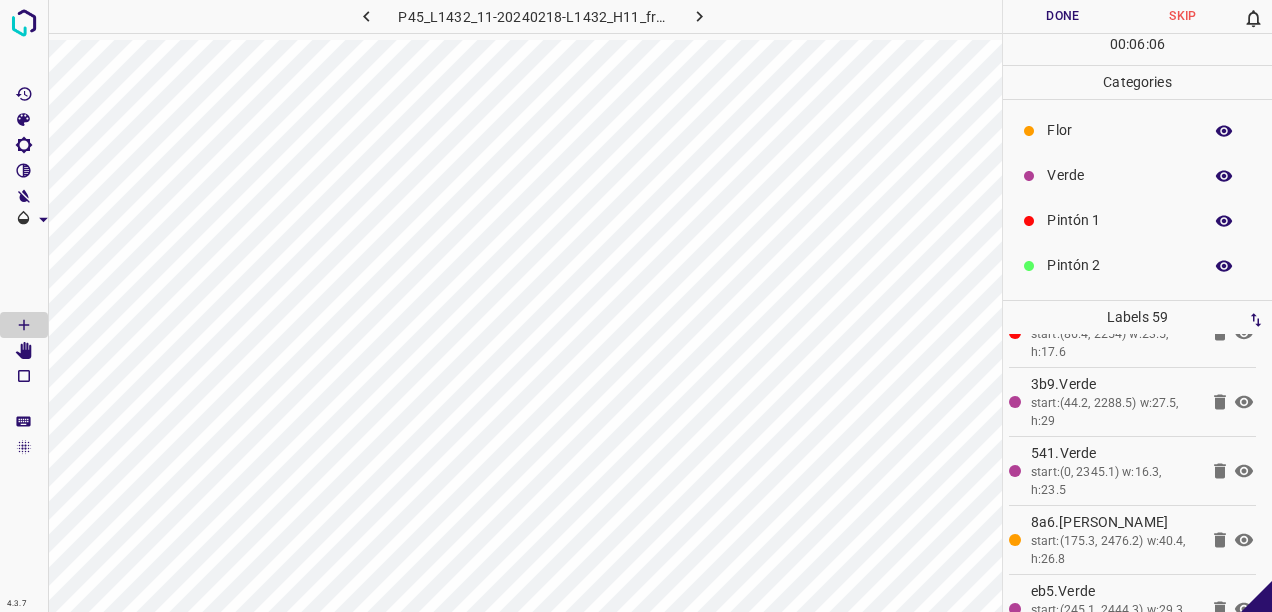 click on "Verde" at bounding box center (1119, 175) 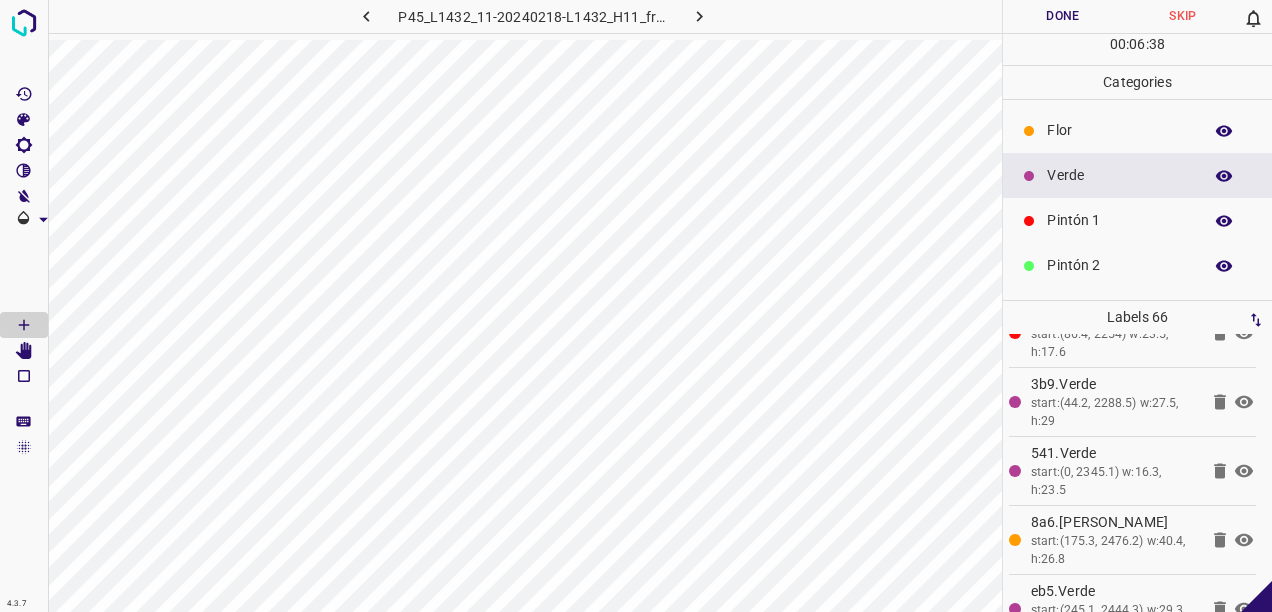 scroll, scrollTop: 176, scrollLeft: 0, axis: vertical 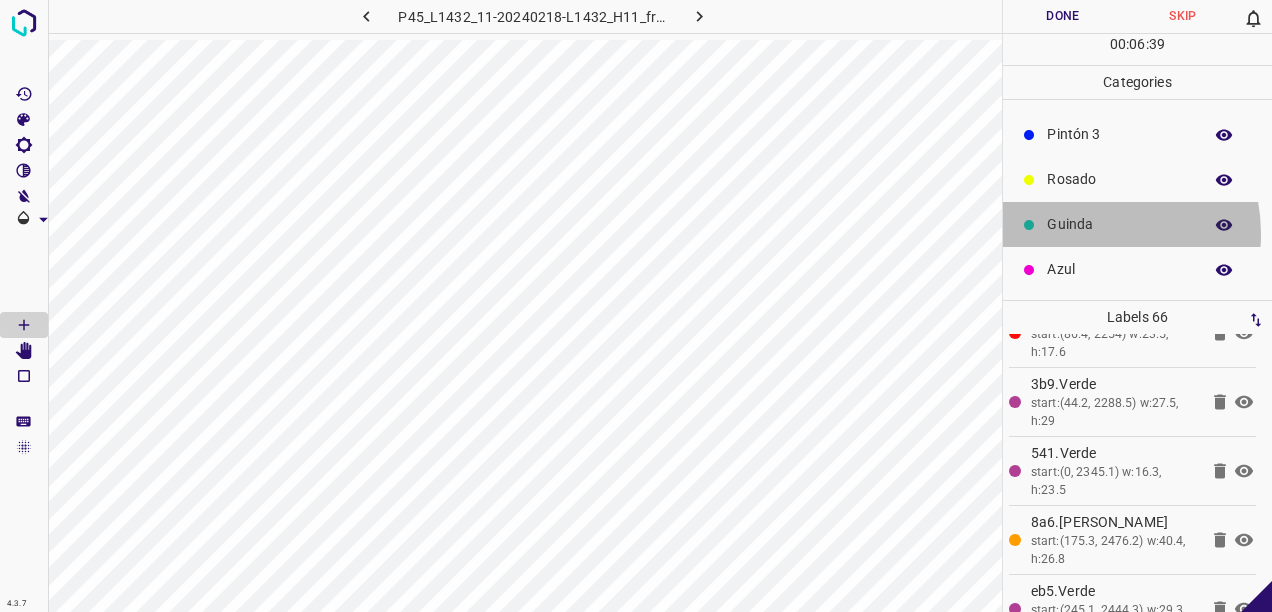click on "Guinda" at bounding box center (1119, 224) 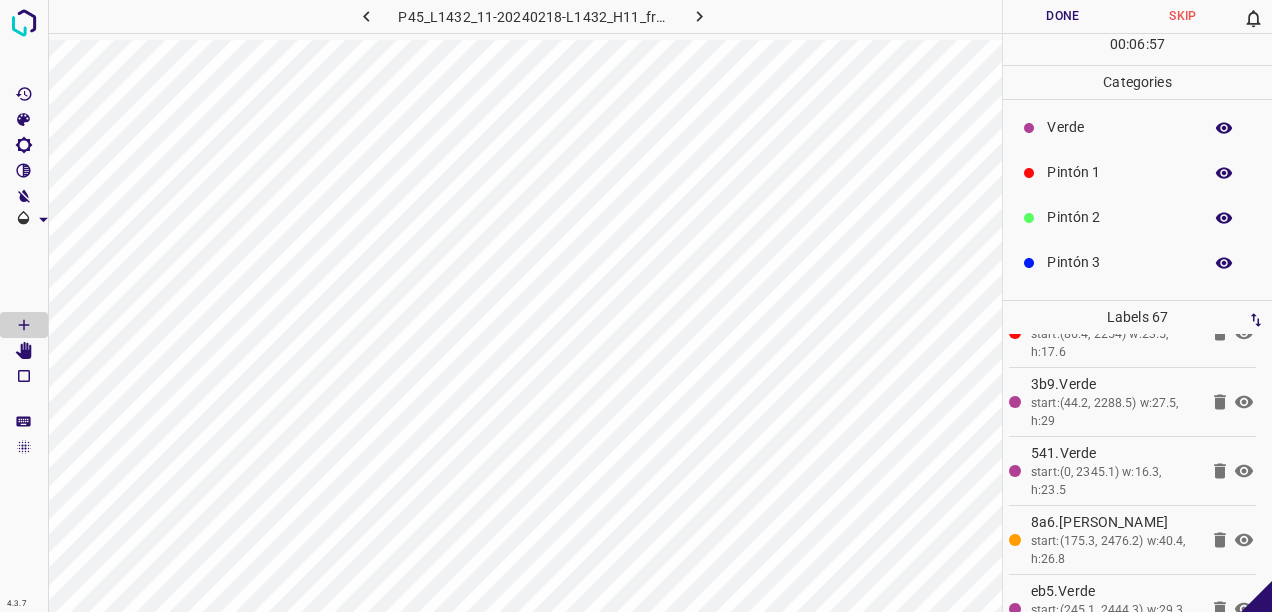 scroll, scrollTop: 0, scrollLeft: 0, axis: both 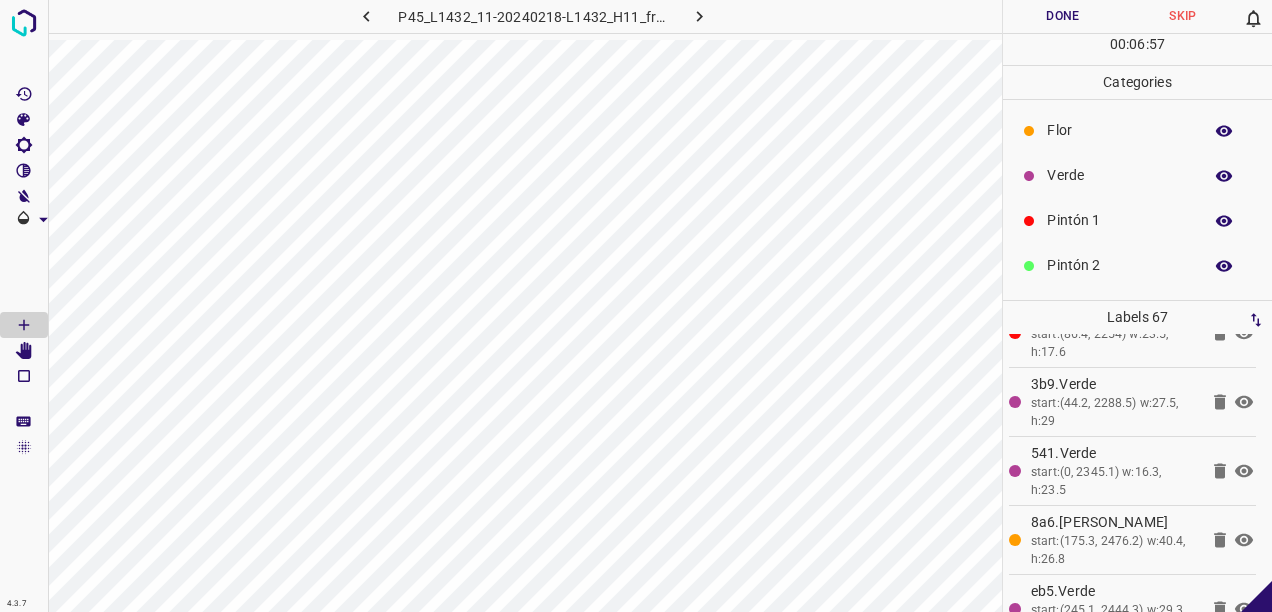 click on "Verde" at bounding box center [1119, 175] 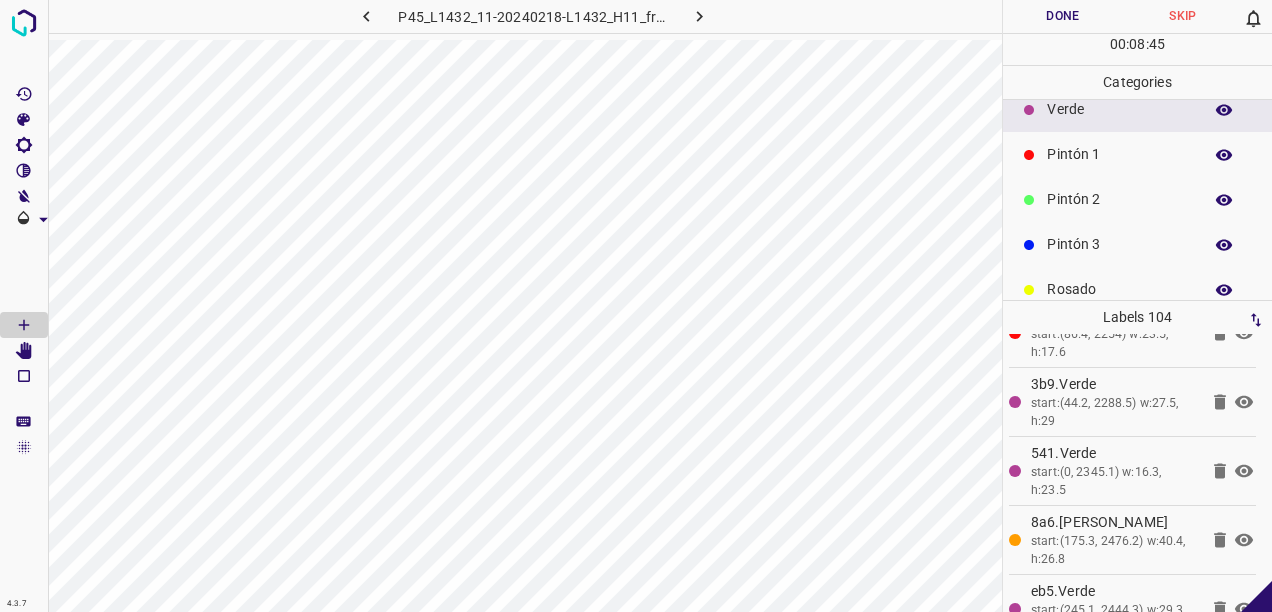scroll, scrollTop: 176, scrollLeft: 0, axis: vertical 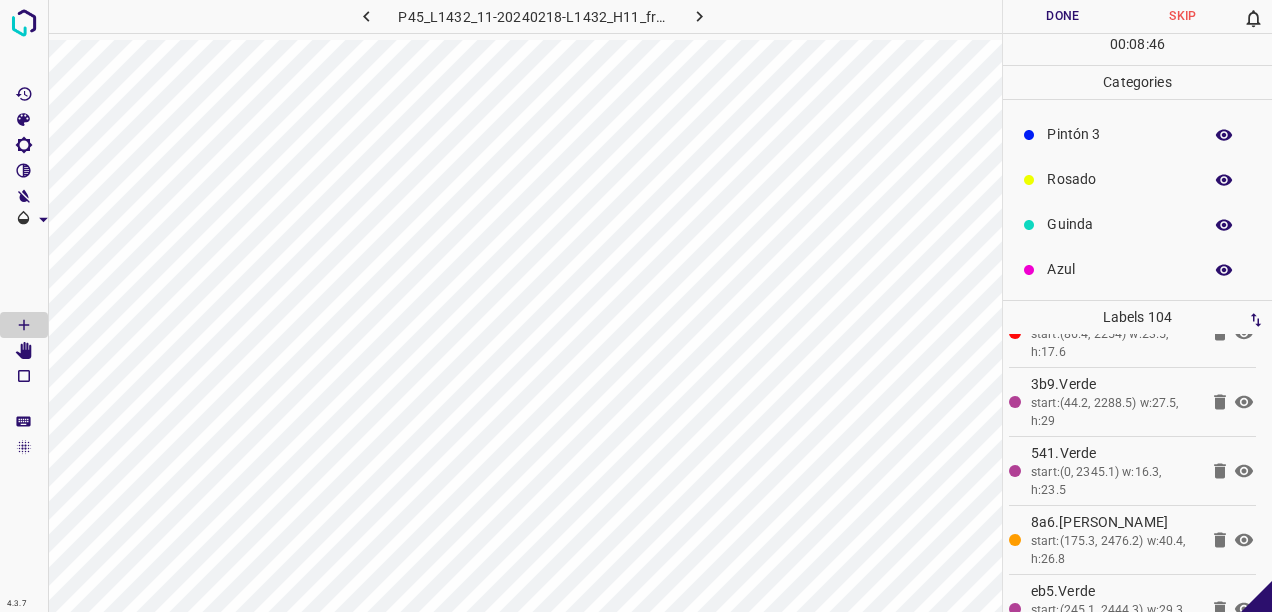 click on "Rosado" at bounding box center (1137, 179) 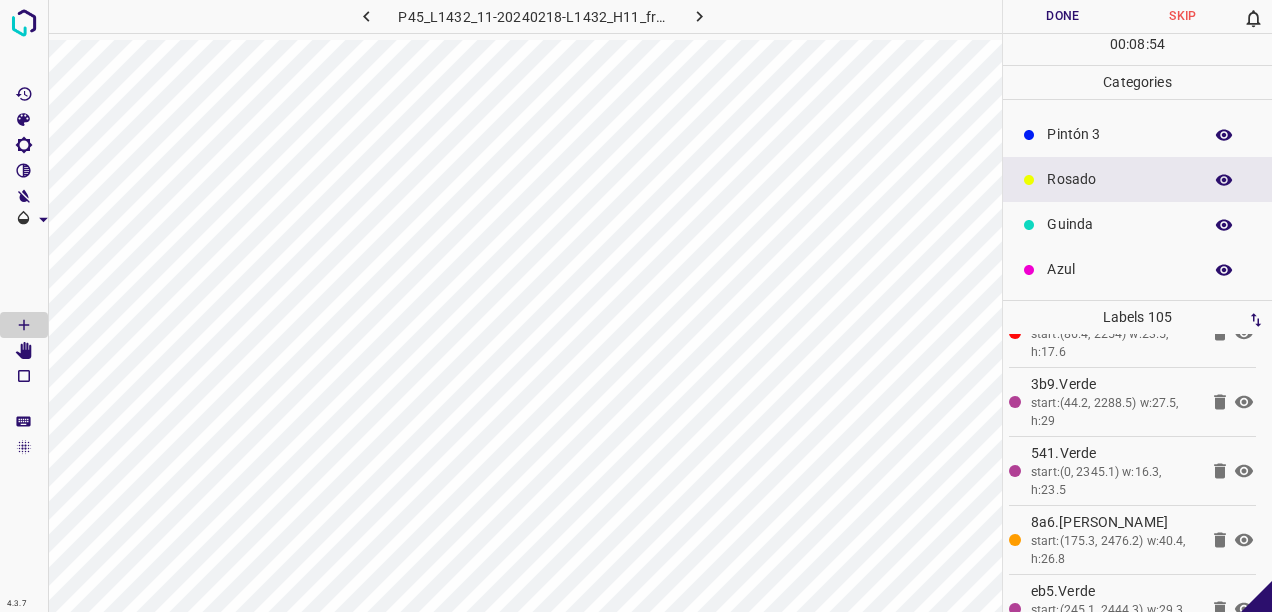 click on "Pintón 3" at bounding box center [1119, 134] 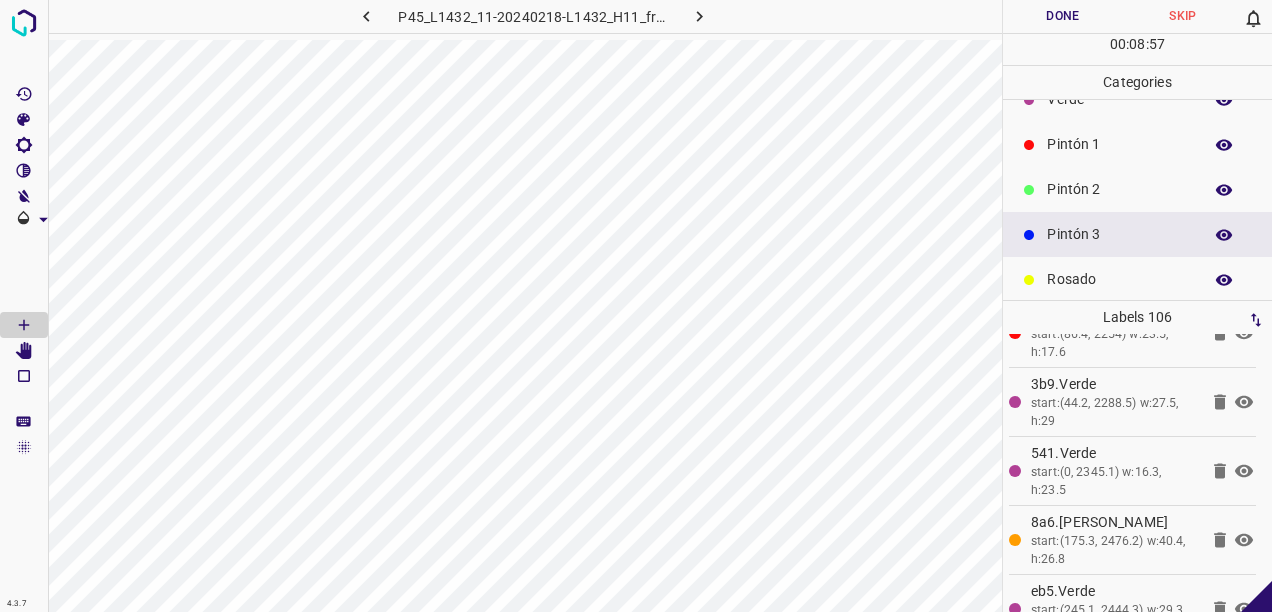 scroll, scrollTop: 0, scrollLeft: 0, axis: both 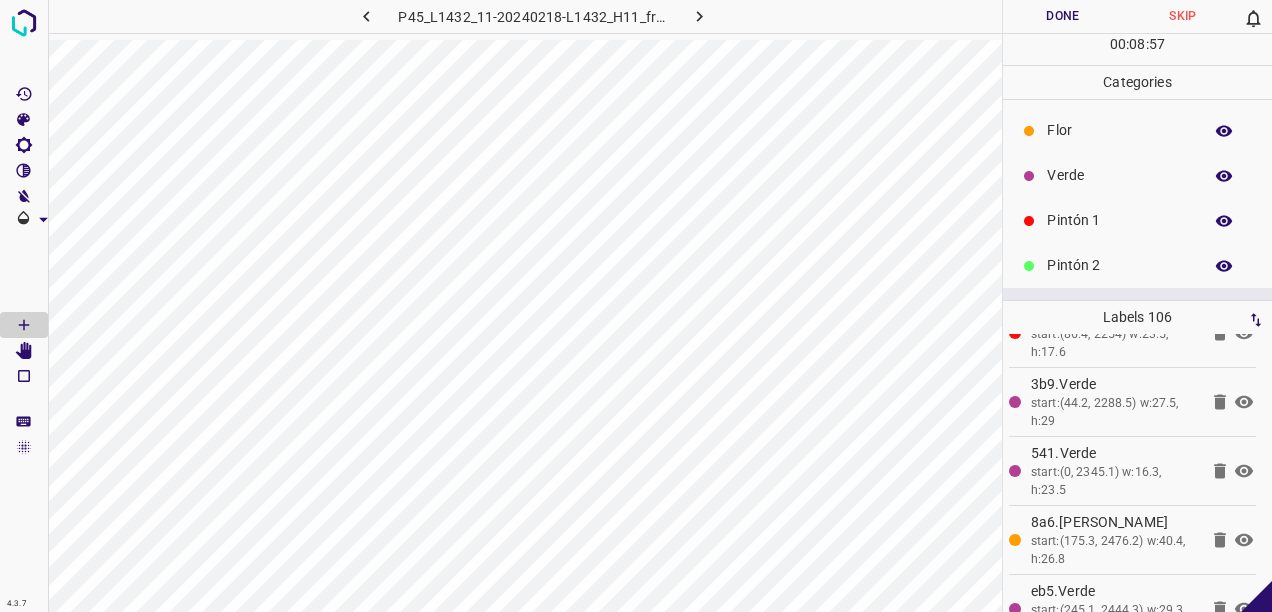 click on "Verde" at bounding box center [1119, 175] 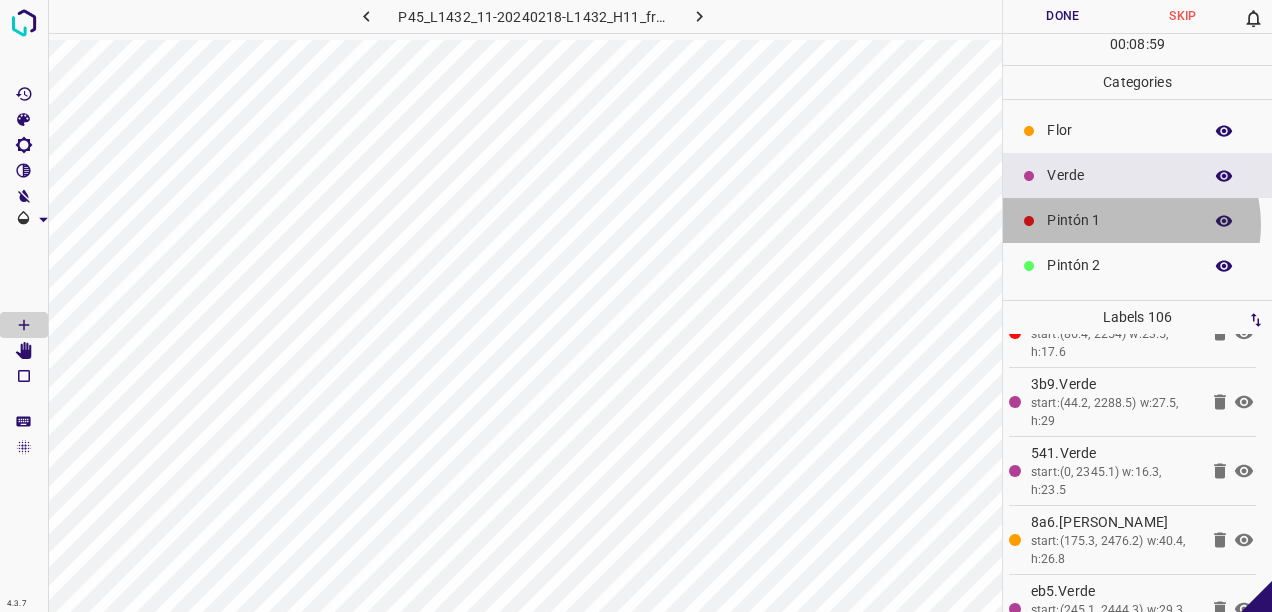 drag, startPoint x: 1130, startPoint y: 223, endPoint x: 1053, endPoint y: 223, distance: 77 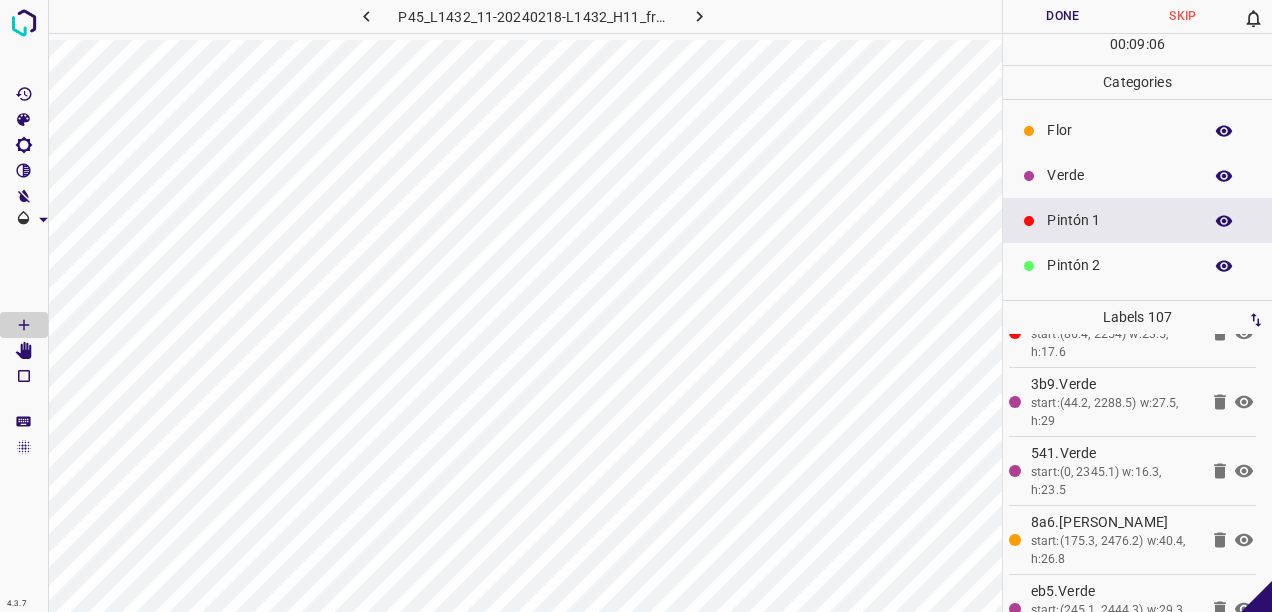 click on "Verde" at bounding box center [1119, 175] 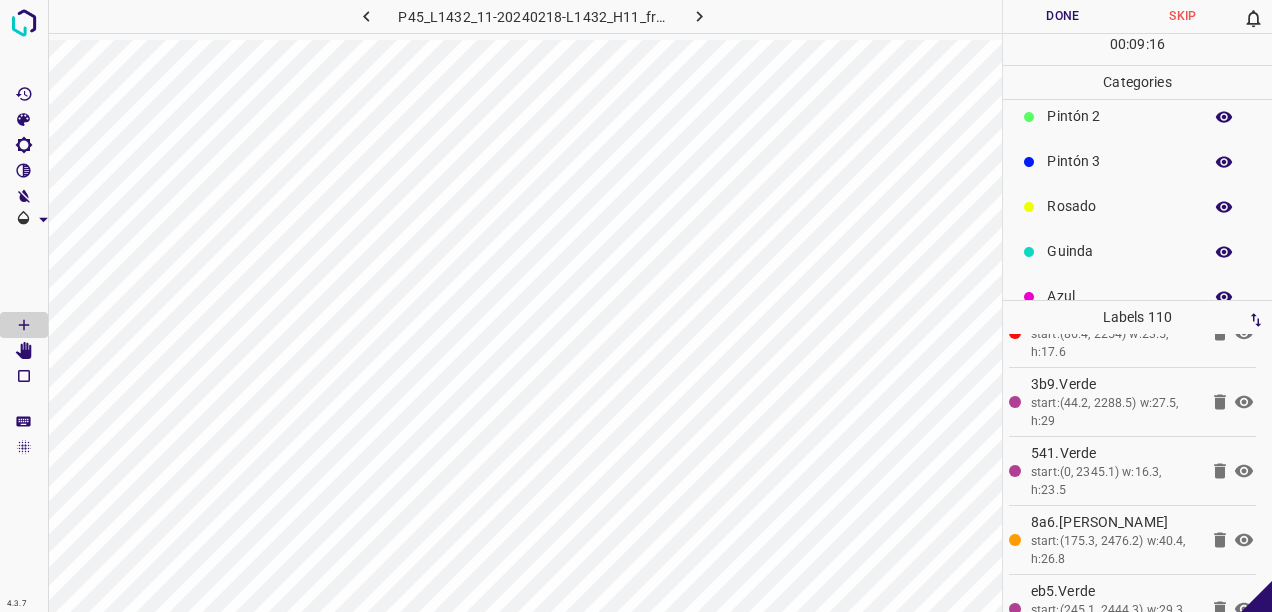 scroll, scrollTop: 176, scrollLeft: 0, axis: vertical 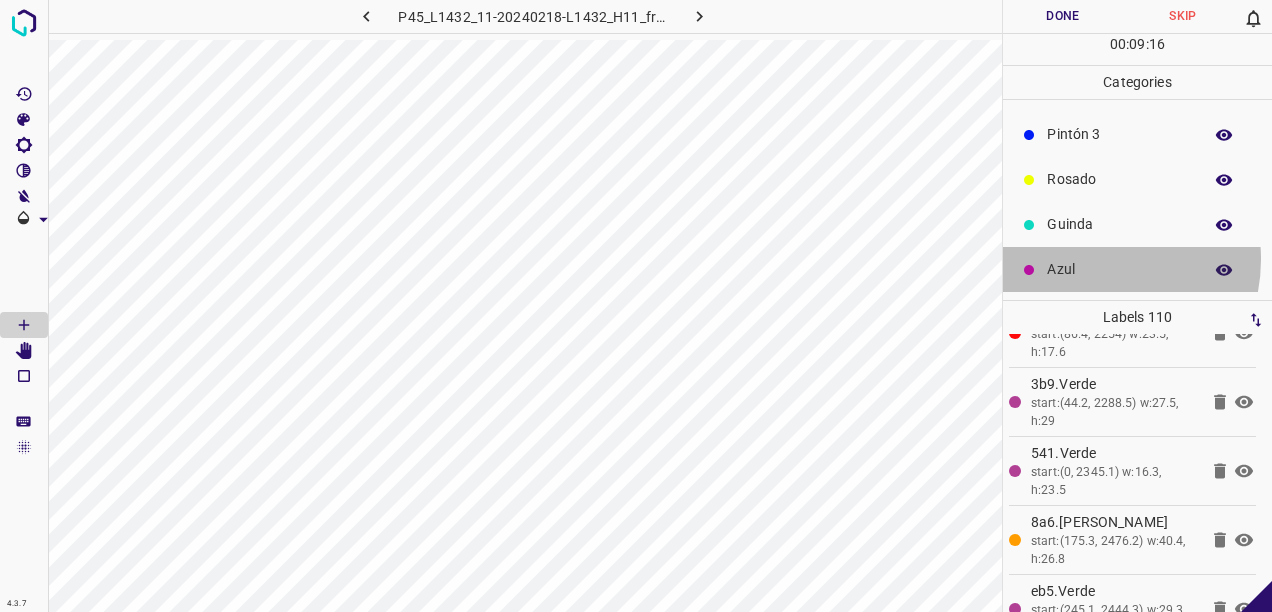 click on "Azul" at bounding box center [1119, 269] 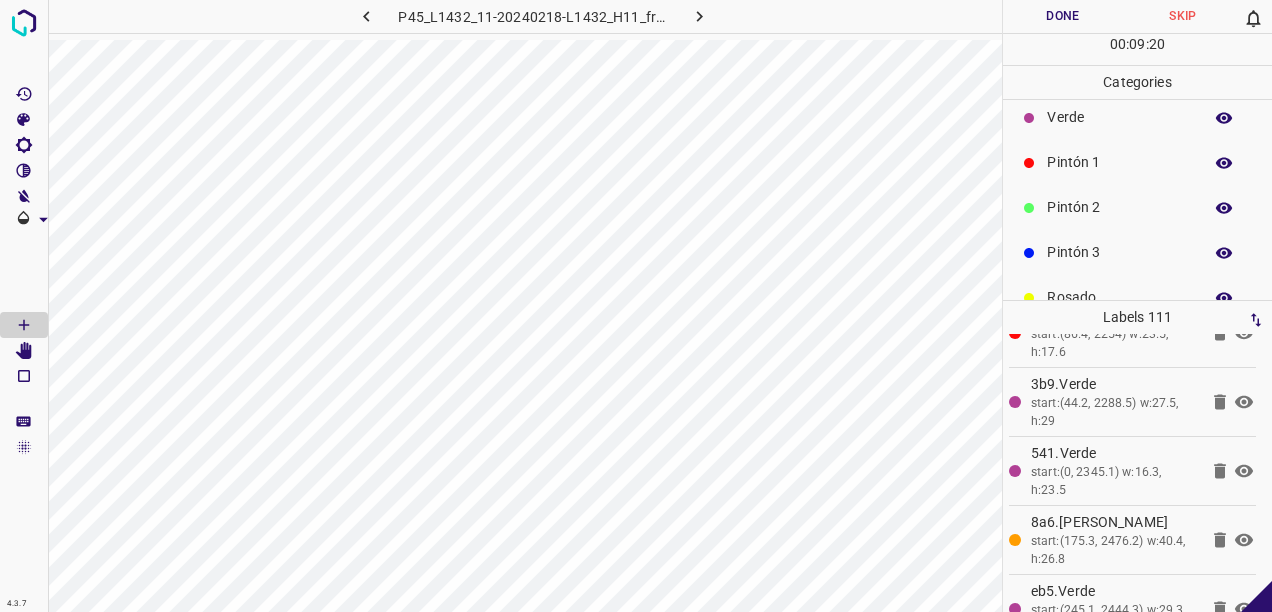 scroll, scrollTop: 0, scrollLeft: 0, axis: both 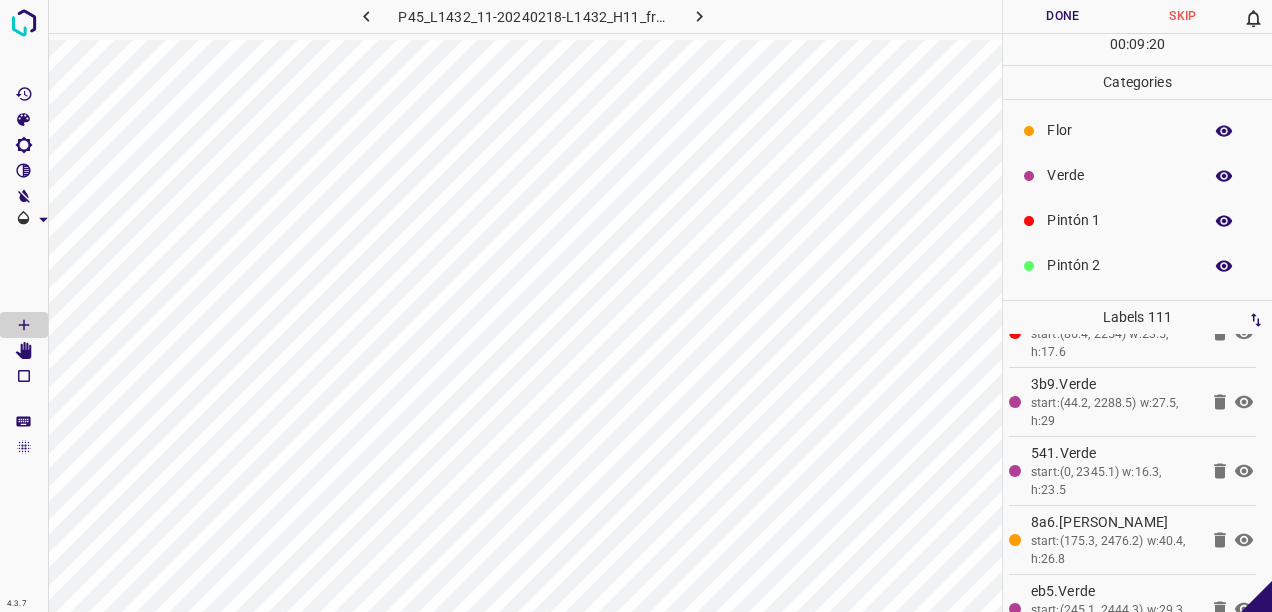 click on "Pintón 2" at bounding box center [1137, 265] 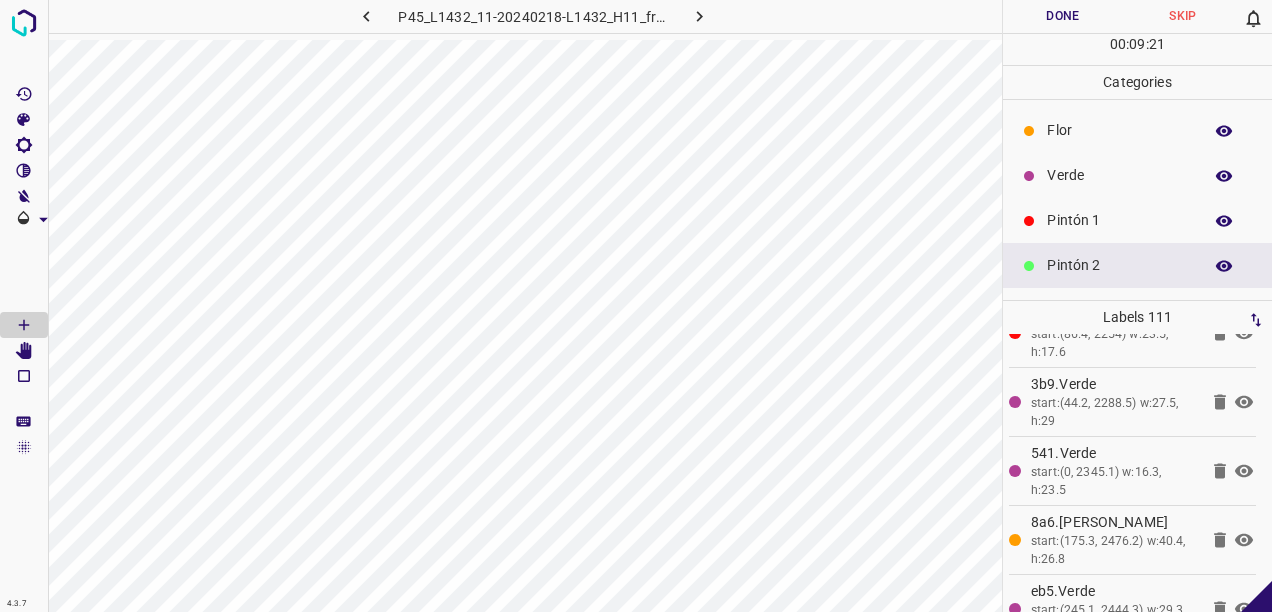 click on "Pintón 2" at bounding box center [1119, 265] 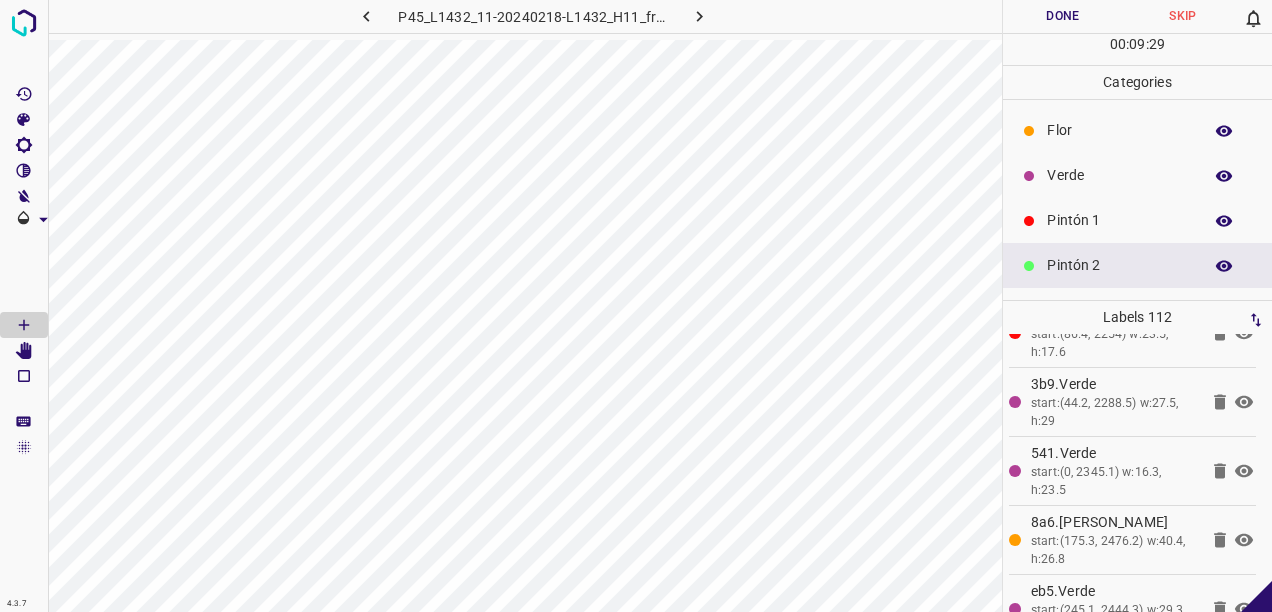 drag, startPoint x: 1136, startPoint y: 184, endPoint x: 1025, endPoint y: 201, distance: 112.29426 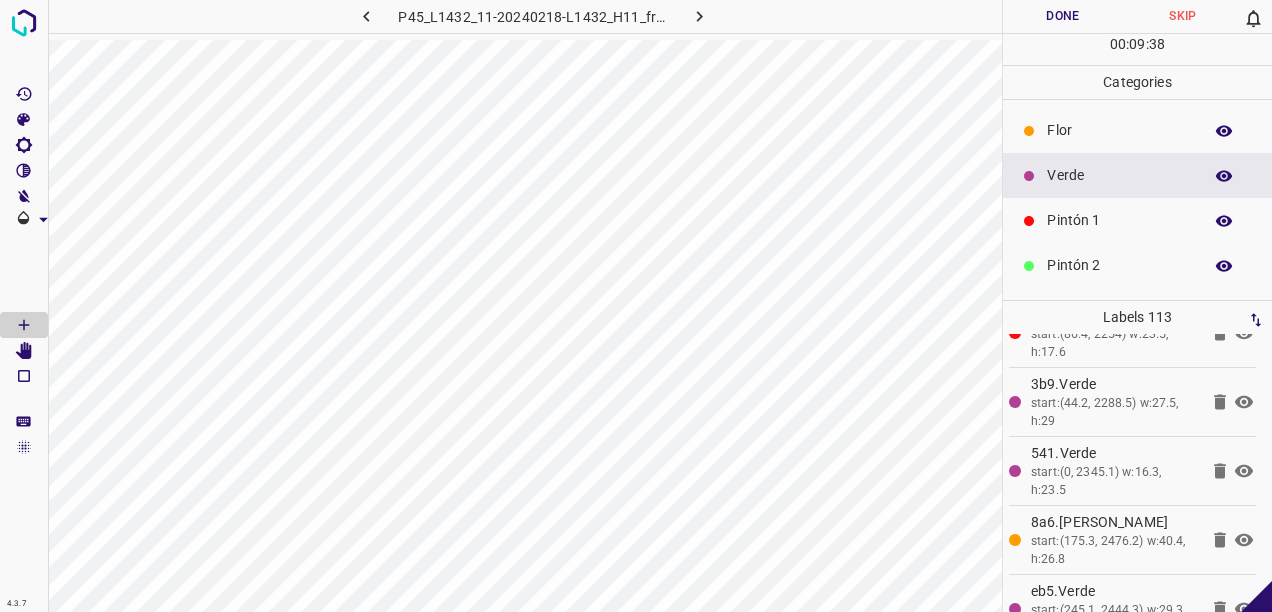 click on "Flor" at bounding box center [1137, 130] 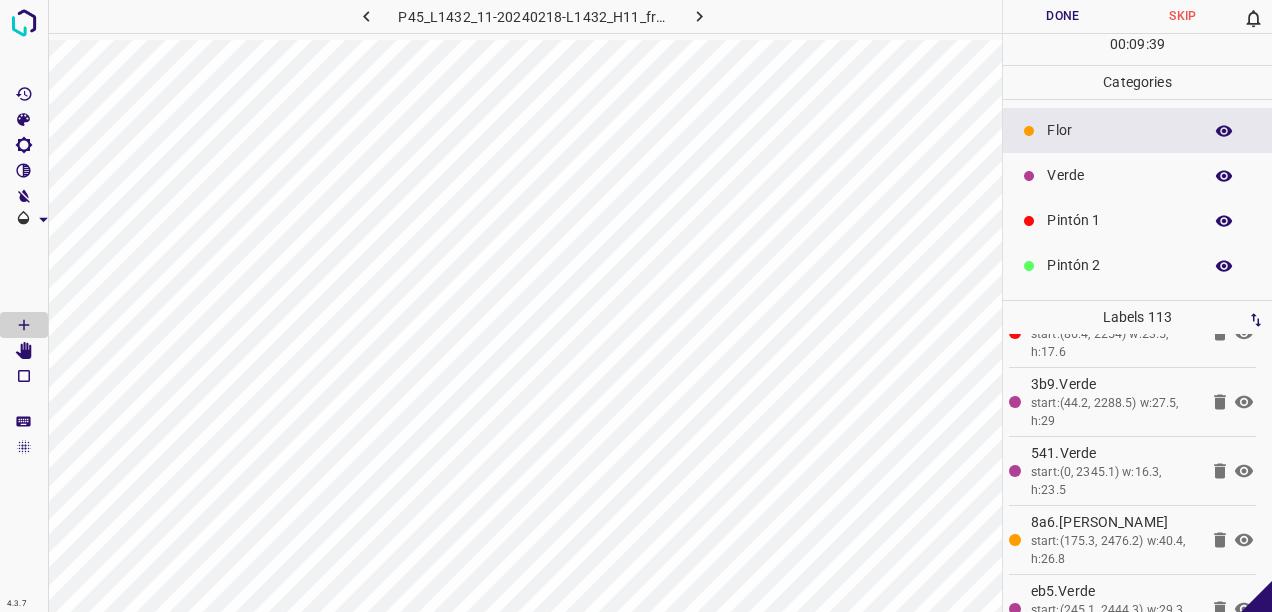 click on "Verde" at bounding box center [1119, 175] 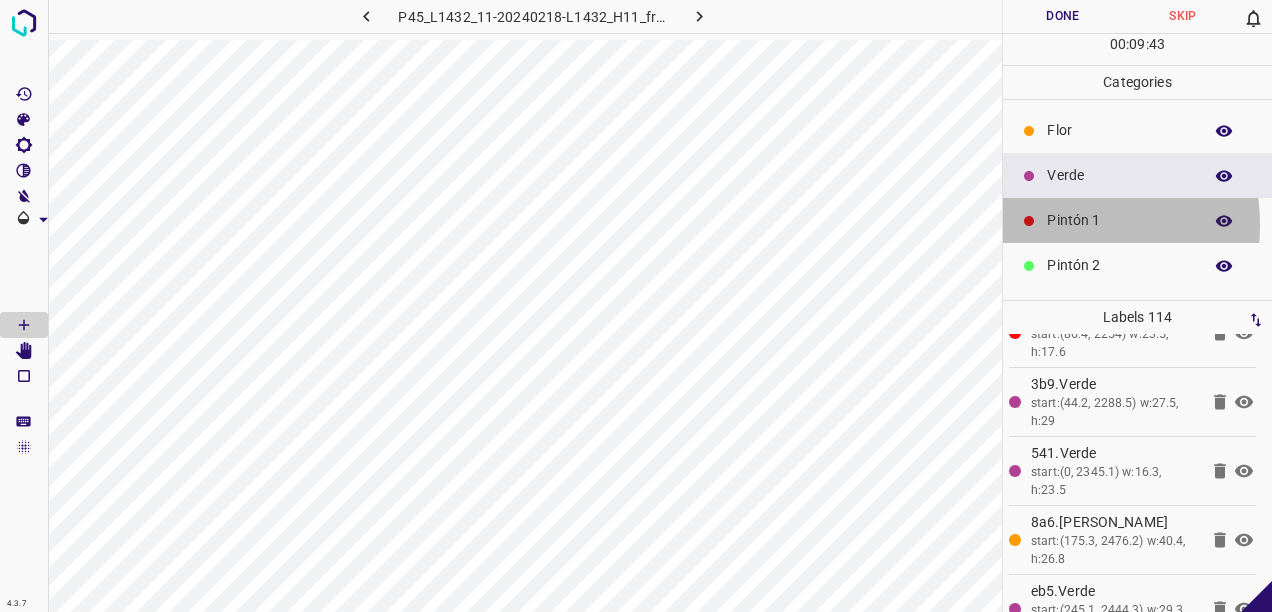 click on "Pintón 1" at bounding box center [1119, 220] 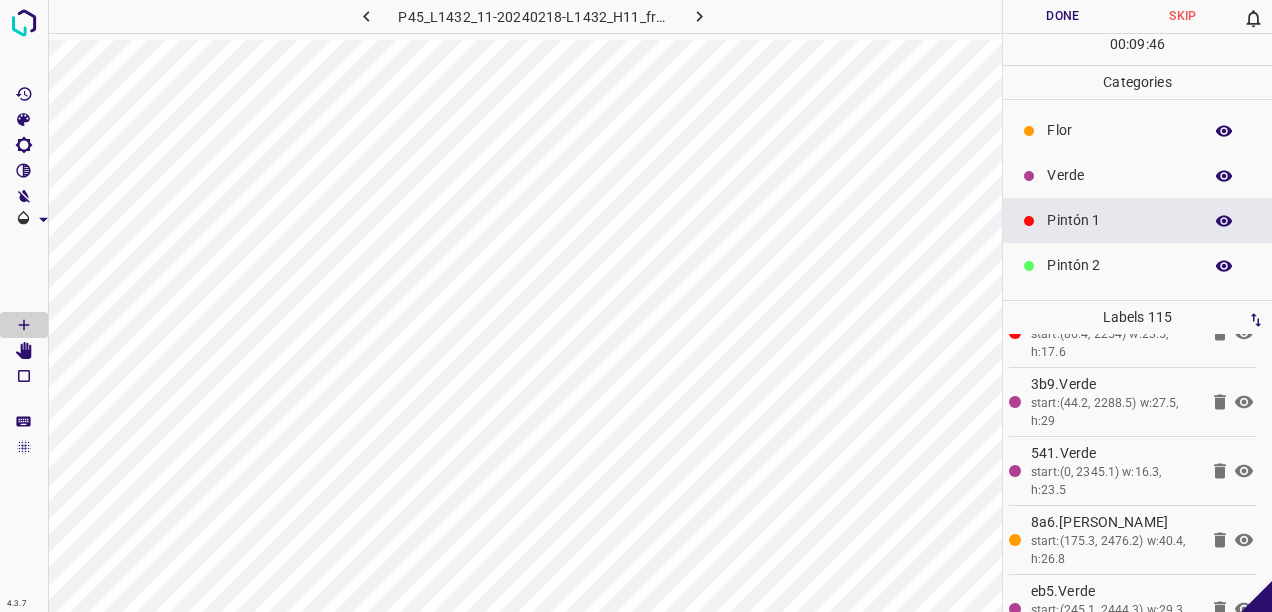 click on "Verde" at bounding box center [1137, 175] 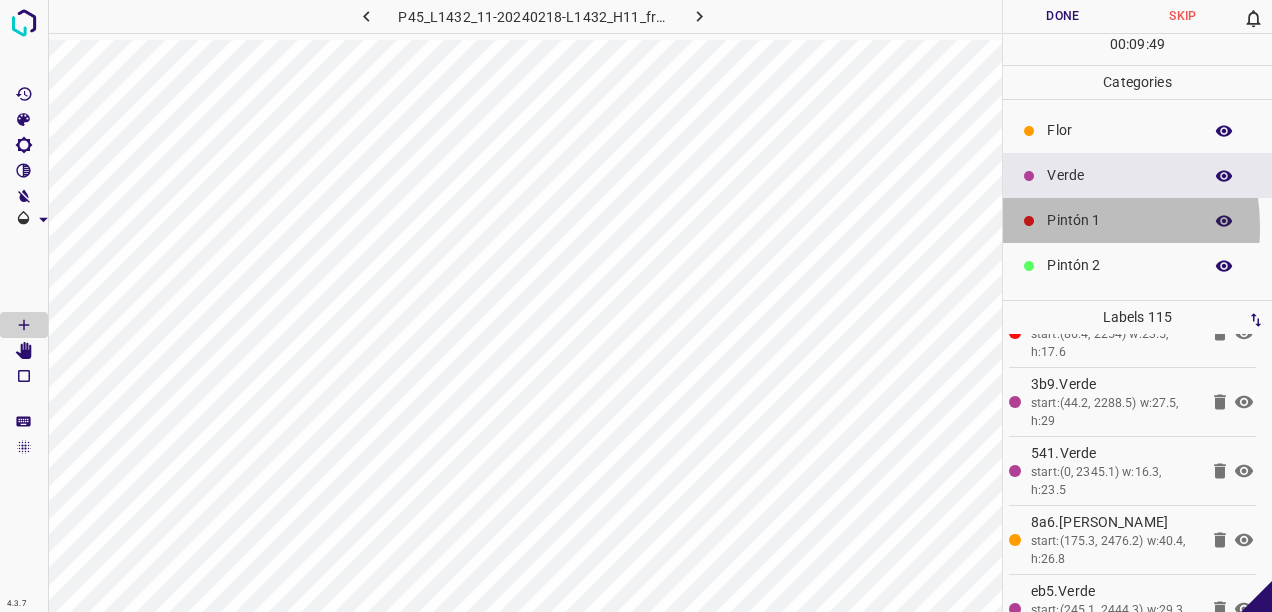 click on "Pintón 1" at bounding box center (1119, 220) 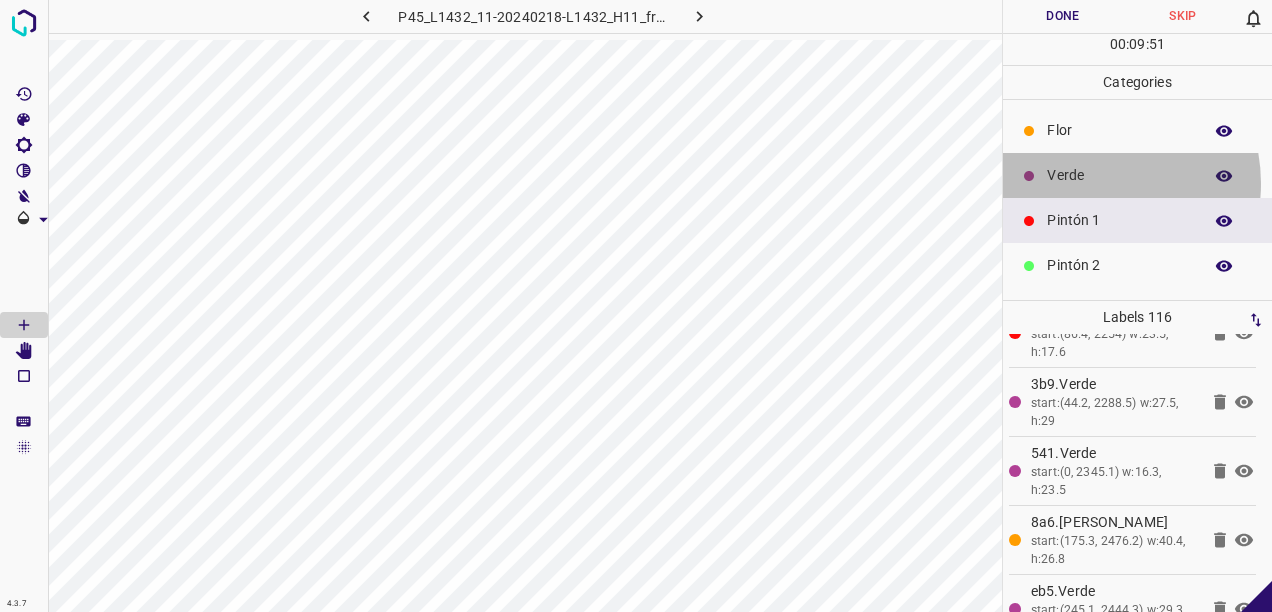 drag, startPoint x: 1087, startPoint y: 182, endPoint x: 1055, endPoint y: 175, distance: 32.75668 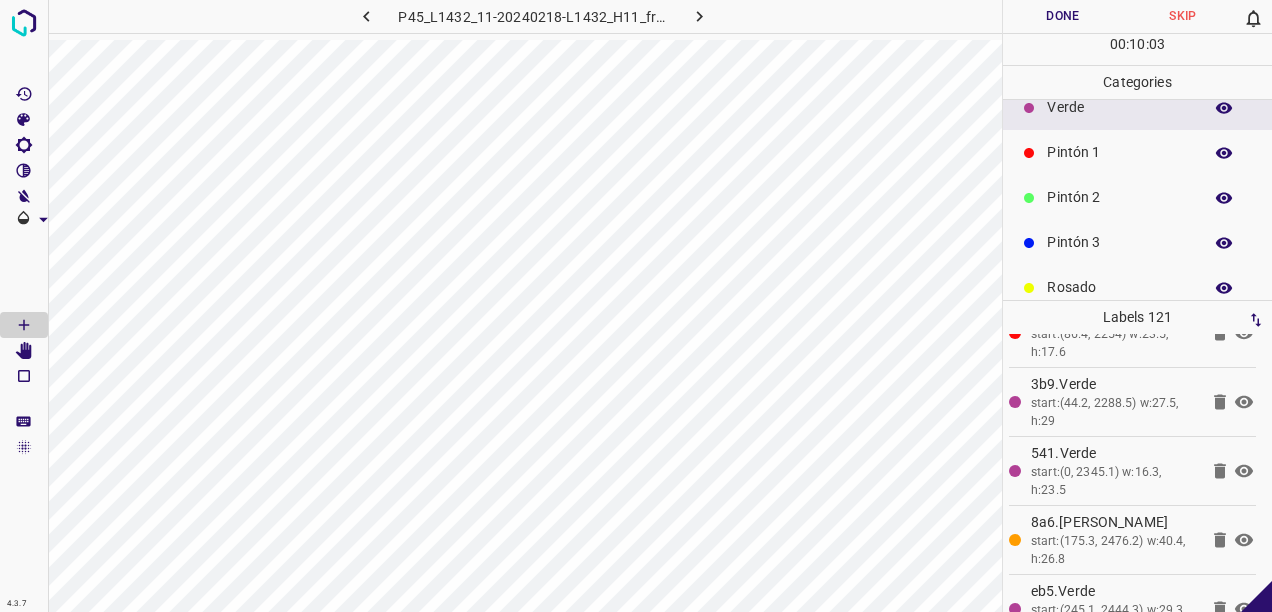 scroll, scrollTop: 100, scrollLeft: 0, axis: vertical 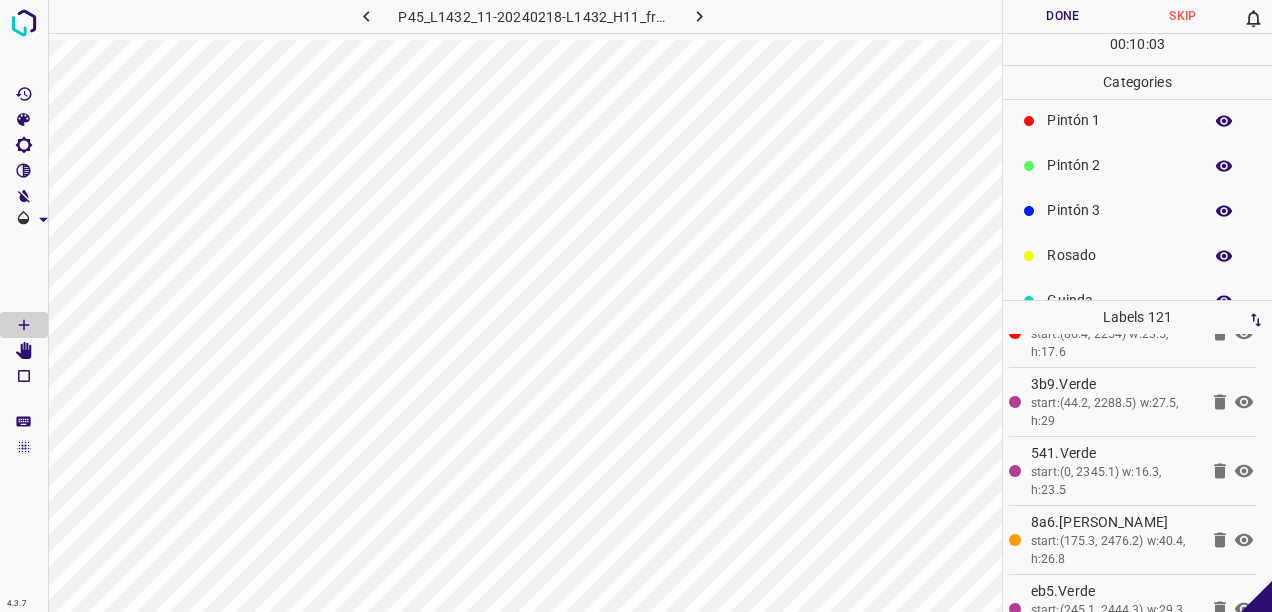click on "Pintón 3" at bounding box center (1119, 210) 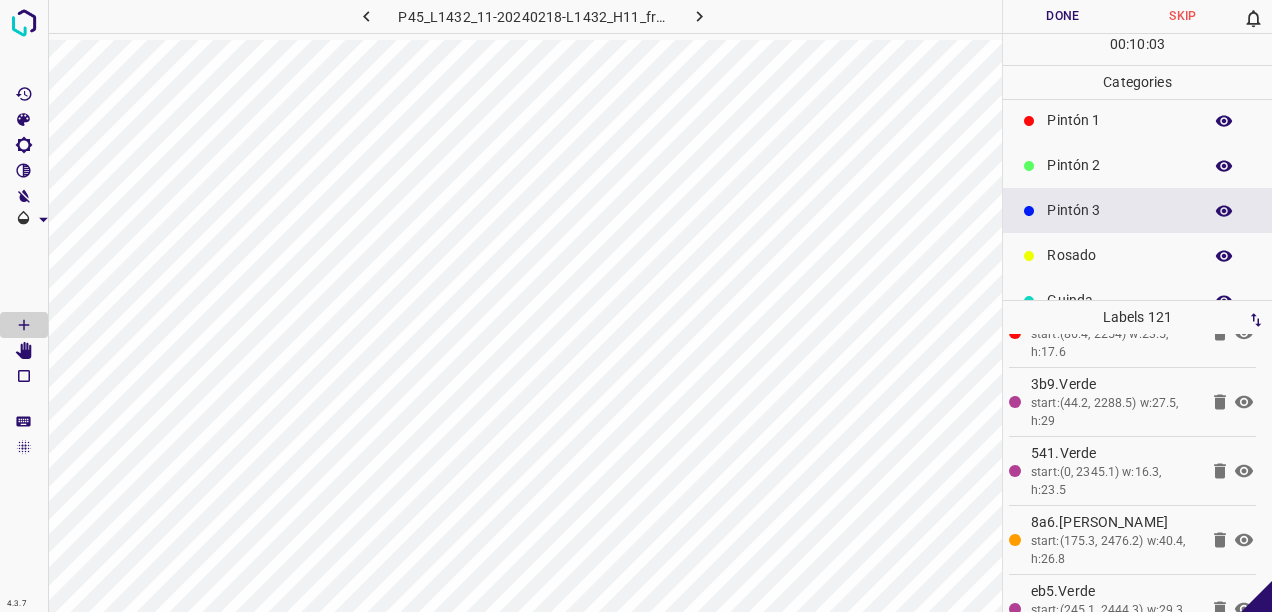 click on "Pintón 2" at bounding box center [1119, 165] 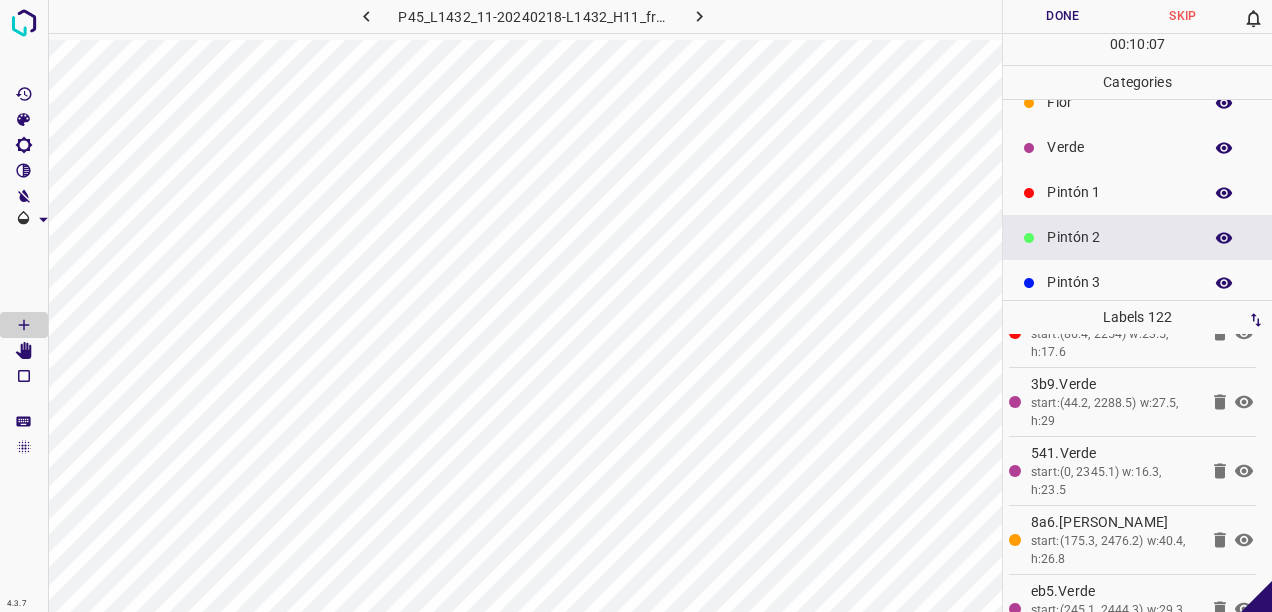 scroll, scrollTop: 0, scrollLeft: 0, axis: both 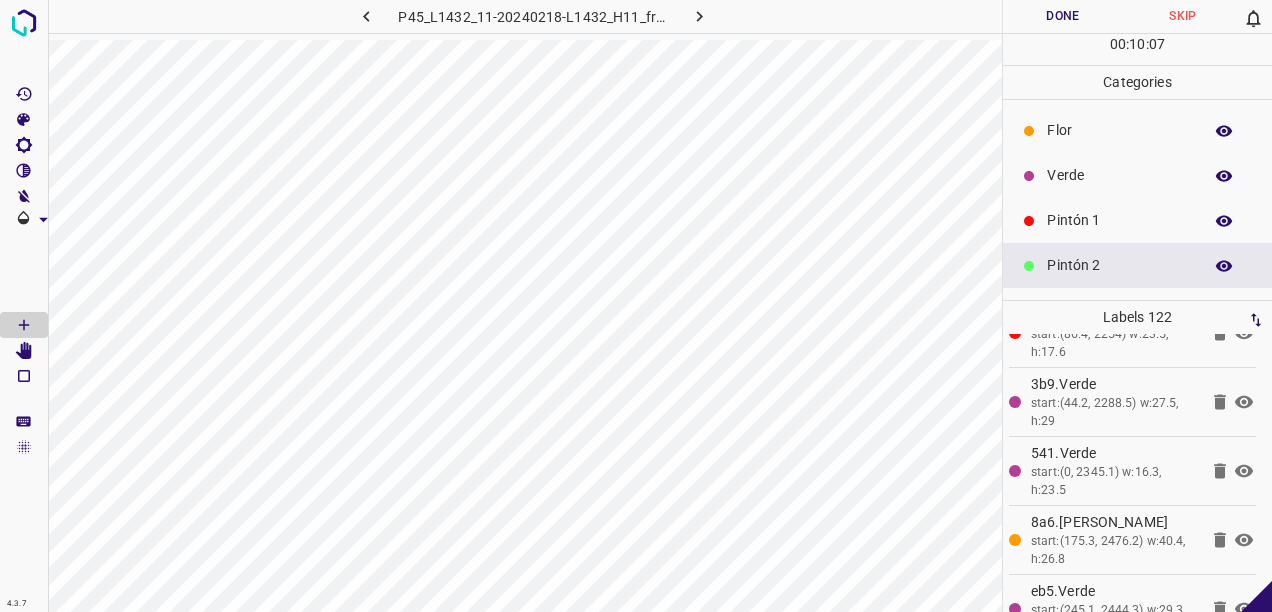 drag, startPoint x: 1089, startPoint y: 161, endPoint x: 1074, endPoint y: 180, distance: 24.207438 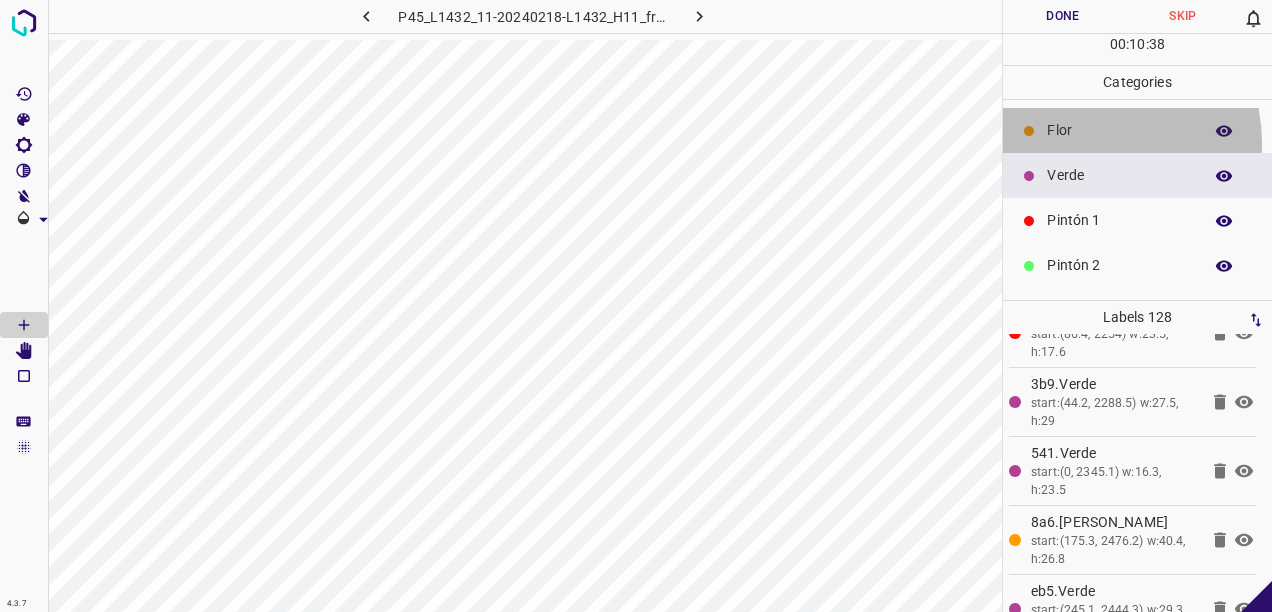 click on "Flor" at bounding box center [1137, 130] 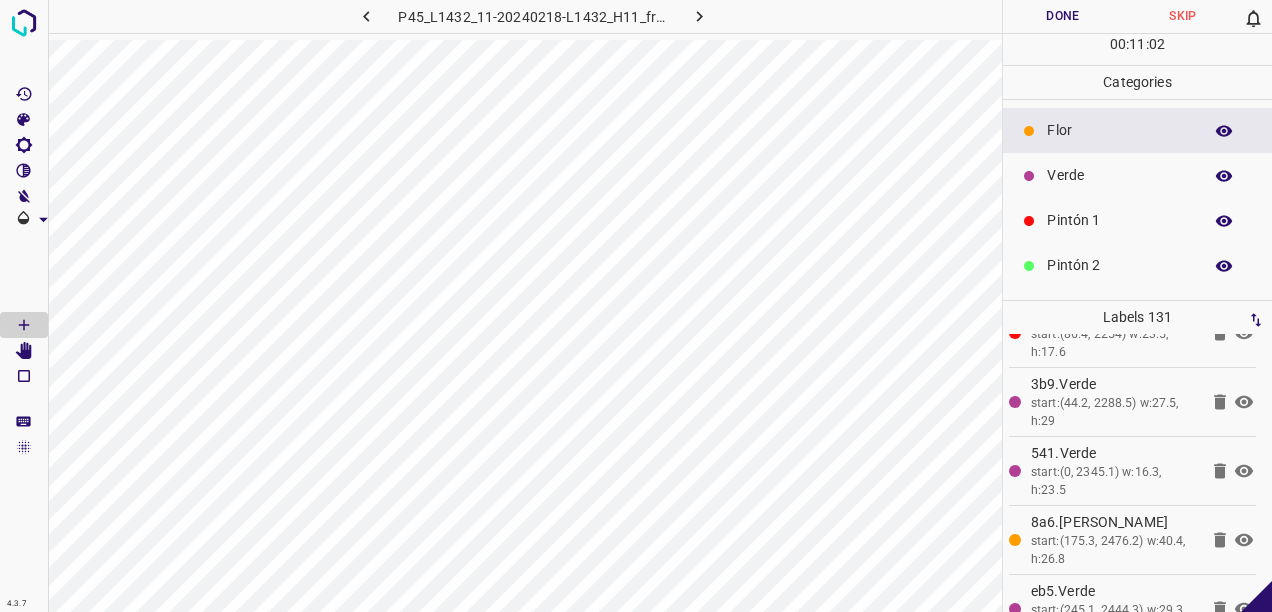 click on "Verde" at bounding box center (1137, 175) 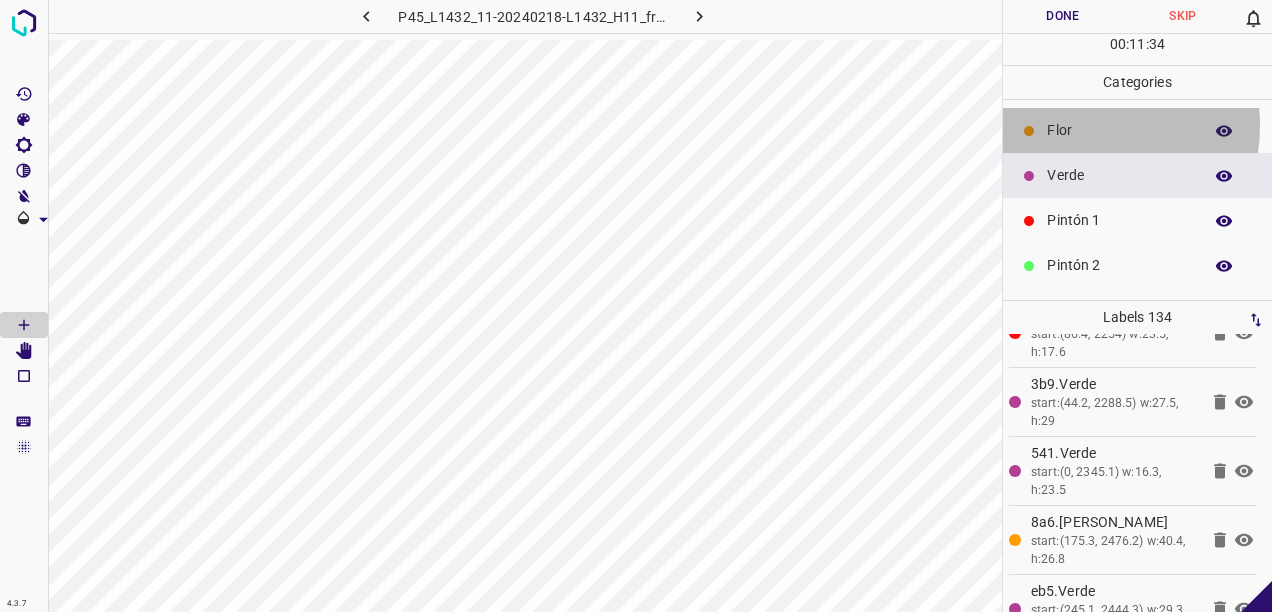 click on "Flor" at bounding box center (1119, 130) 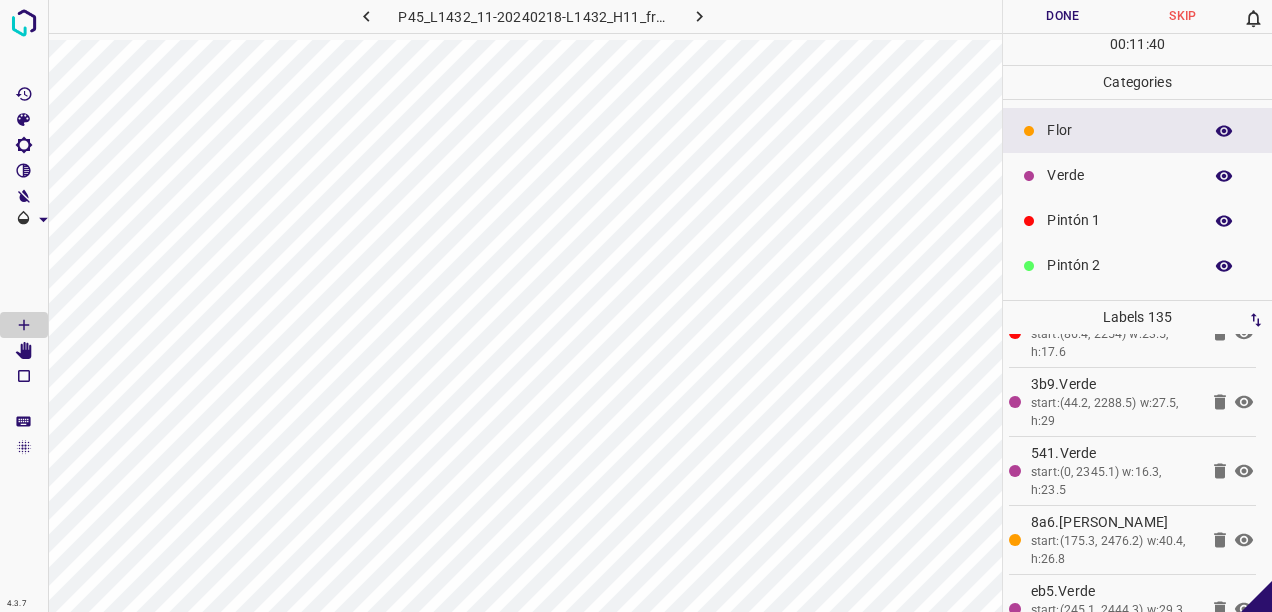 click on "Verde" at bounding box center (1119, 175) 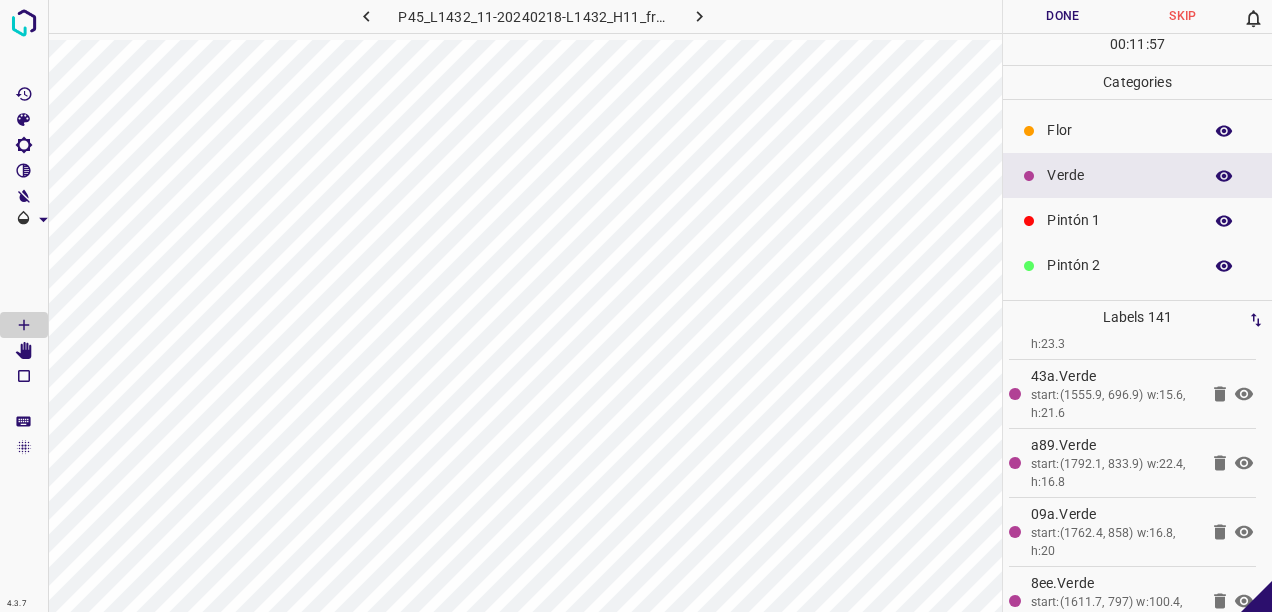 click 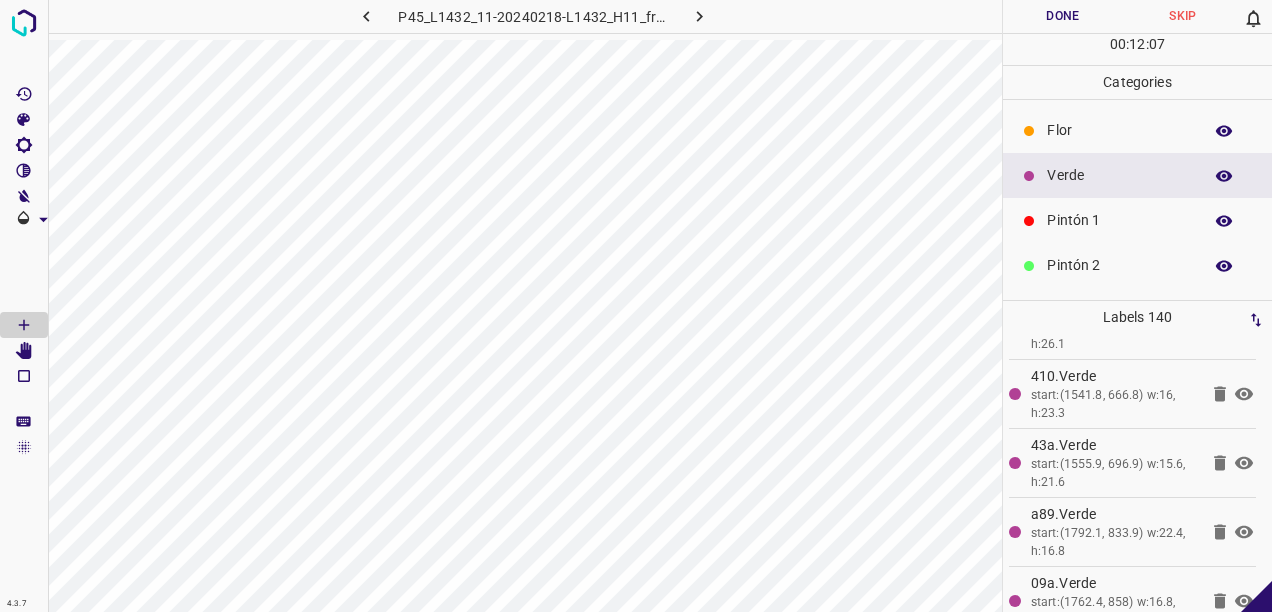 scroll, scrollTop: 9422, scrollLeft: 0, axis: vertical 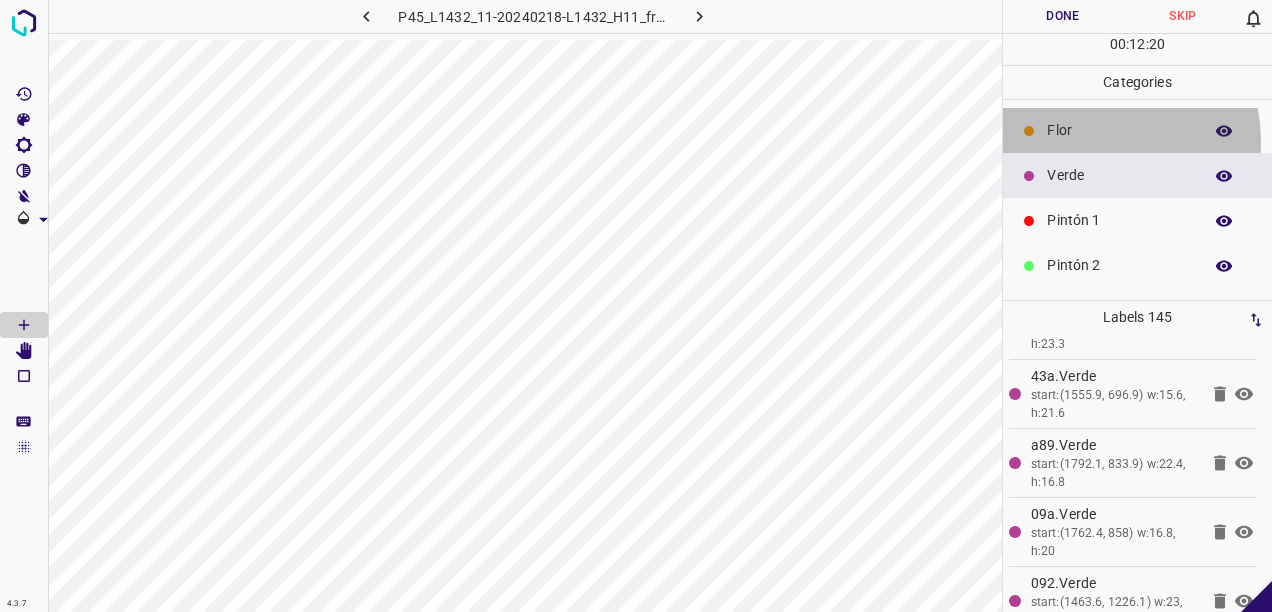 drag, startPoint x: 1092, startPoint y: 140, endPoint x: 1012, endPoint y: 200, distance: 100 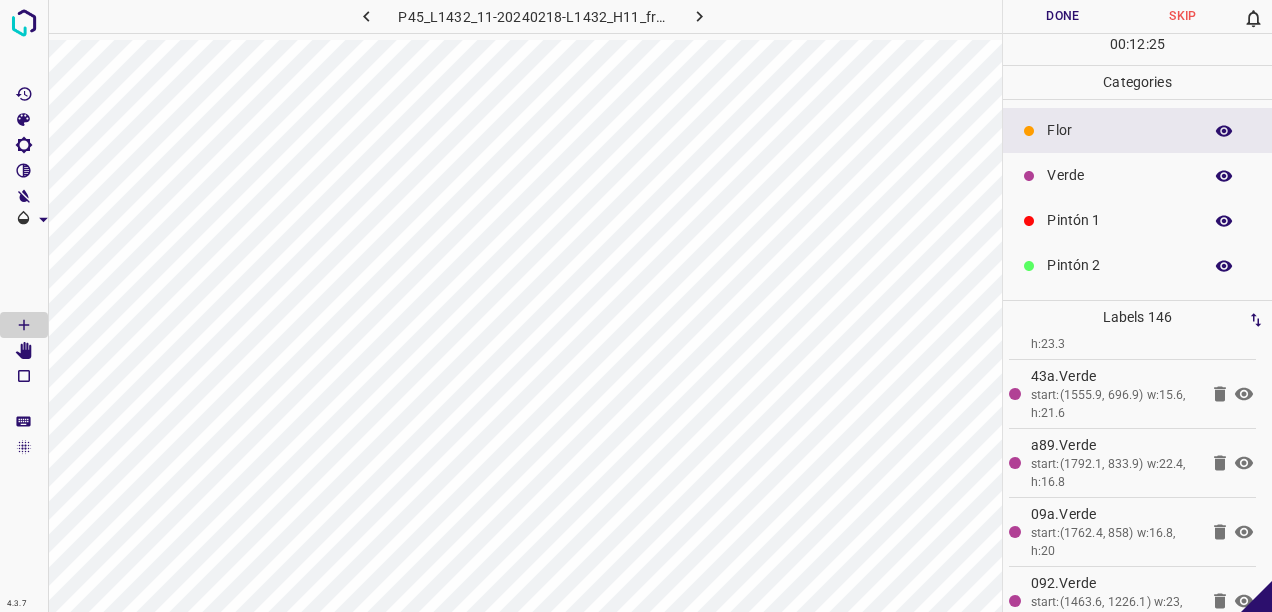 click on "Verde" at bounding box center (1119, 175) 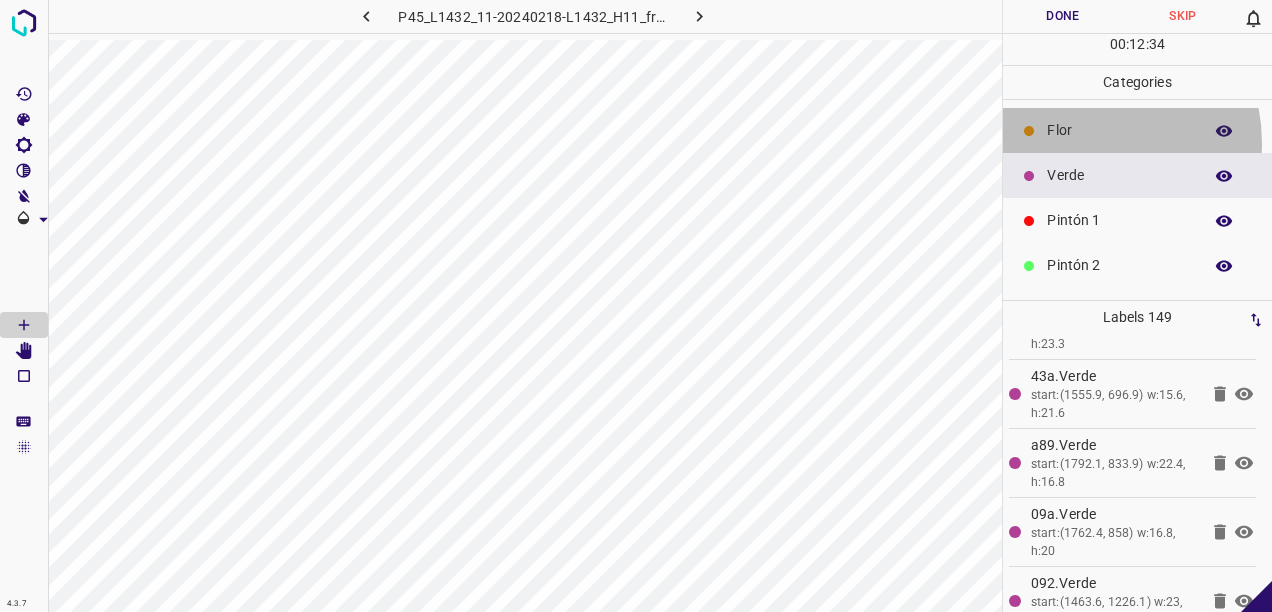 click on "Flor" at bounding box center (1137, 130) 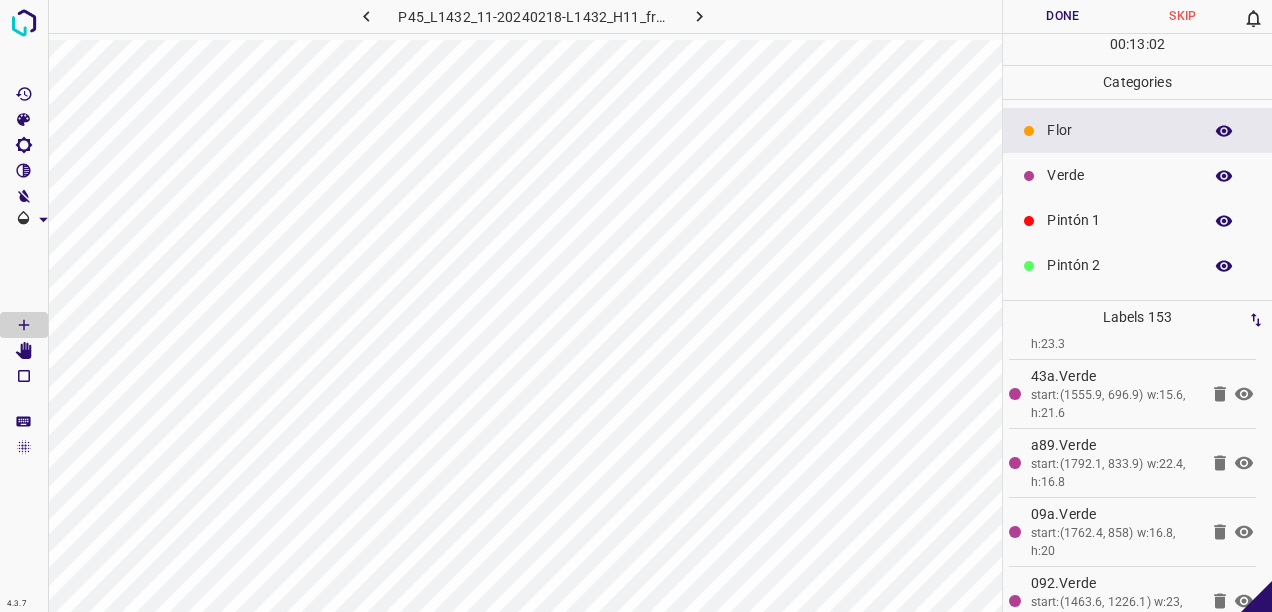 scroll, scrollTop: 176, scrollLeft: 0, axis: vertical 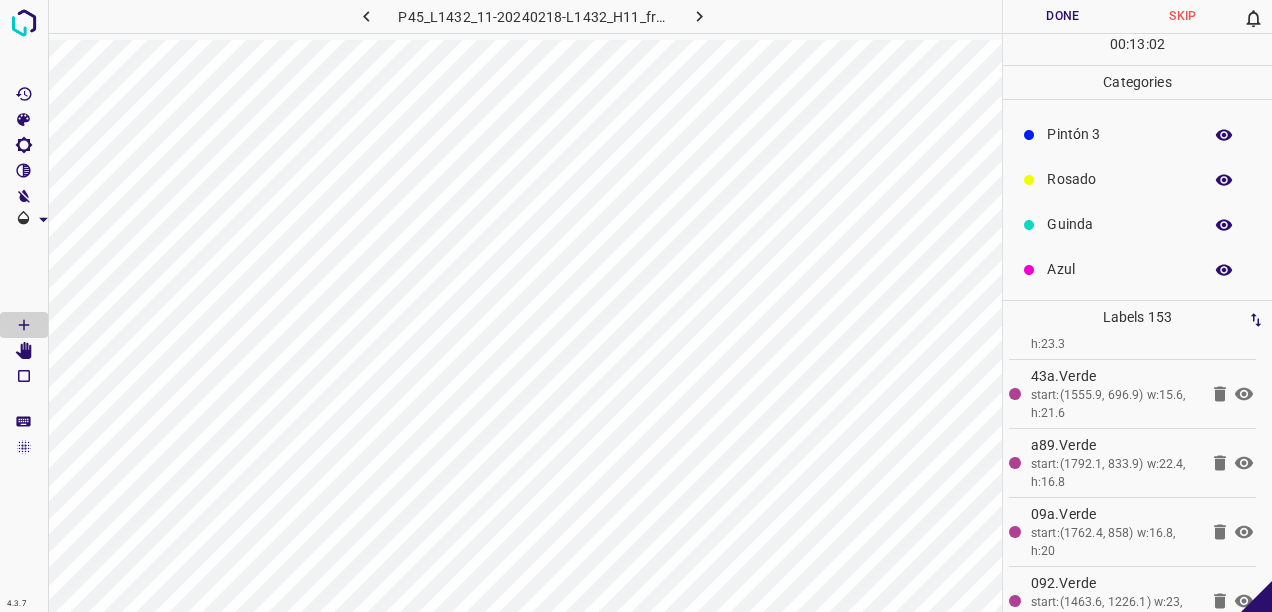 drag, startPoint x: 1112, startPoint y: 184, endPoint x: 1048, endPoint y: 207, distance: 68.007355 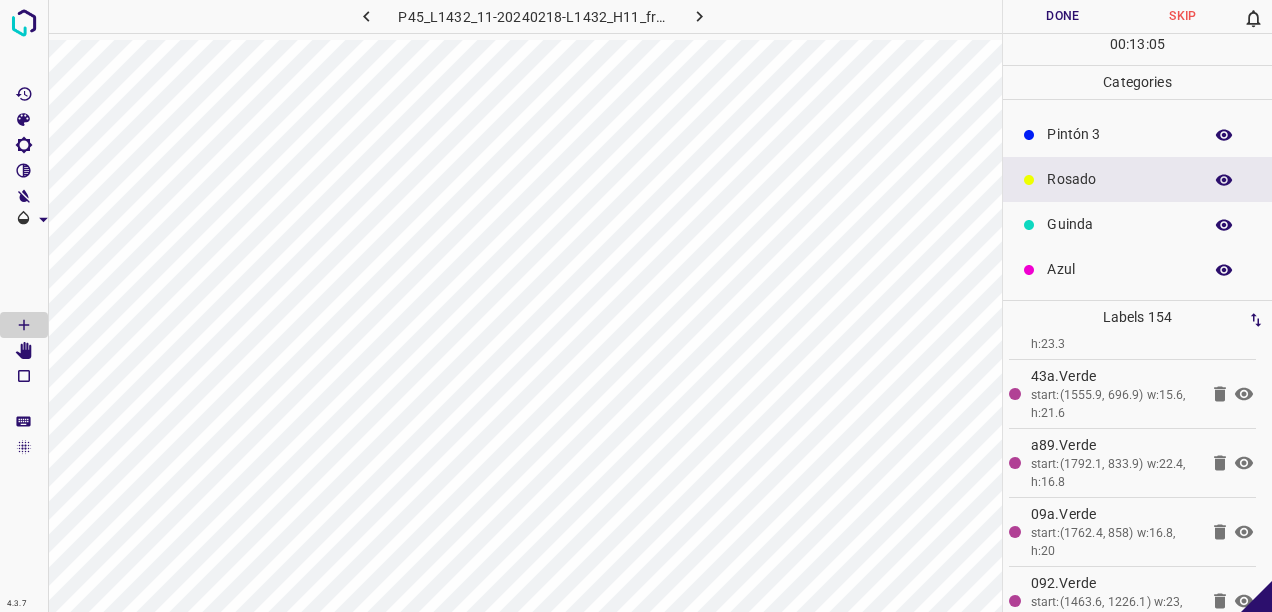 click on "Azul" at bounding box center (1119, 269) 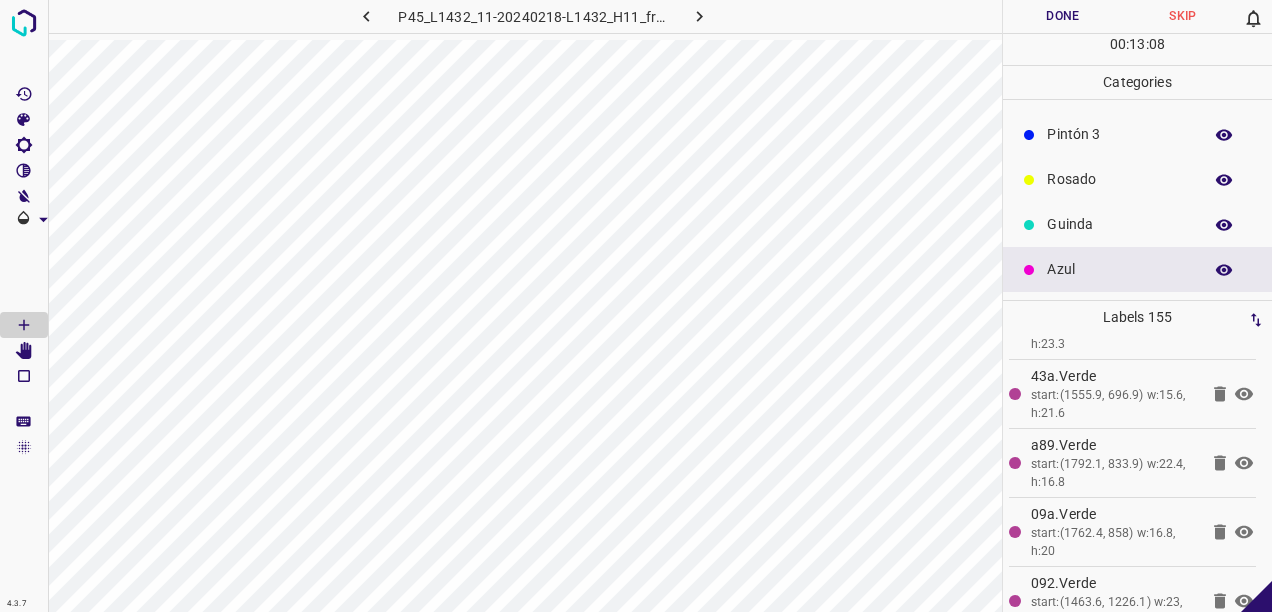 drag, startPoint x: 1072, startPoint y: 220, endPoint x: 1015, endPoint y: 242, distance: 61.09828 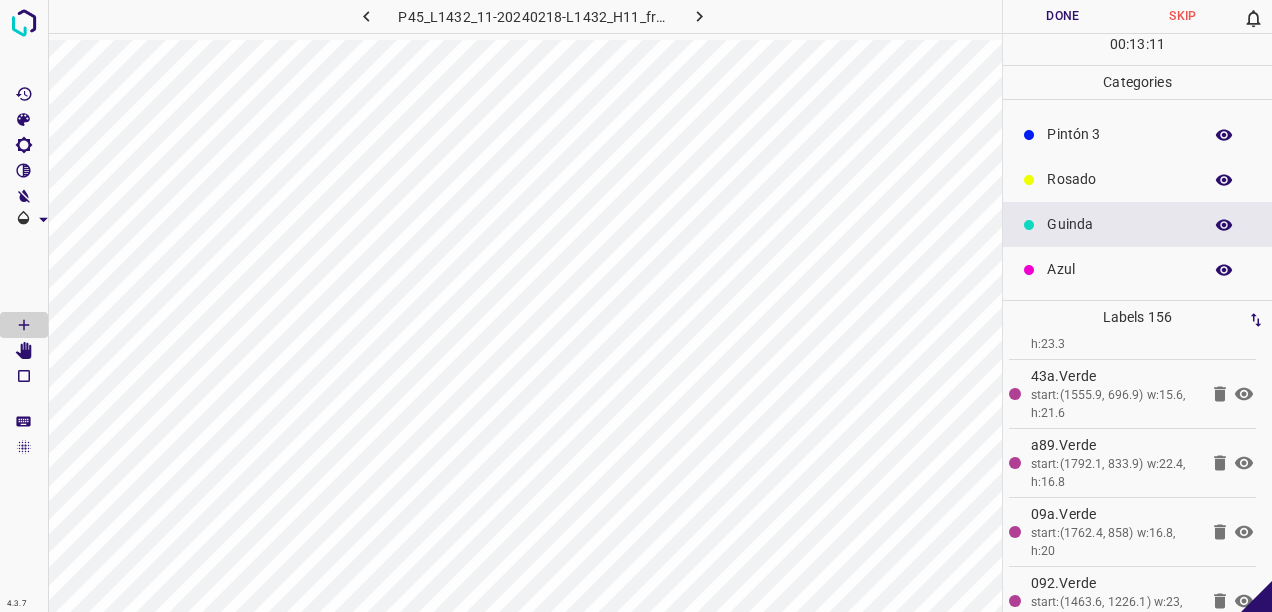 click on "Azul" at bounding box center [1119, 269] 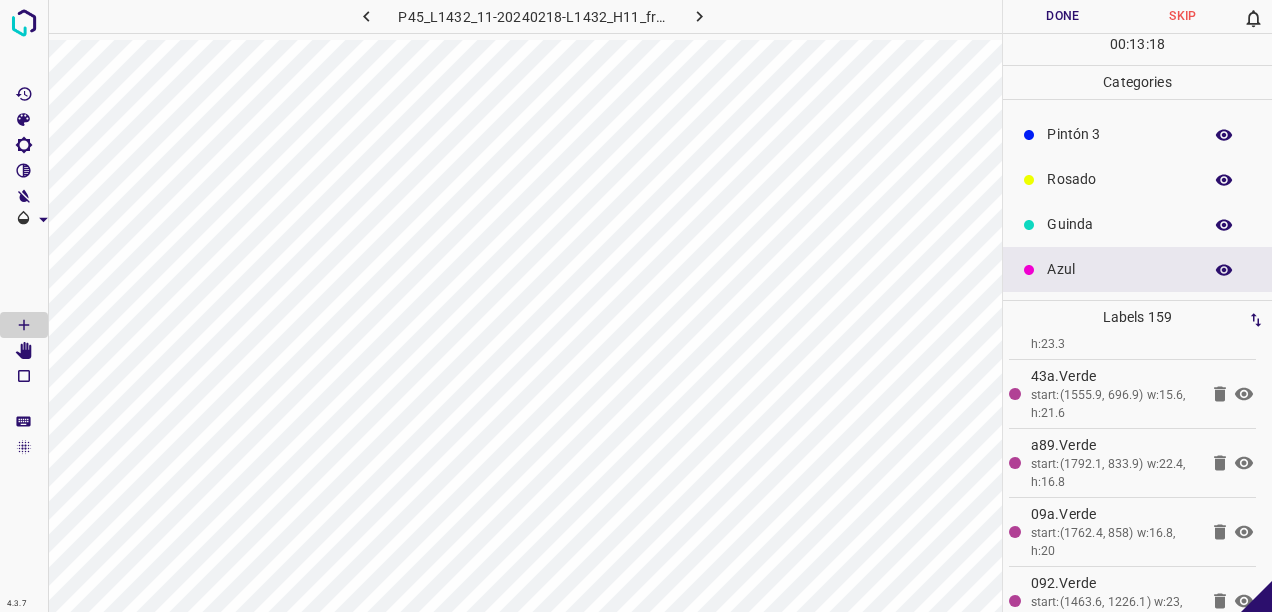 drag, startPoint x: 1069, startPoint y: 230, endPoint x: 1020, endPoint y: 241, distance: 50.219517 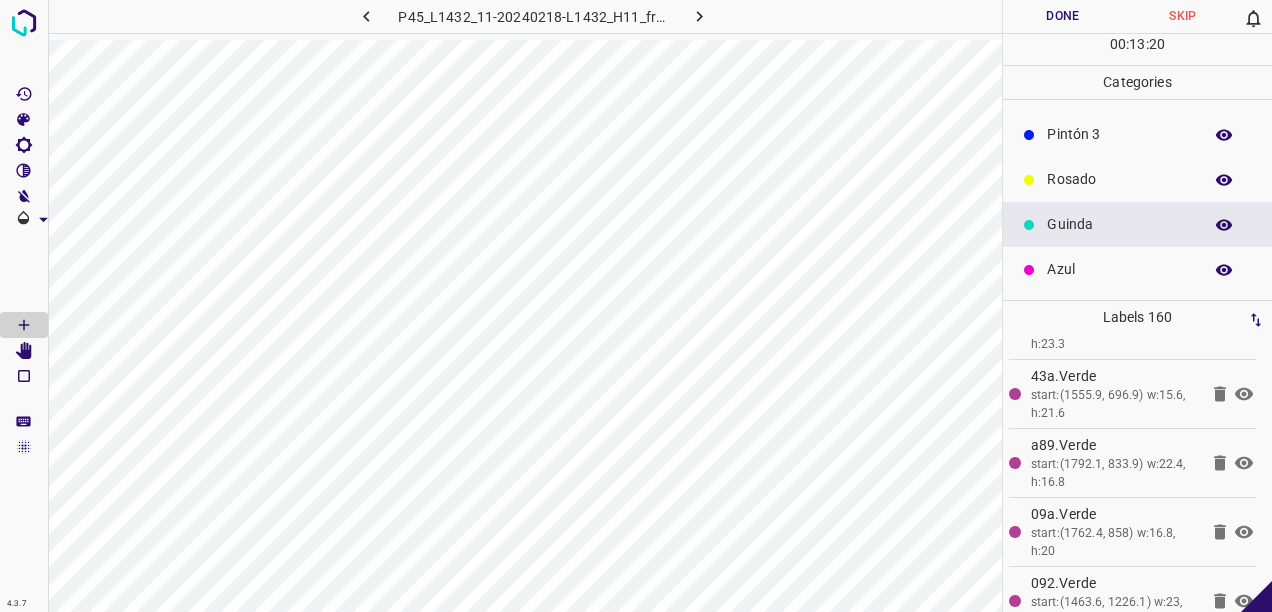 click on "Azul" at bounding box center (1119, 269) 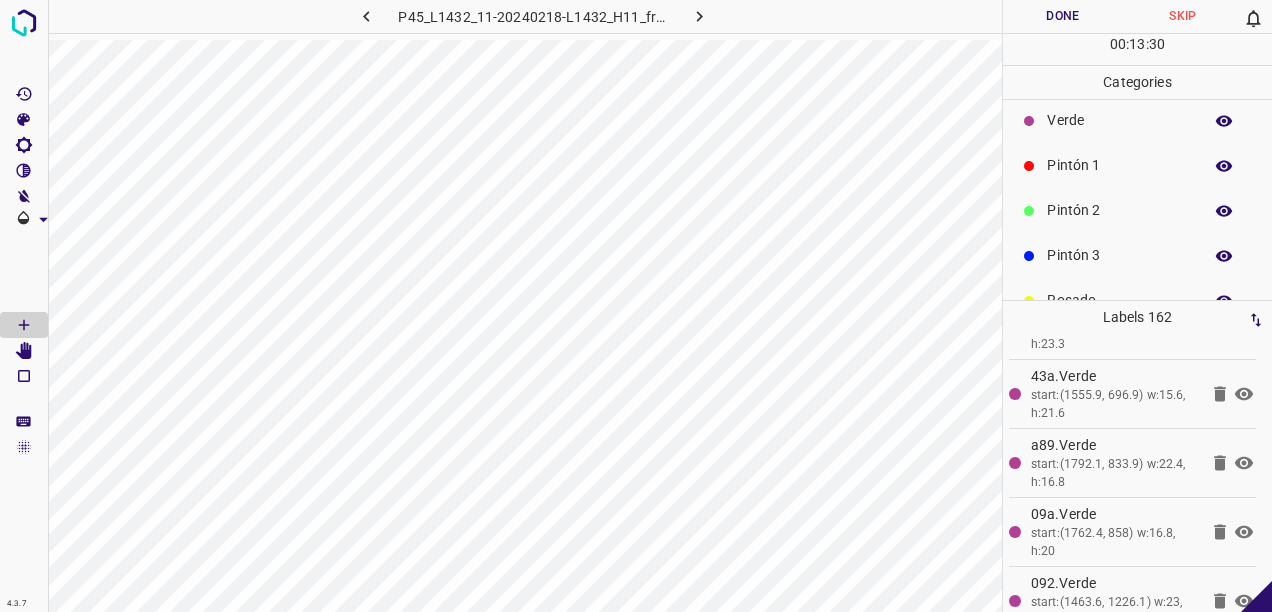 scroll, scrollTop: 0, scrollLeft: 0, axis: both 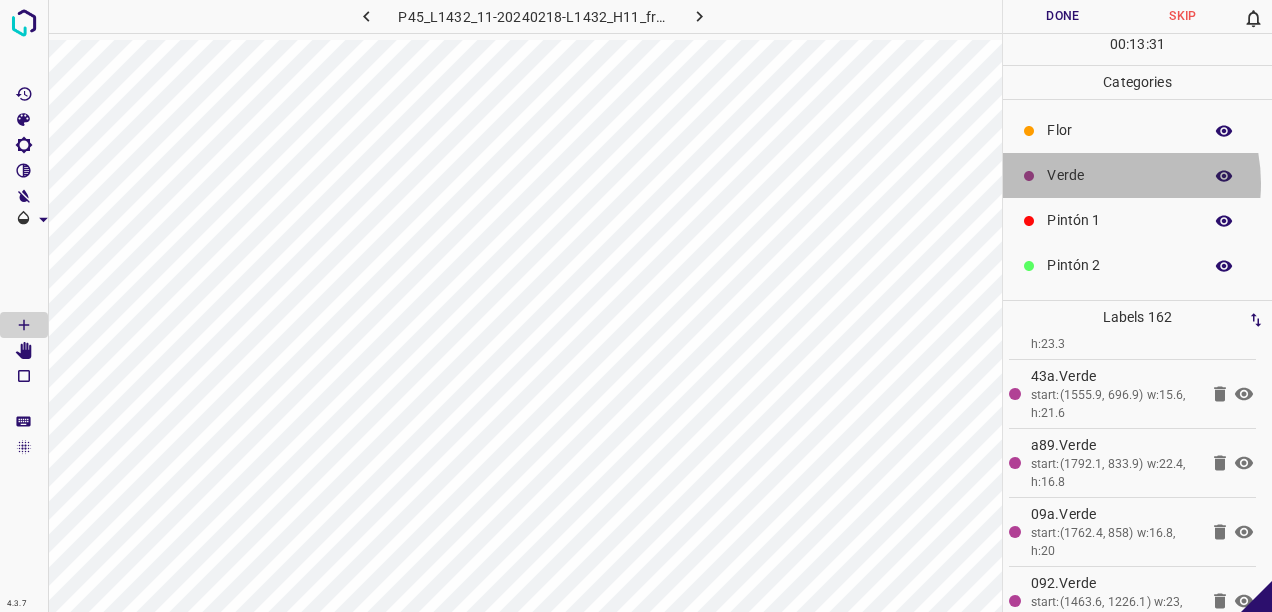 click on "Verde" at bounding box center (1119, 175) 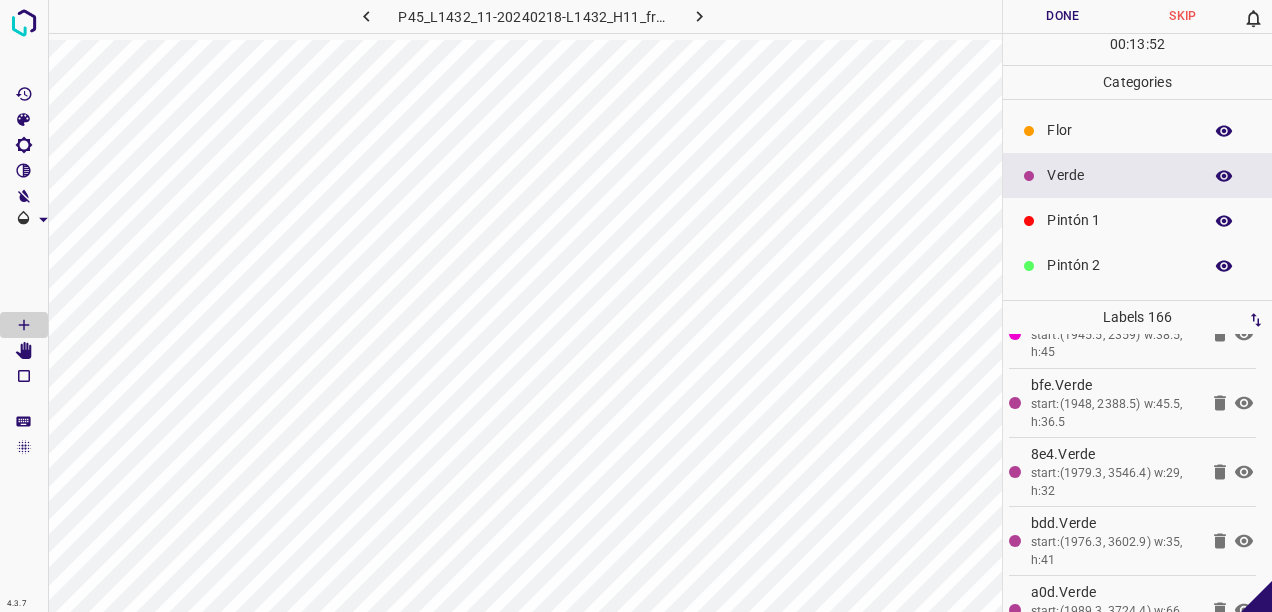 click 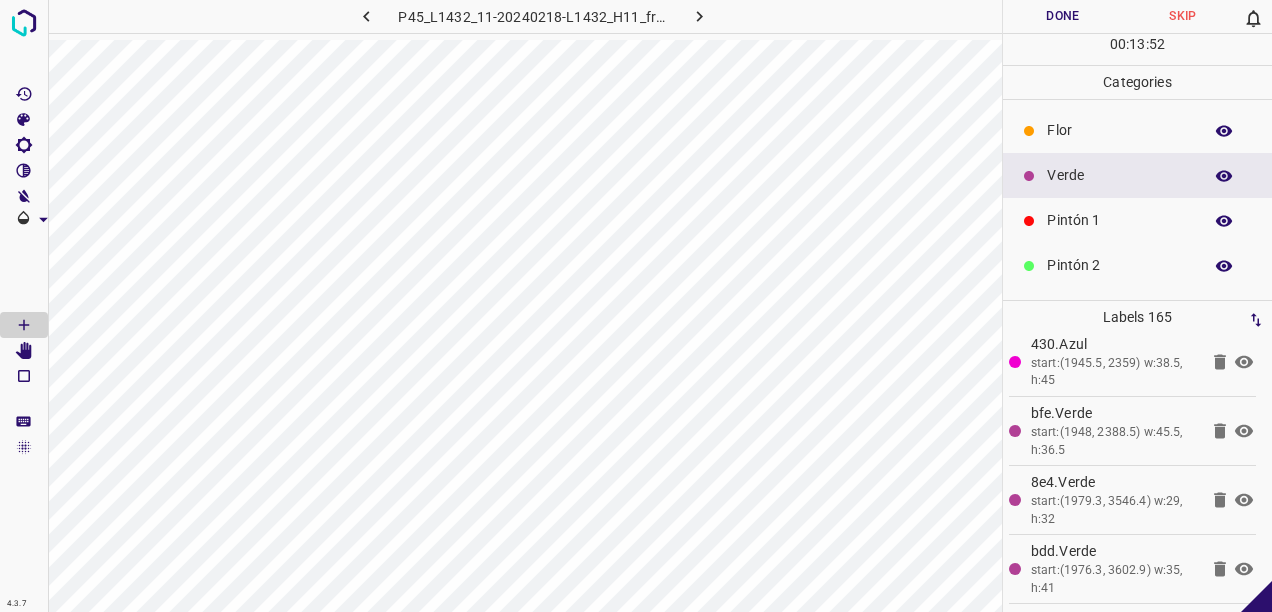 scroll, scrollTop: 11070, scrollLeft: 0, axis: vertical 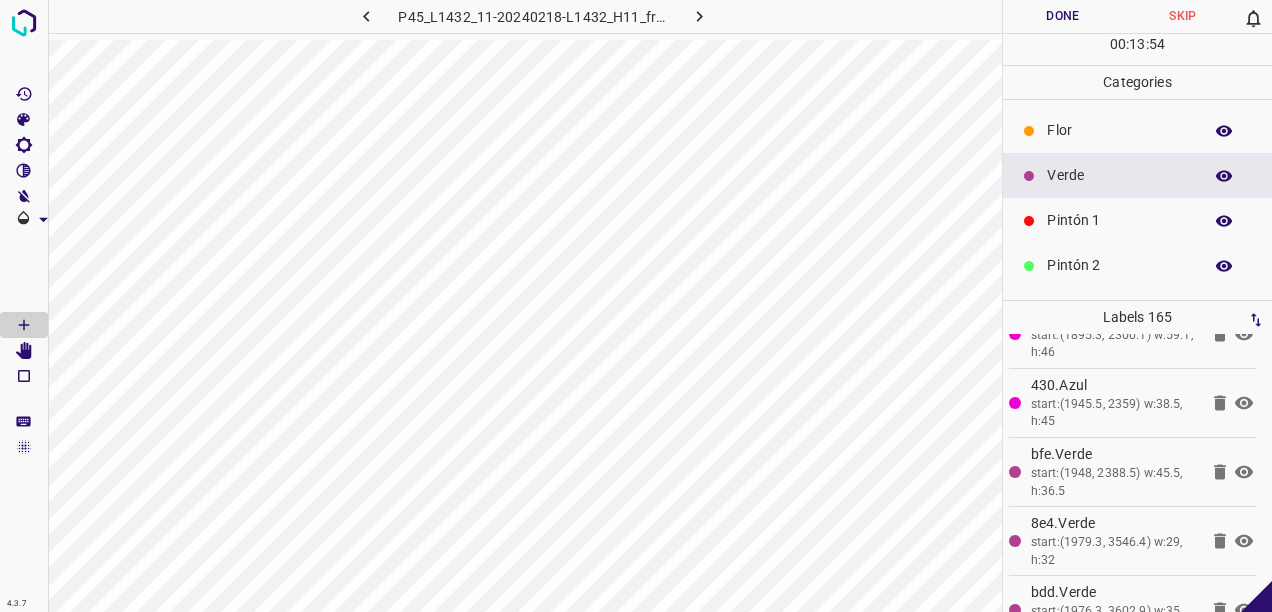click on "Pintón 1" at bounding box center (1119, 220) 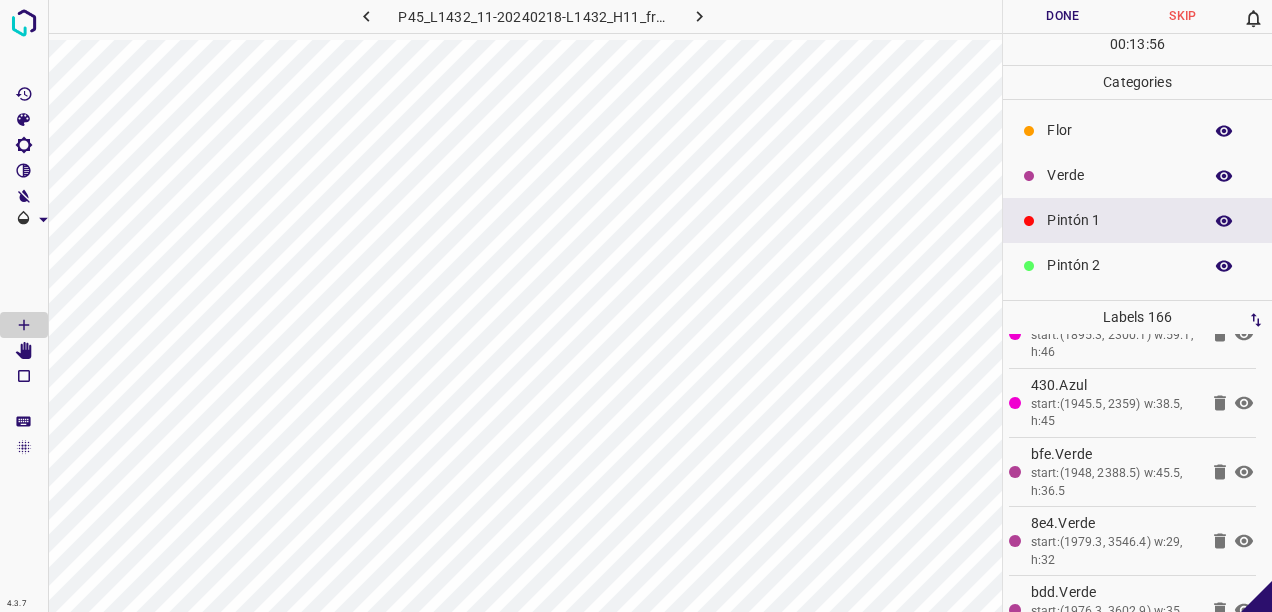 scroll, scrollTop: 11139, scrollLeft: 0, axis: vertical 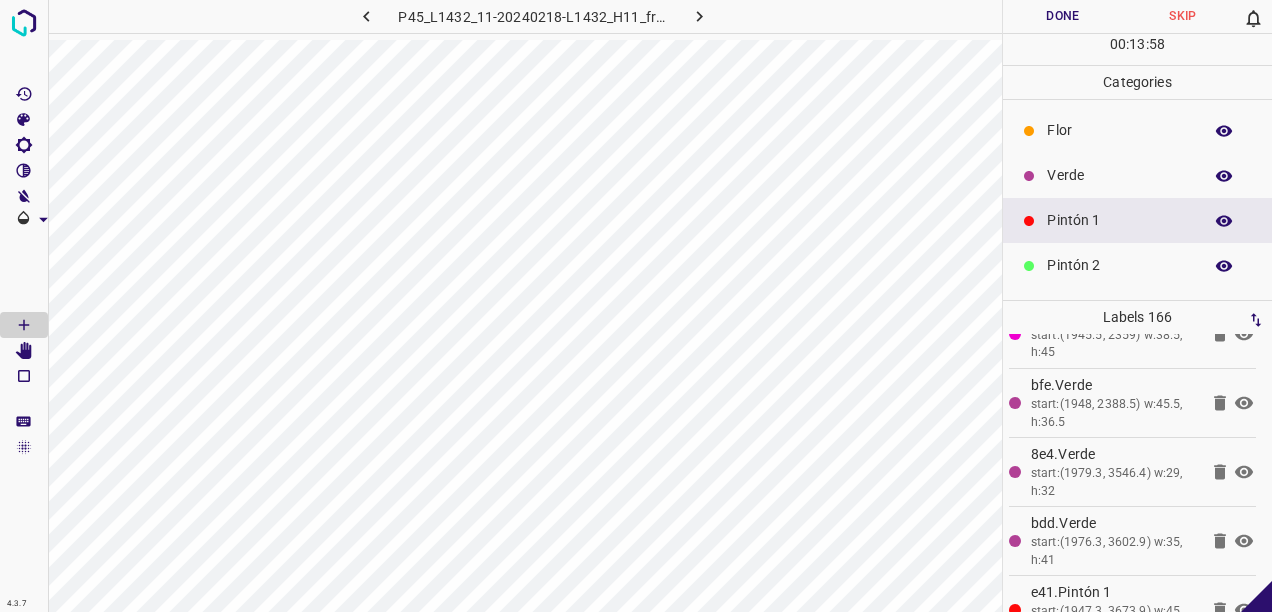 click on "Verde" at bounding box center [1119, 175] 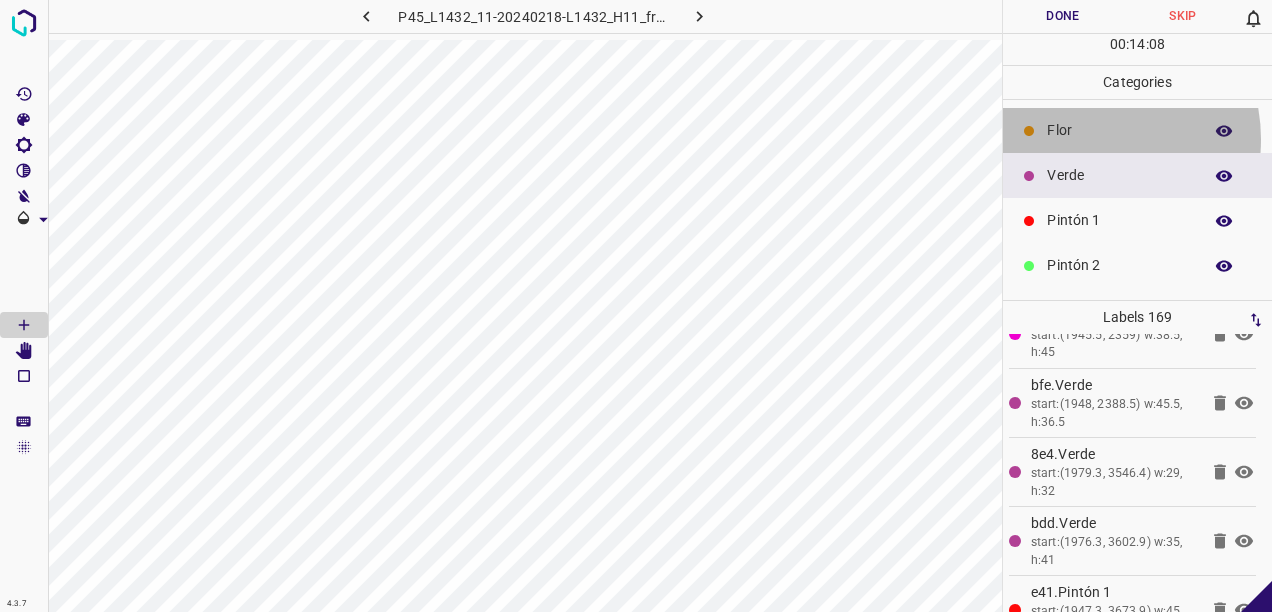 click on "Flor" at bounding box center [1119, 130] 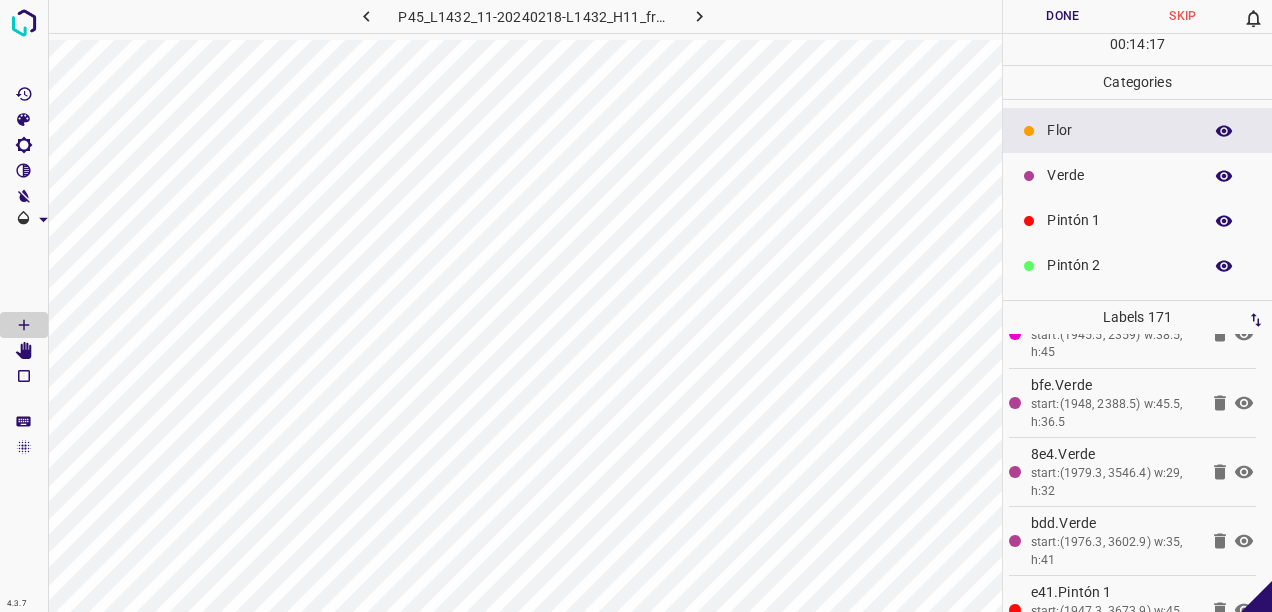 click on "Verde" at bounding box center (1119, 175) 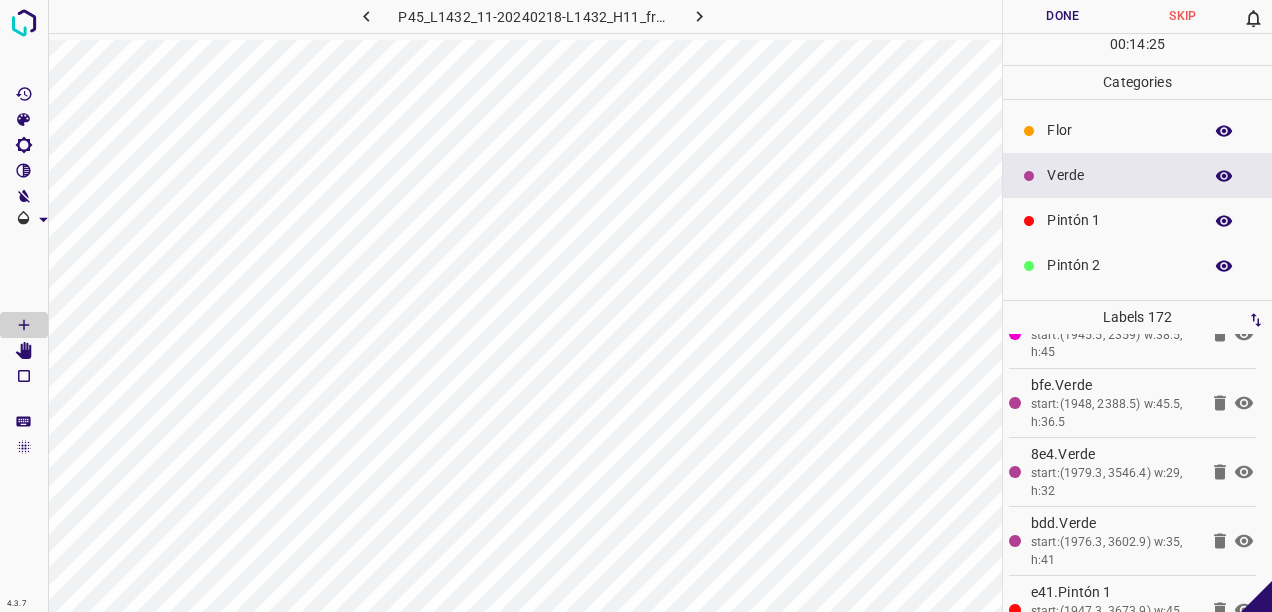 click on "Flor" at bounding box center (1137, 130) 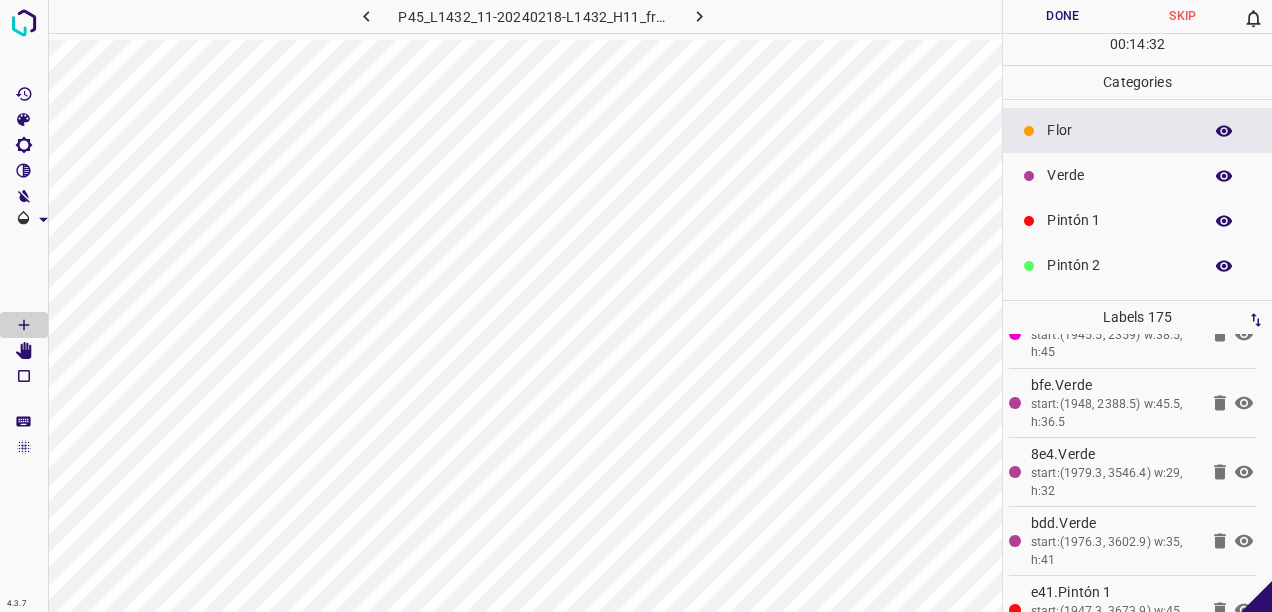click on "Verde" at bounding box center (1119, 175) 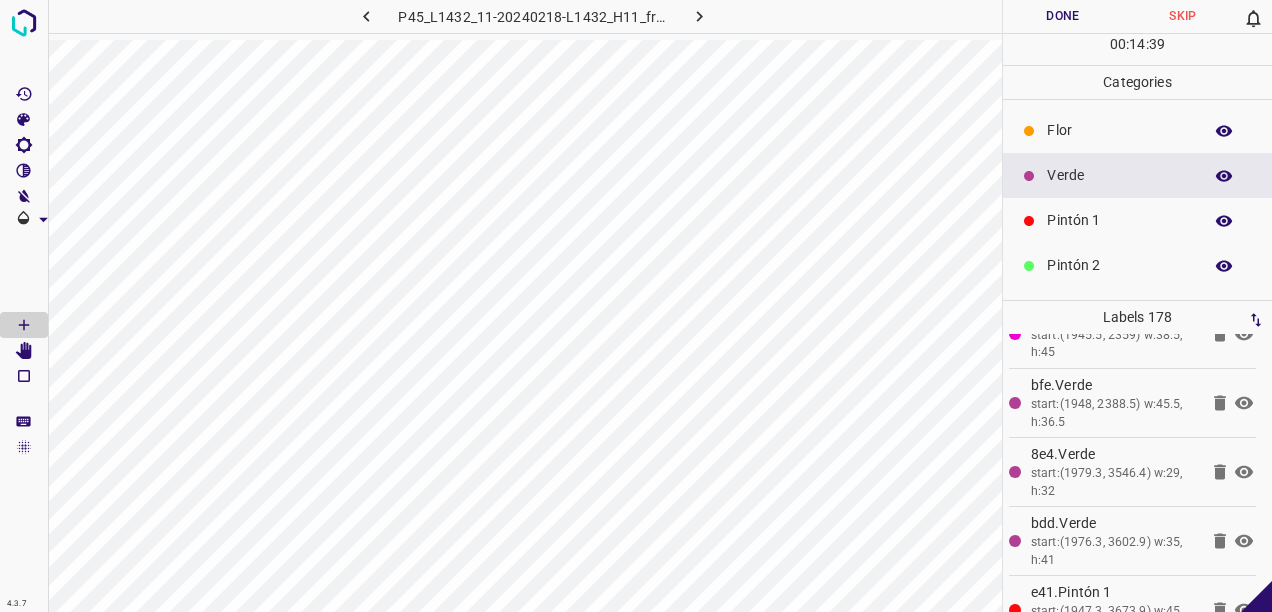 click on "0" at bounding box center [1257, 16] 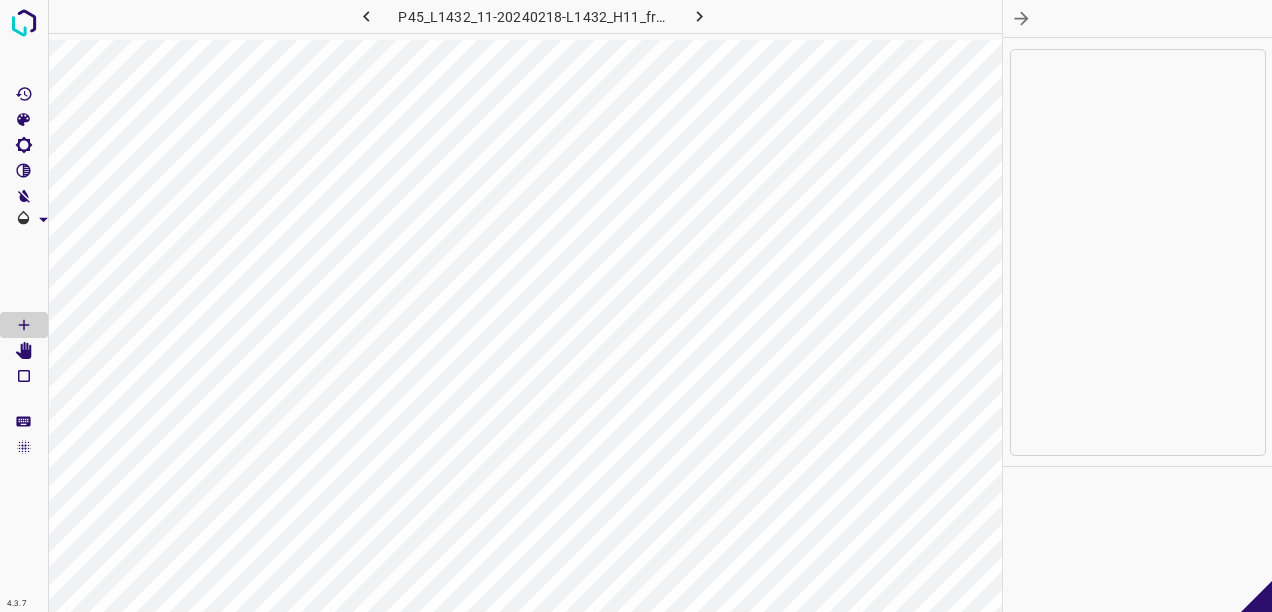 click 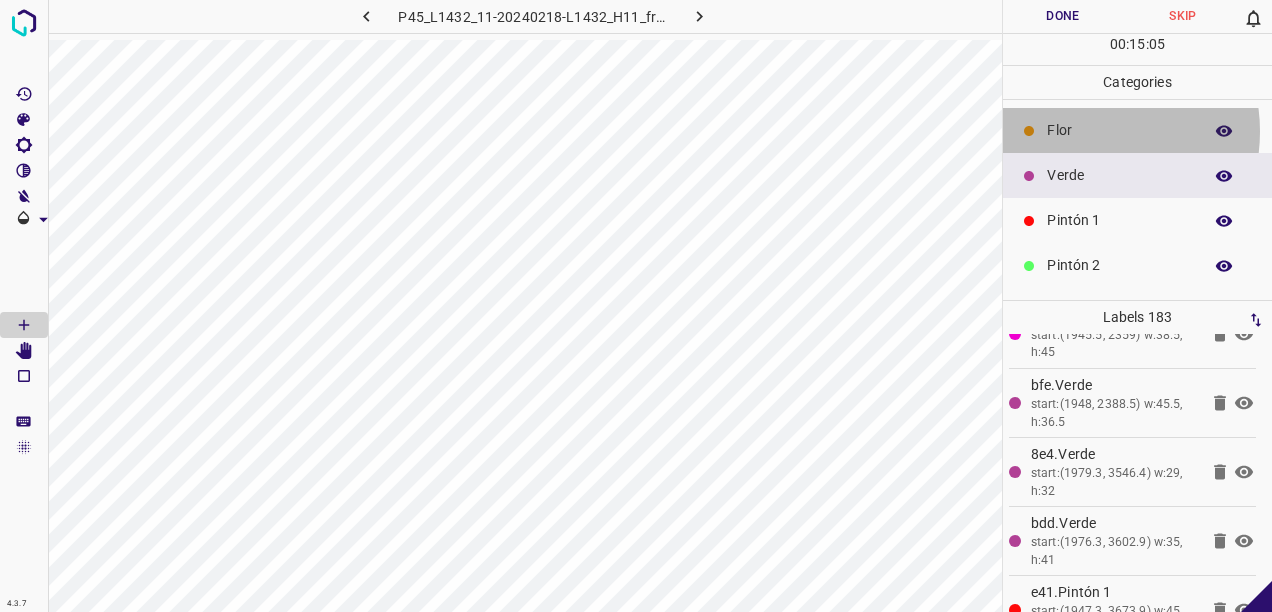 click on "Flor" at bounding box center (1119, 130) 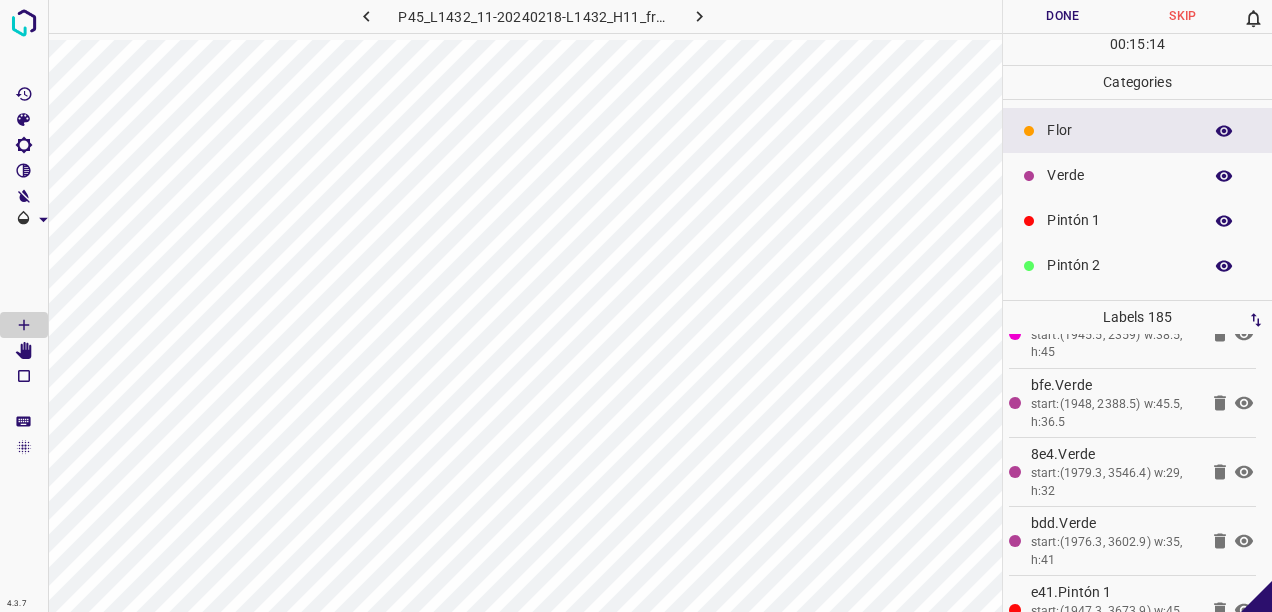drag, startPoint x: 1086, startPoint y: 166, endPoint x: 1010, endPoint y: 248, distance: 111.8034 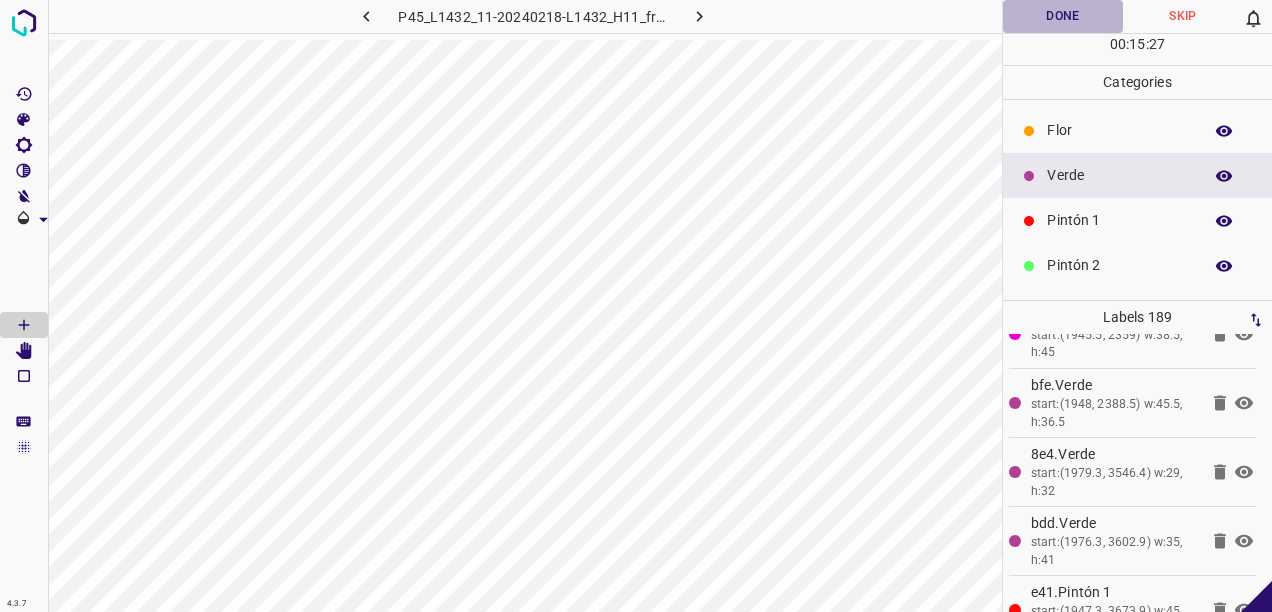 click on "Done" at bounding box center (1063, 16) 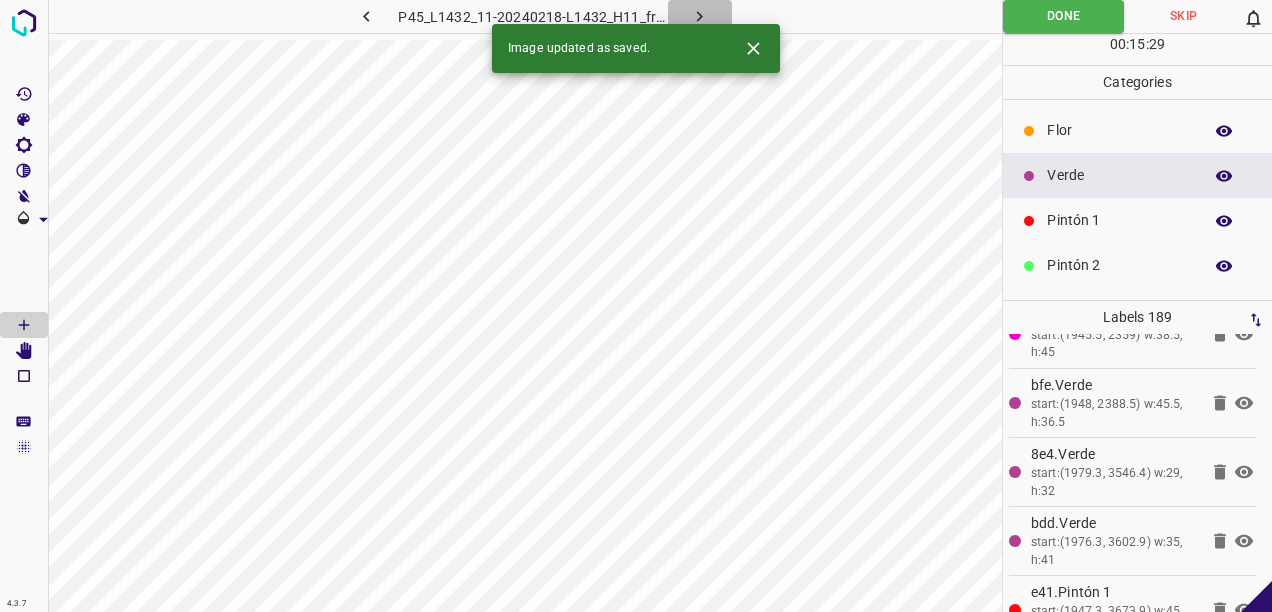 click 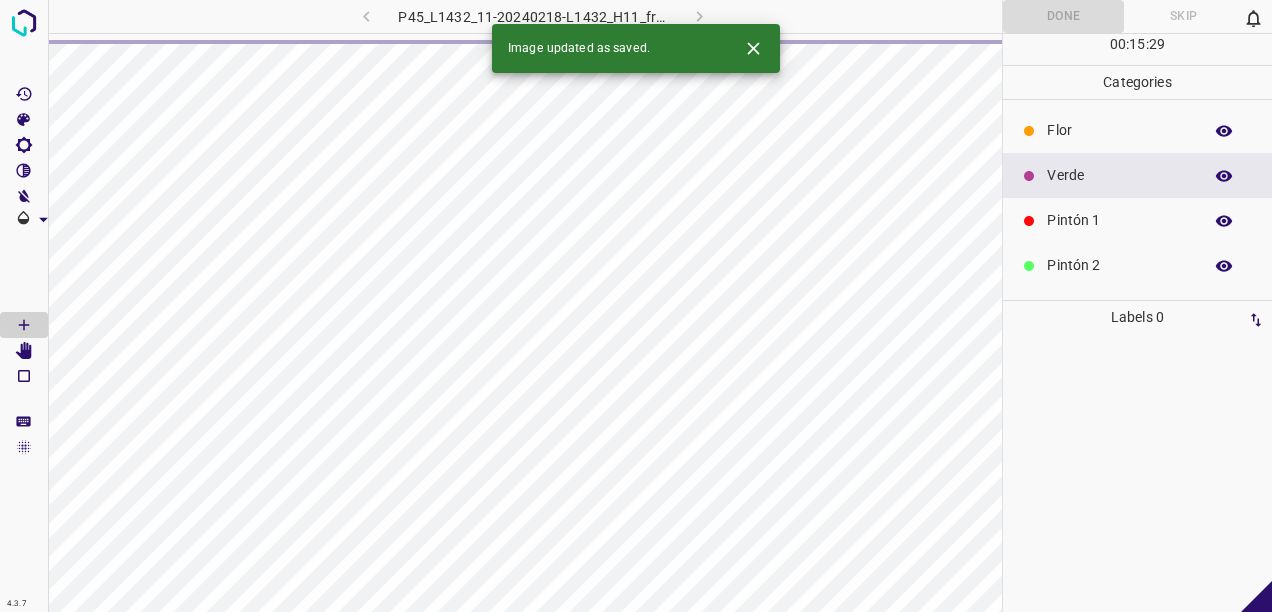scroll, scrollTop: 0, scrollLeft: 0, axis: both 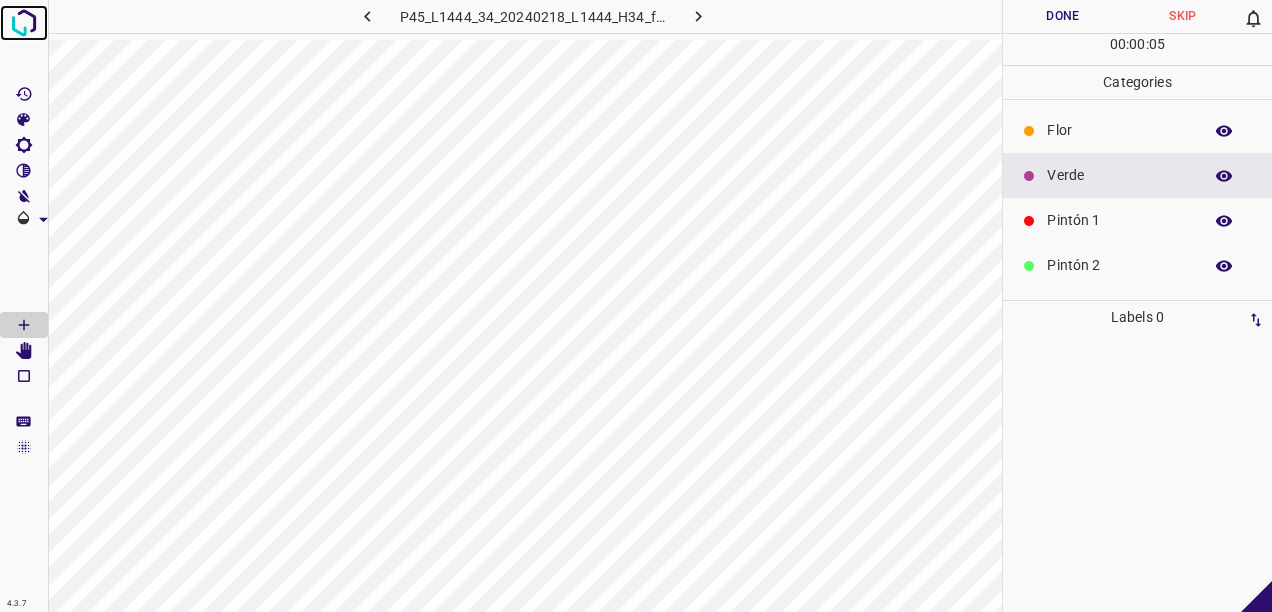 click at bounding box center (24, 23) 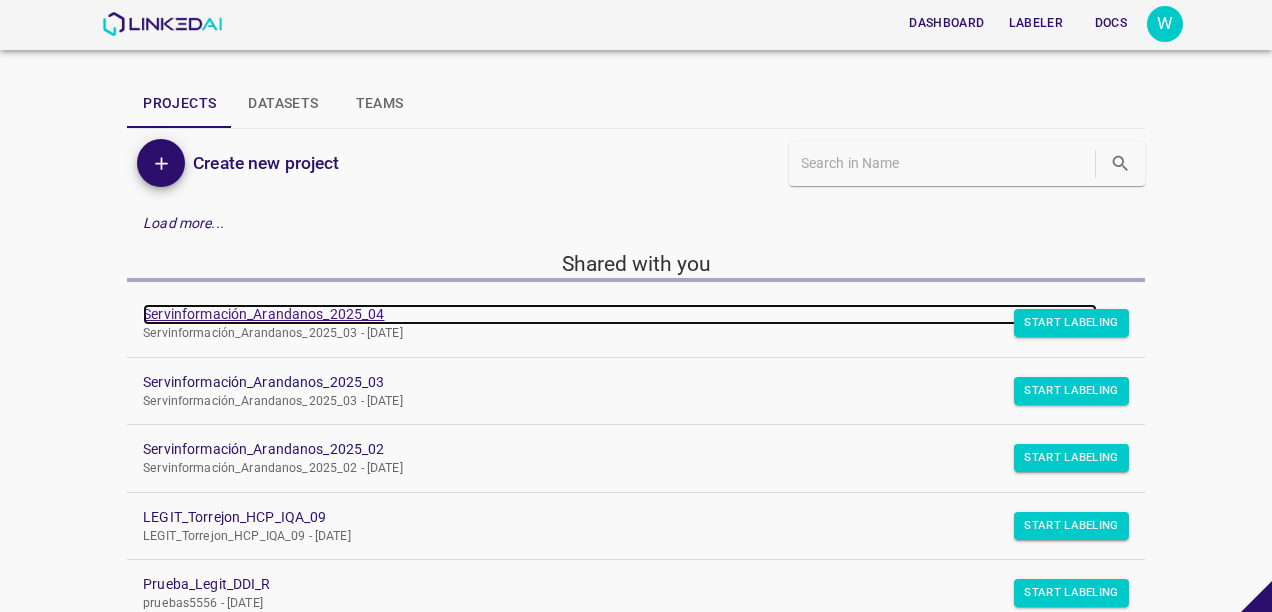 click on "Servinformación_Arandanos_2025_04" at bounding box center (620, 314) 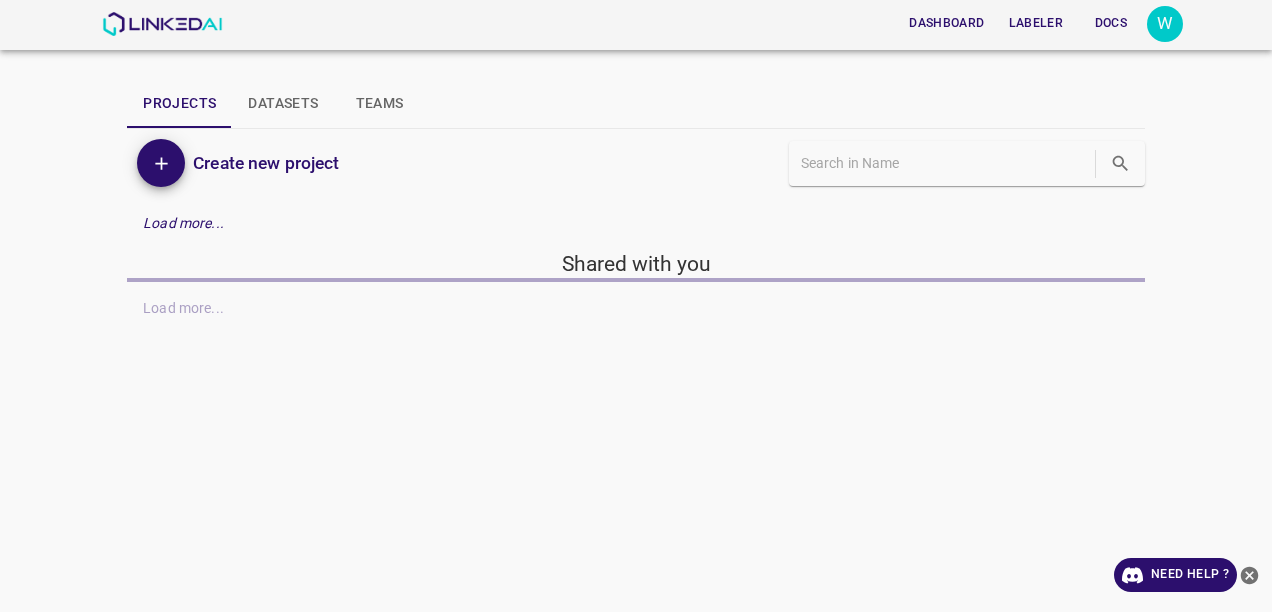 scroll, scrollTop: 0, scrollLeft: 0, axis: both 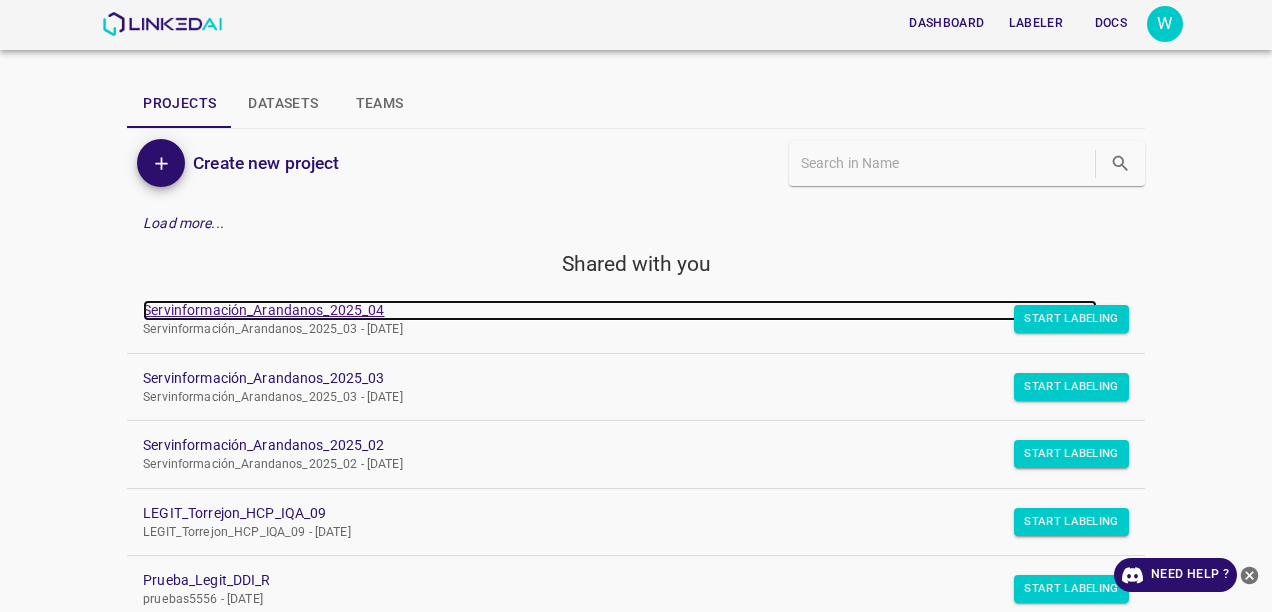 click on "Servinformación_Arandanos_2025_04" at bounding box center (620, 310) 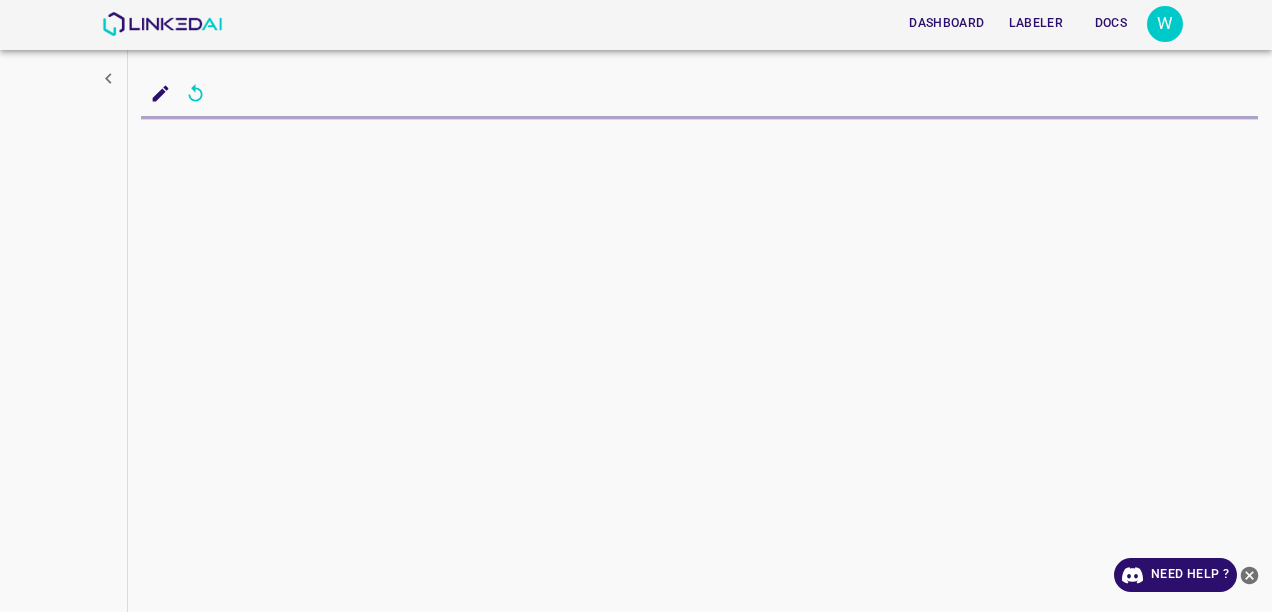 scroll, scrollTop: 0, scrollLeft: 0, axis: both 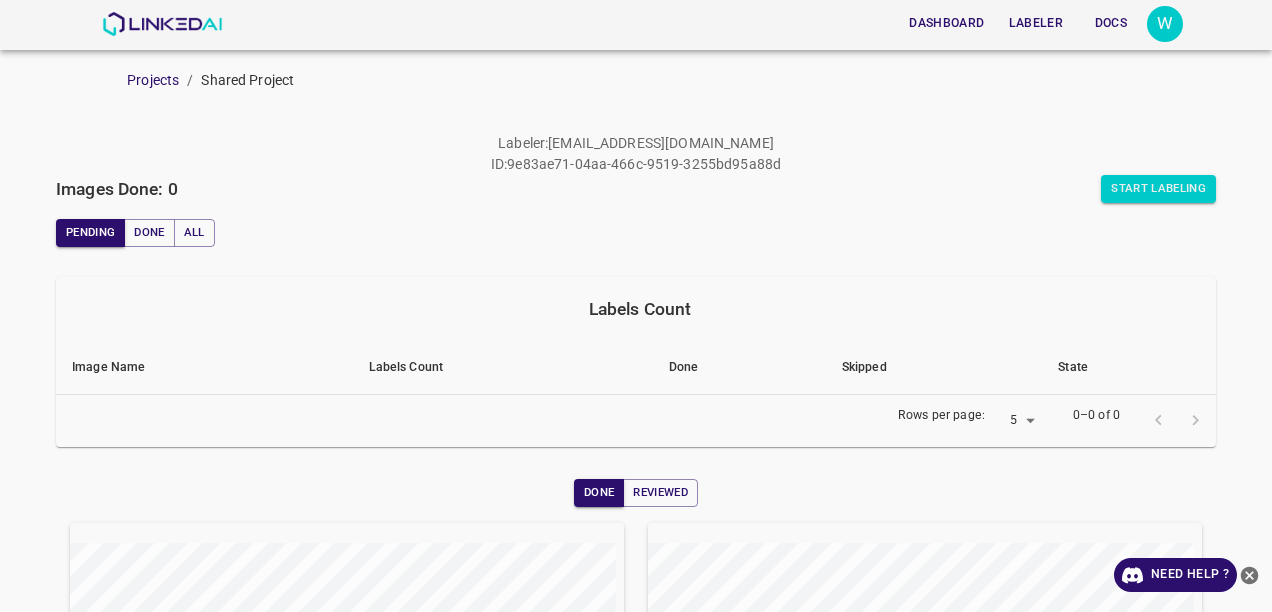 drag, startPoint x: 592, startPoint y: 450, endPoint x: 542, endPoint y: 376, distance: 89.30846 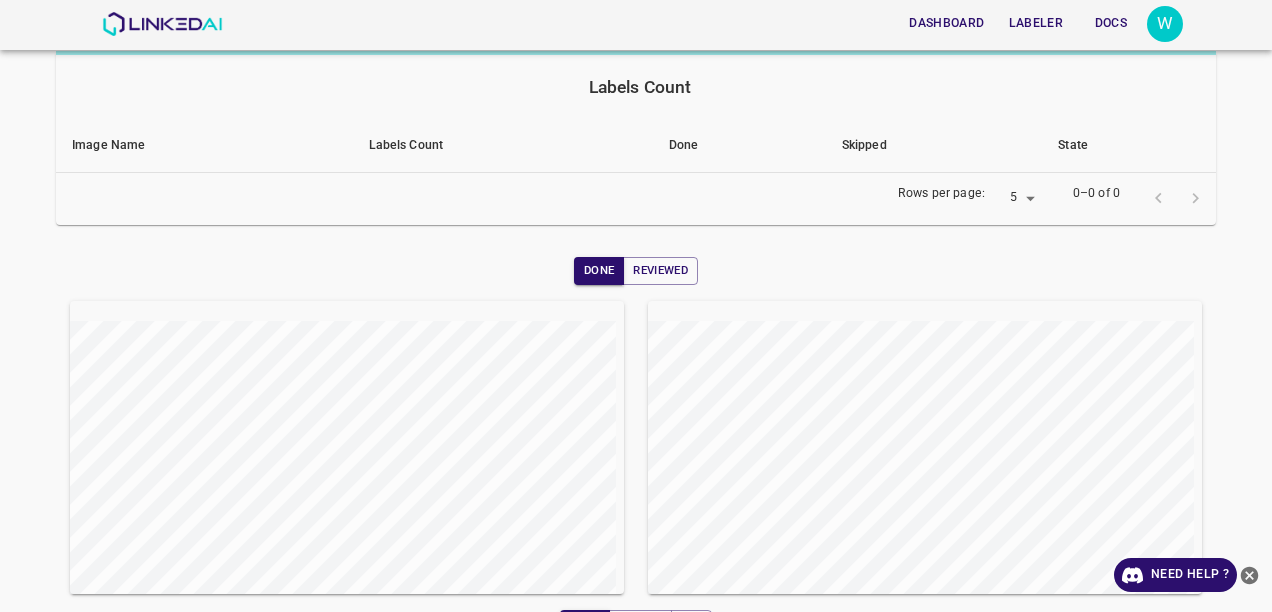 scroll, scrollTop: 300, scrollLeft: 0, axis: vertical 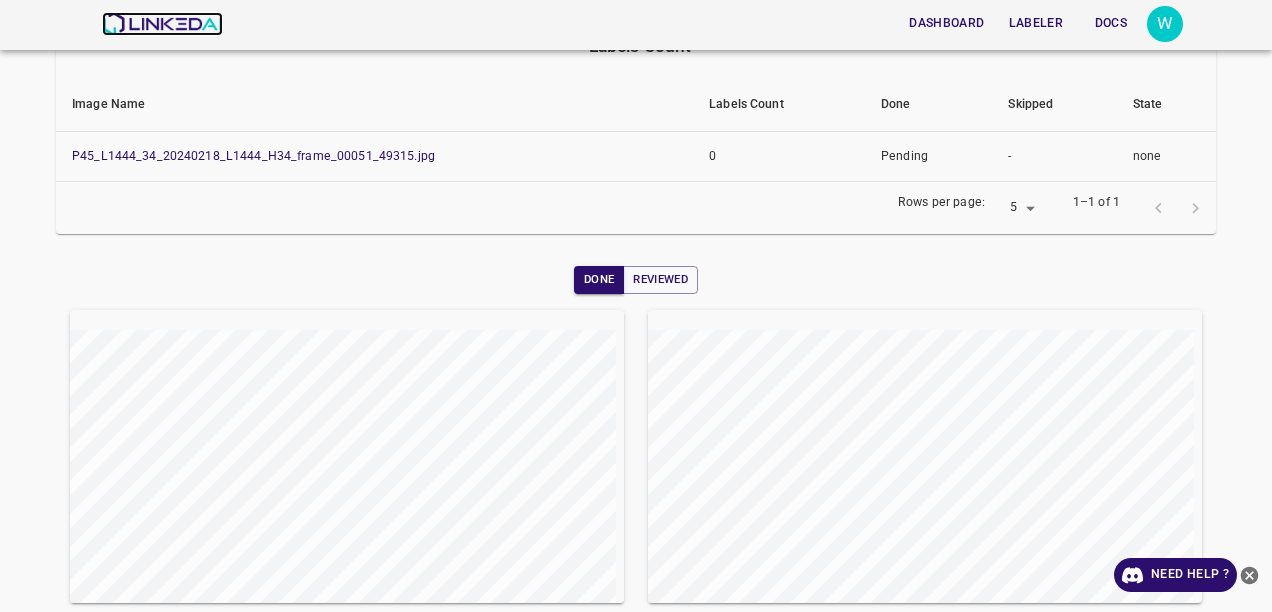 click at bounding box center (162, 24) 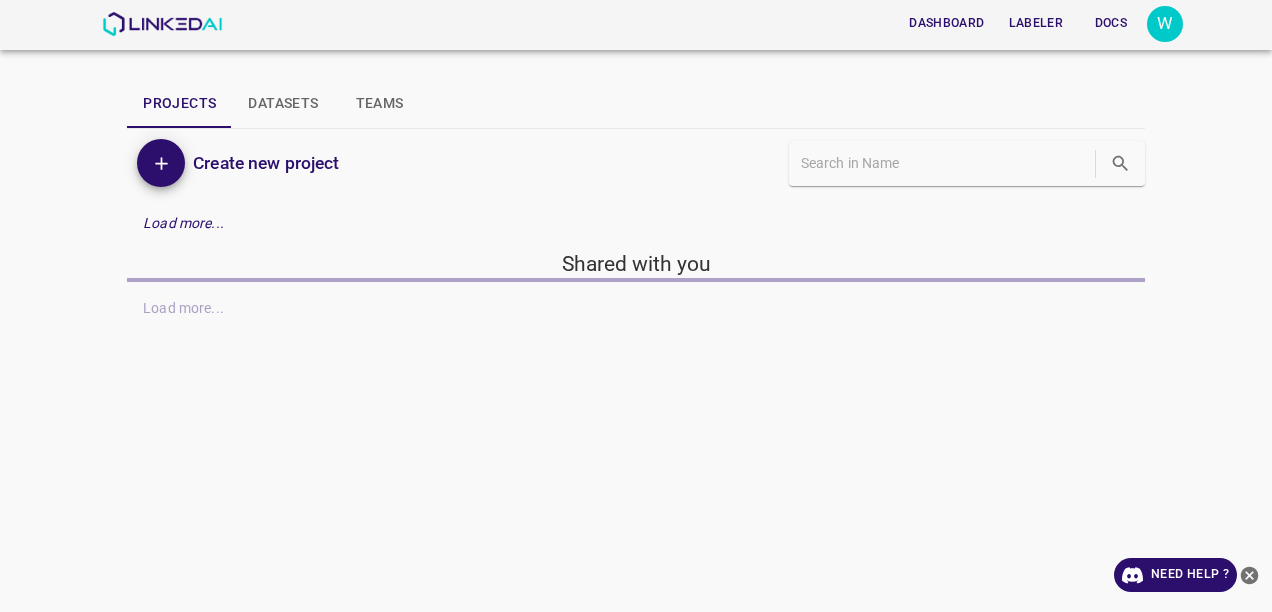 scroll, scrollTop: 0, scrollLeft: 0, axis: both 